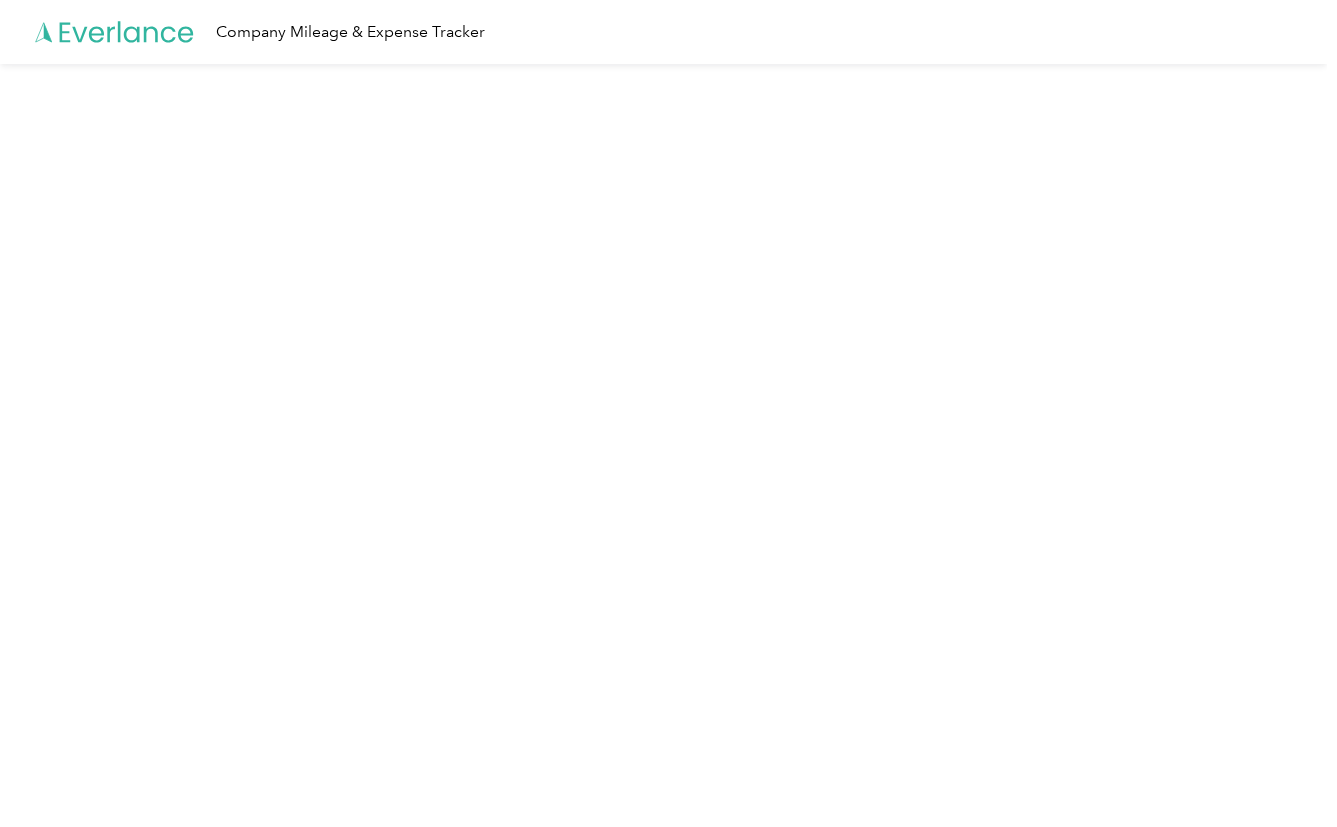 scroll, scrollTop: 0, scrollLeft: 0, axis: both 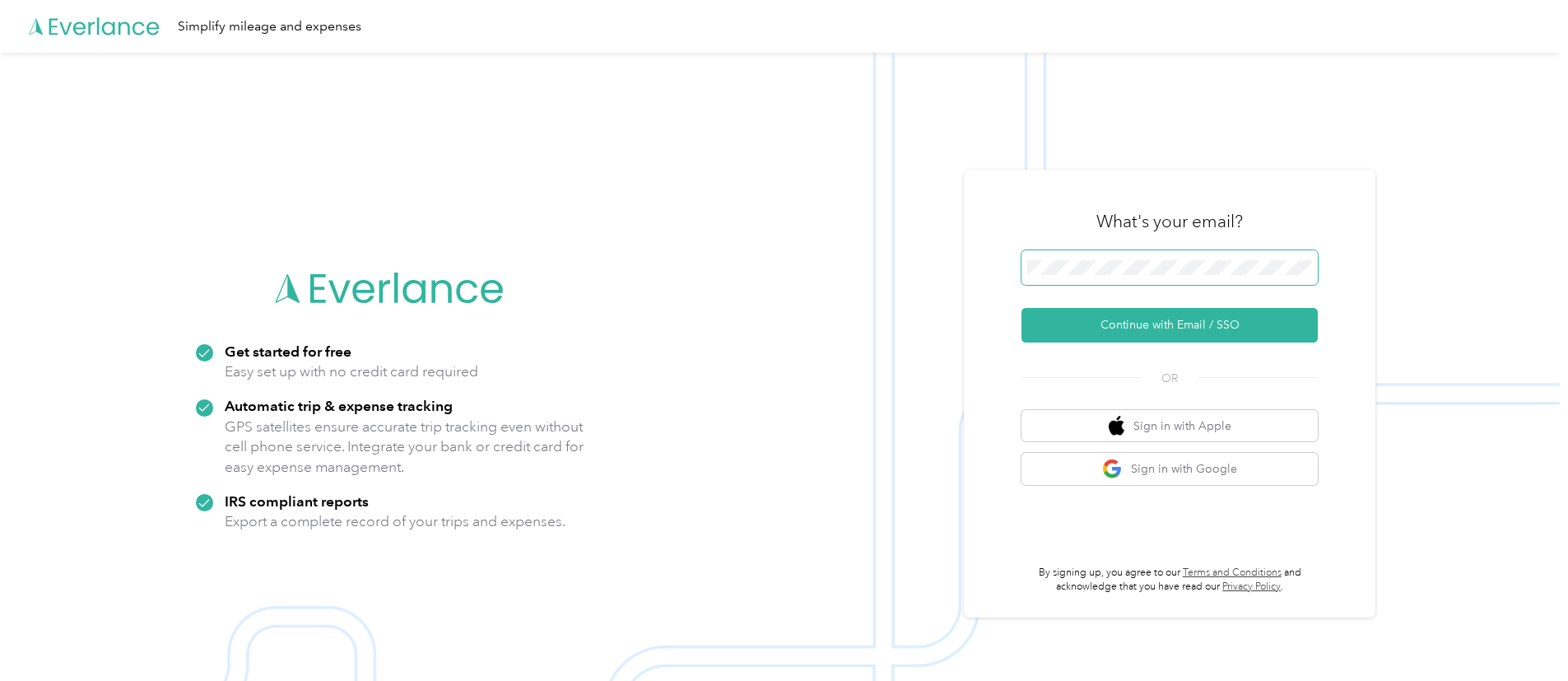click at bounding box center [1170, 268] 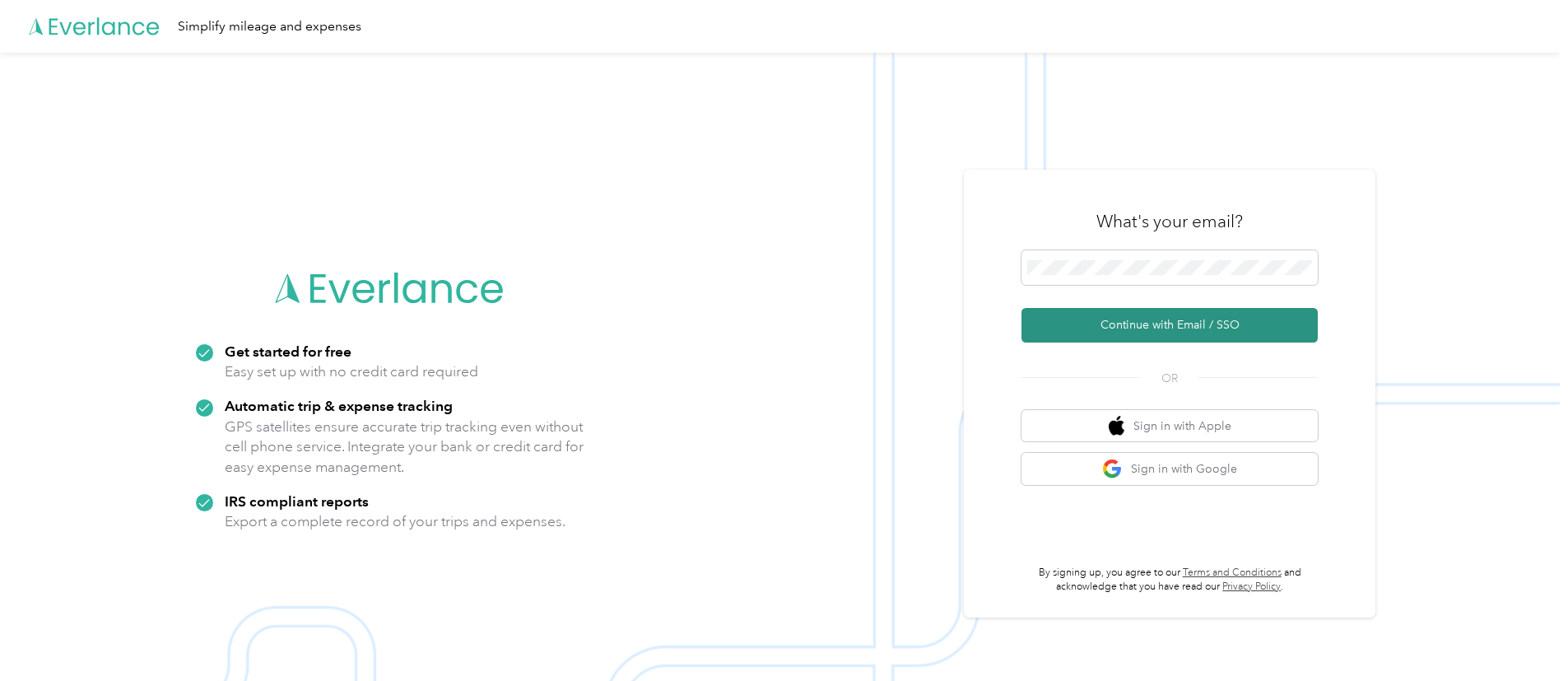 click on "Continue with Email / SSO" at bounding box center (1170, 325) 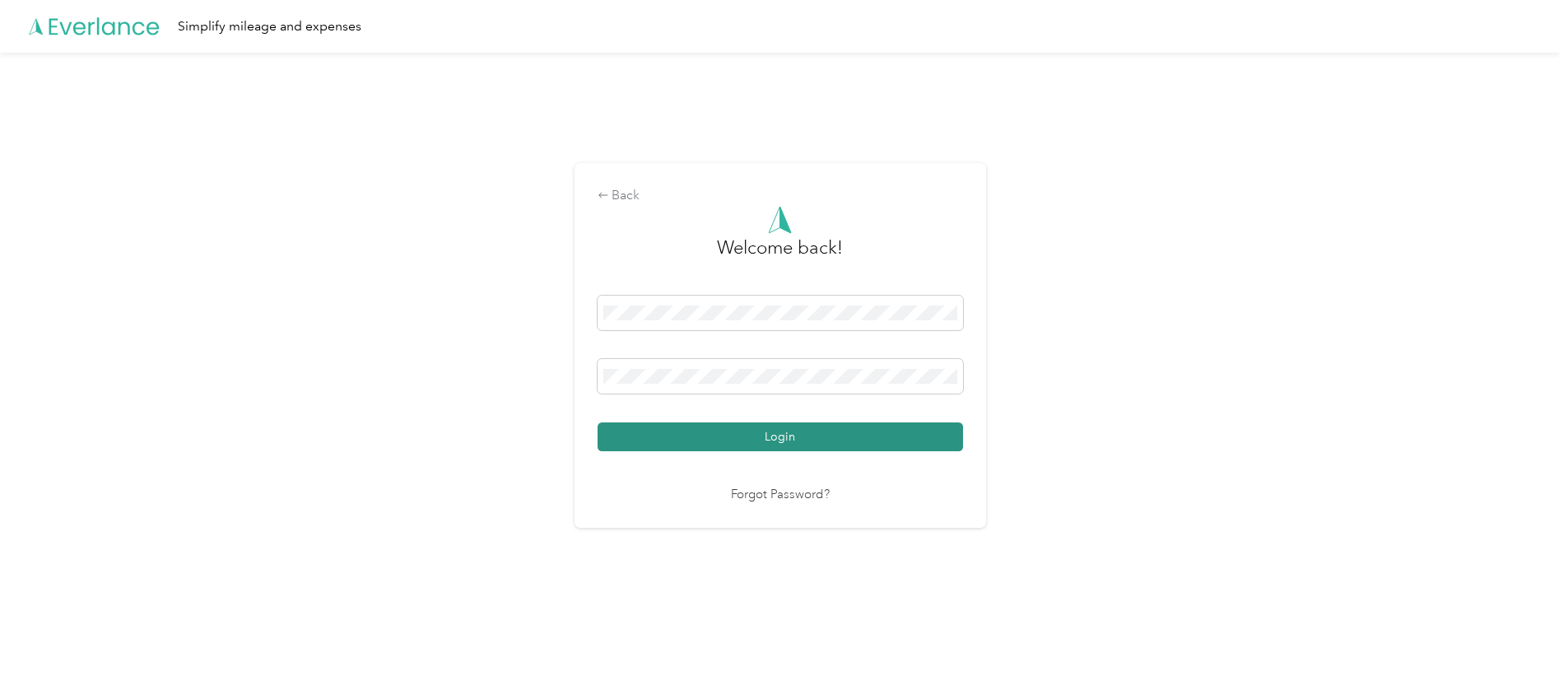 click on "Login" at bounding box center [780, 436] 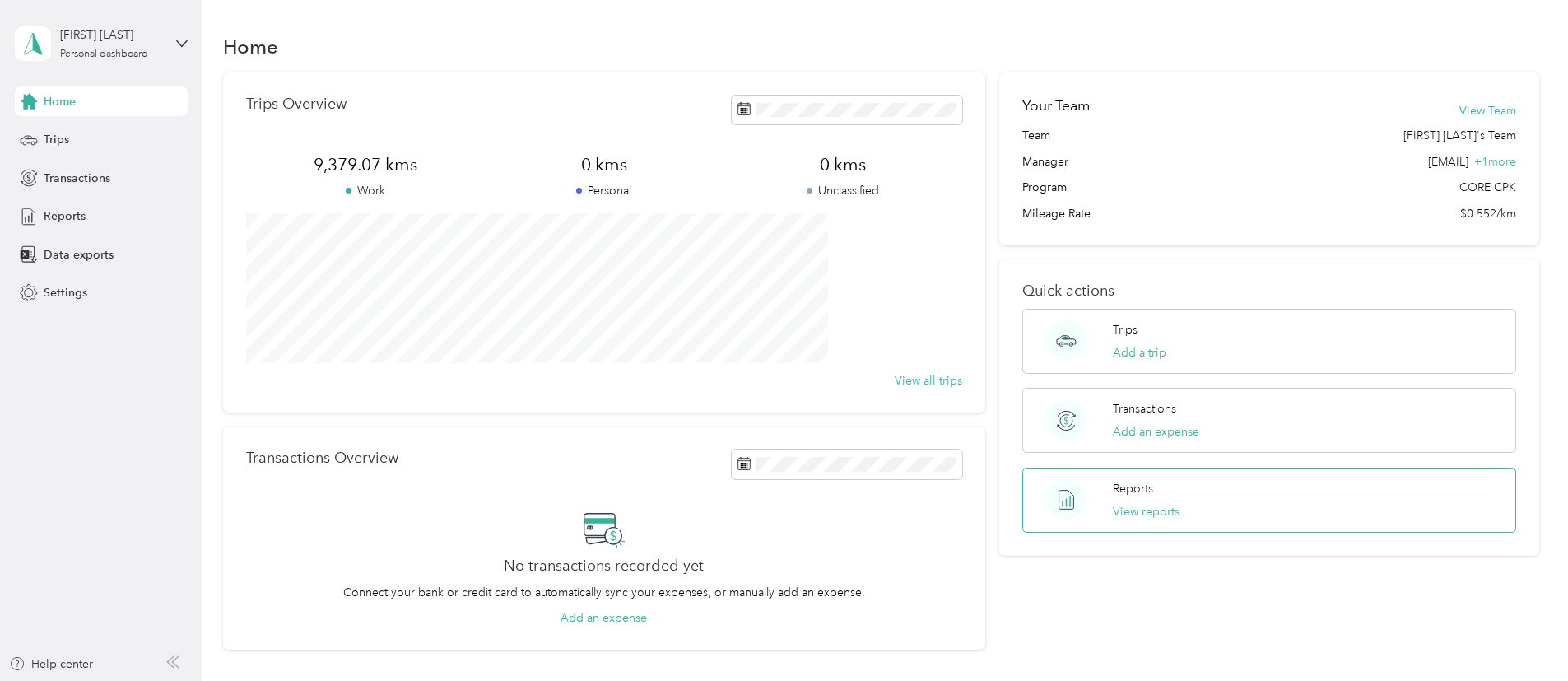 click on "Reports" at bounding box center (1133, 488) 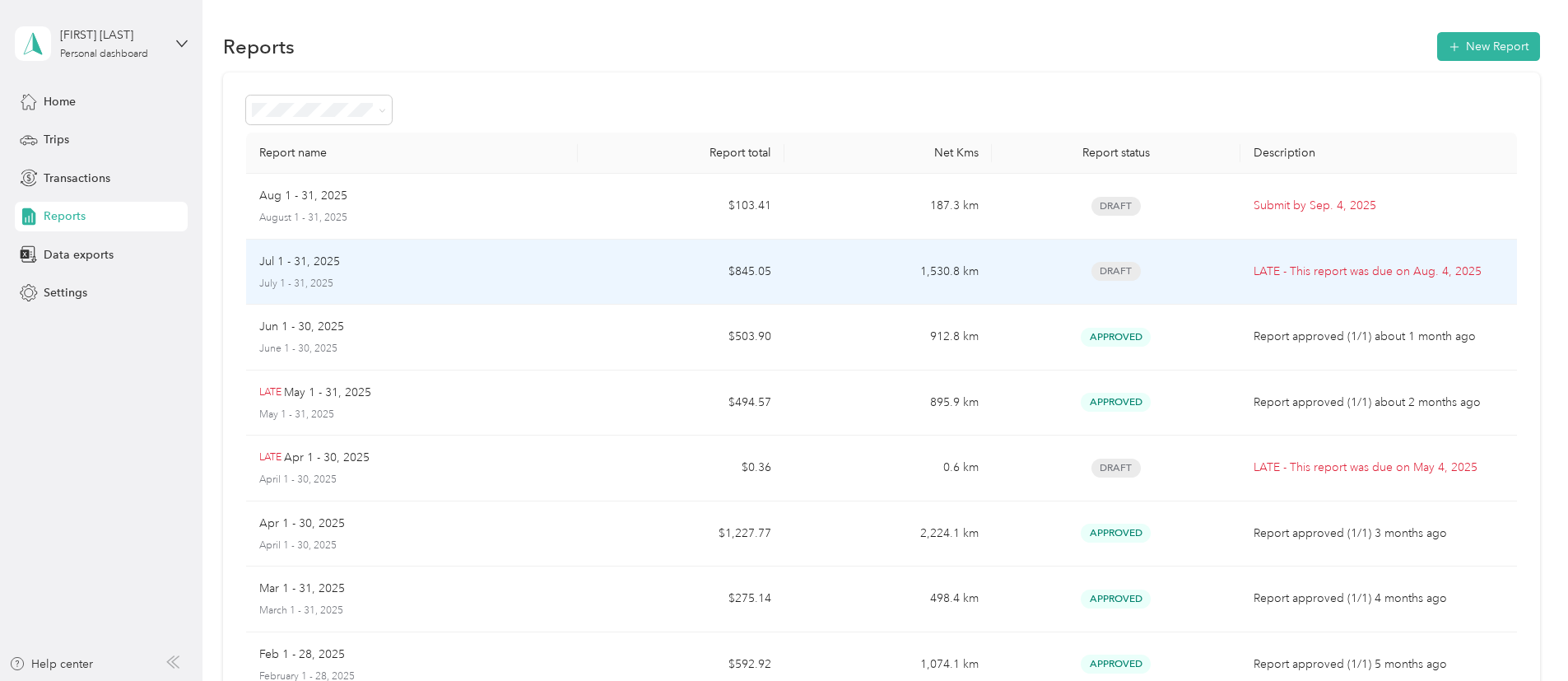 click on "July 1 - 31, 2025" at bounding box center (412, 284) 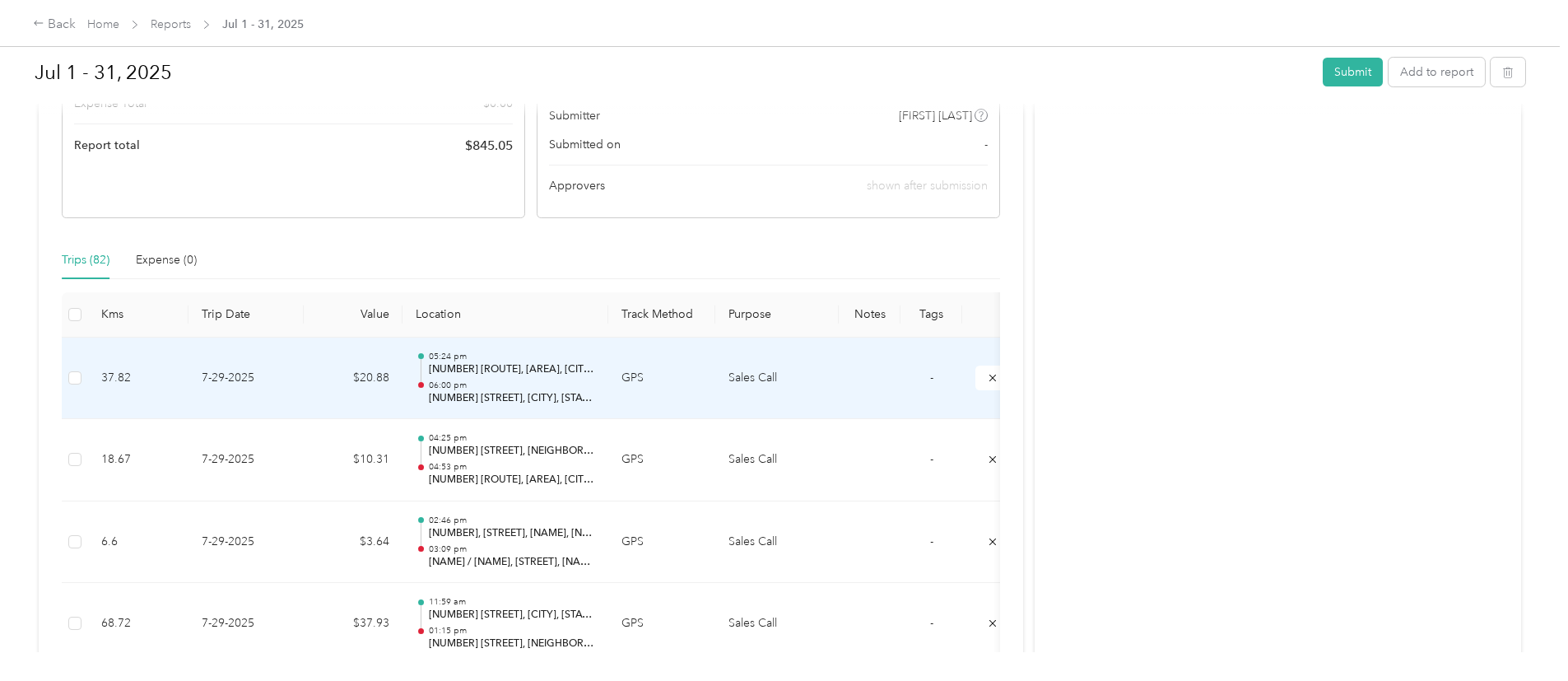 scroll, scrollTop: 371, scrollLeft: 0, axis: vertical 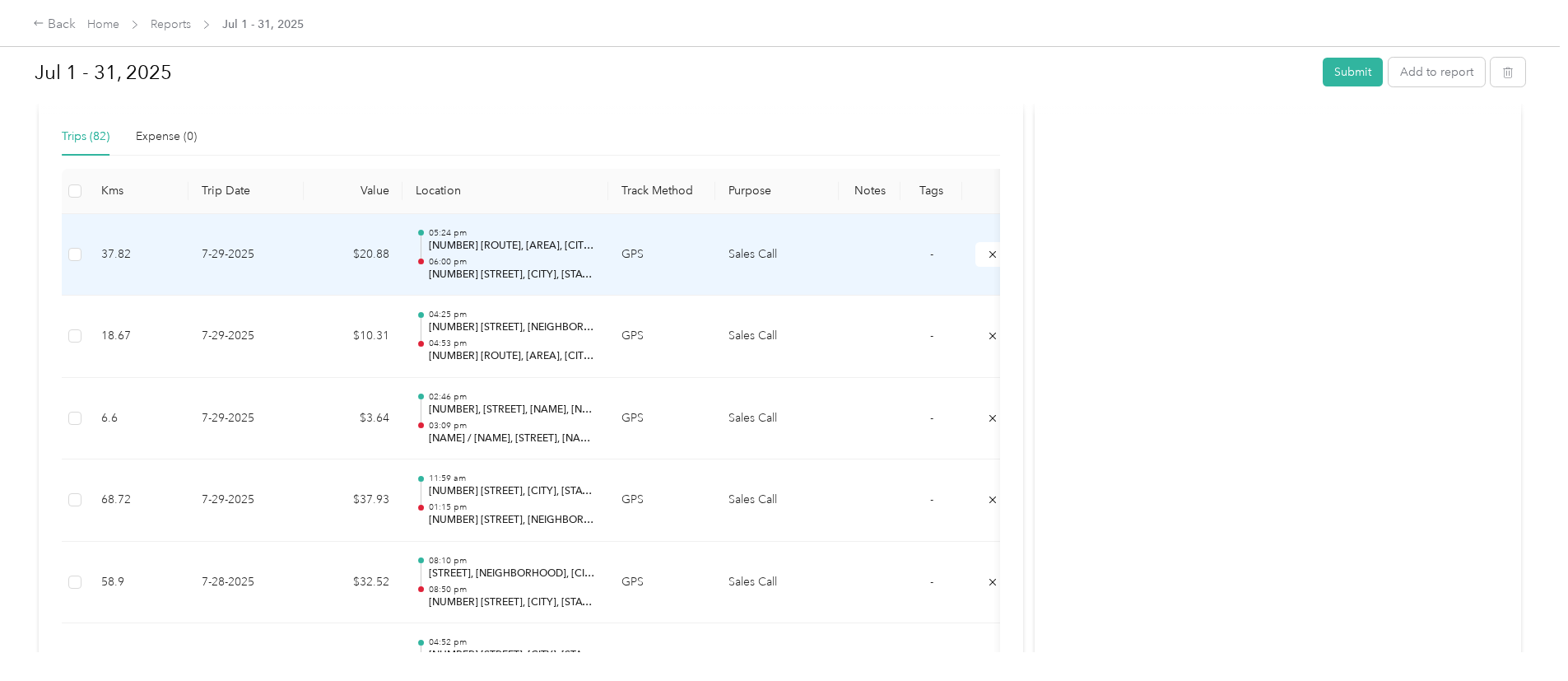 click on "[NUMBER] [ROUTE], [AREA], [CITY], [STATE]" at bounding box center (512, 246) 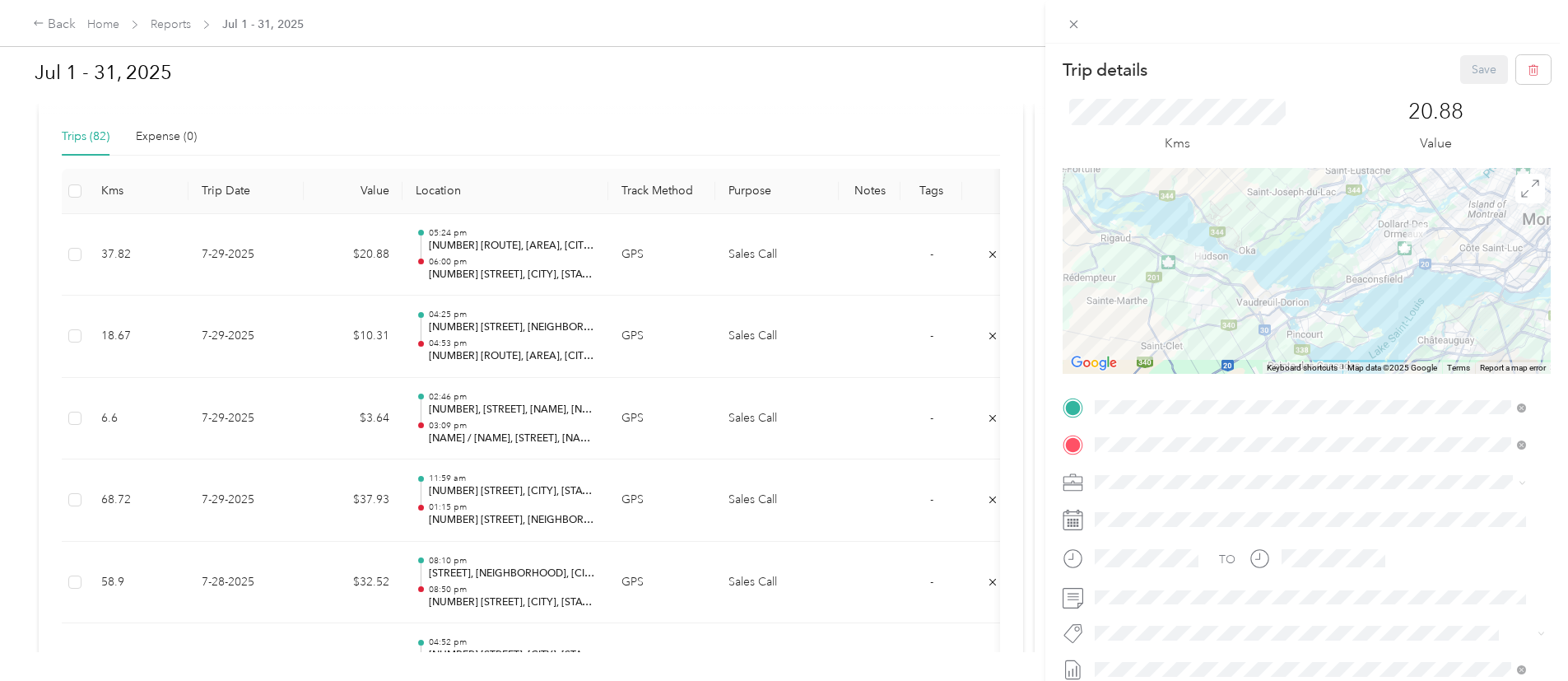 click on "Trip details Save This trip cannot be edited because it is either under review, approved, or paid. Contact your Team Manager to edit it. Kms 20.88 Value  ← Move left → Move right ↑ Move up ↓ Move down + Zoom in - Zoom out Home Jump left by 75% End Jump right by 75% Page Up Jump up by 75% Page Down Jump down by 75% Keyboard shortcuts Map Data Map data ©2025 Google Map data ©2025 Google 5 km  Click to toggle between metric and imperial units Terms Report a map error TO Add photo" at bounding box center [784, 340] 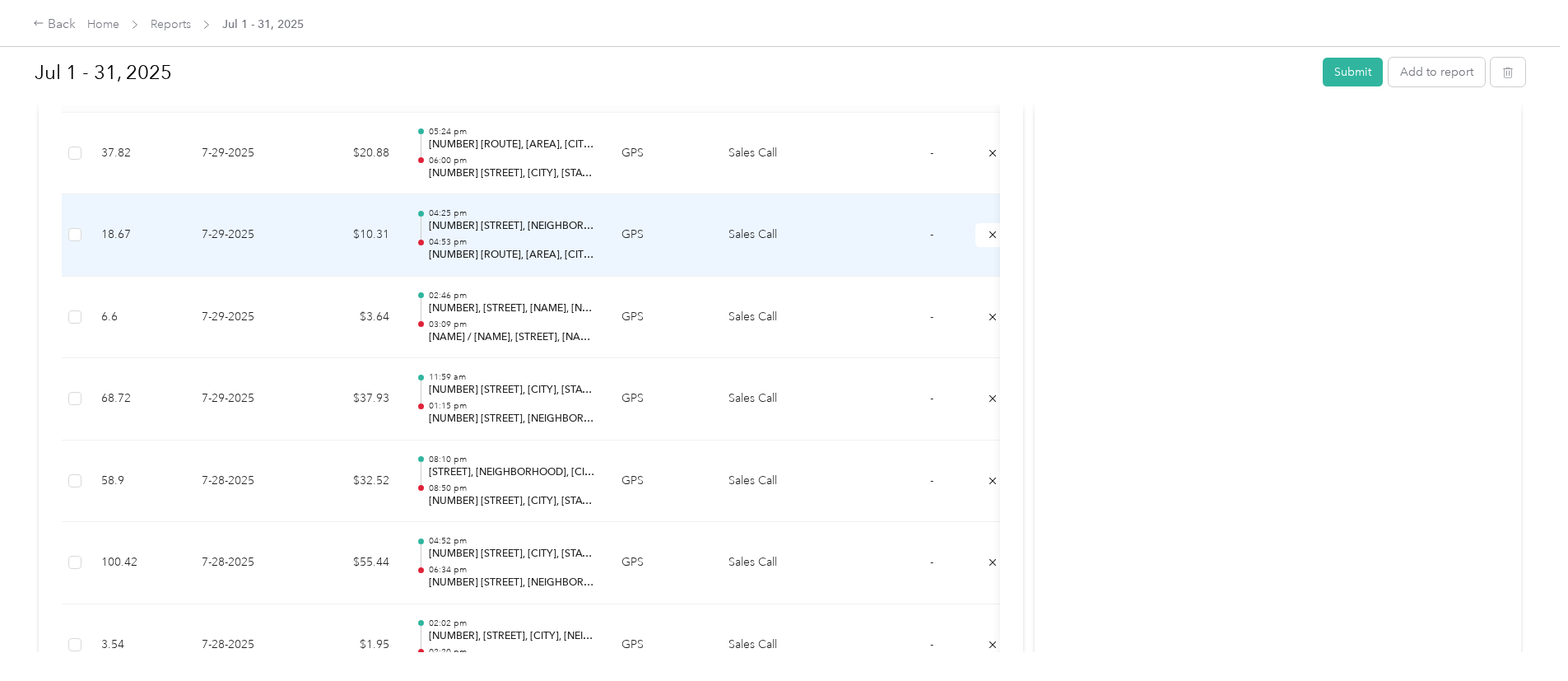 scroll, scrollTop: 494, scrollLeft: 0, axis: vertical 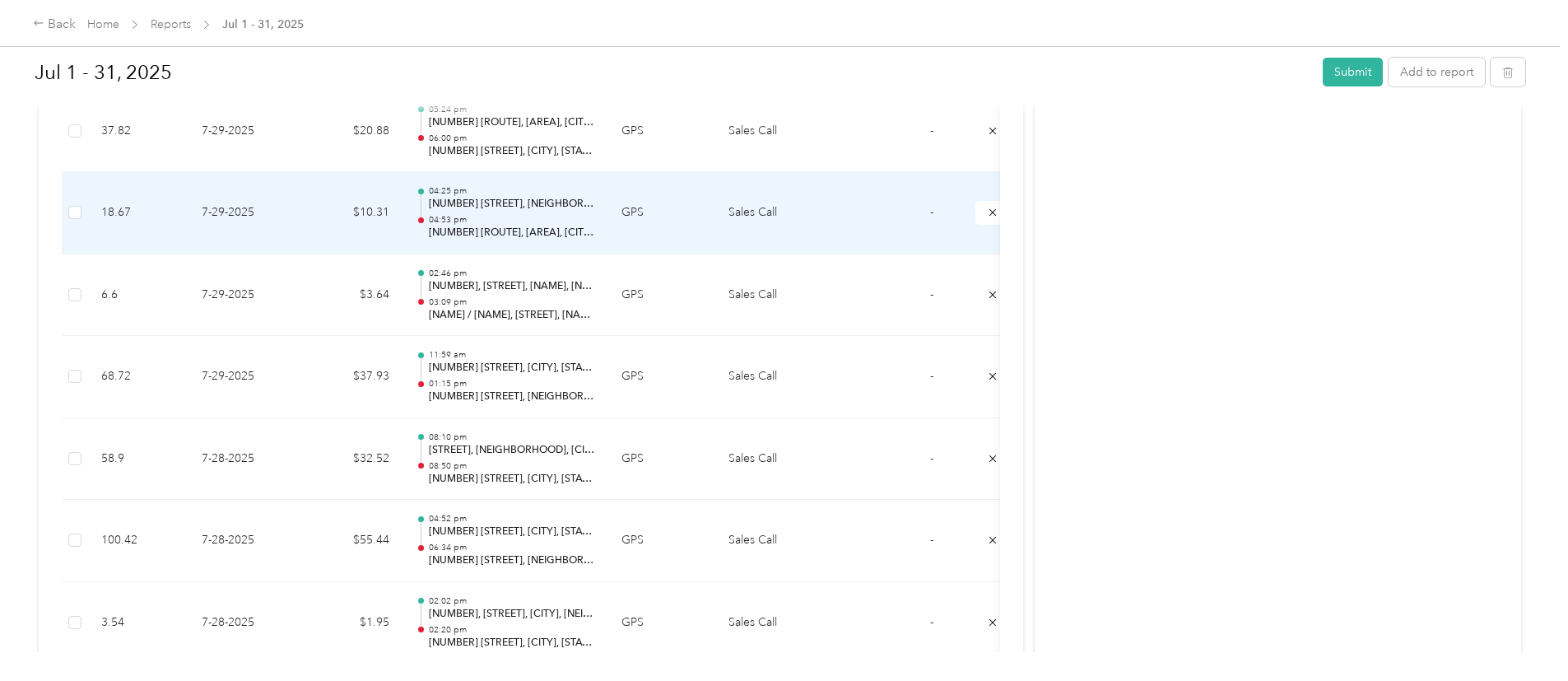 click on "[NUMBER] [STREET], [NEIGHBORHOOD], [CITY], [STATE]" at bounding box center [512, 204] 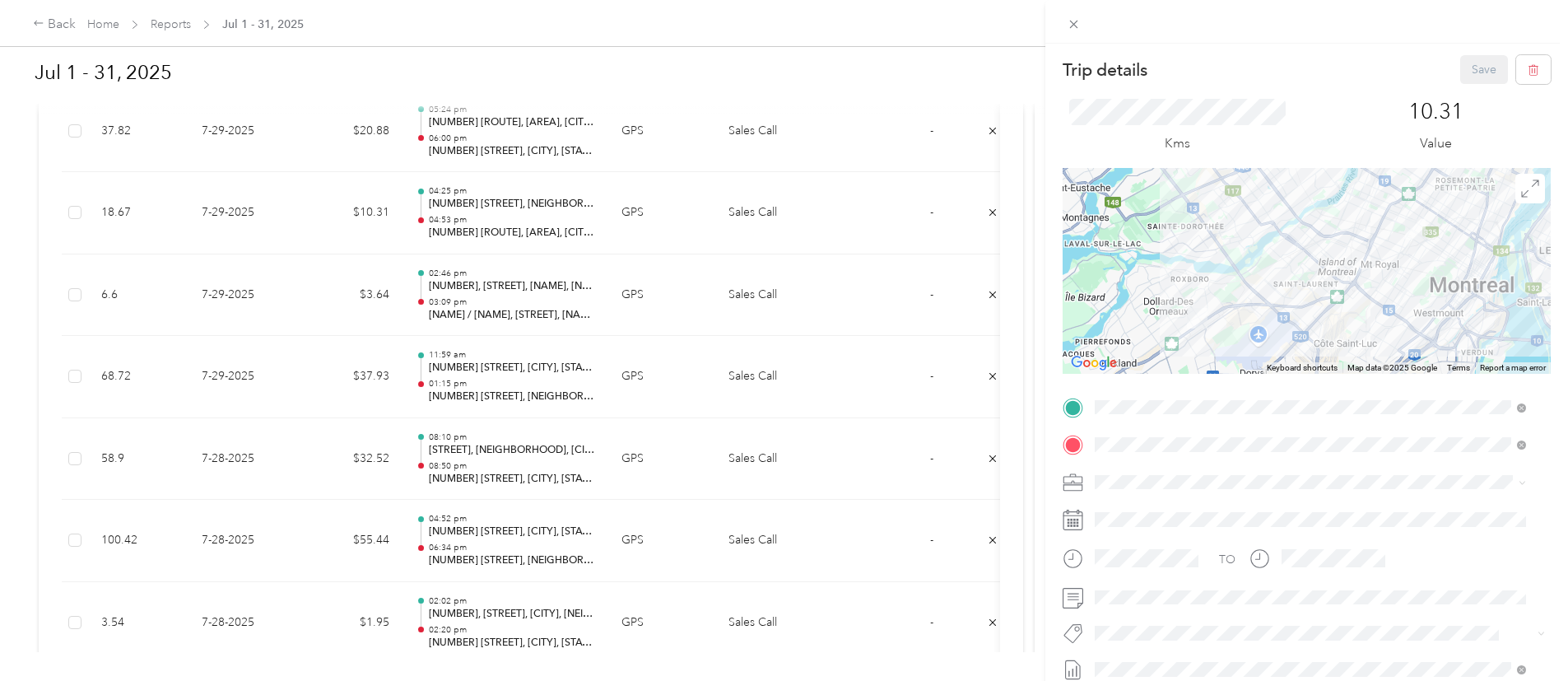 click on "Trip details Save This trip cannot be edited because it is either under review, approved, or paid. Contact your Team Manager to edit it. Kms 10.31 Value  ← Move left → Move right ↑ Move up ↓ Move down + Zoom in - Zoom out Home Jump left by 75% End Jump right by 75% Page Up Jump up by 75% Page Down Jump down by 75% Keyboard shortcuts Map Data Map data ©2025 Google Map data ©2025 Google 2 km  Click to toggle between metric and imperial units Terms Report a map error TO Add photo" at bounding box center (784, 340) 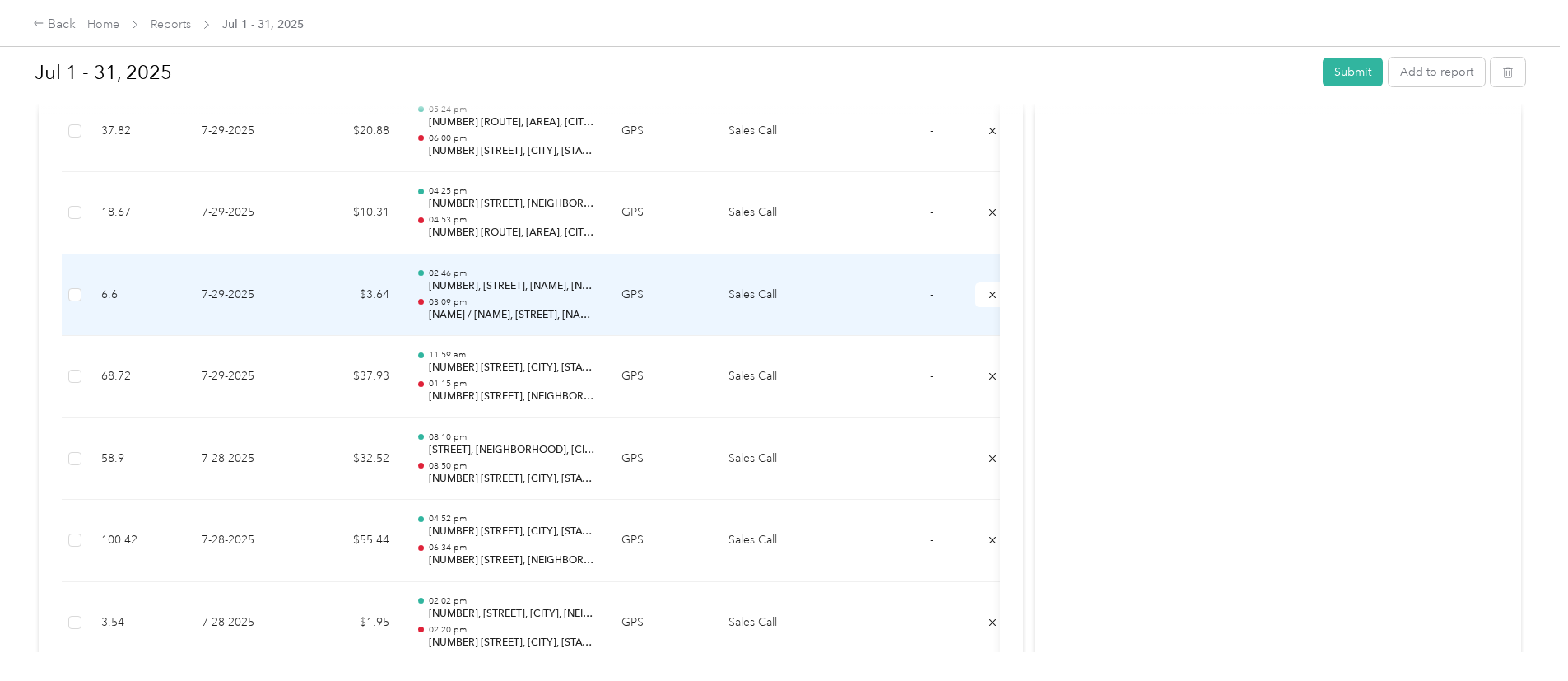 click on "03:09 pm" at bounding box center [512, 302] 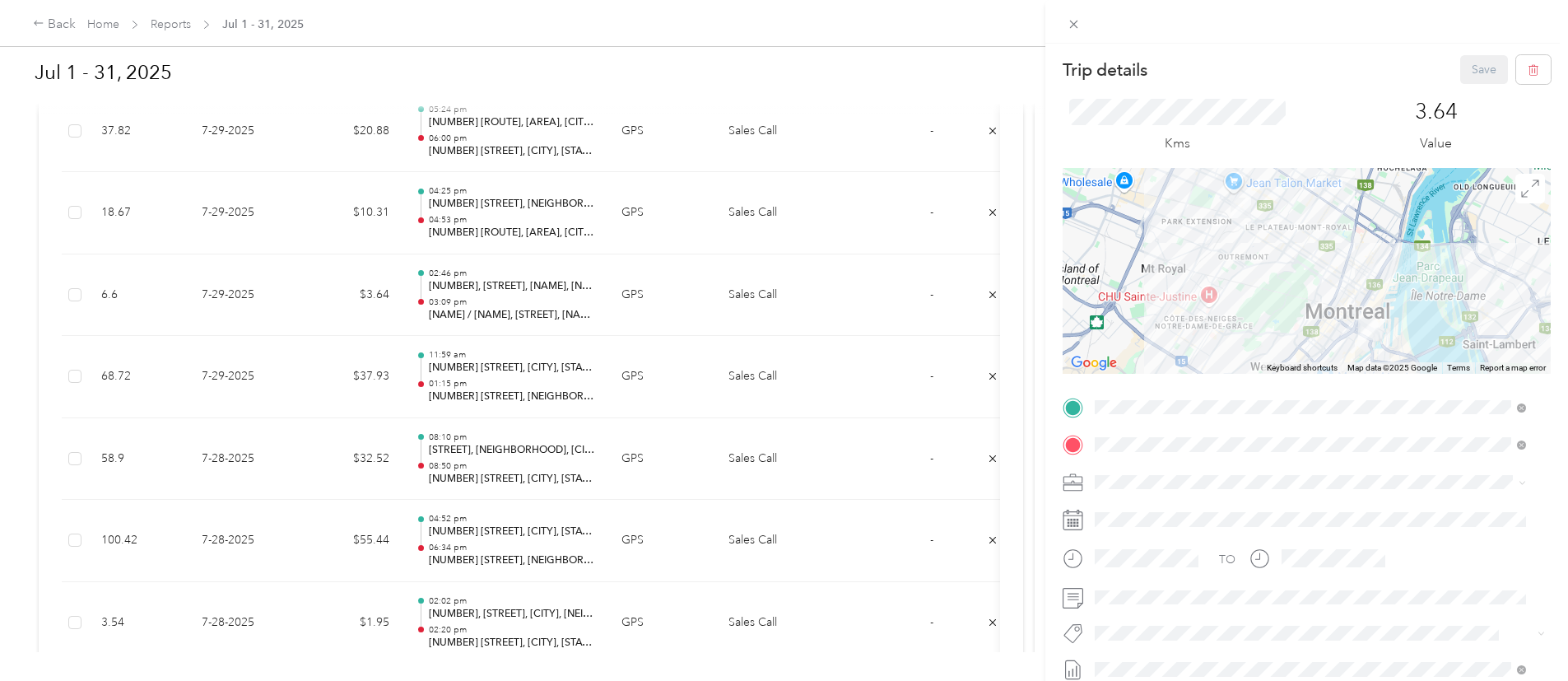 click on "Trip details Save This trip cannot be edited because it is either under review, approved, or paid. Contact your Team Manager to edit it. Kms 3.64 Value  ← Move left → Move right ↑ Move up ↓ Move down + Zoom in - Zoom out Home Jump left by 75% End Jump right by 75% Page Up Jump up by 75% Page Down Jump down by 75% Keyboard shortcuts Map Data Map data ©2025 Google Map data ©2025 Google 2 km  Click to toggle between metric and imperial units Terms Report a map error TO Add photo" at bounding box center [784, 340] 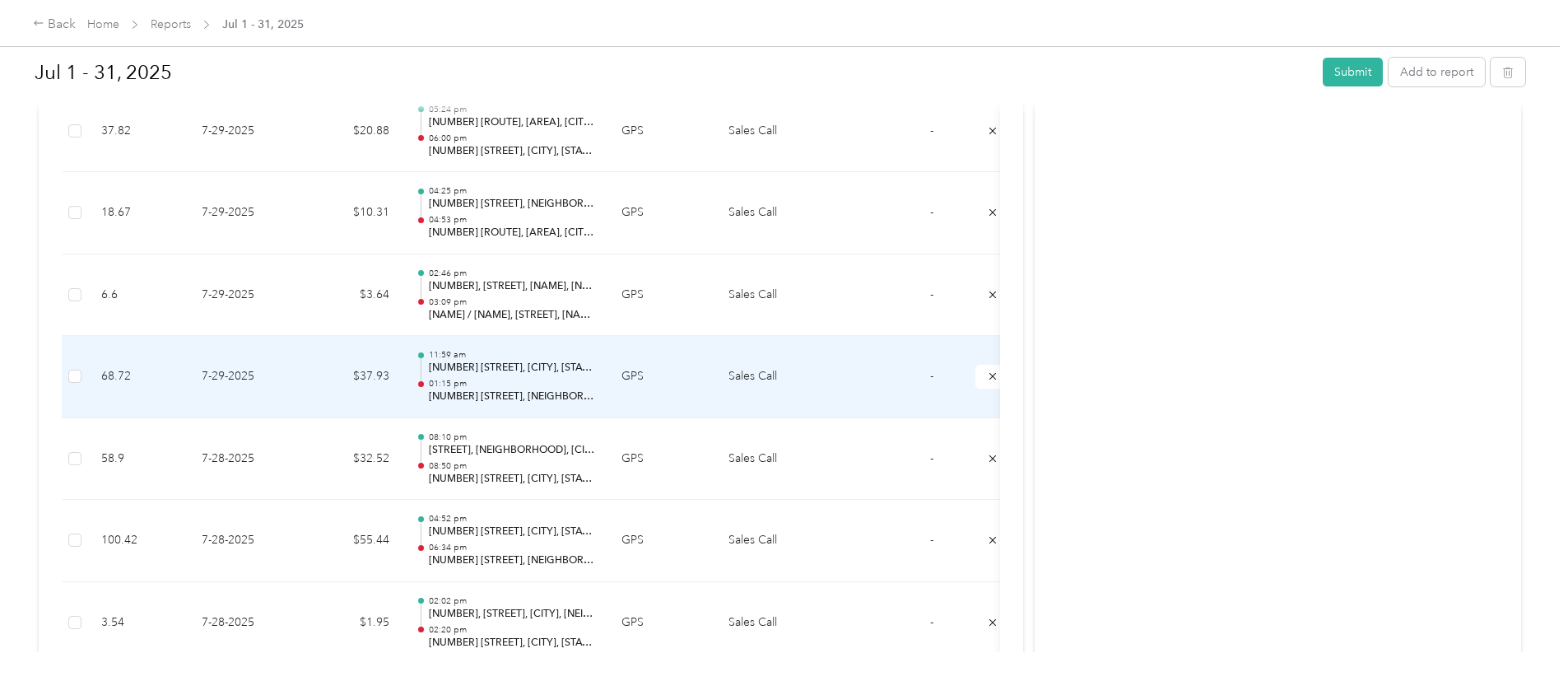 click on "01:15 pm" at bounding box center (512, 384) 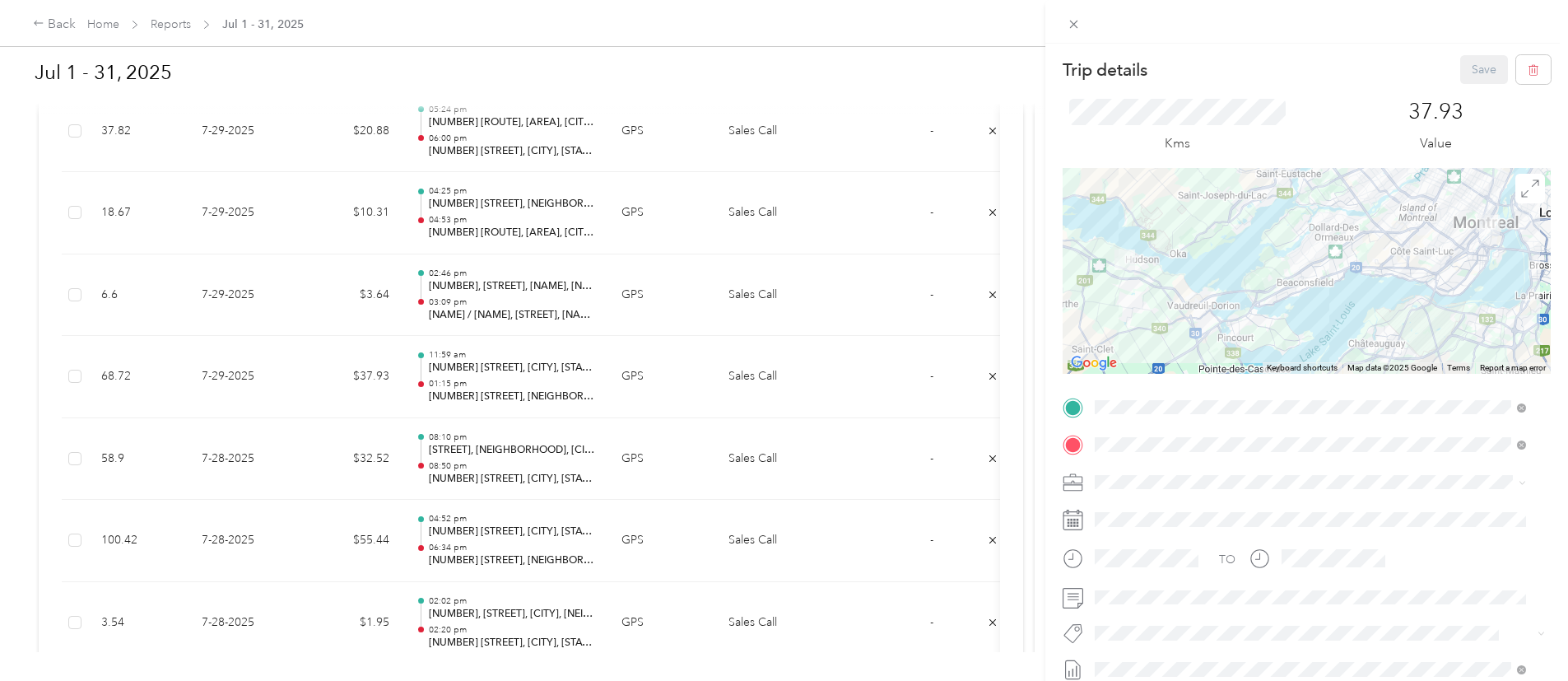 click on "Trip details Save This trip cannot be edited because it is either under review, approved, or paid. Contact your Team Manager to edit it. Kms 37.93 Value  ← Move left → Move right ↑ Move up ↓ Move down + Zoom in - Zoom out Home Jump left by 75% End Jump right by 75% Page Up Jump up by 75% Page Down Jump down by 75% Keyboard shortcuts Map Data Map data ©2025 Google Map data ©2025 Google 5 km  Click to toggle between metric and imperial units Terms Report a map error TO Add photo" at bounding box center [784, 340] 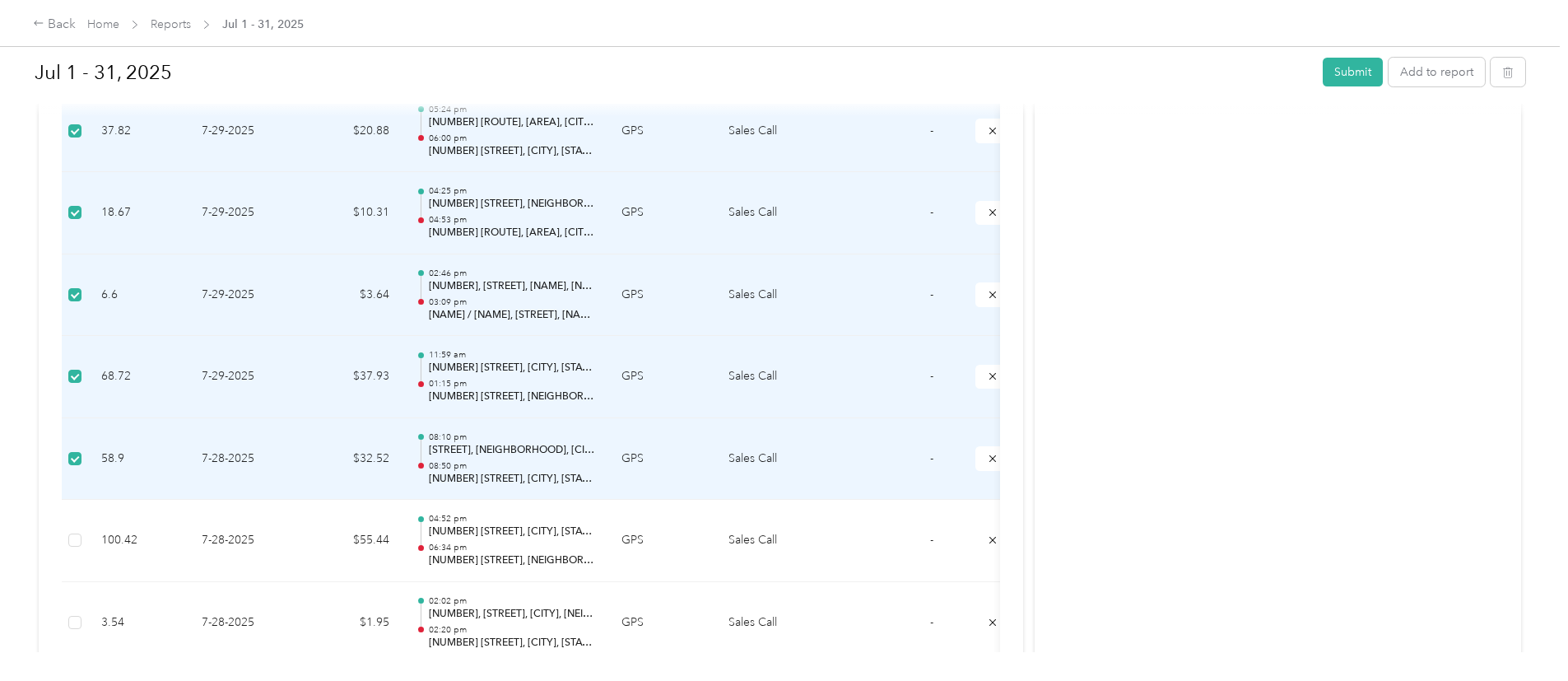 scroll, scrollTop: 741, scrollLeft: 0, axis: vertical 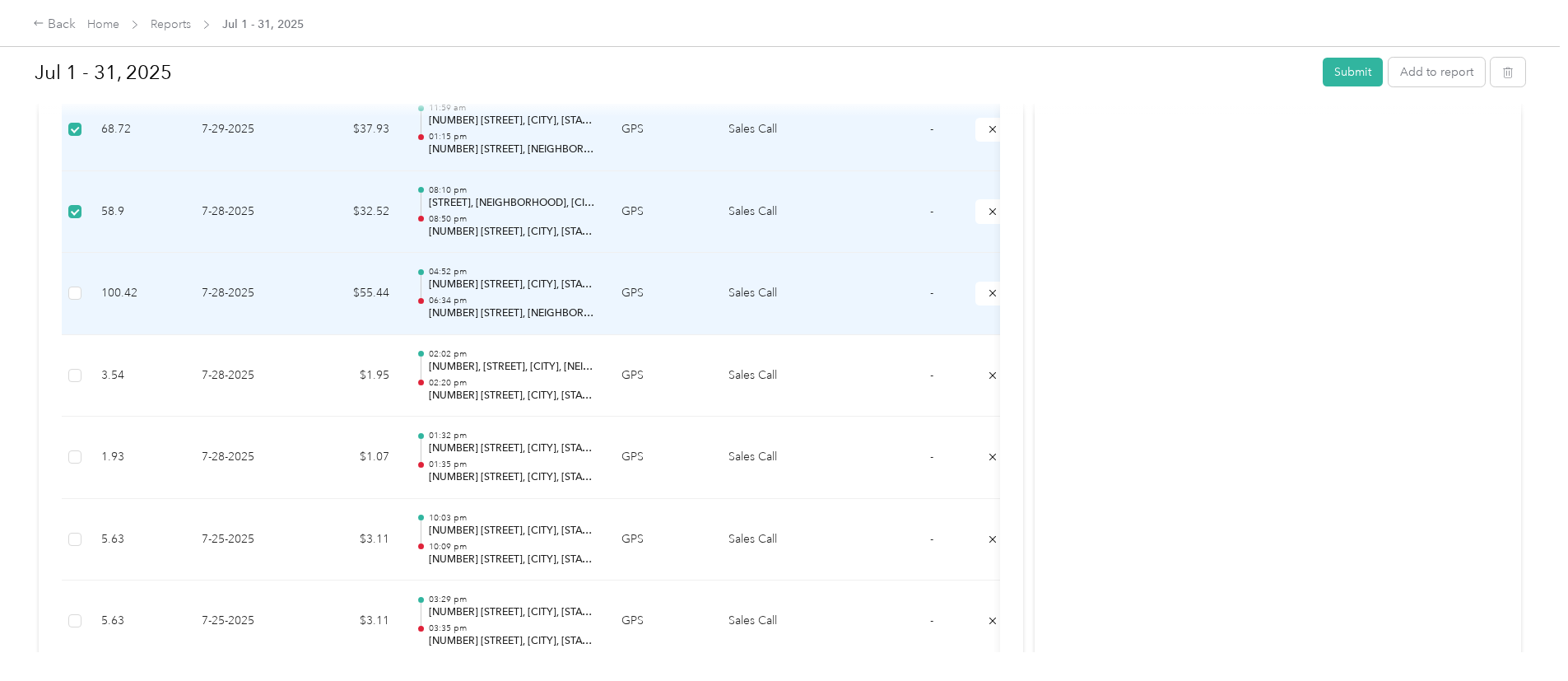 click at bounding box center (75, 293) 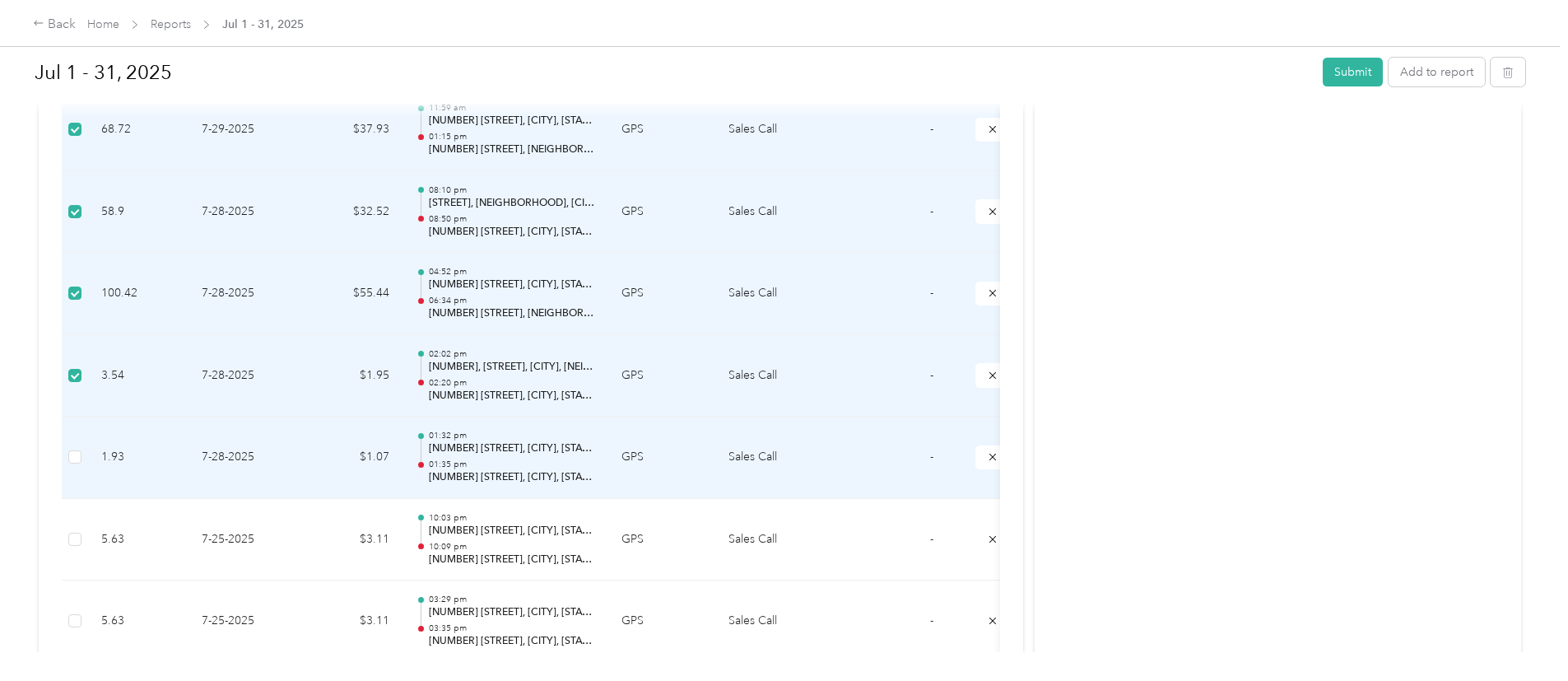 click at bounding box center (75, 458) 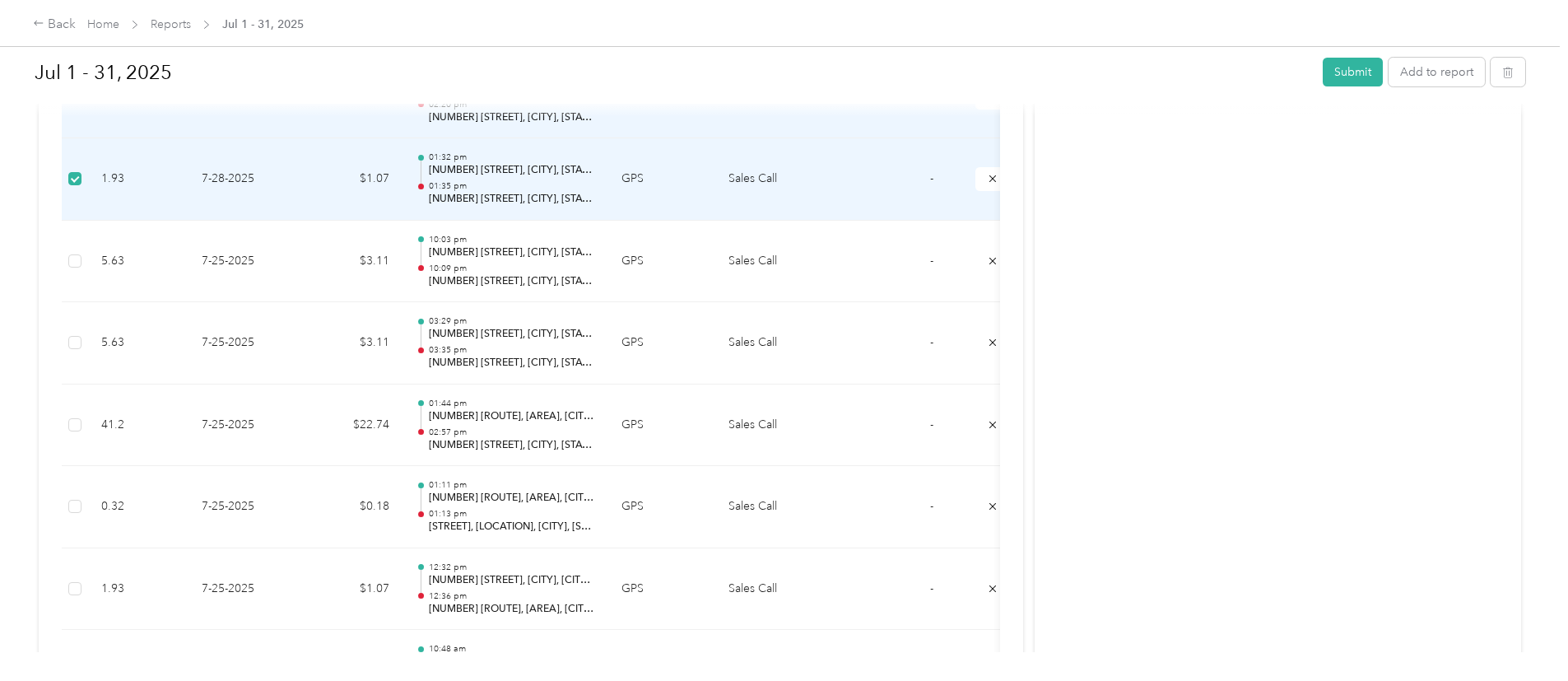 scroll, scrollTop: 988, scrollLeft: 0, axis: vertical 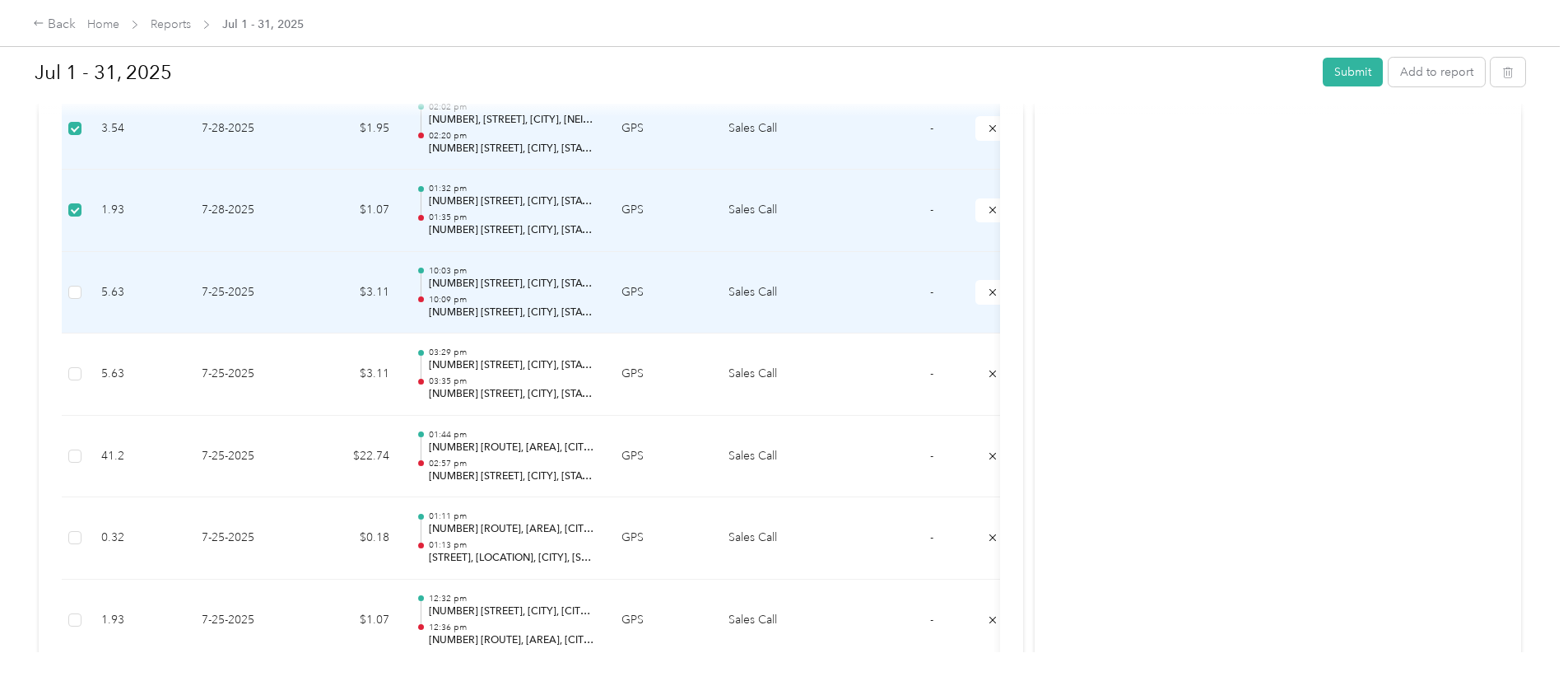 drag, startPoint x: 213, startPoint y: 285, endPoint x: 212, endPoint y: 296, distance: 11.045361 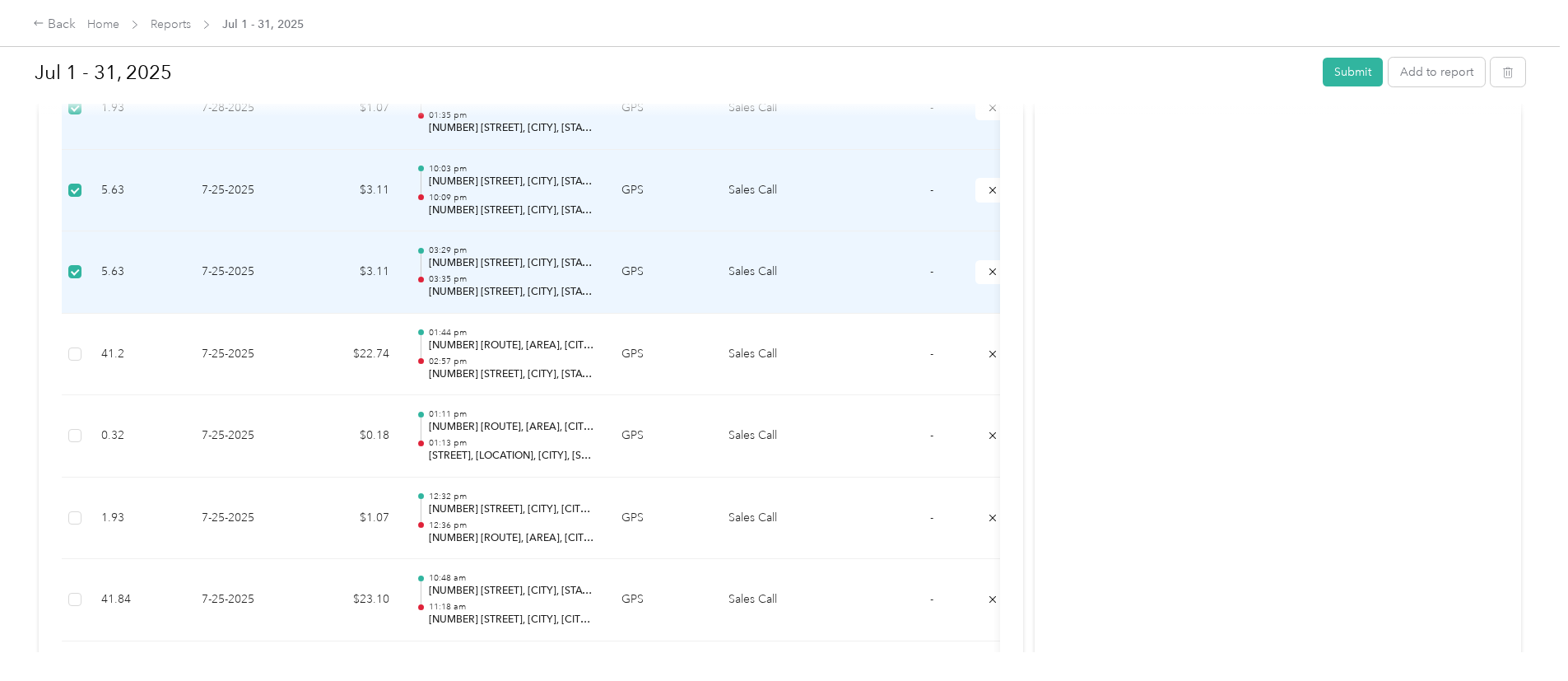 scroll, scrollTop: 1112, scrollLeft: 0, axis: vertical 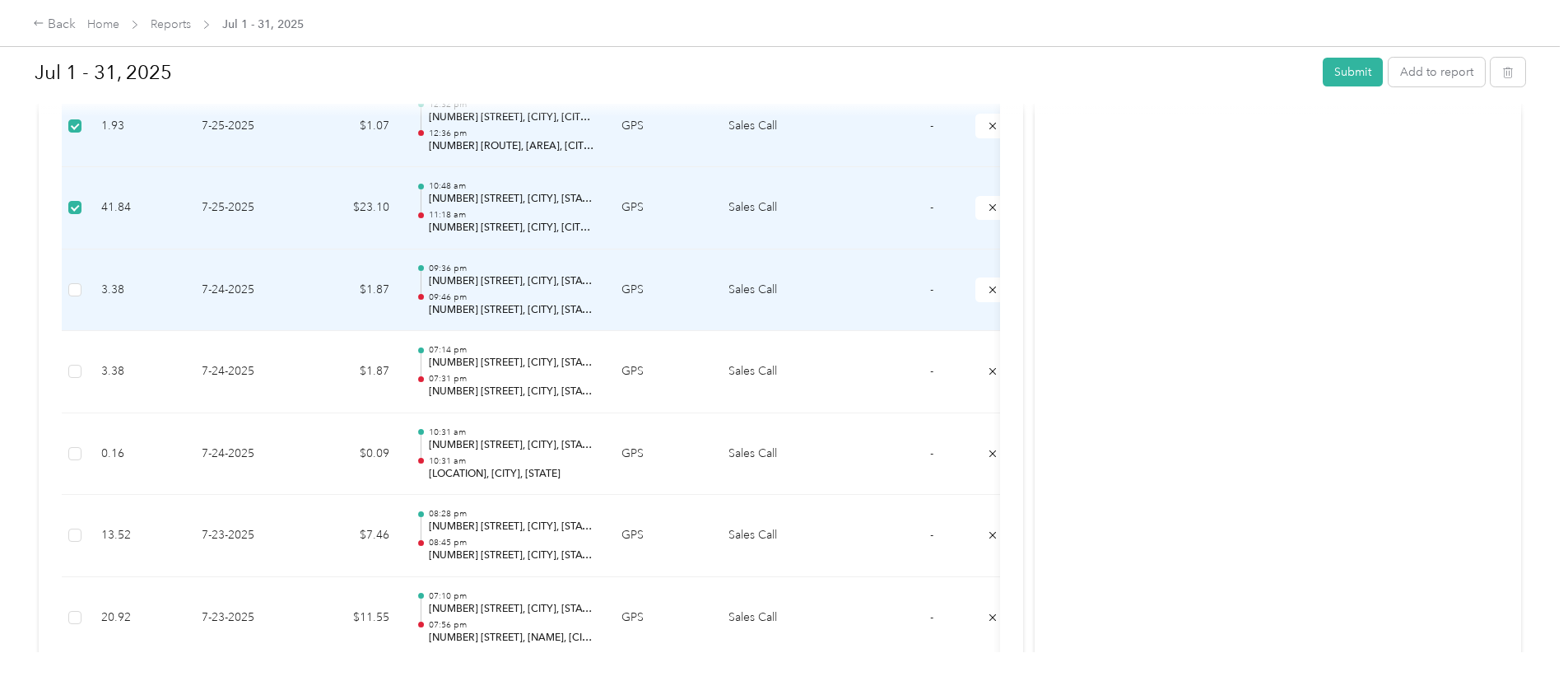 click on "Draft Draft, awaiting submission View  activity & comments Report Summary Mileage Total $ 845.05 Recorded Kms 1,530.8    km Variable rate     $ 0.552 / km Expense Total $ 0.00 Report total $ 845.05 Report details Report ID 21C511B8C-0034 Report period Jul 1 - 31, 2025 Pay period shown after submission Submitter [FIRST] [LAST] Submitted on - Approvers shown after submission Trips (82) Expense (0) Kms Trip Date Value Location Track Method Purpose Notes Tags                                           37.82 7-29-2025 $20.88 05:24 pm [NUMBER] [STREET], [CITY], [STATE] 06:00 pm [NUMBER] [STREET], [CITY], [STATE] GPS Sales Call - 18.67 7-29-2025 $10.31 04:25 pm [NUMBER] [STREET], [CITY], [STATE] 04:53 pm [NUMBER] [STREET], [CITY], [STATE] GPS Sales Call - 6.6 7-29-2025 $3.64 02:46 pm [NUMBER], [STREET], [NAME], [NAME], [CITY], [CITY], [STATE], [STATE], [POSTAL CODE], Canada 03:09 pm GPS Sales Call - 68.72 7-29-2025 $37.93 11:59 am [NUMBER] [STREET], [CITY], [STATE] 01:15 pm GPS - -" at bounding box center [531, 2259] 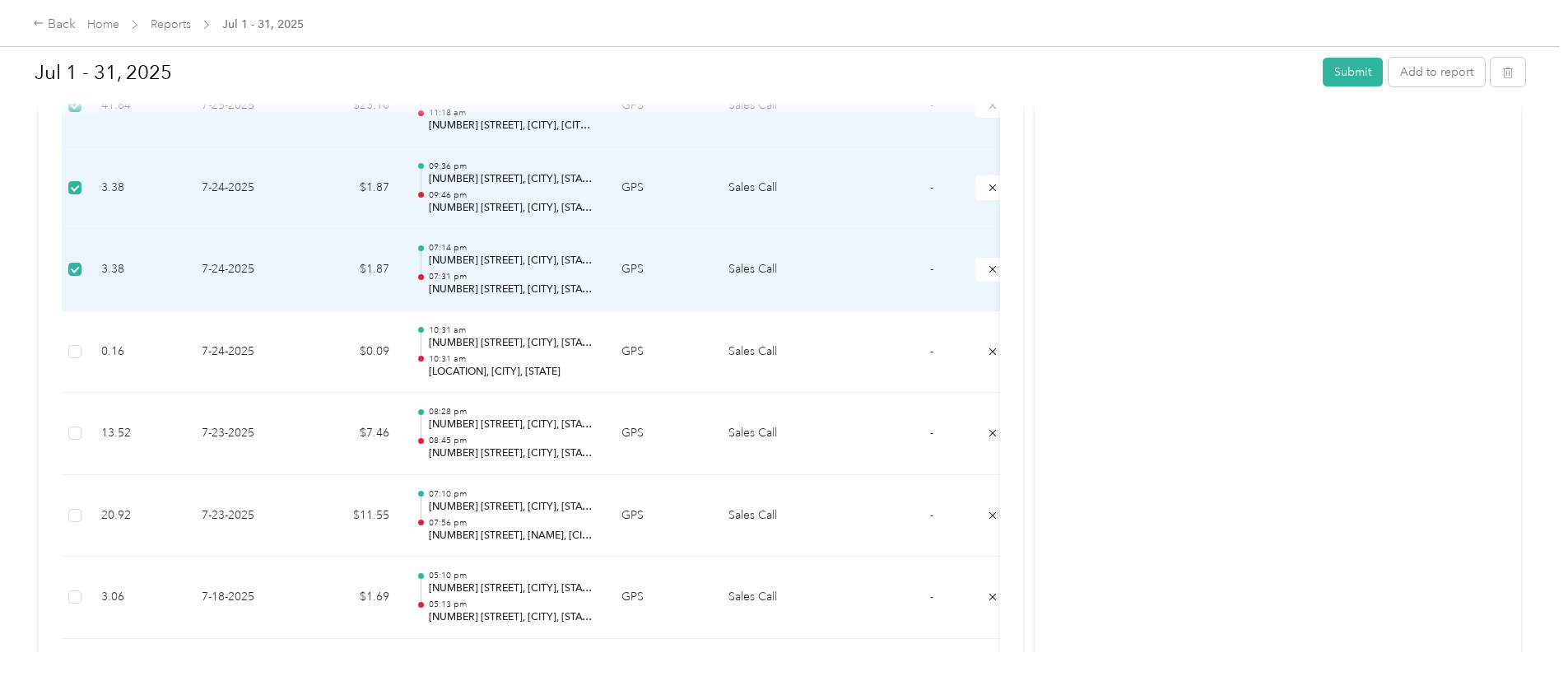 scroll, scrollTop: 1606, scrollLeft: 0, axis: vertical 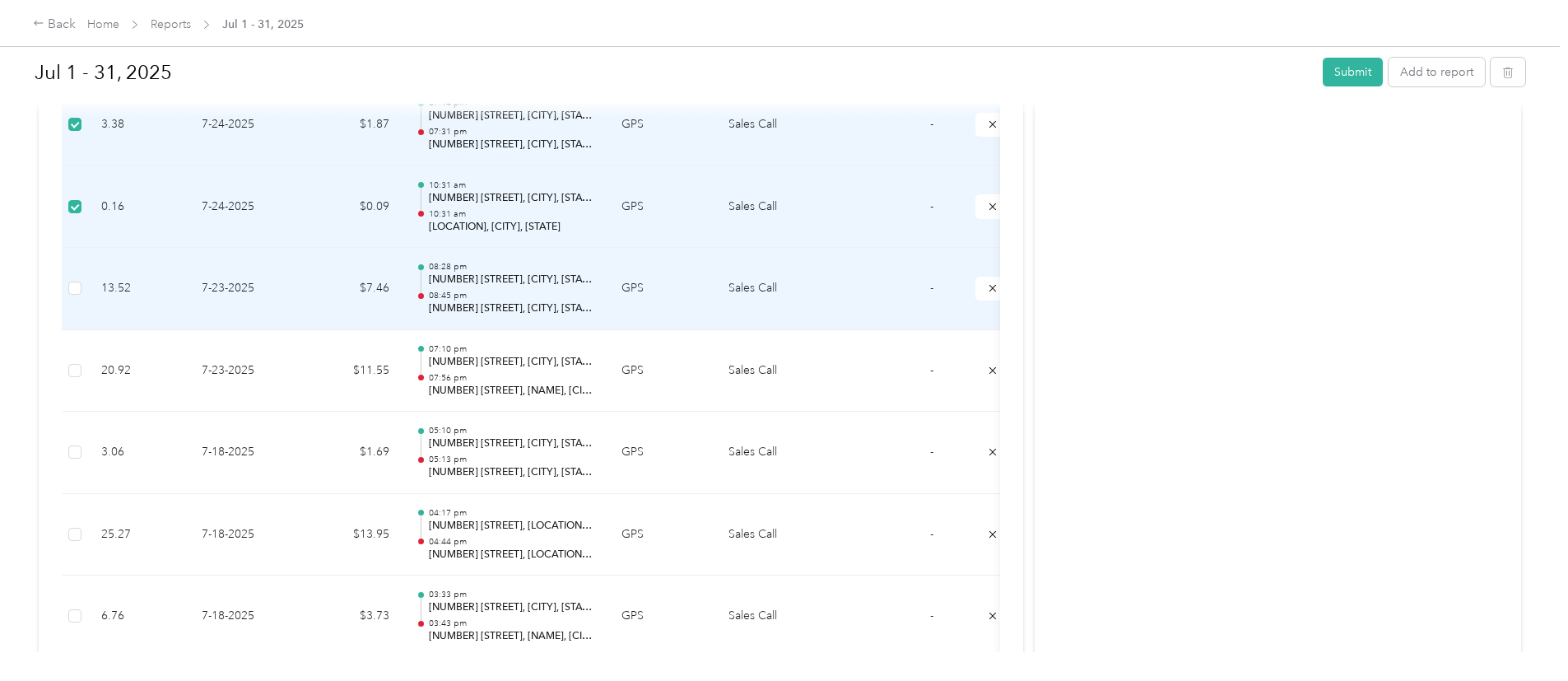 click at bounding box center [75, 289] 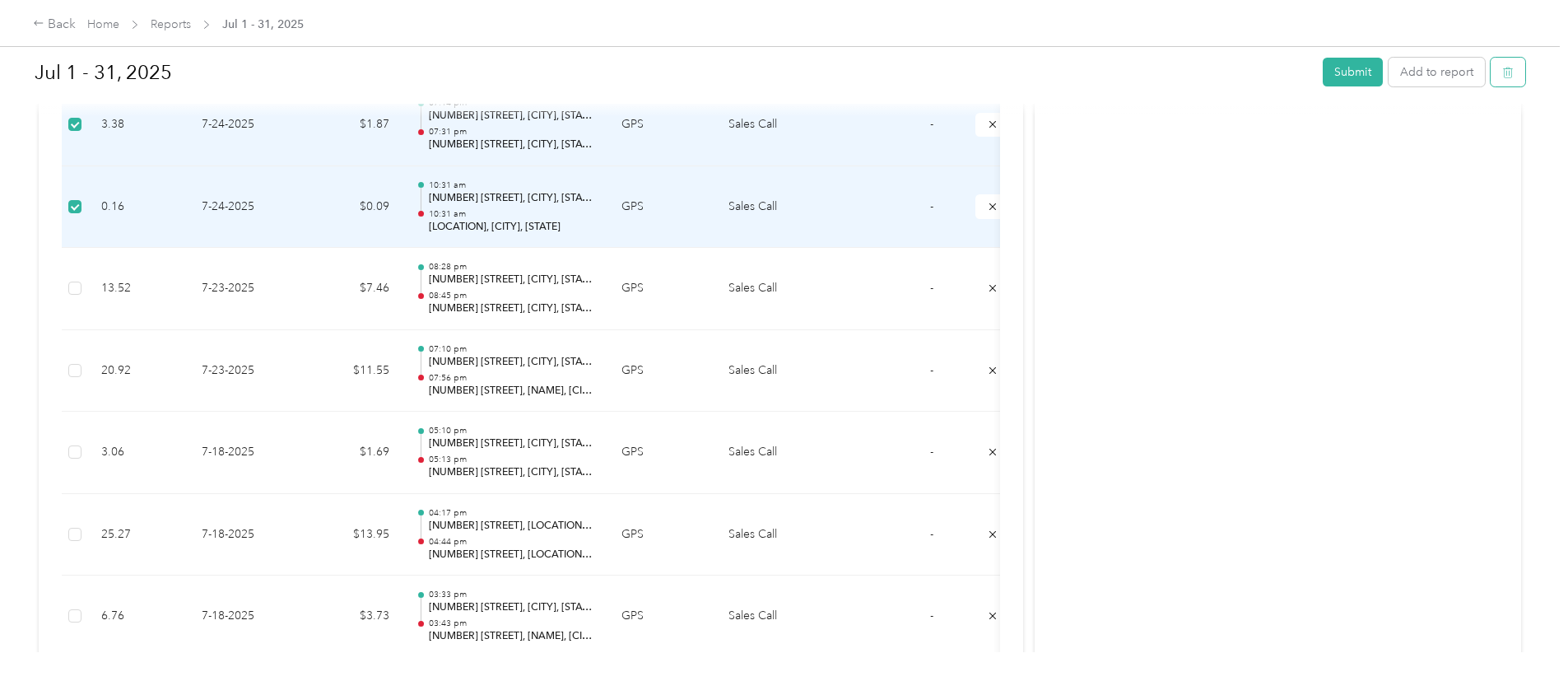click 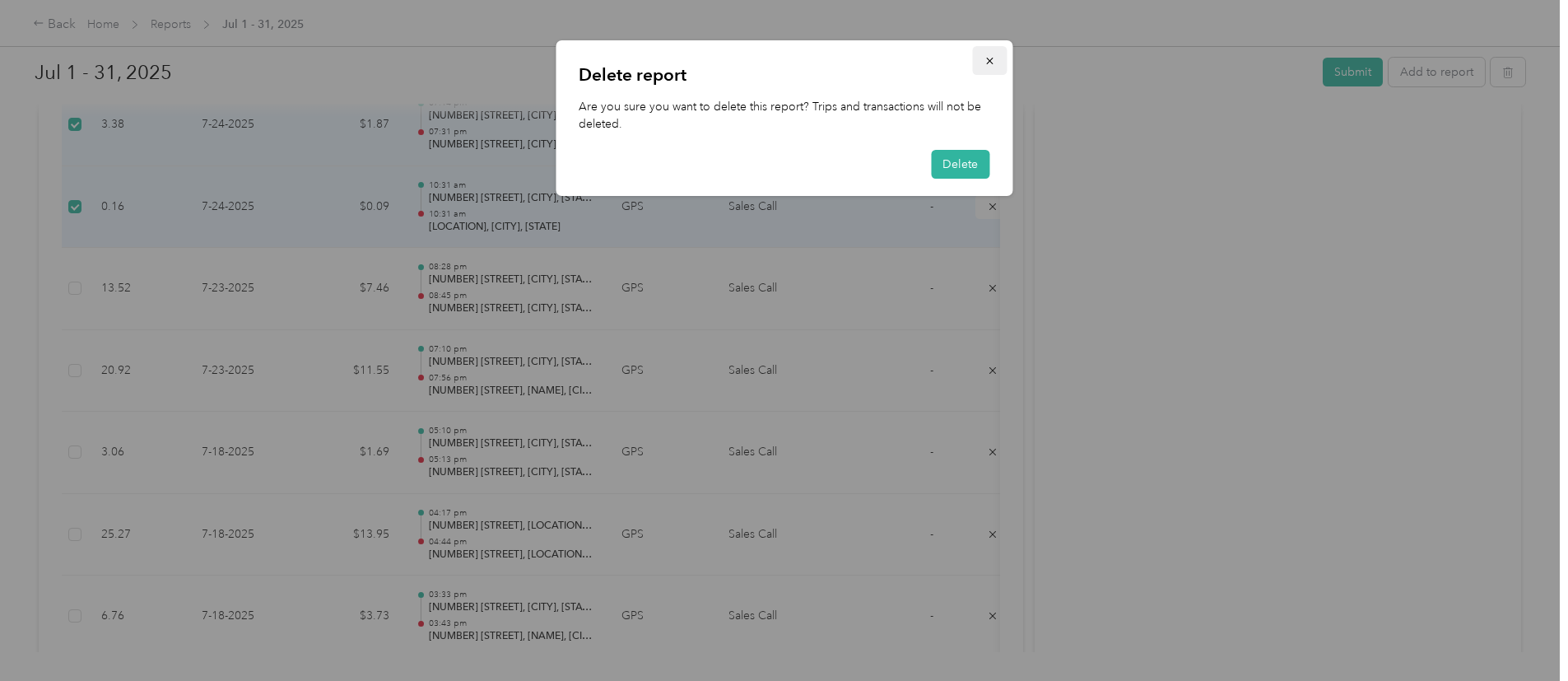 drag, startPoint x: 996, startPoint y: 62, endPoint x: 979, endPoint y: 63, distance: 17.02939 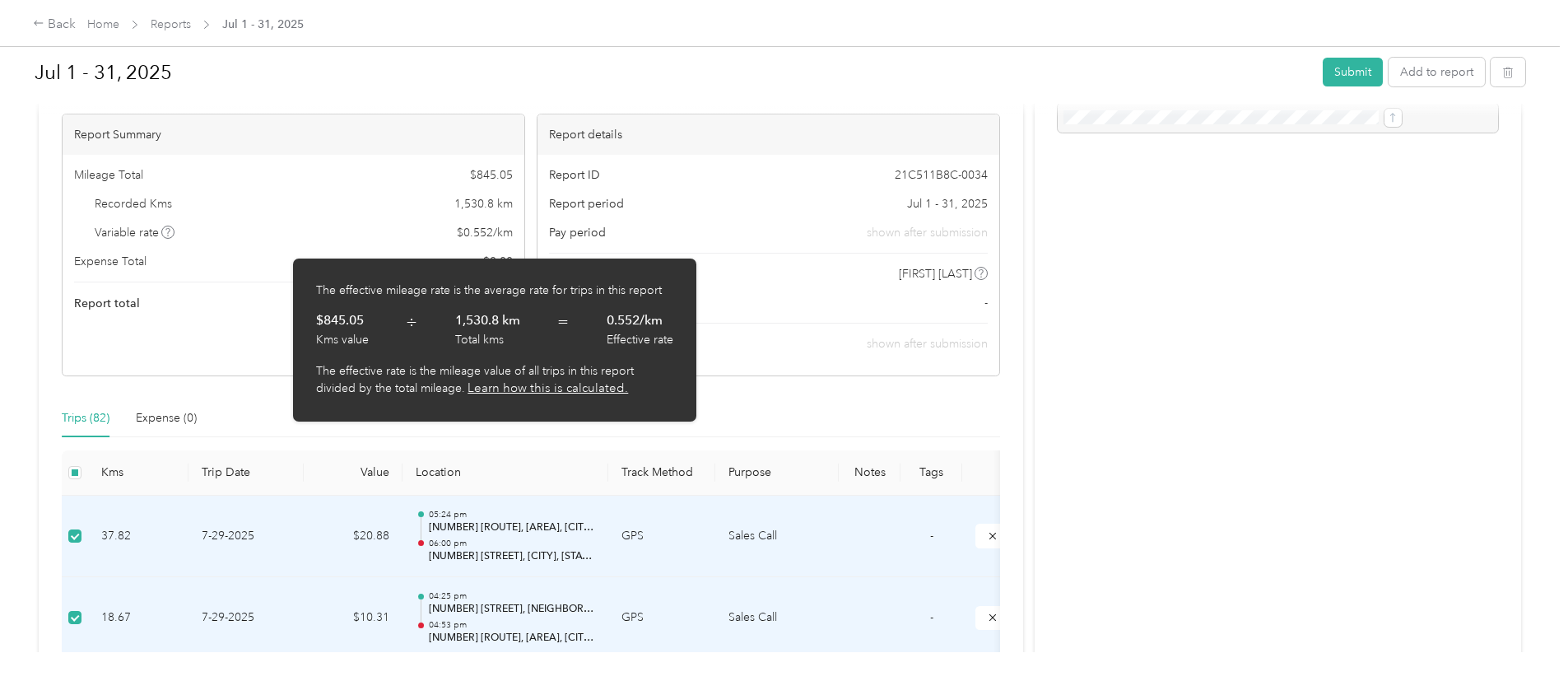 scroll, scrollTop: 124, scrollLeft: 0, axis: vertical 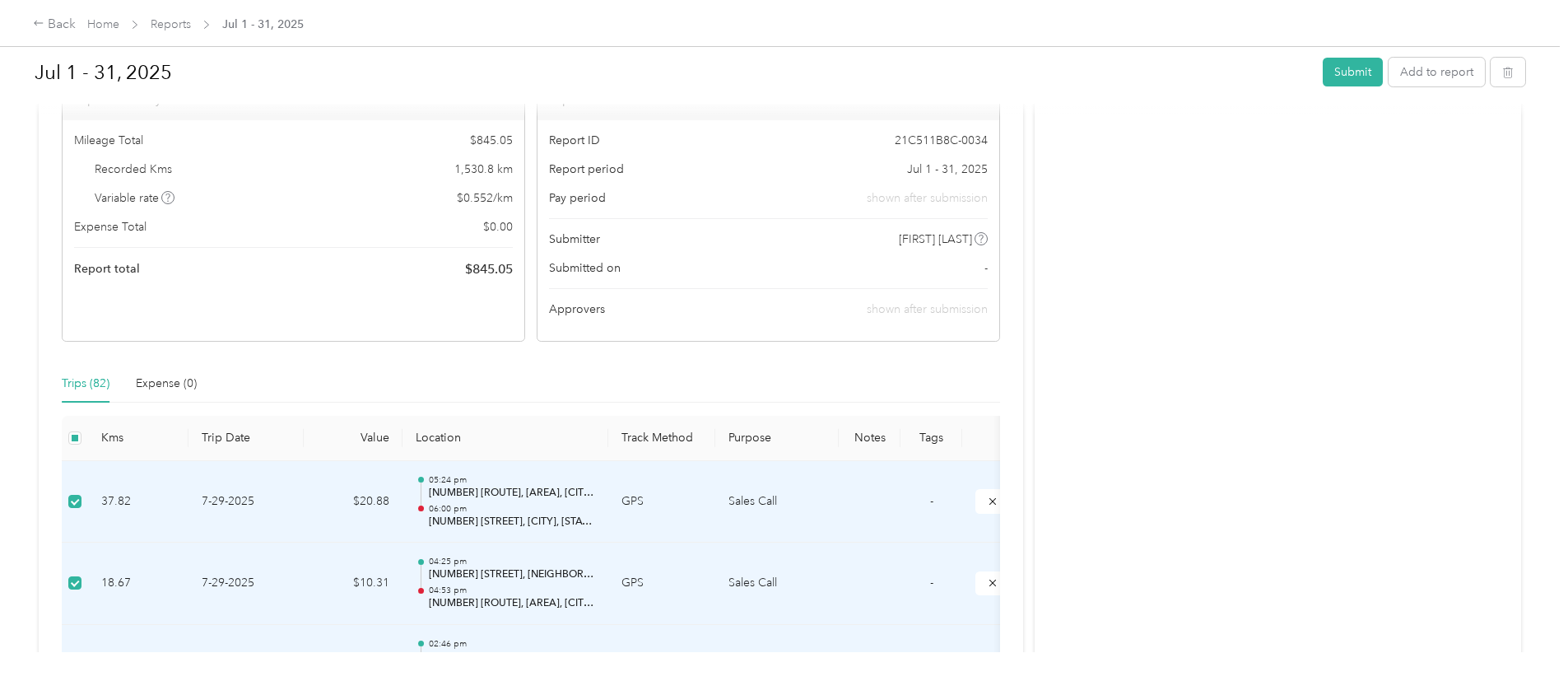 click on "[NUMBER] [ROUTE], [AREA], [CITY], [STATE]" at bounding box center [512, 493] 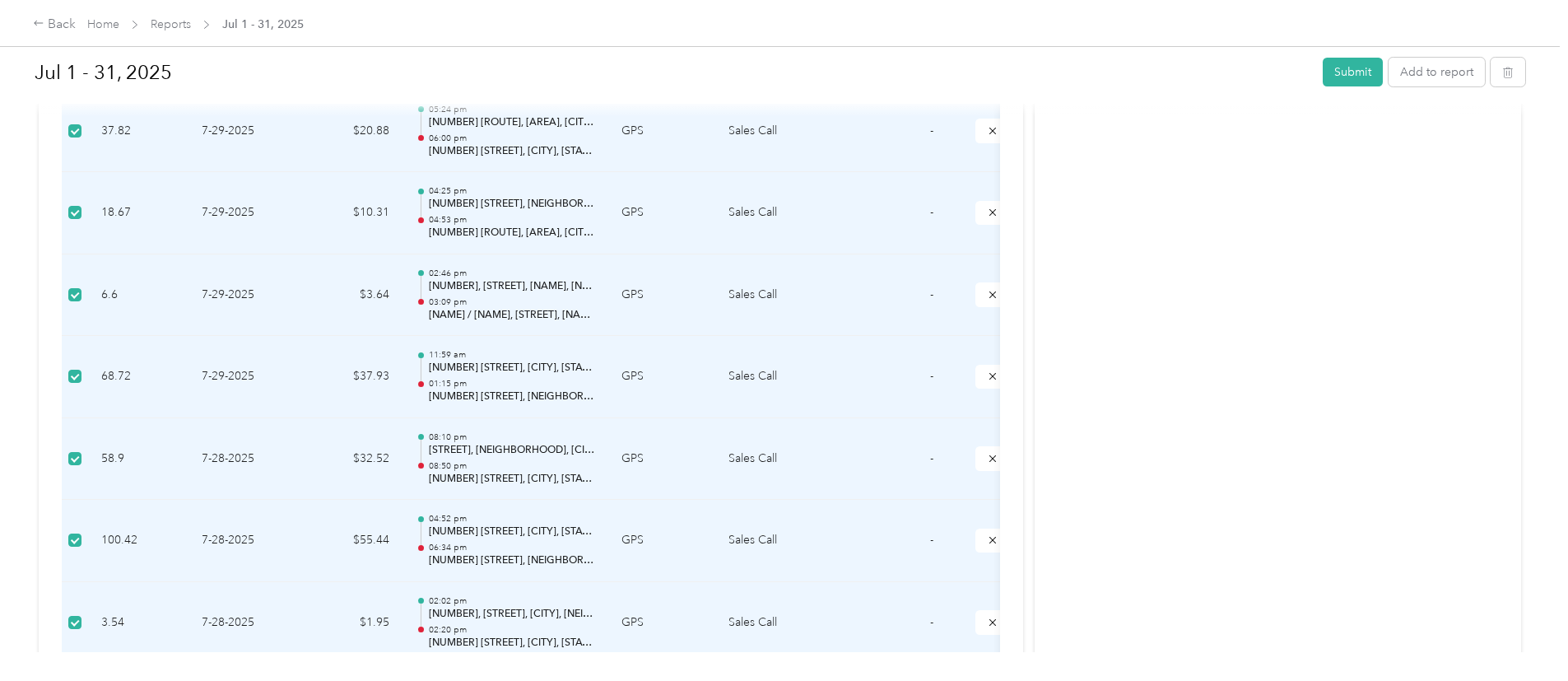 scroll, scrollTop: 371, scrollLeft: 0, axis: vertical 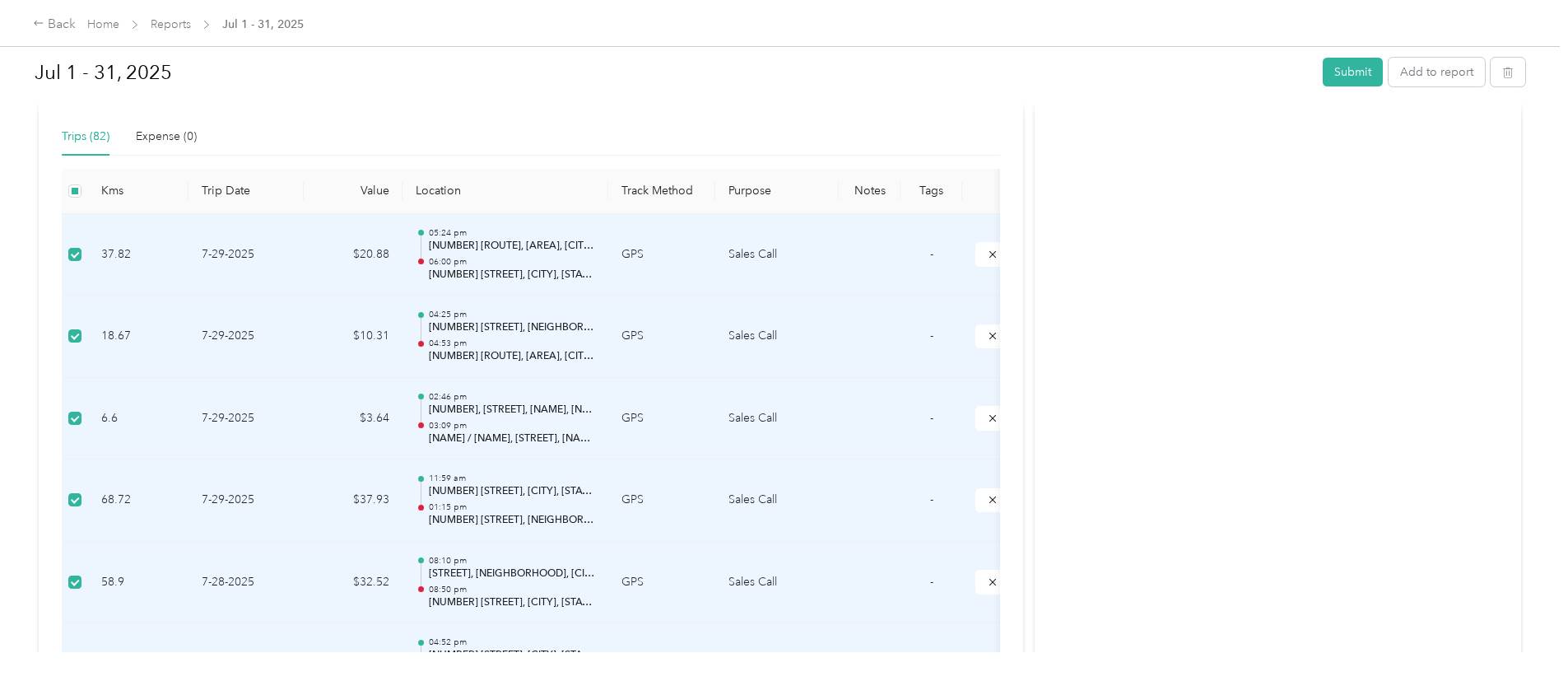 click on "06:00 pm" at bounding box center [512, 262] 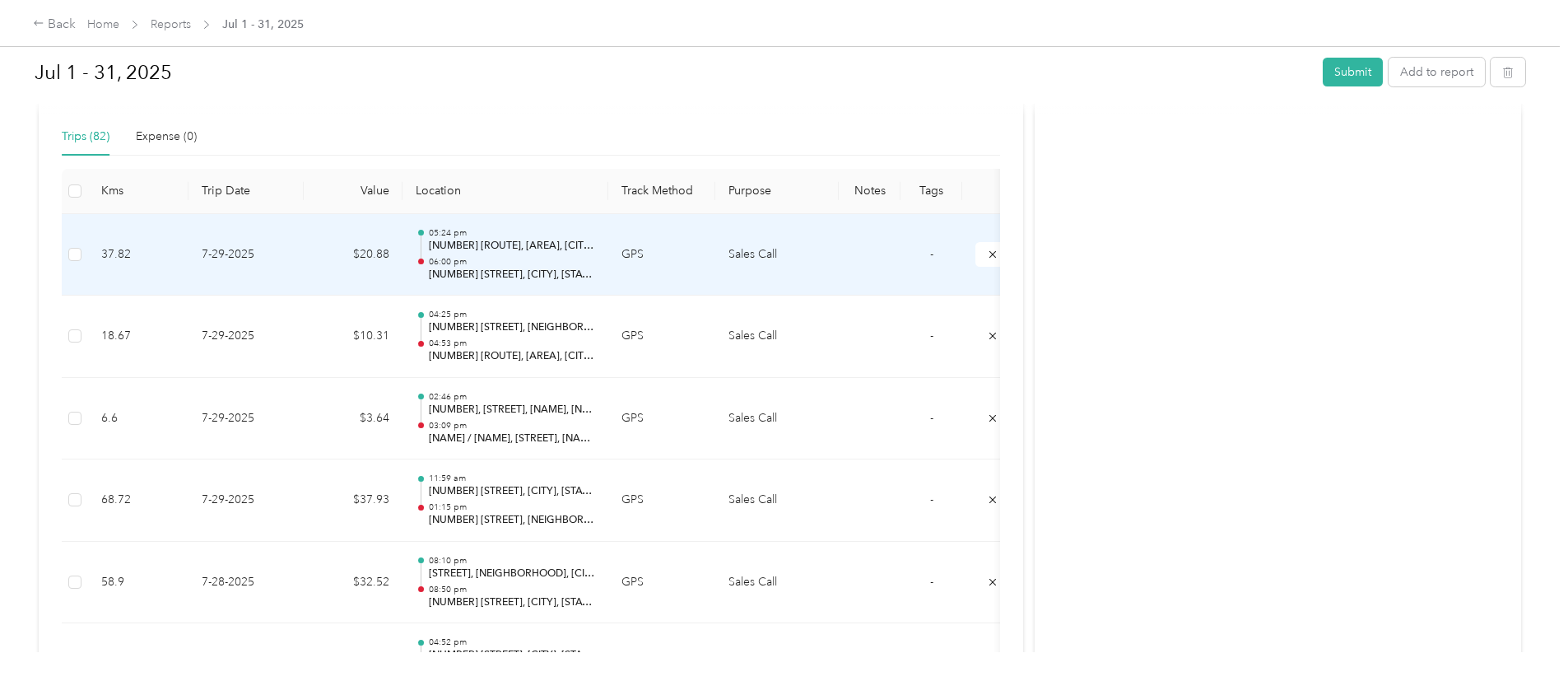 click on "37.82" at bounding box center [138, 255] 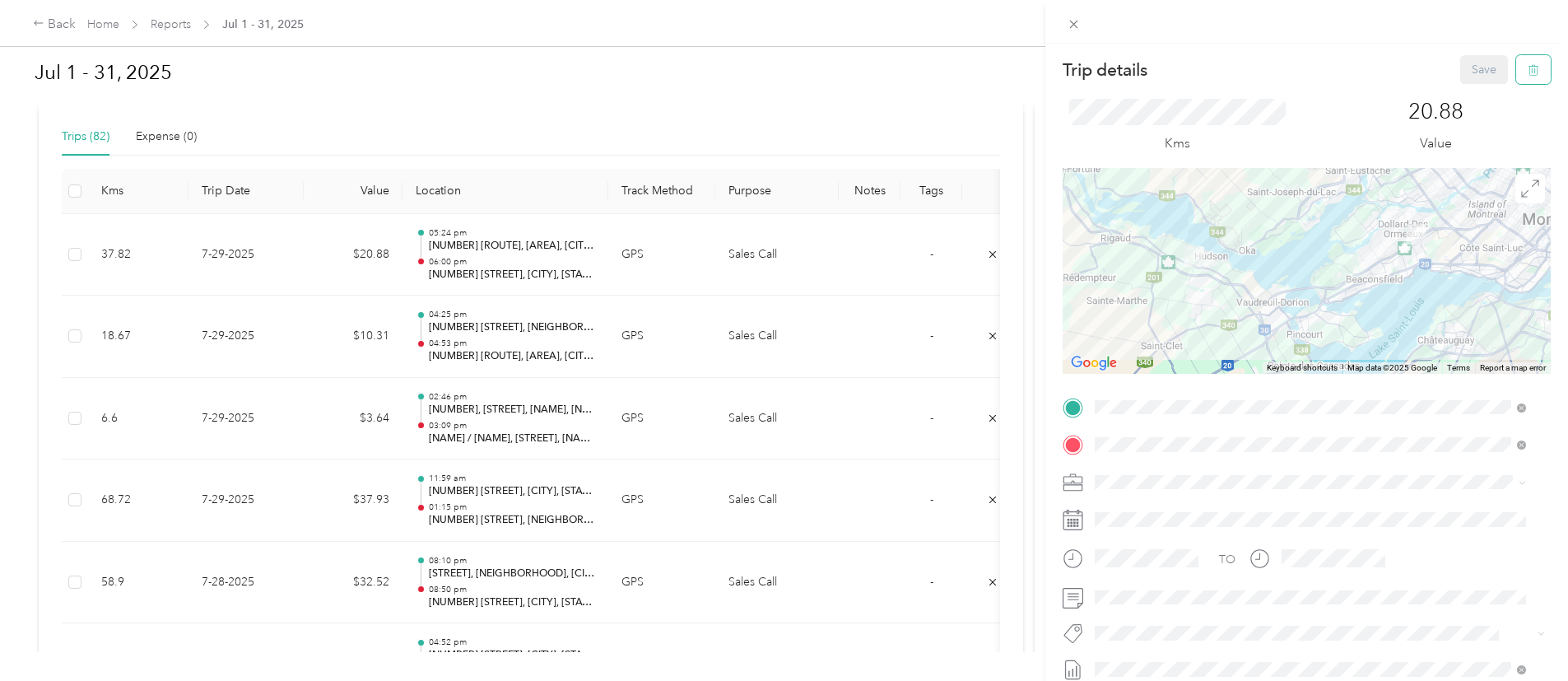 click at bounding box center (1533, 69) 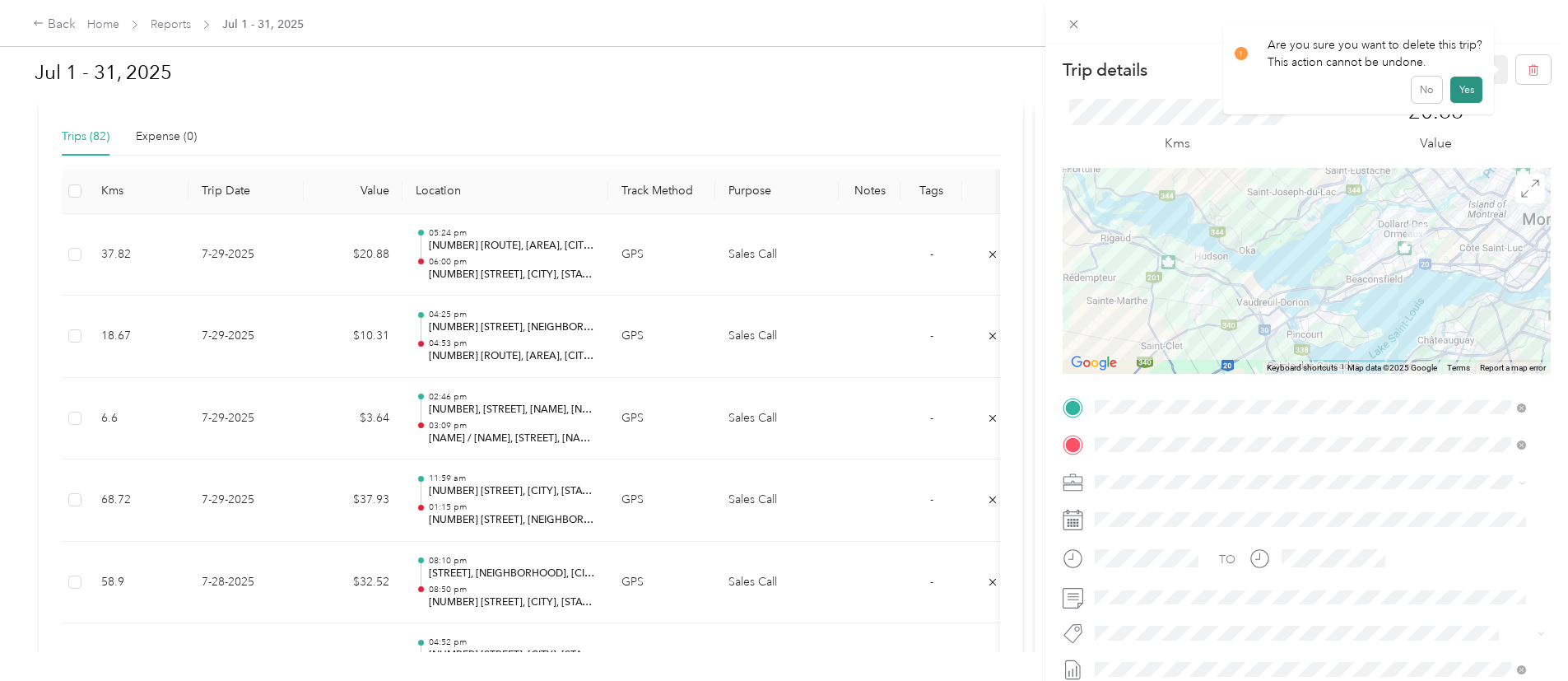 click on "Yes" at bounding box center (1466, 90) 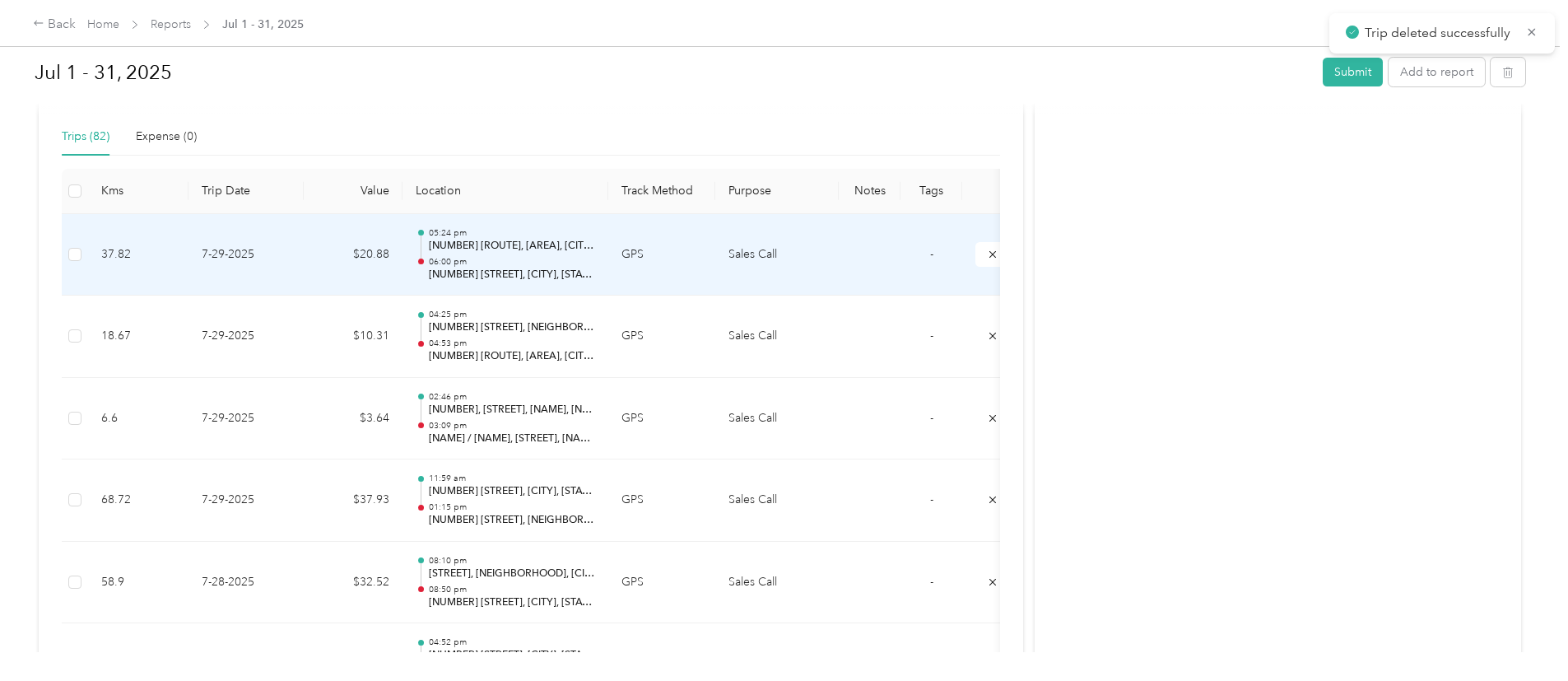 click on "[NUMBER] [ROUTE], [AREA], [CITY], [STATE]" at bounding box center (512, 246) 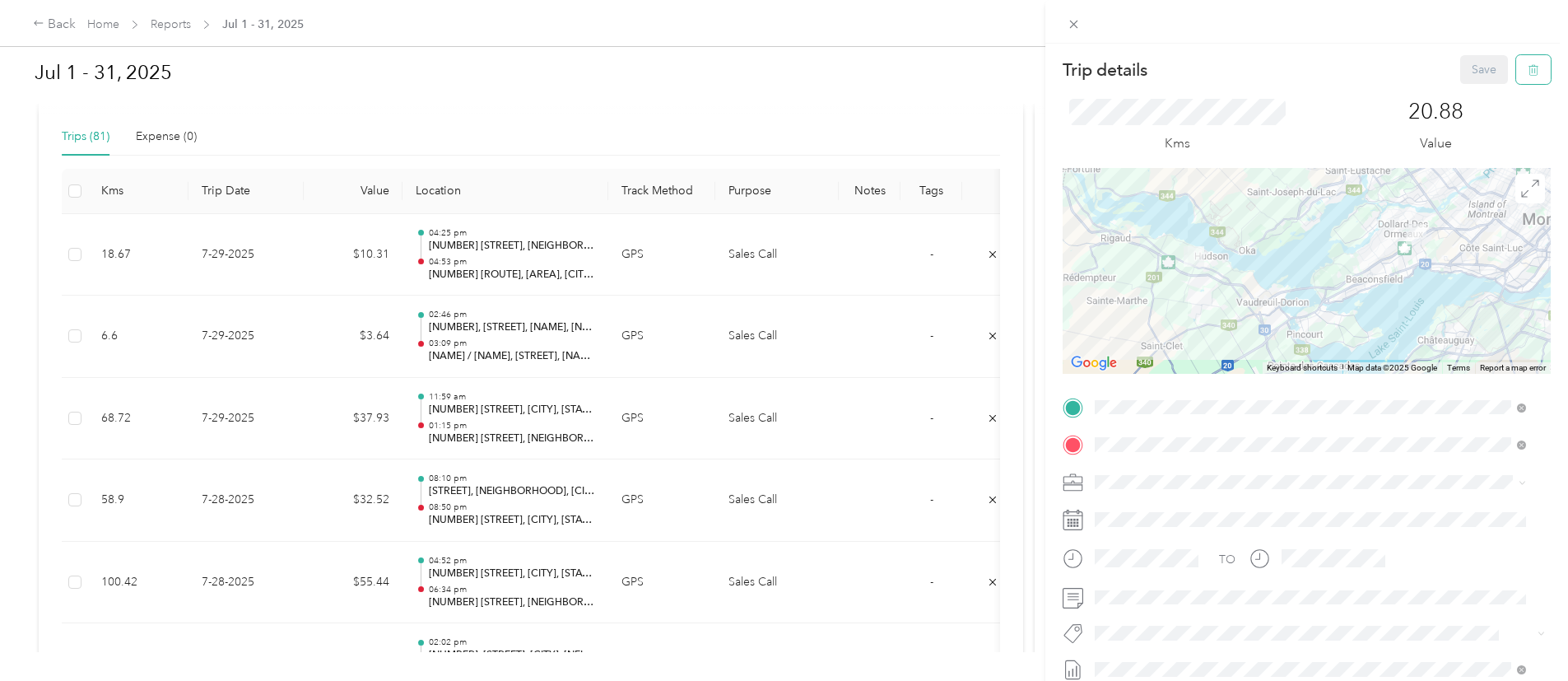 click at bounding box center [1533, 69] 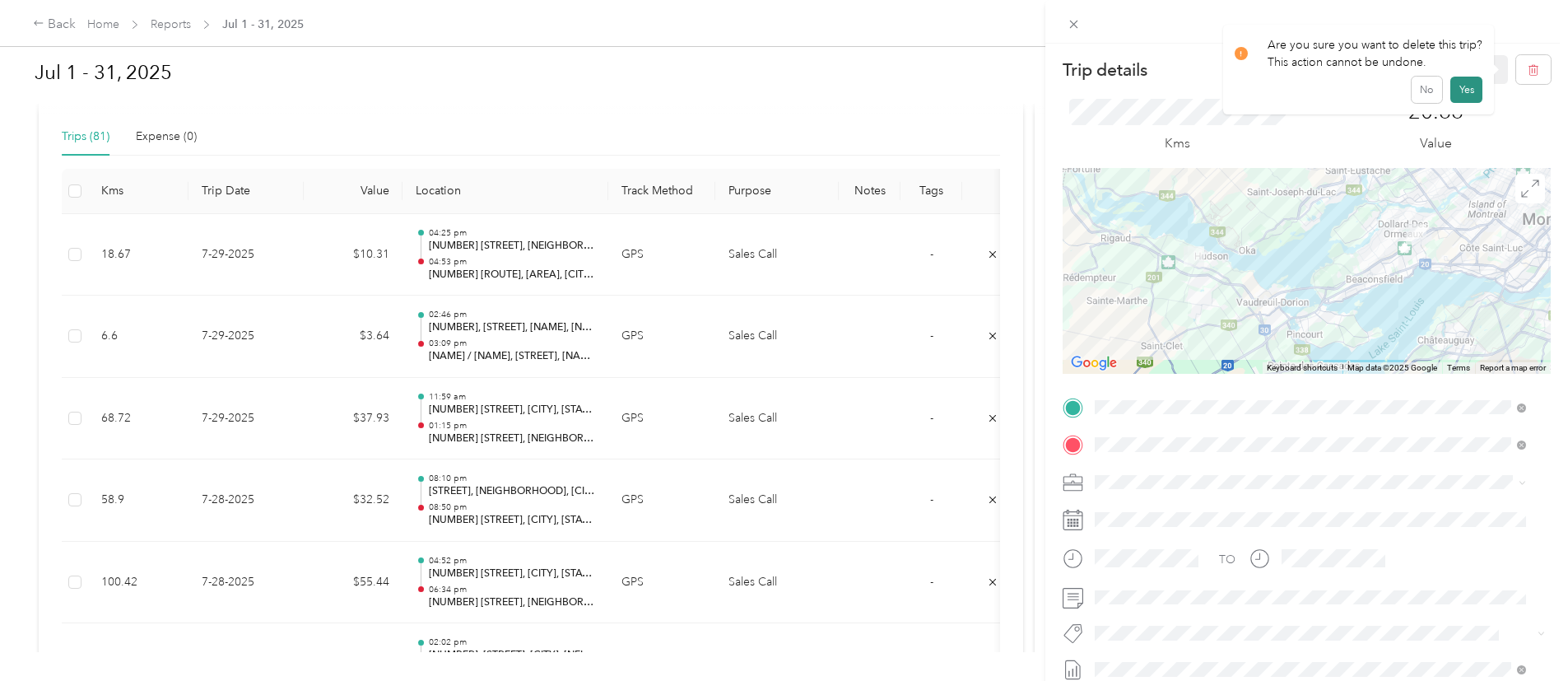 click on "Yes" at bounding box center (1466, 90) 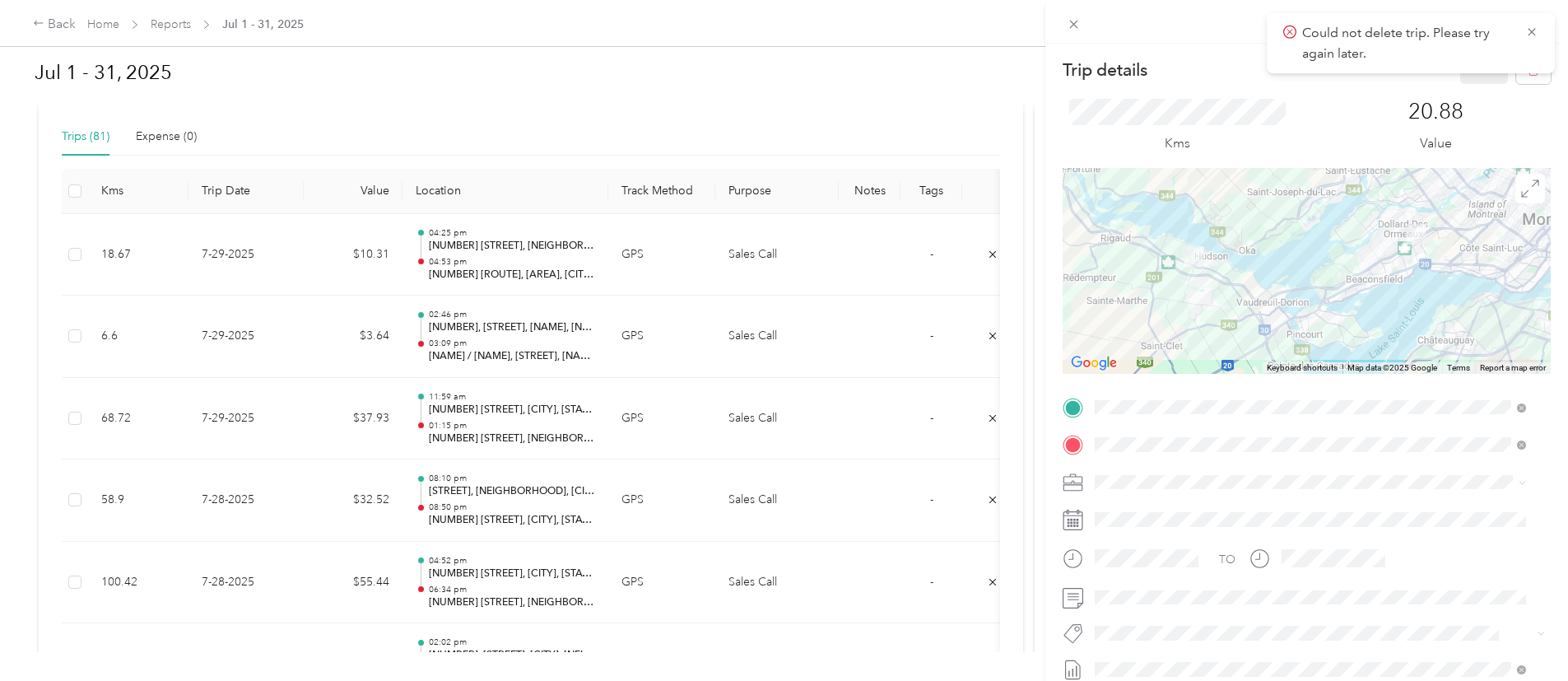 click on "Trip details Save This trip cannot be edited because it is either under review, approved, or paid. Contact your Team Manager to edit it. Kms 20.88 Value  ← Move left → Move right ↑ Move up ↓ Move down + Zoom in - Zoom out Home Jump left by 75% End Jump right by 75% Page Up Jump up by 75% Page Down Jump down by 75% Keyboard shortcuts Map Data Map data ©2025 Google Map data ©2025 Google 5 km  Click to toggle between metric and imperial units Terms Report a map error TO Add photo" at bounding box center (784, 340) 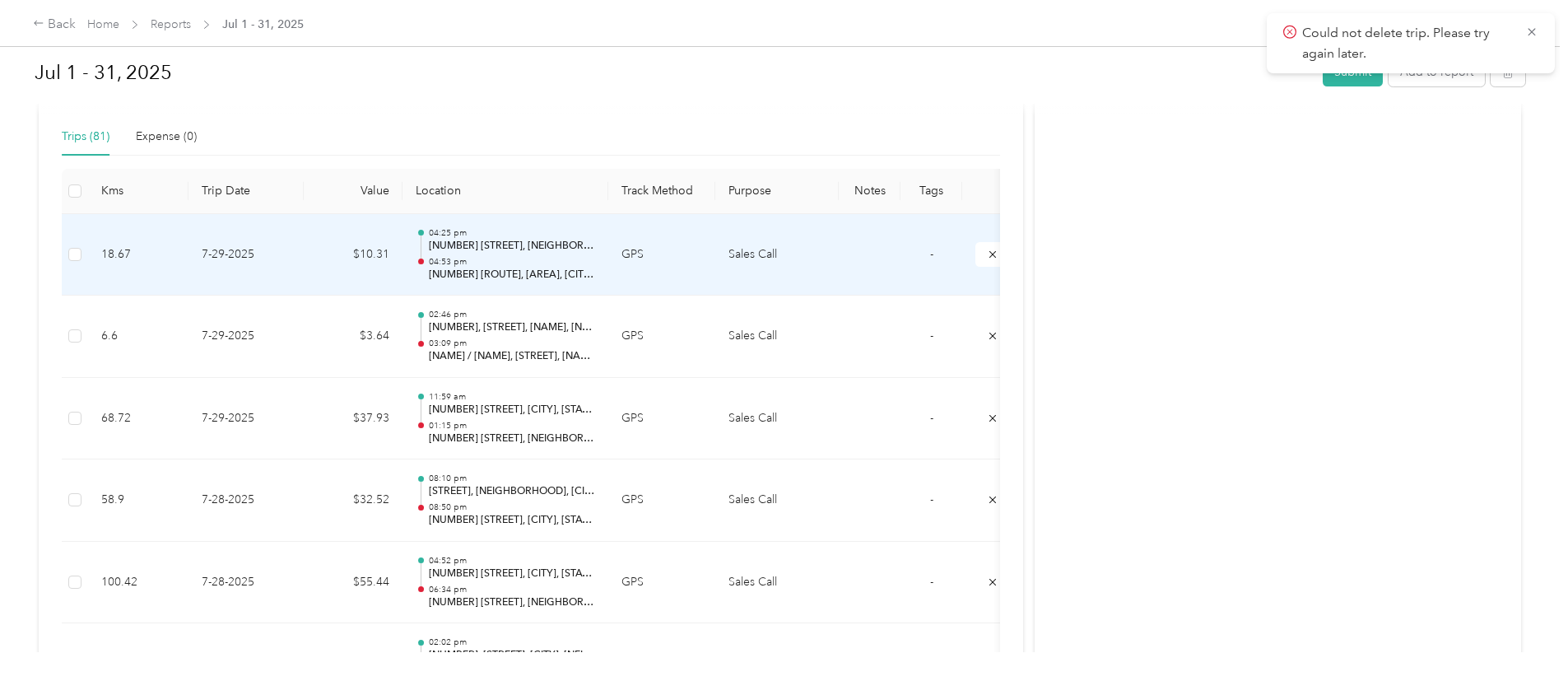 click on "04:25 pm [NUMBER] [STREET], [CITY], [STATE] 04:53 pm [NUMBER] [STREET], [CITY], [STATE]" at bounding box center (505, 255) 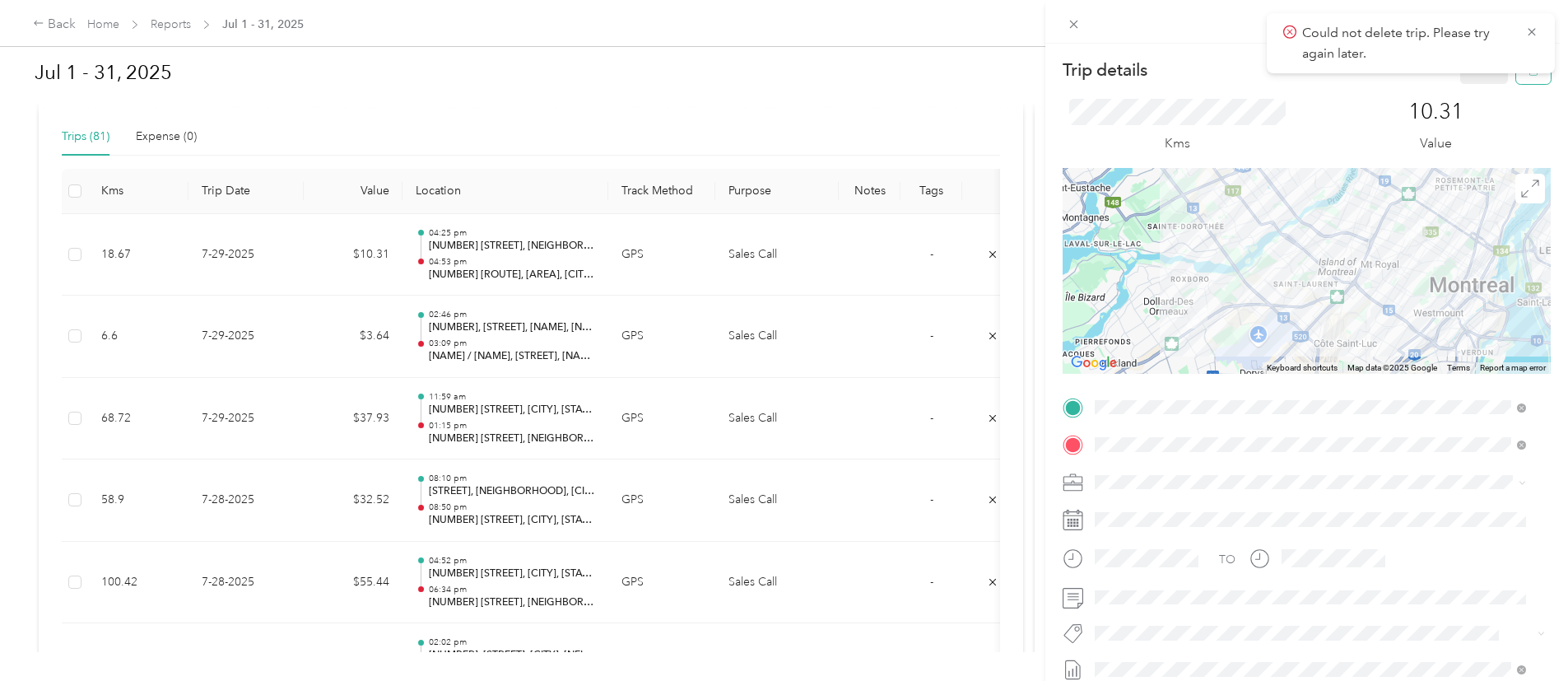 click 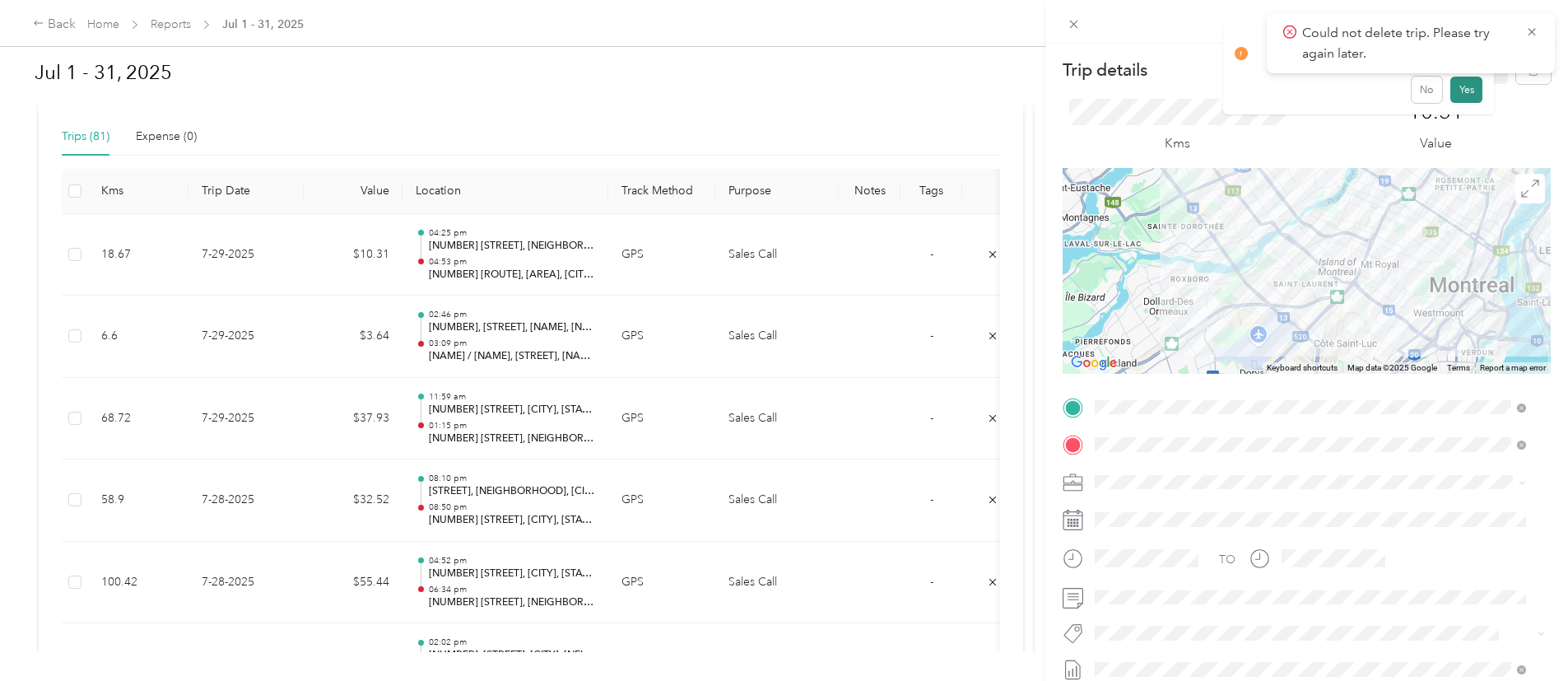 click on "Yes" at bounding box center [1466, 90] 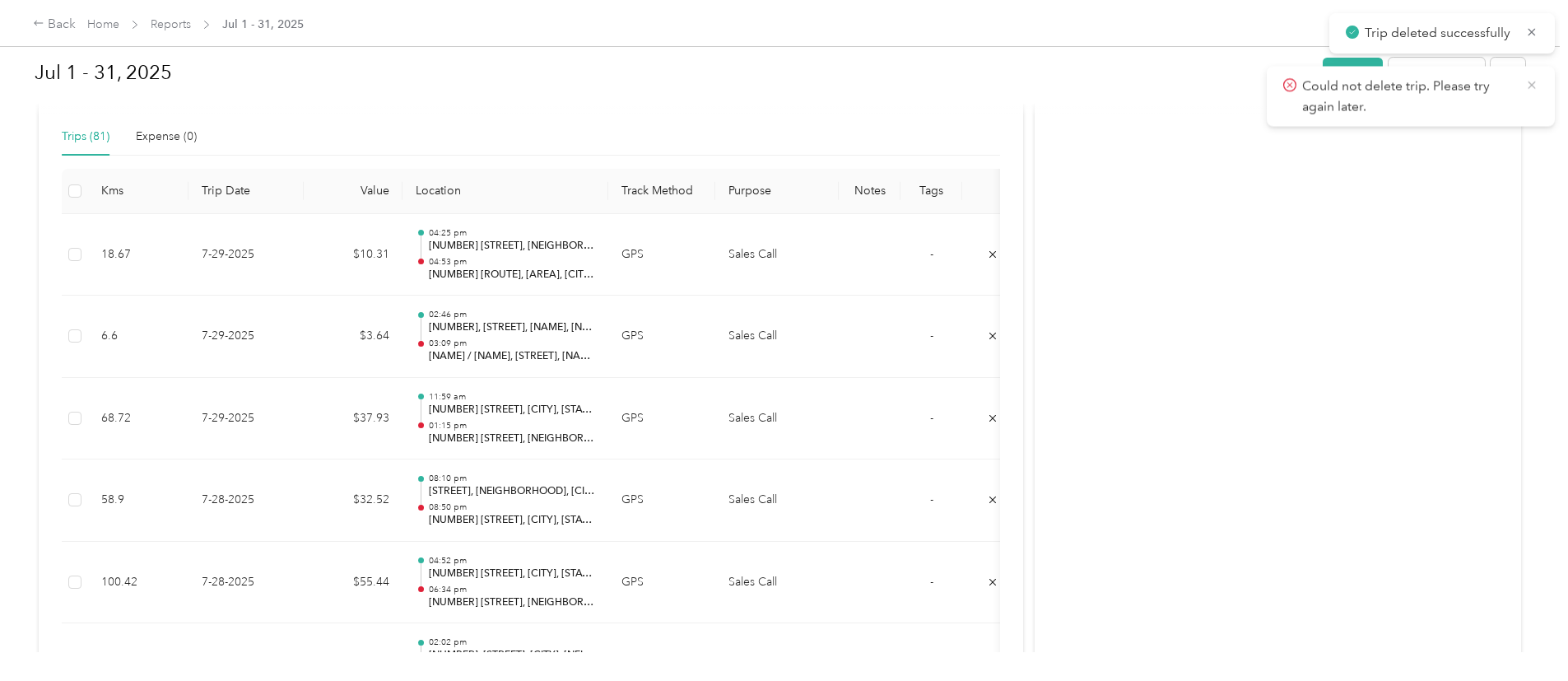 click 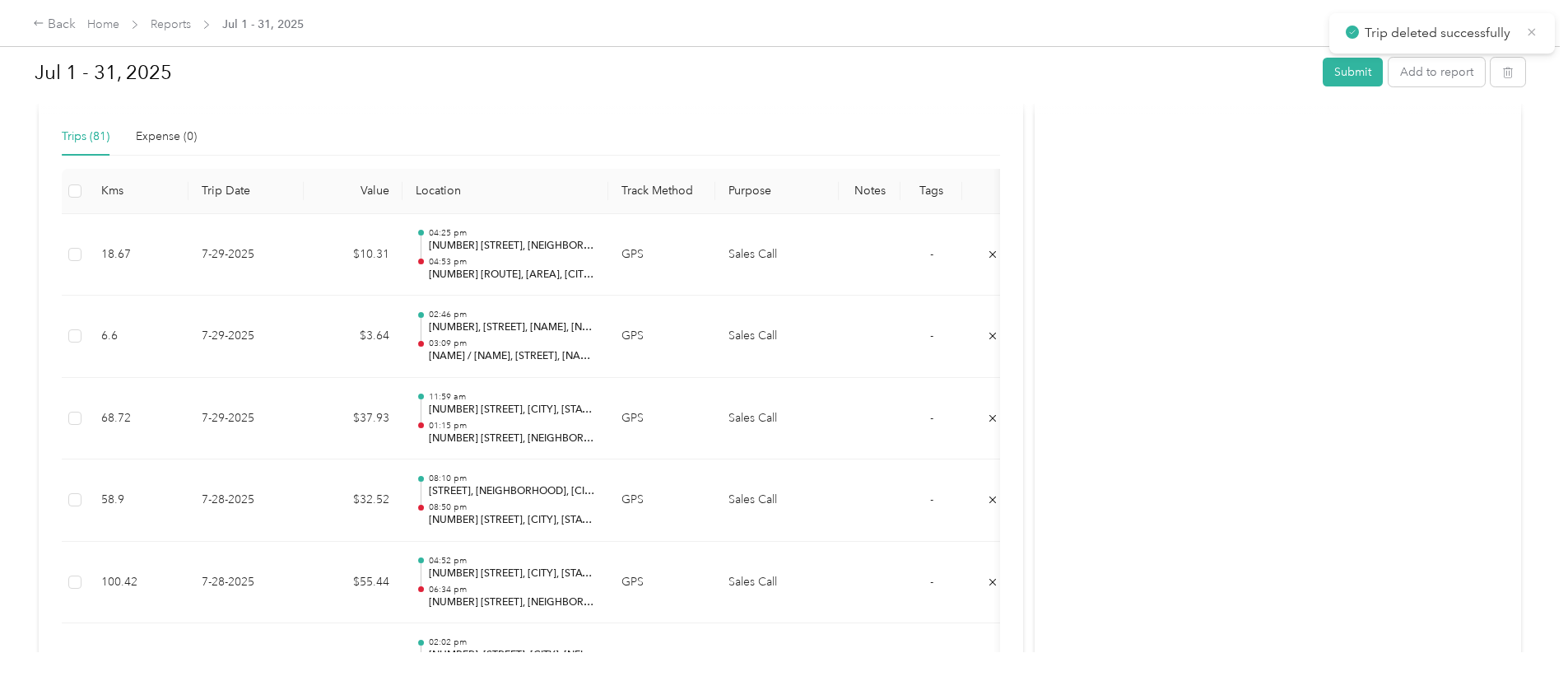 click 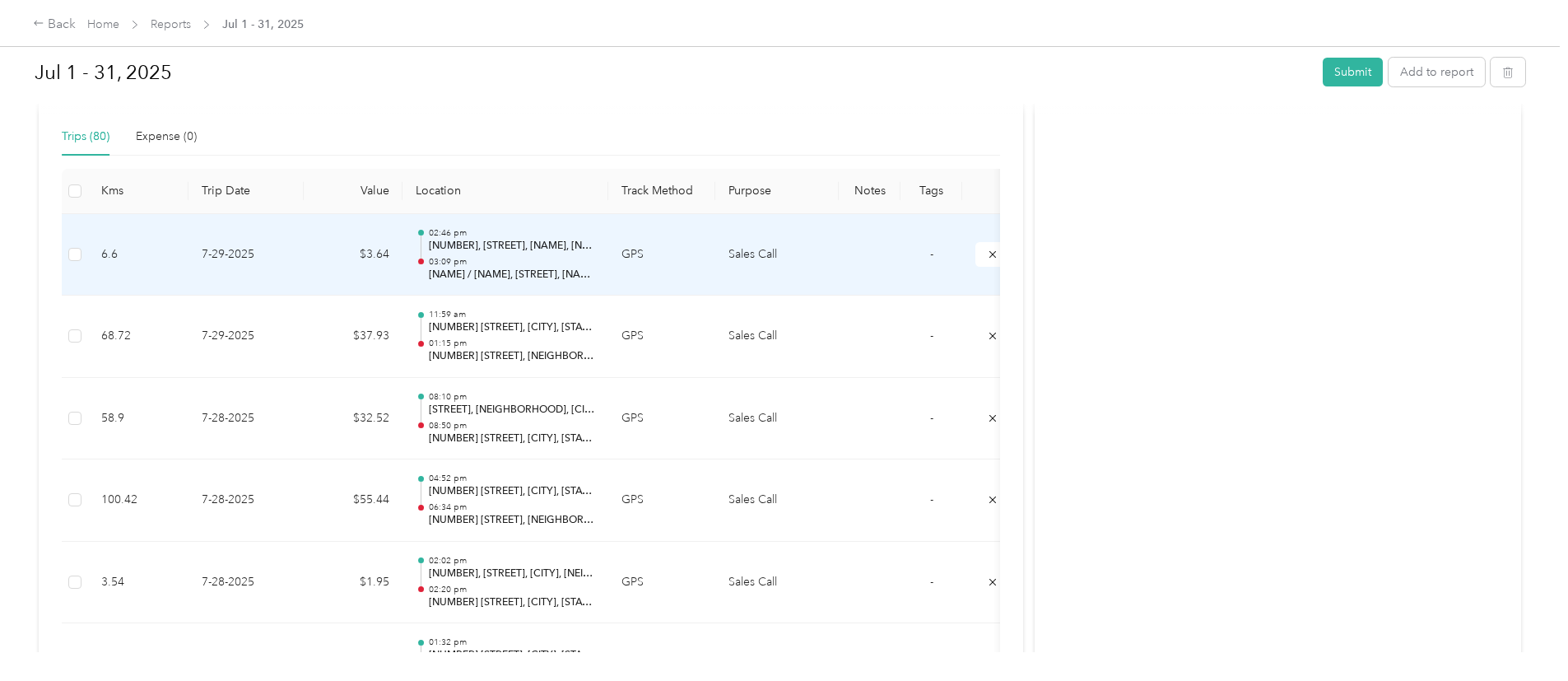 click on "7-29-2025" at bounding box center [246, 255] 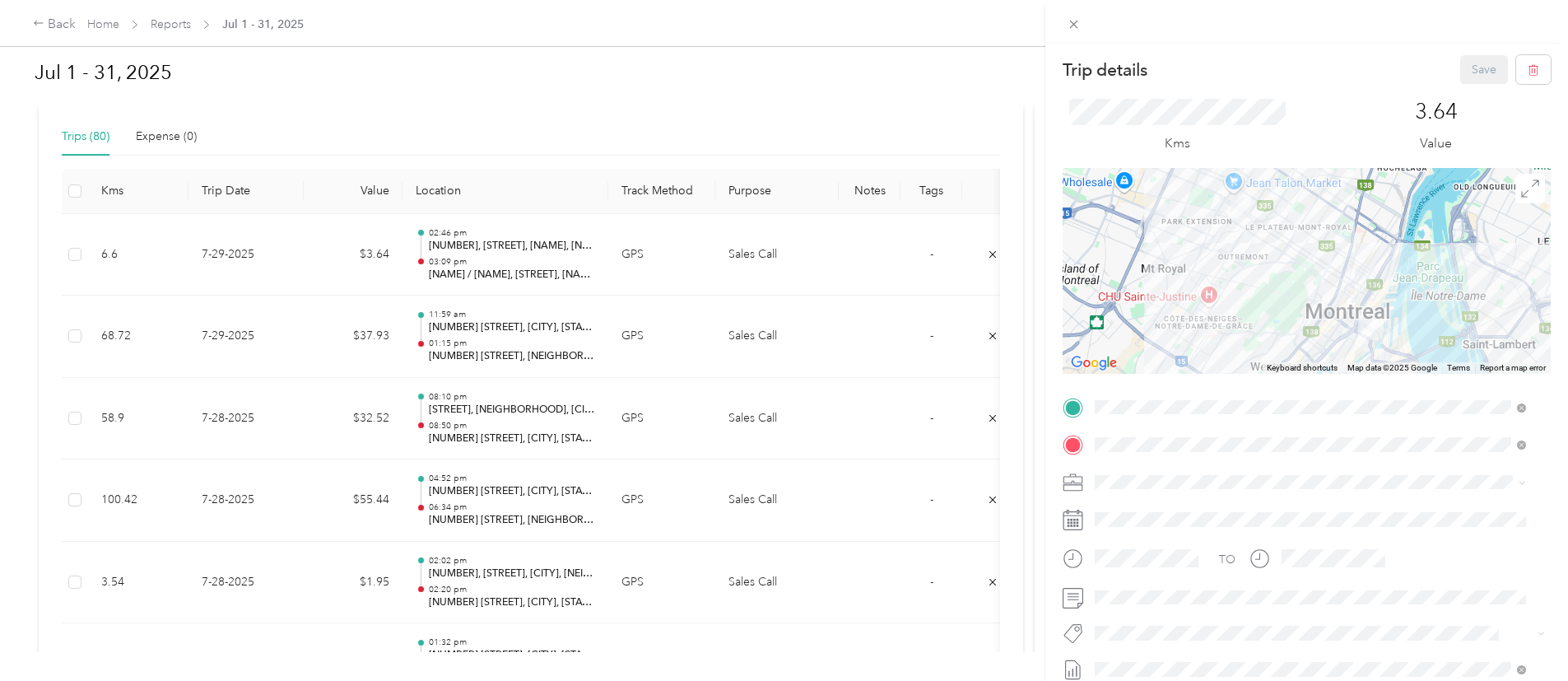 click on "Trip details Save This trip cannot be edited because it is either under review, approved, or paid. Contact your Team Manager to edit it. Kms 3.64 Value  ← Move left → Move right ↑ Move up ↓ Move down + Zoom in - Zoom out Home Jump left by 75% End Jump right by 75% Page Up Jump up by 75% Page Down Jump down by 75% Keyboard shortcuts Map Data Map data ©2025 Google Map data ©2025 Google 2 km  Click to toggle between metric and imperial units Terms Report a map error TO Add photo" at bounding box center (784, 340) 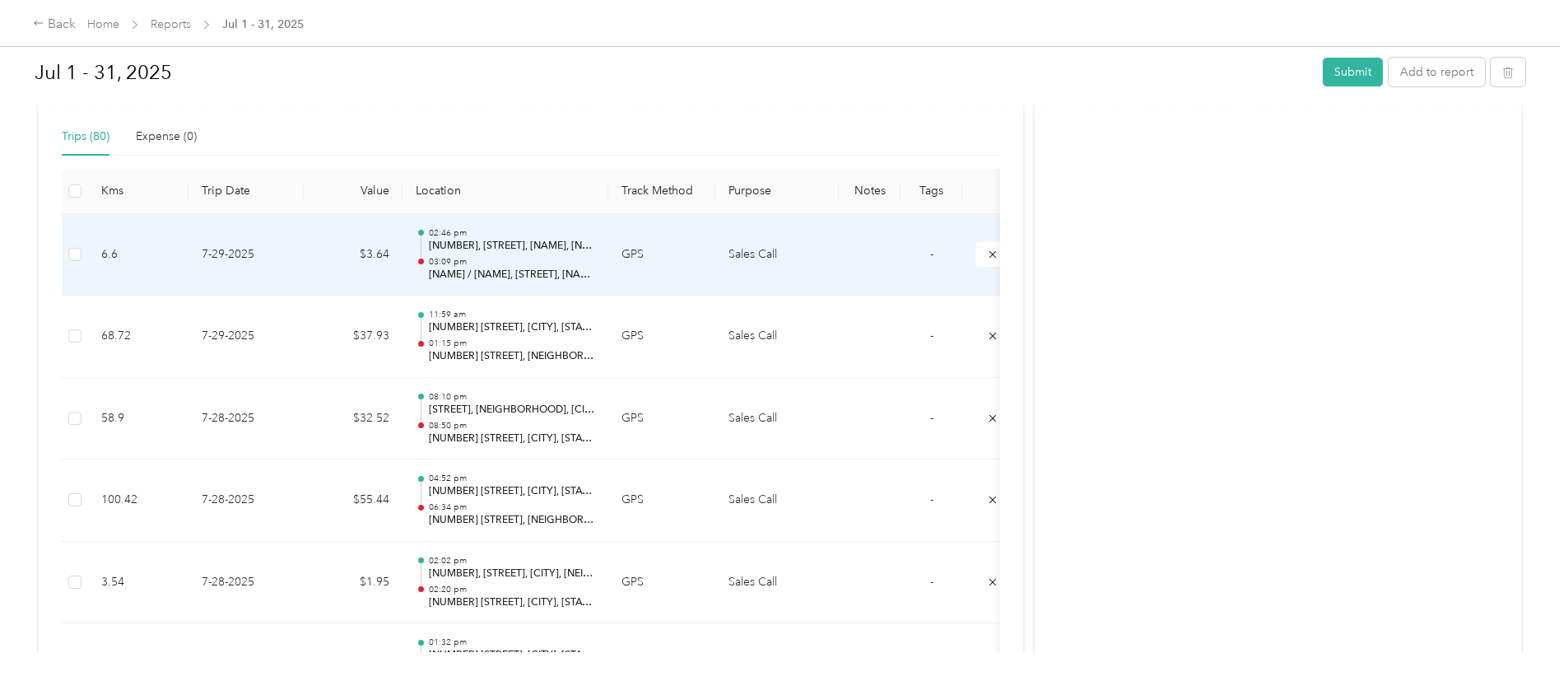 click on "[NUMBER], [STREET], [NAME], [NAME], [CITY], [CITY], [STATE], [POSTAL CODE], Canada" at bounding box center (512, 246) 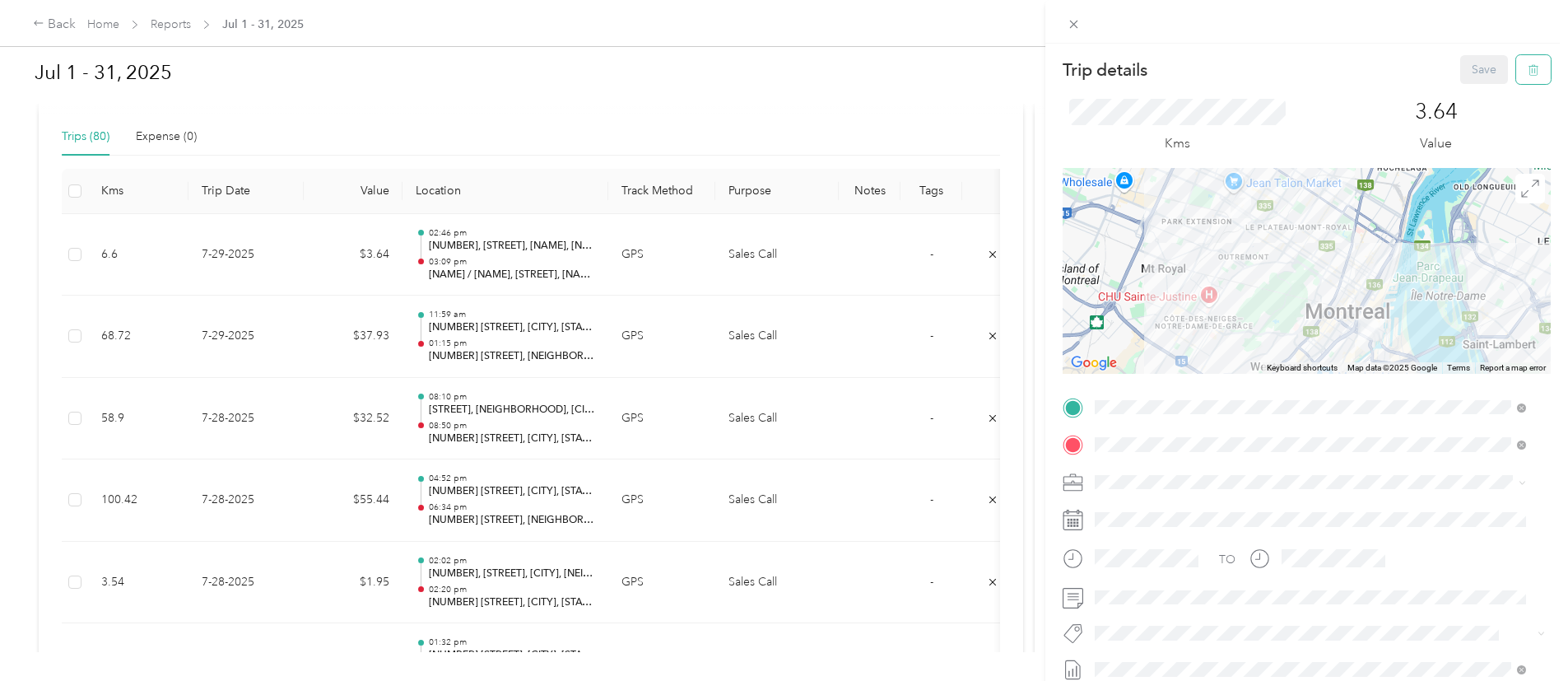click at bounding box center [1533, 69] 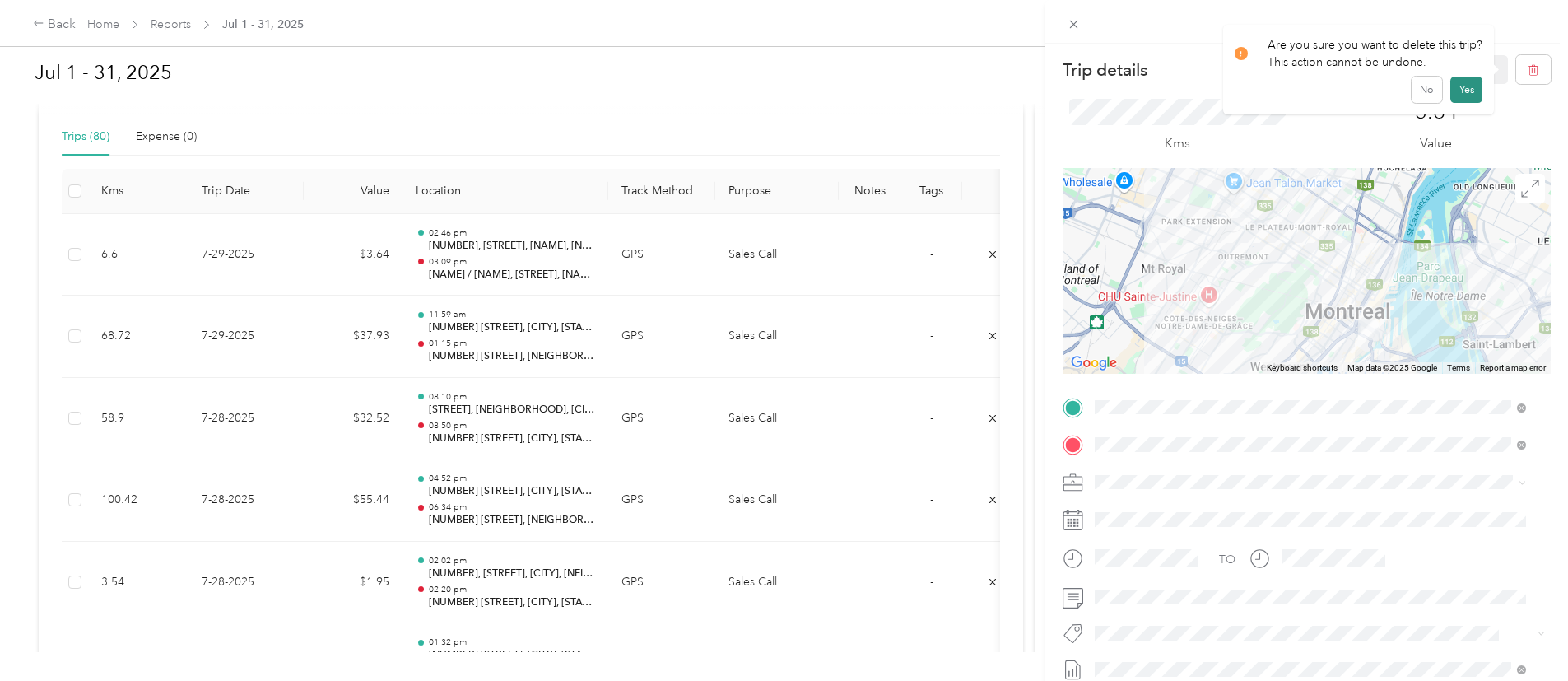 click on "Yes" at bounding box center (1466, 90) 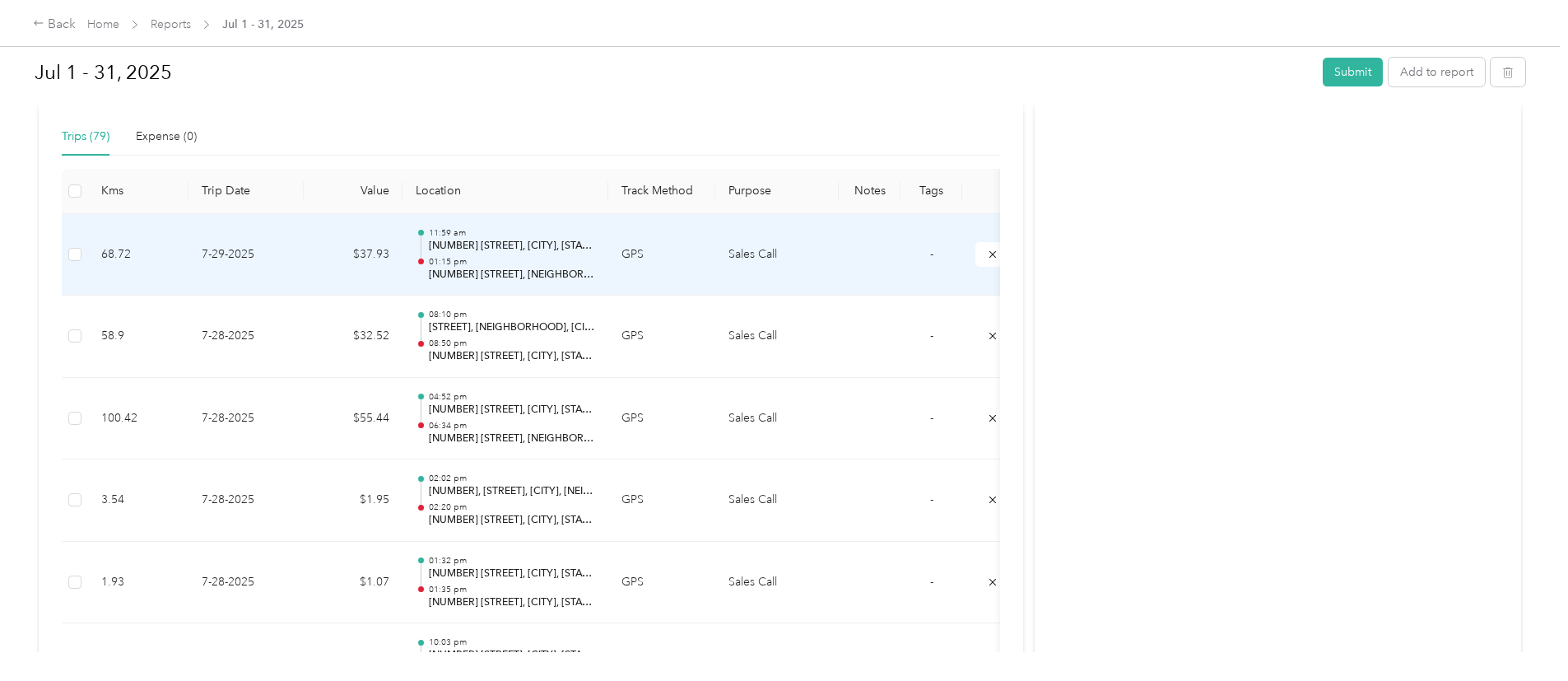 click on "01:15 pm" at bounding box center [512, 262] 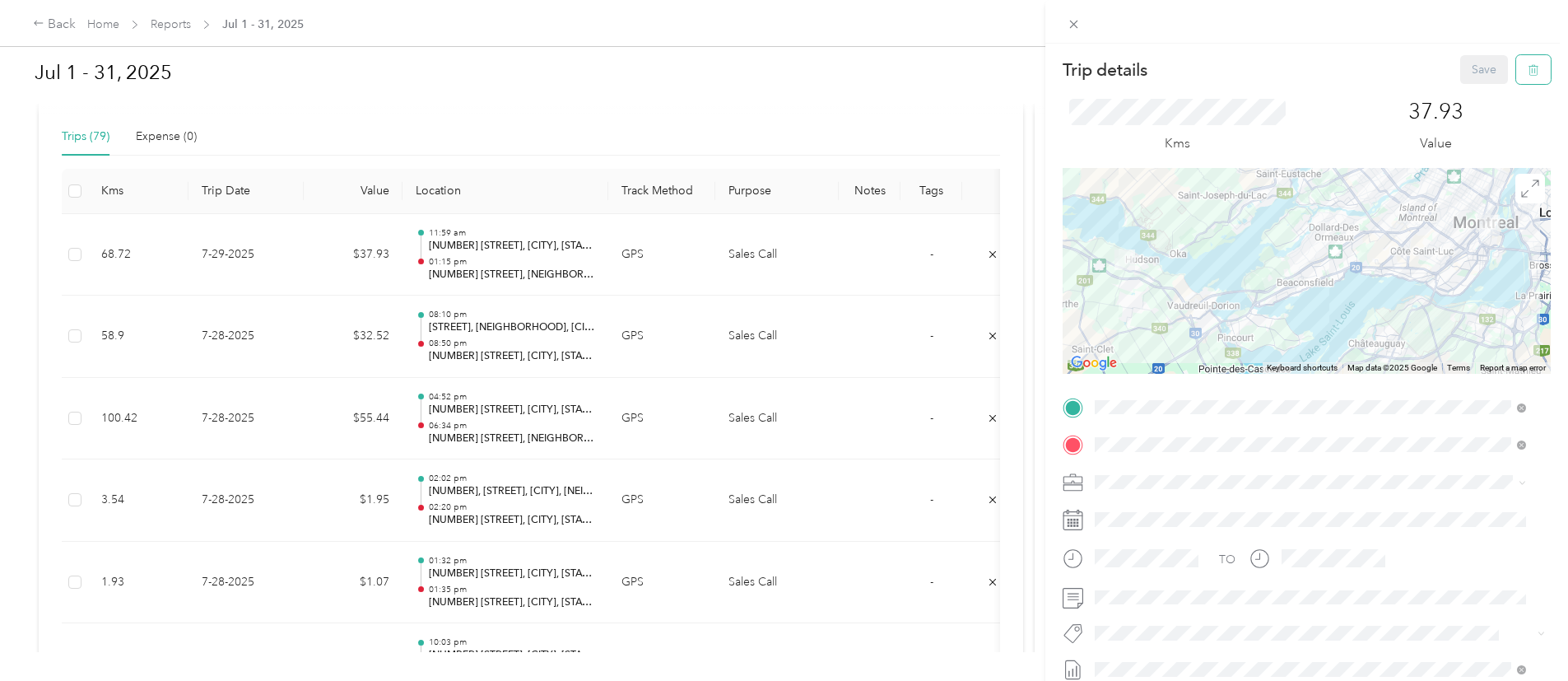 click 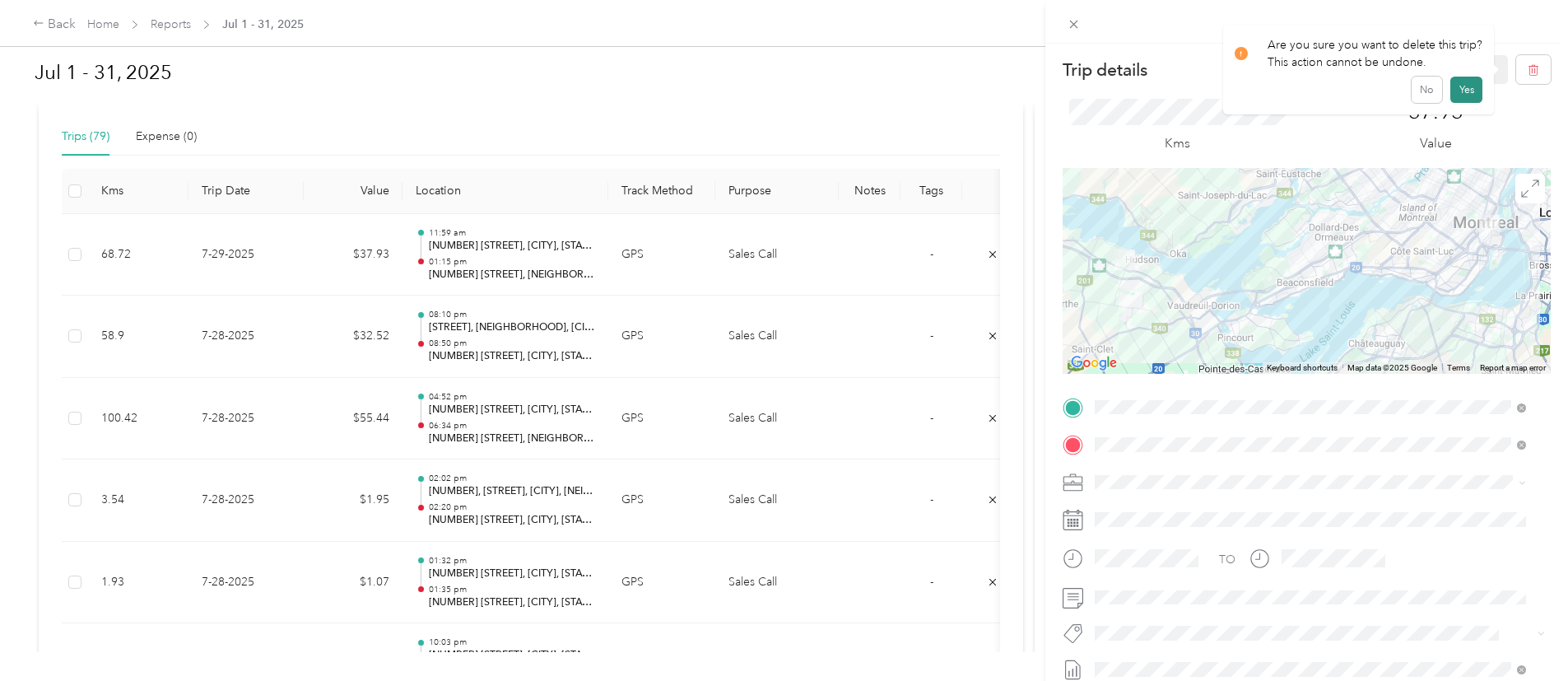 click on "Yes" at bounding box center (1466, 90) 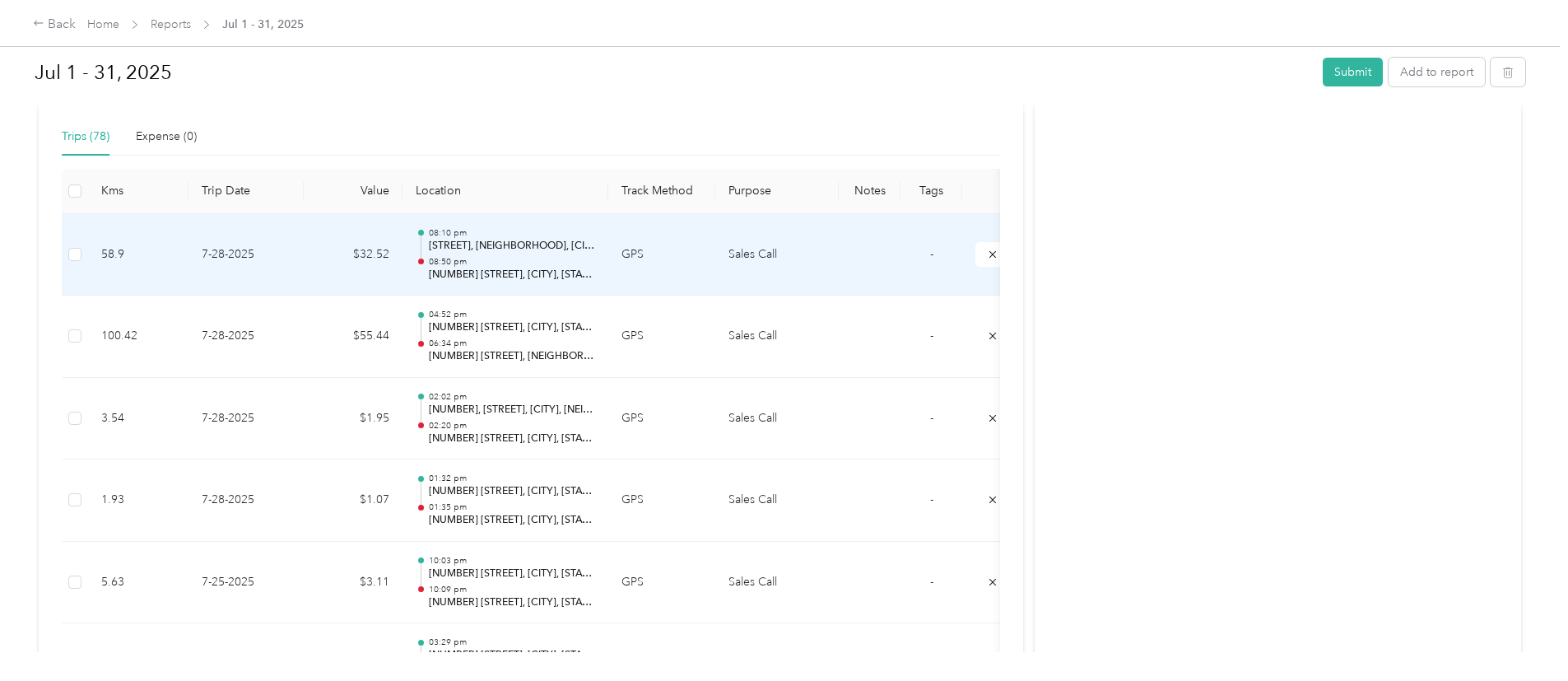 click on "[STREET], [NEIGHBORHOOD], [CITY], [STATE]" at bounding box center [512, 246] 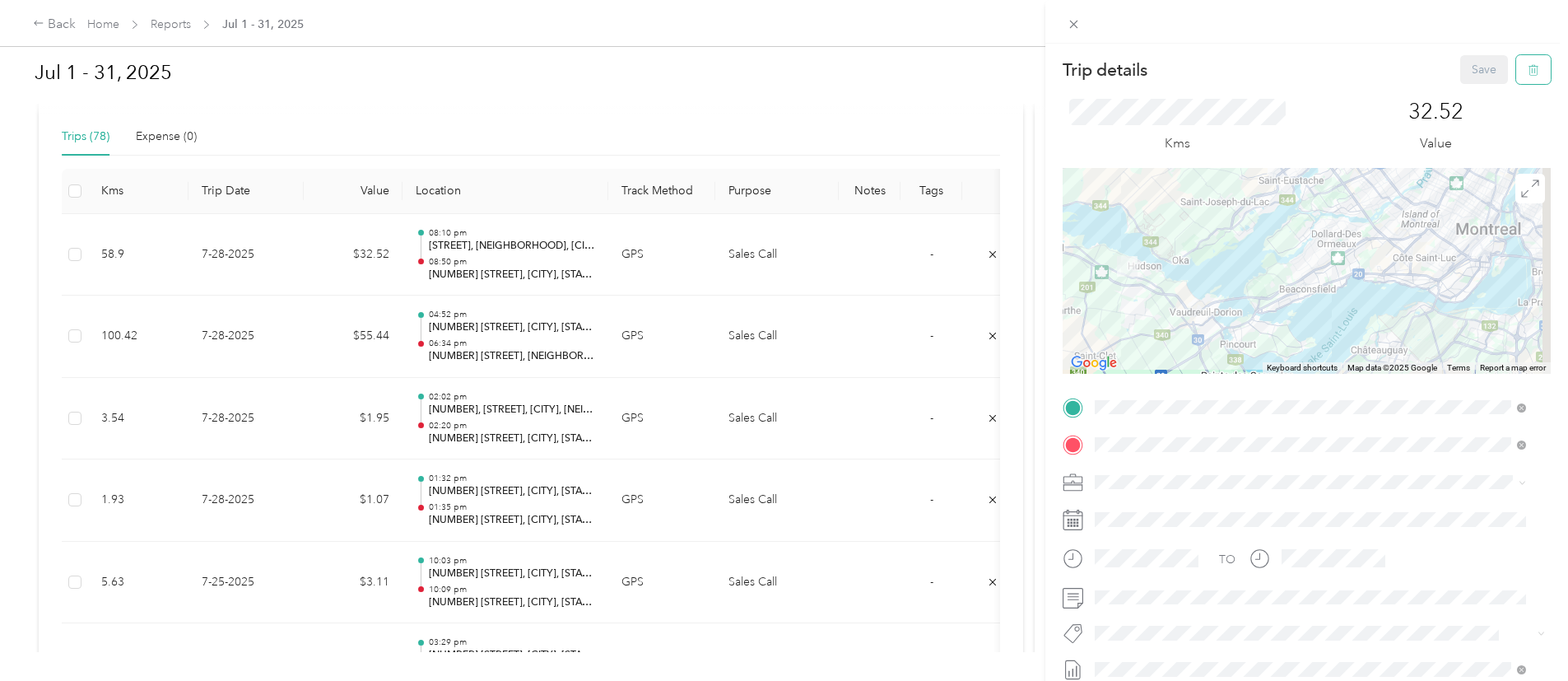 click at bounding box center (1533, 69) 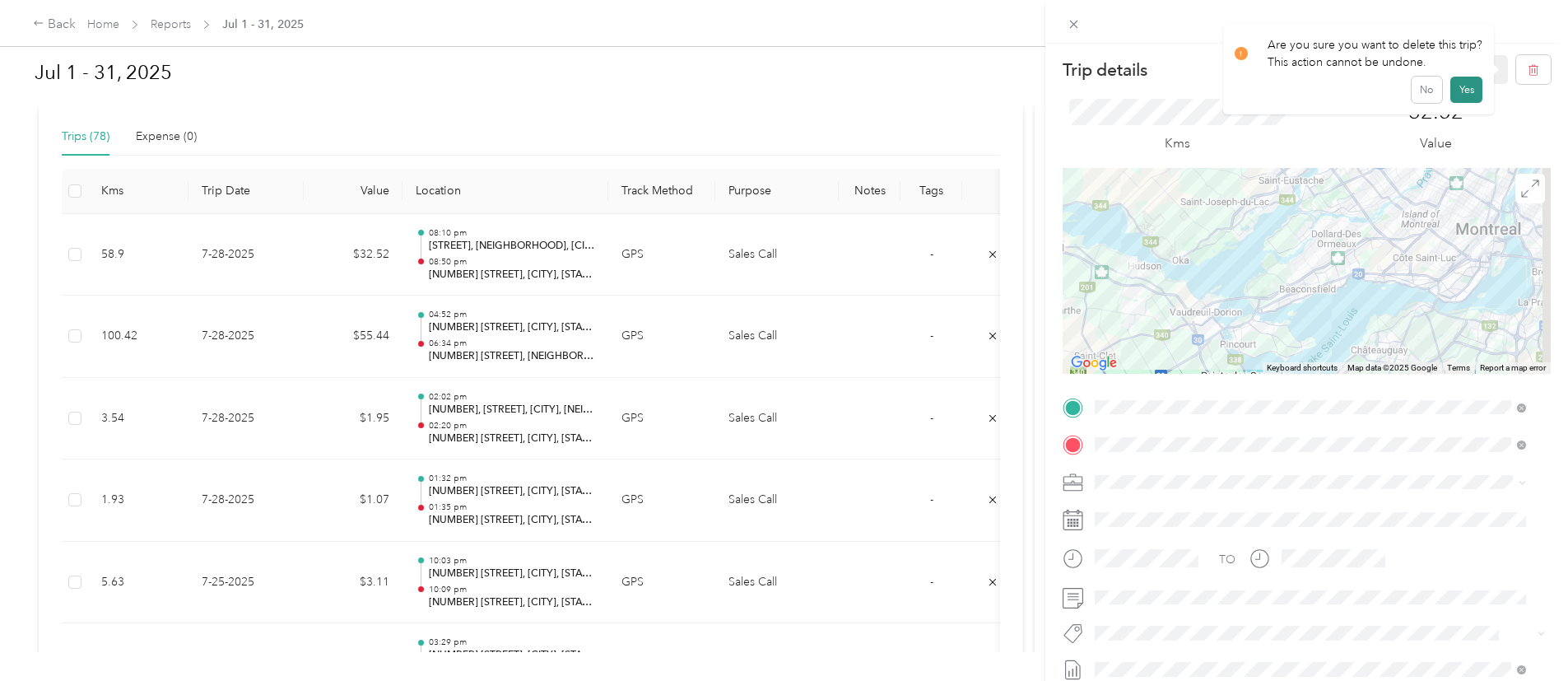 click on "Yes" at bounding box center (1466, 90) 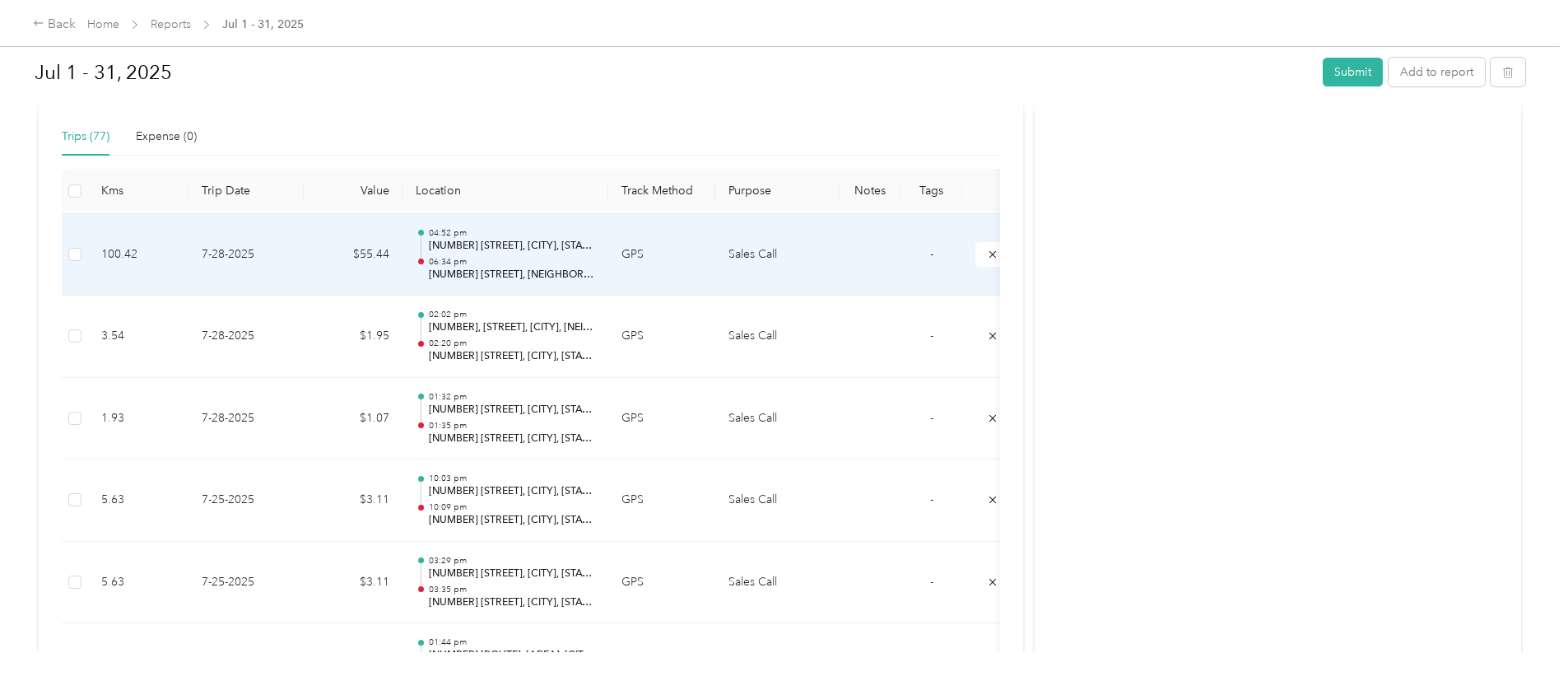 click on "[NUMBER] [STREET], [CITY], [STATE]" at bounding box center (512, 246) 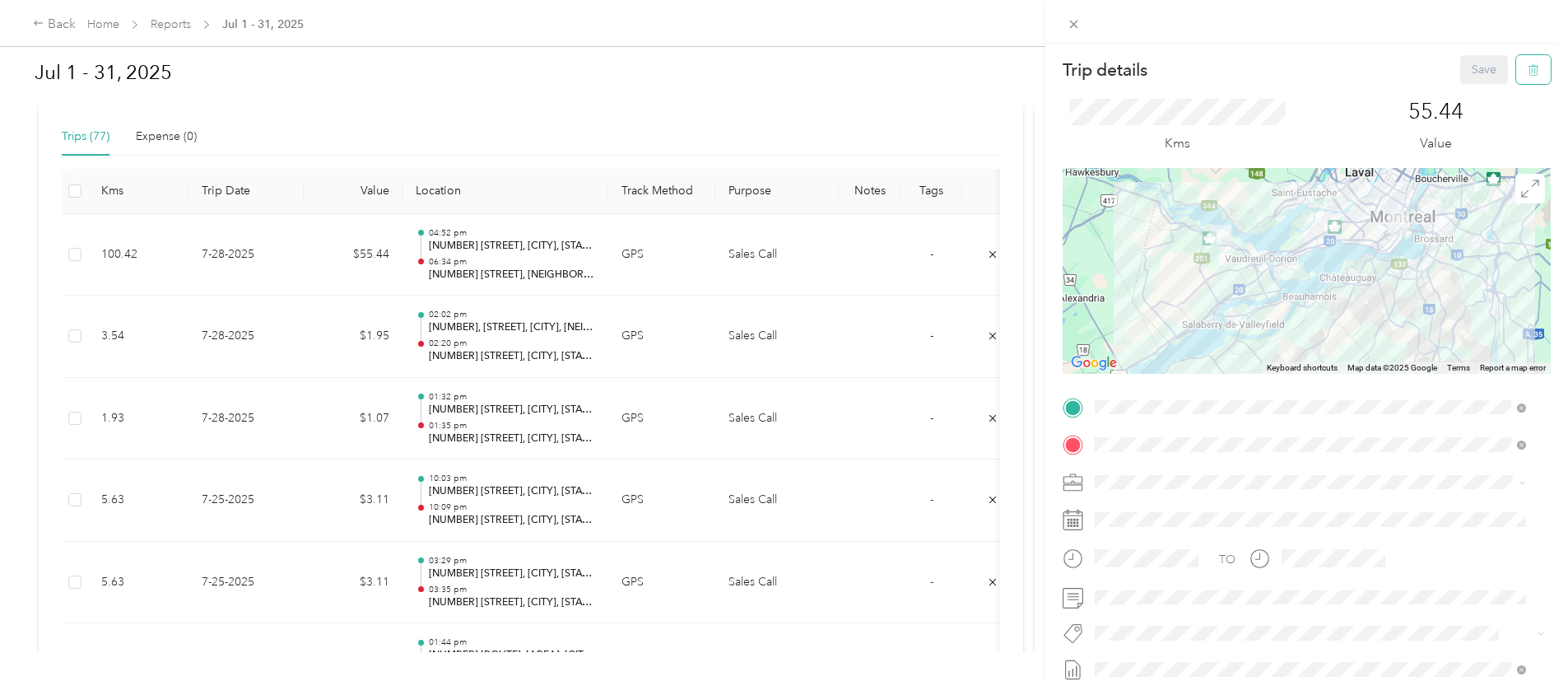 click 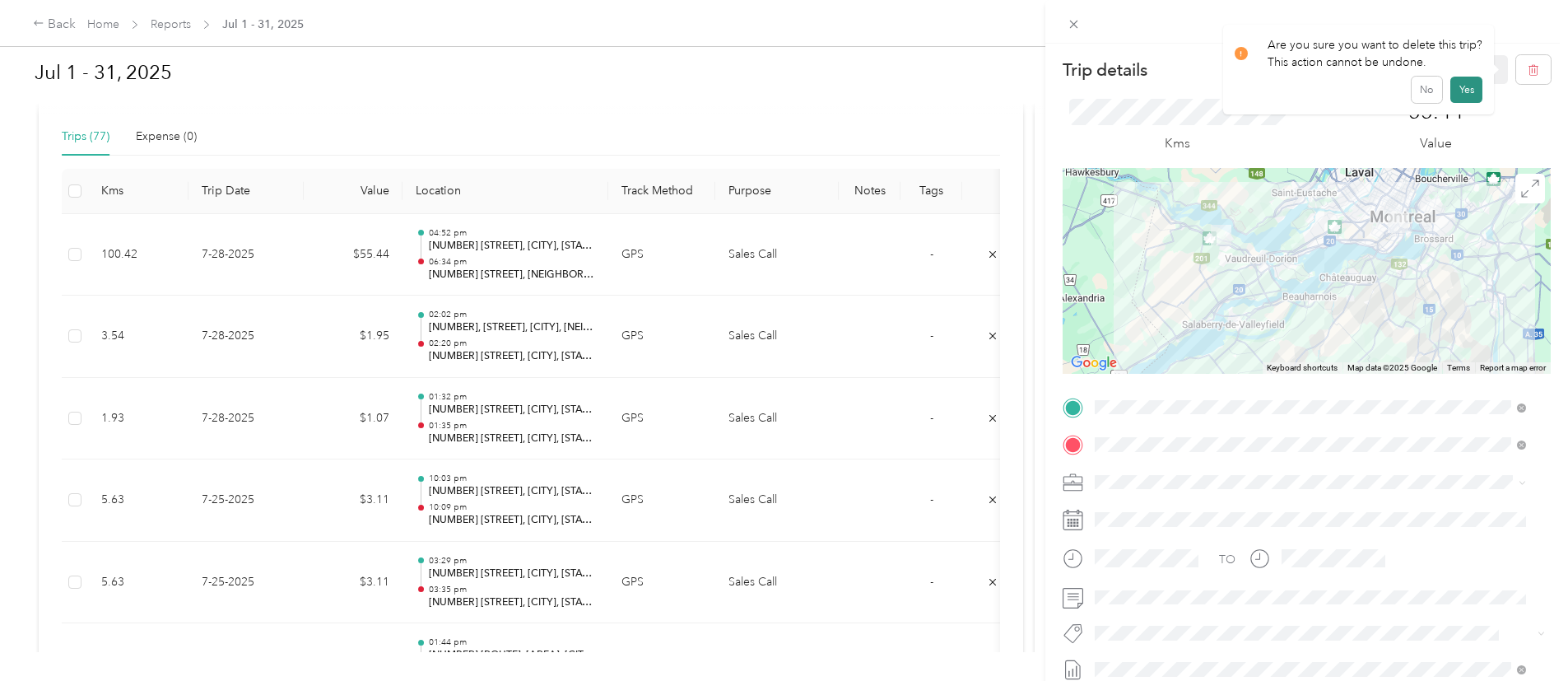 click on "Yes" at bounding box center (1466, 90) 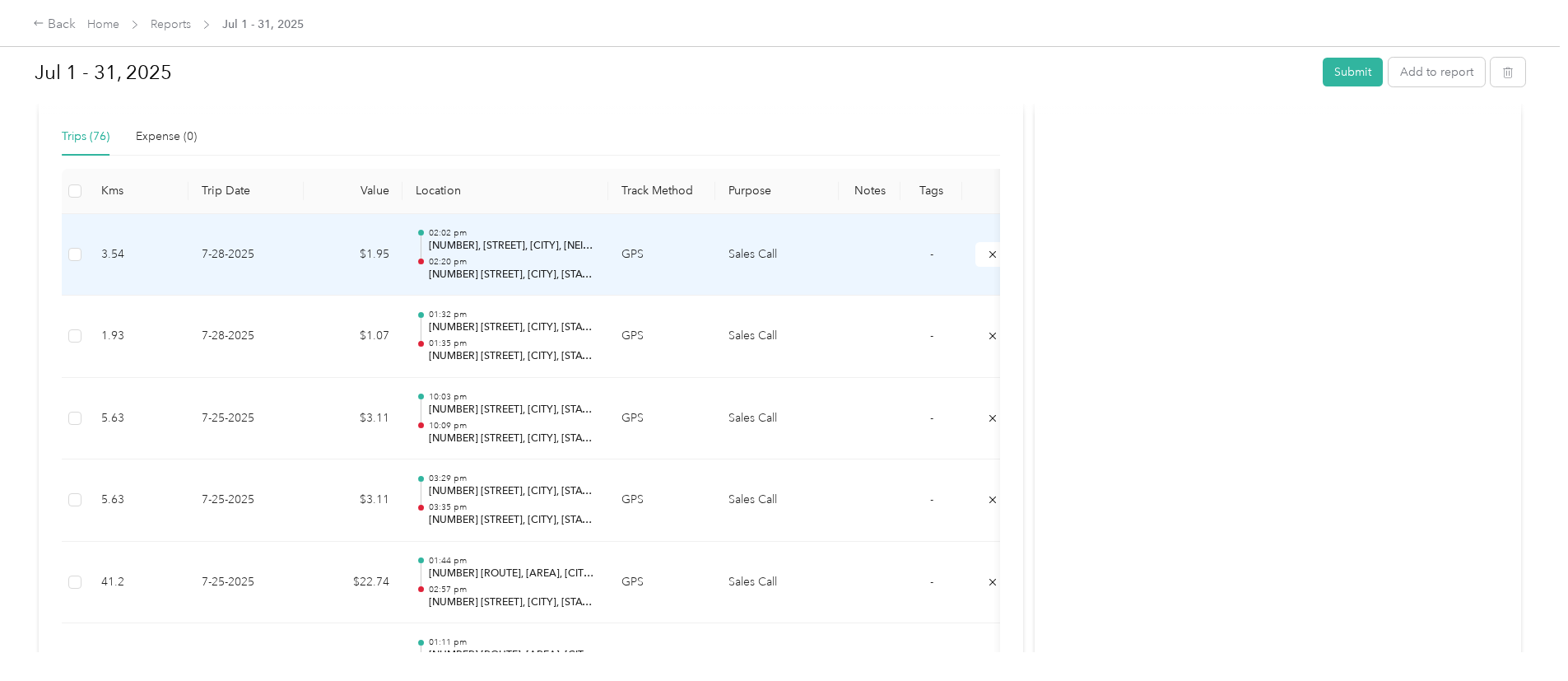 click on "02:02 pm [NUMBER], [STREET], [CITY], [STATE], [POSTAL CODE], Canada 02:20 pm [NUMBER] [STREET], [CITY], [STATE]" at bounding box center [512, 254] 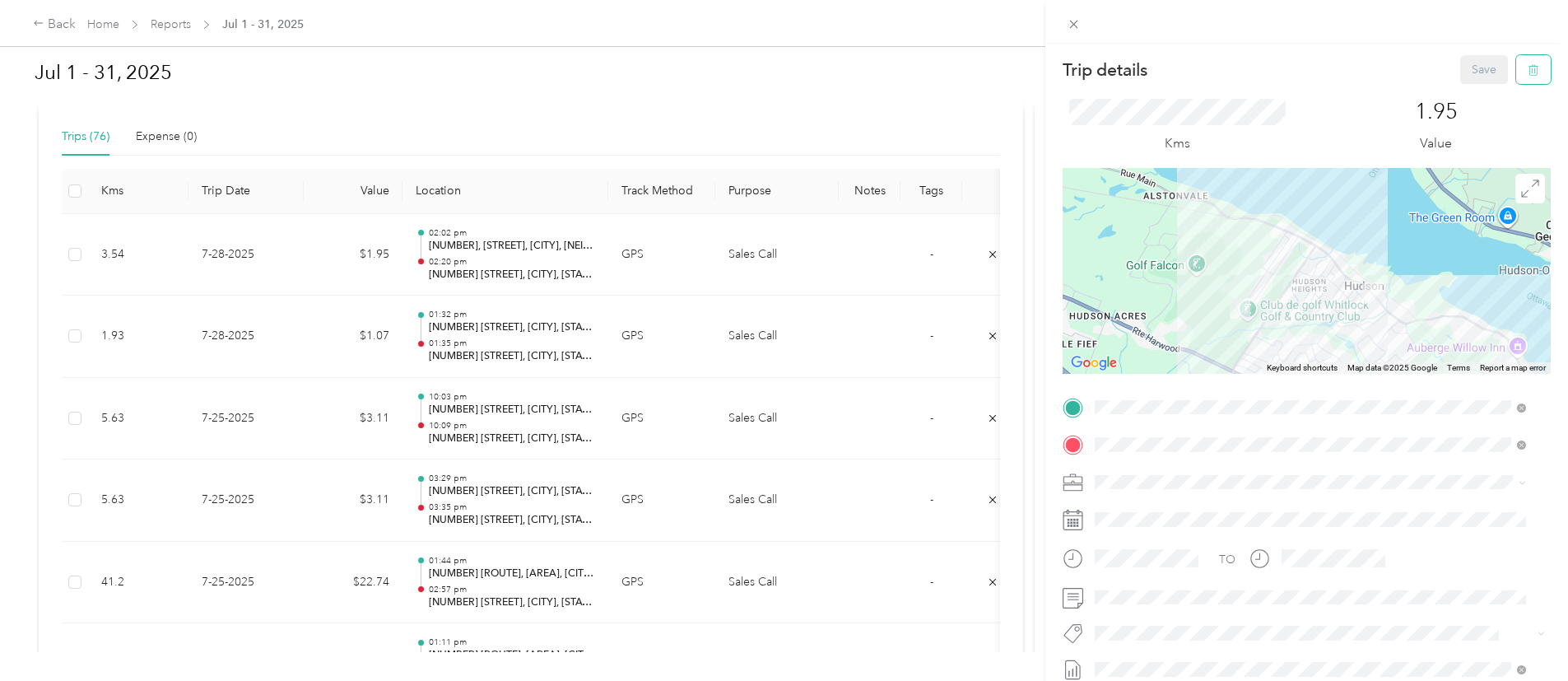 click 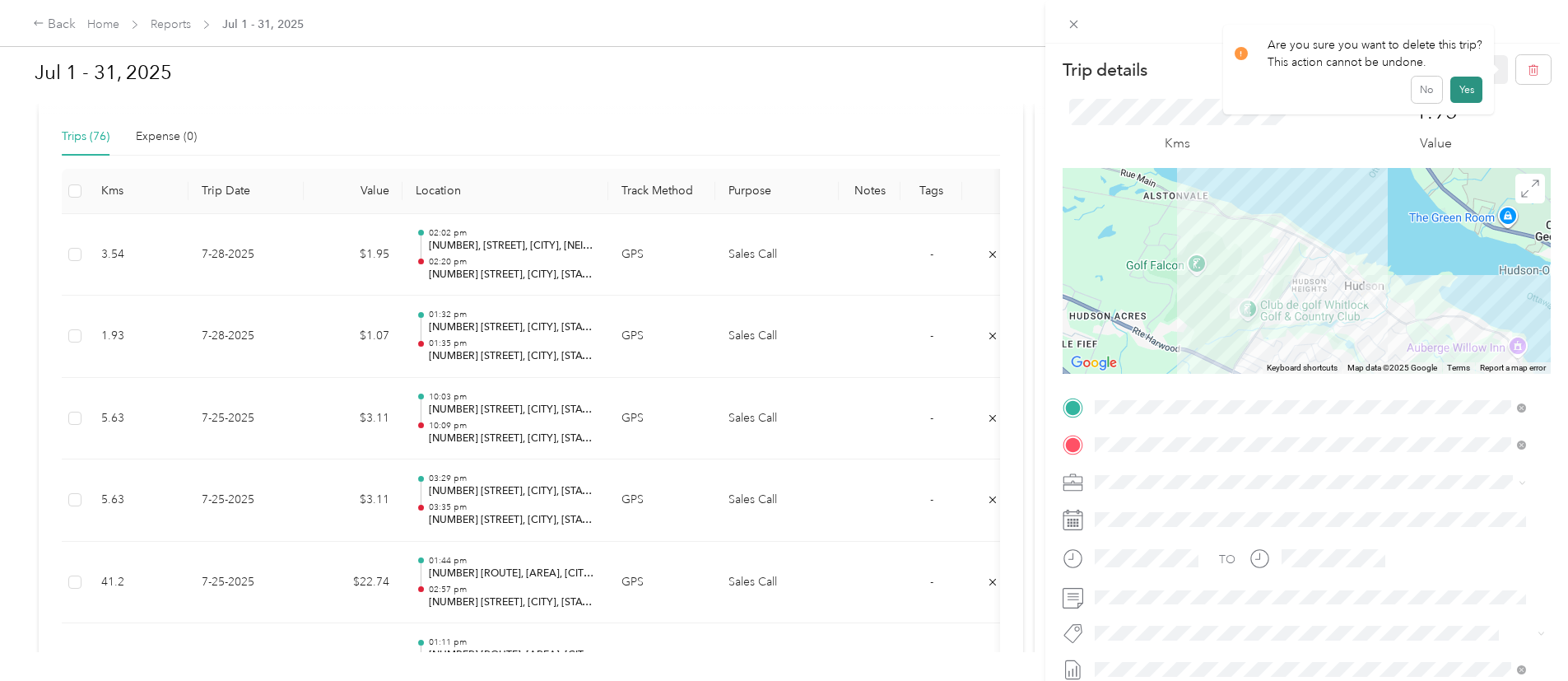 click on "Yes" at bounding box center (1466, 90) 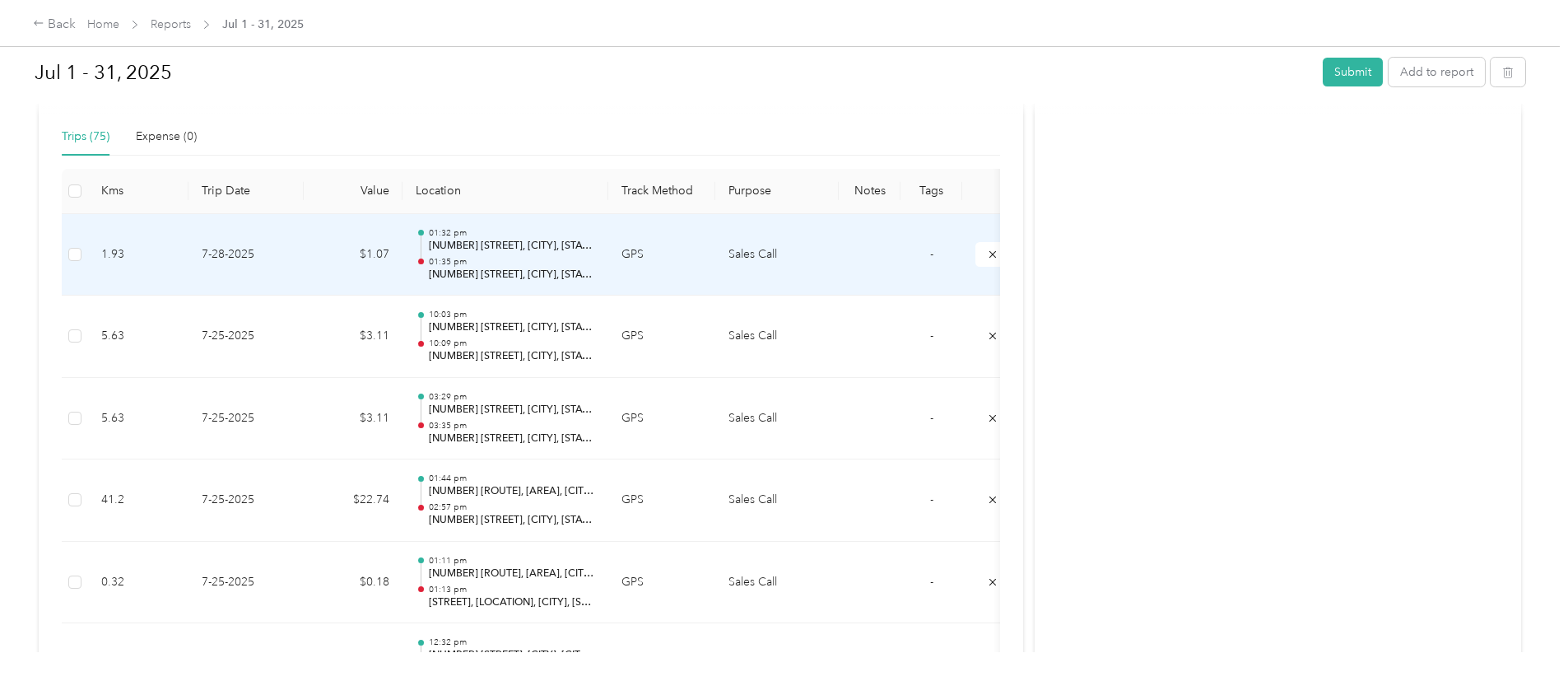 click on "[NUMBER] [STREET], [CITY], [STATE]" at bounding box center (512, 246) 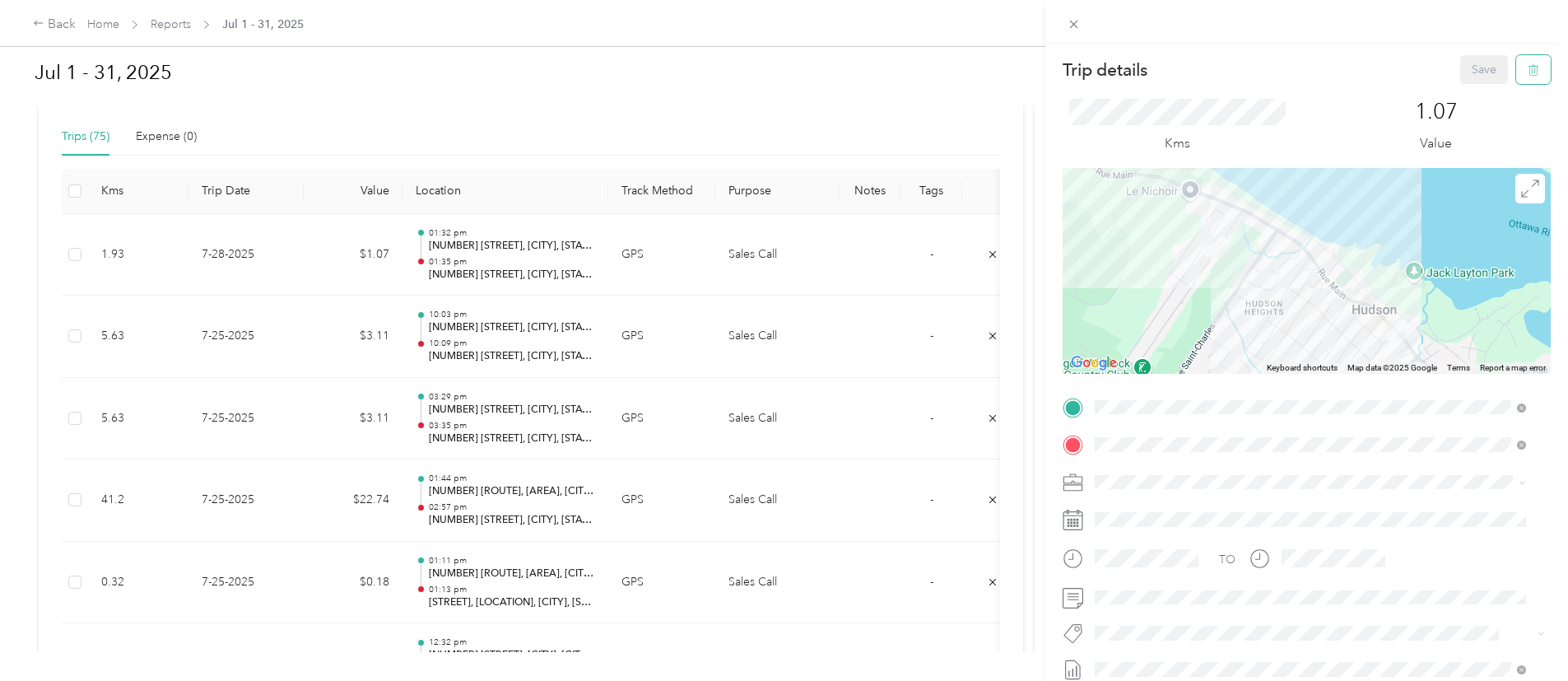 click at bounding box center (1533, 69) 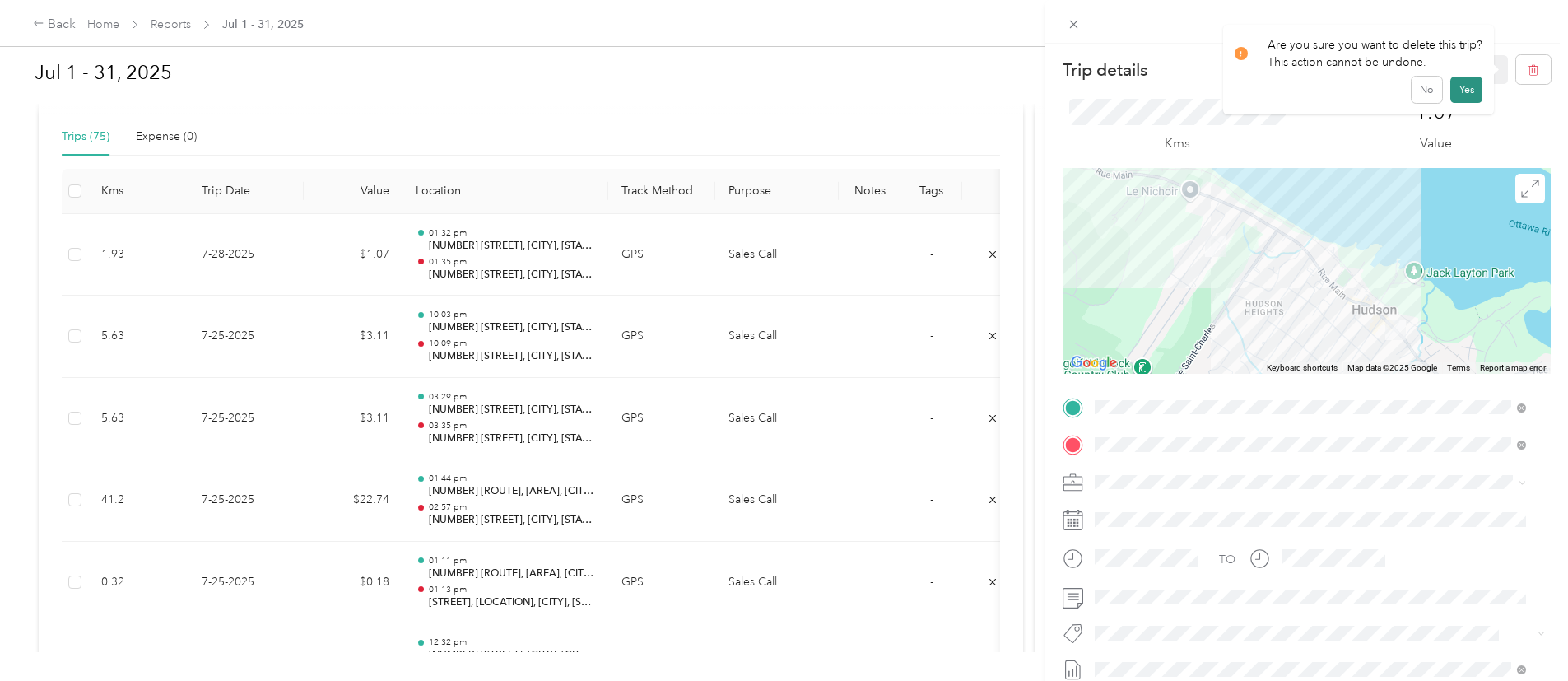 click on "Yes" at bounding box center (1466, 90) 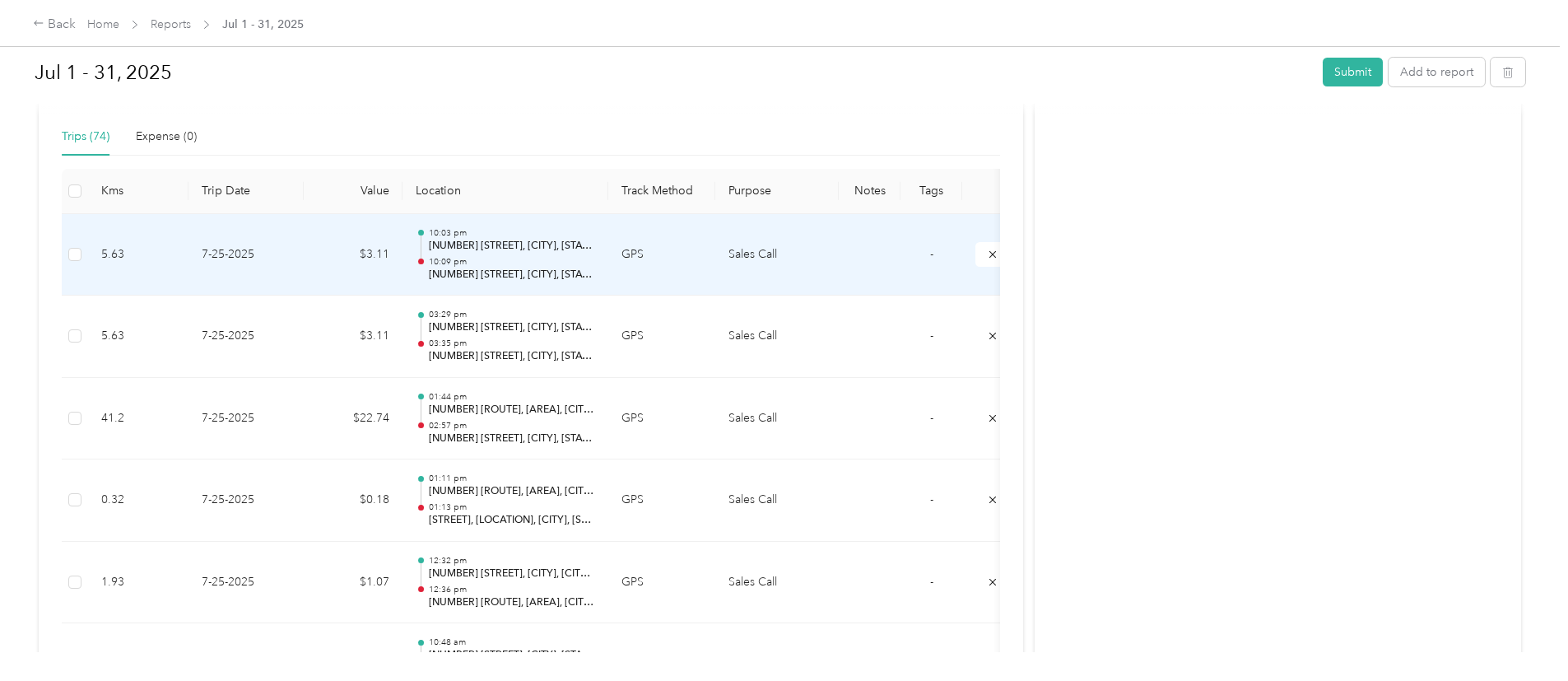 click on "10:09 pm" at bounding box center (512, 262) 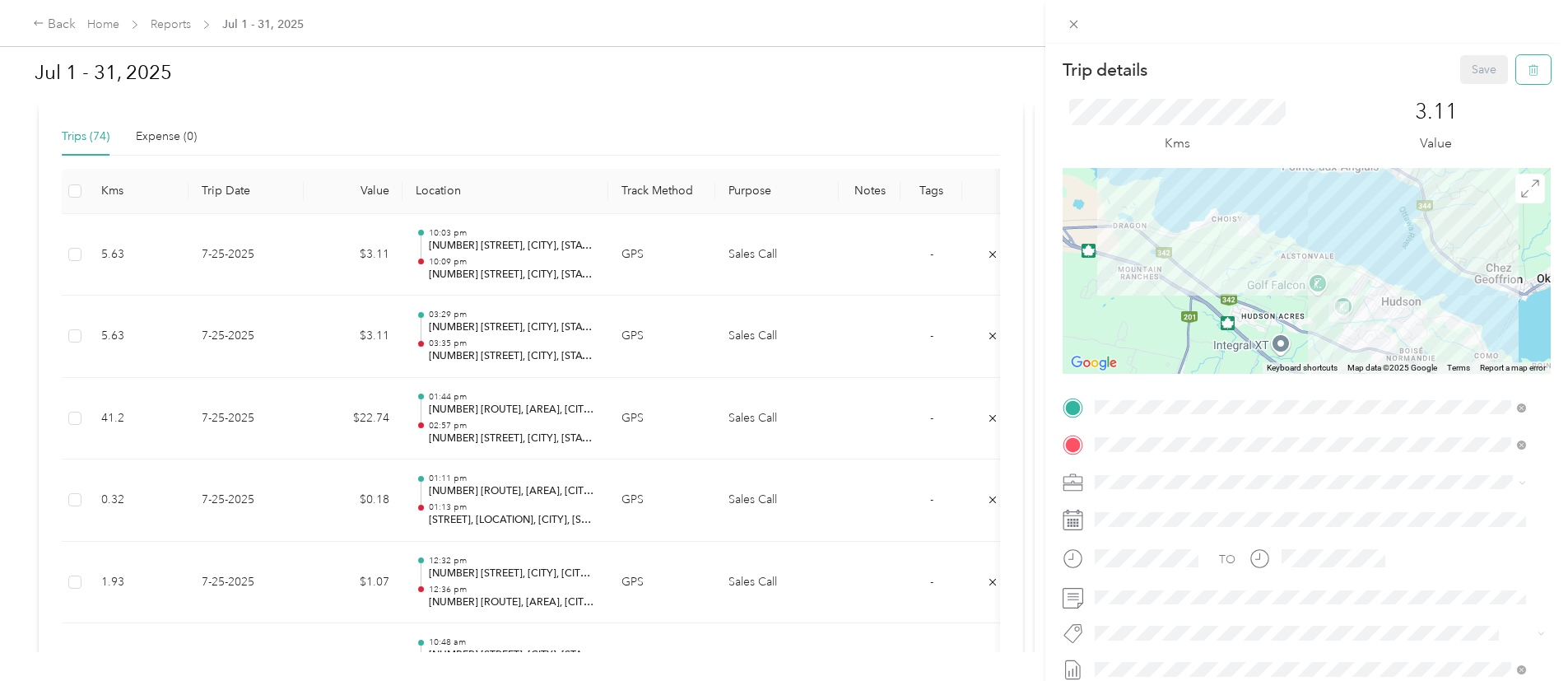 click at bounding box center [1533, 69] 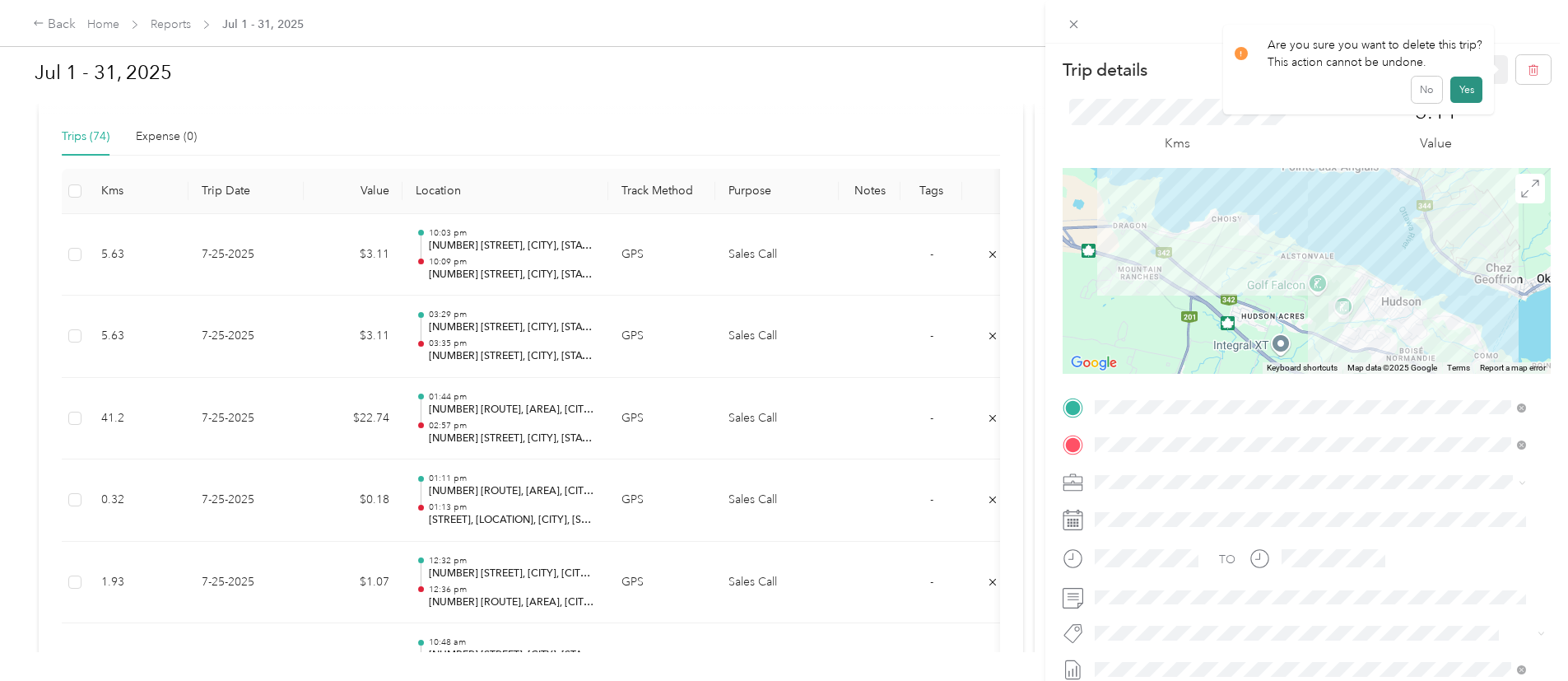 click on "Yes" at bounding box center (1466, 90) 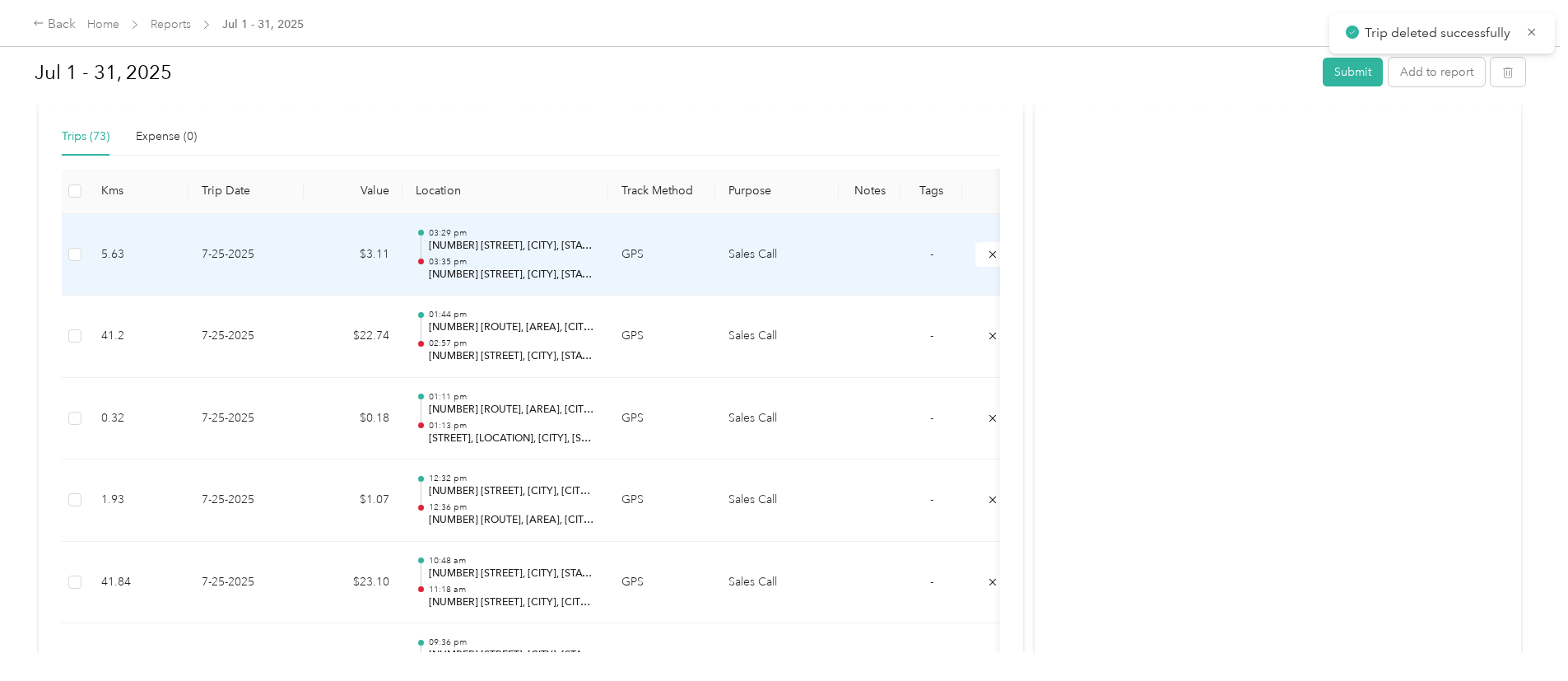 click on "[NUMBER] [STREET], [CITY], [STATE]" at bounding box center (512, 246) 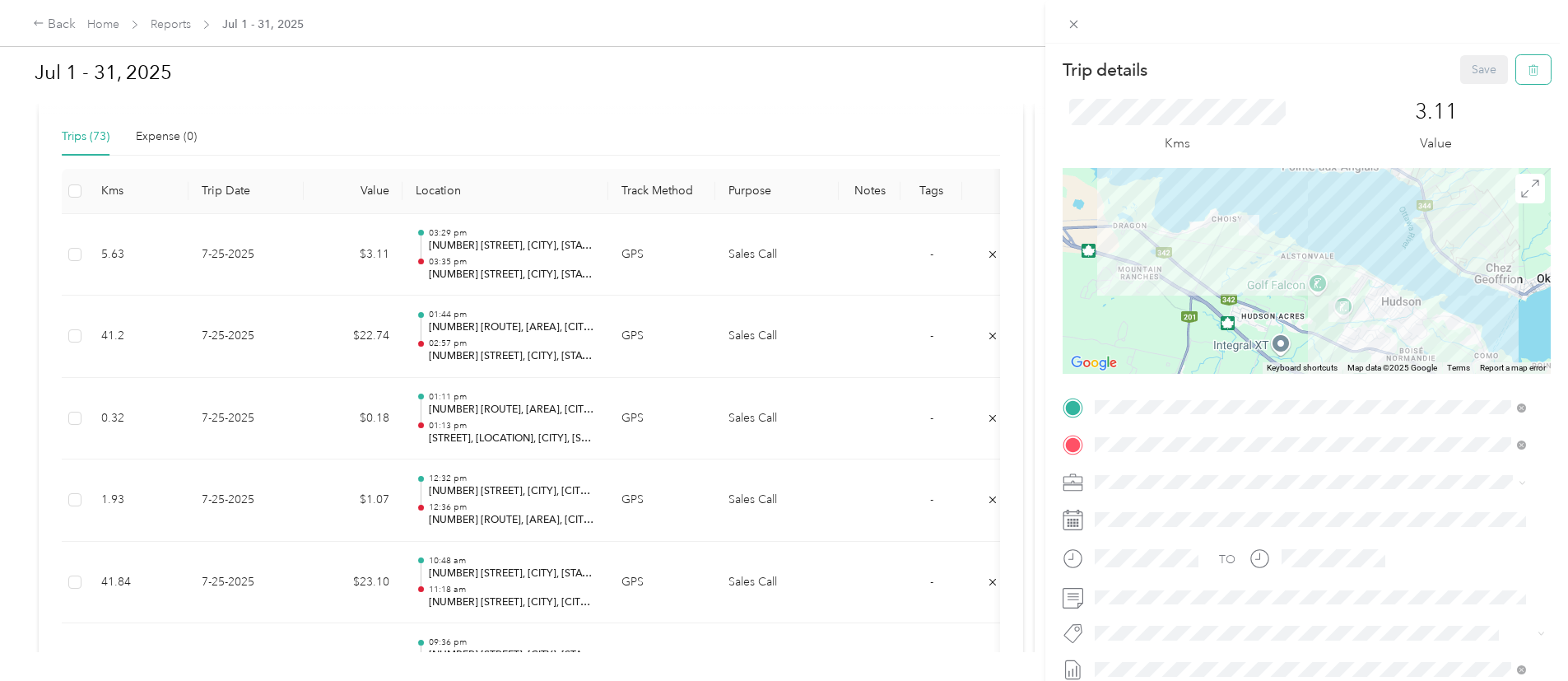 click 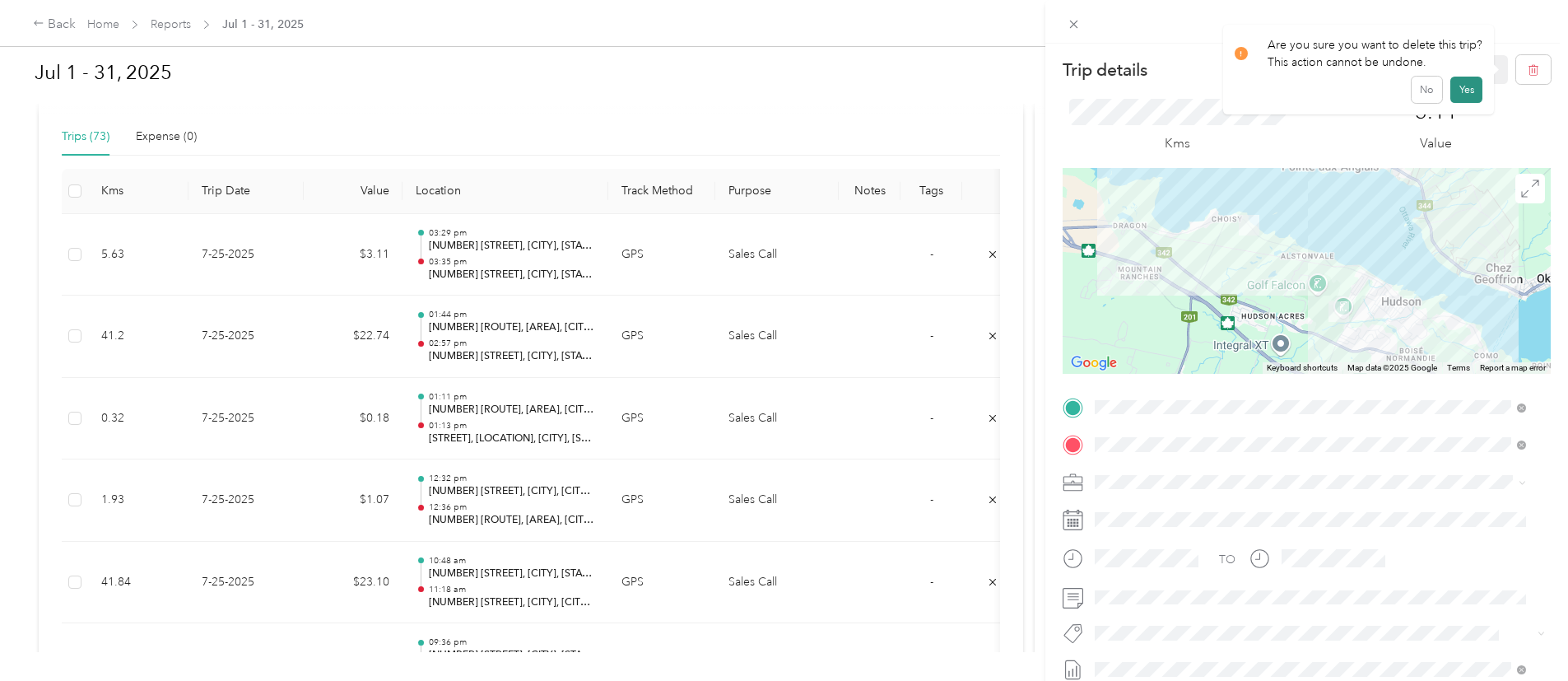click on "Yes" at bounding box center (1466, 90) 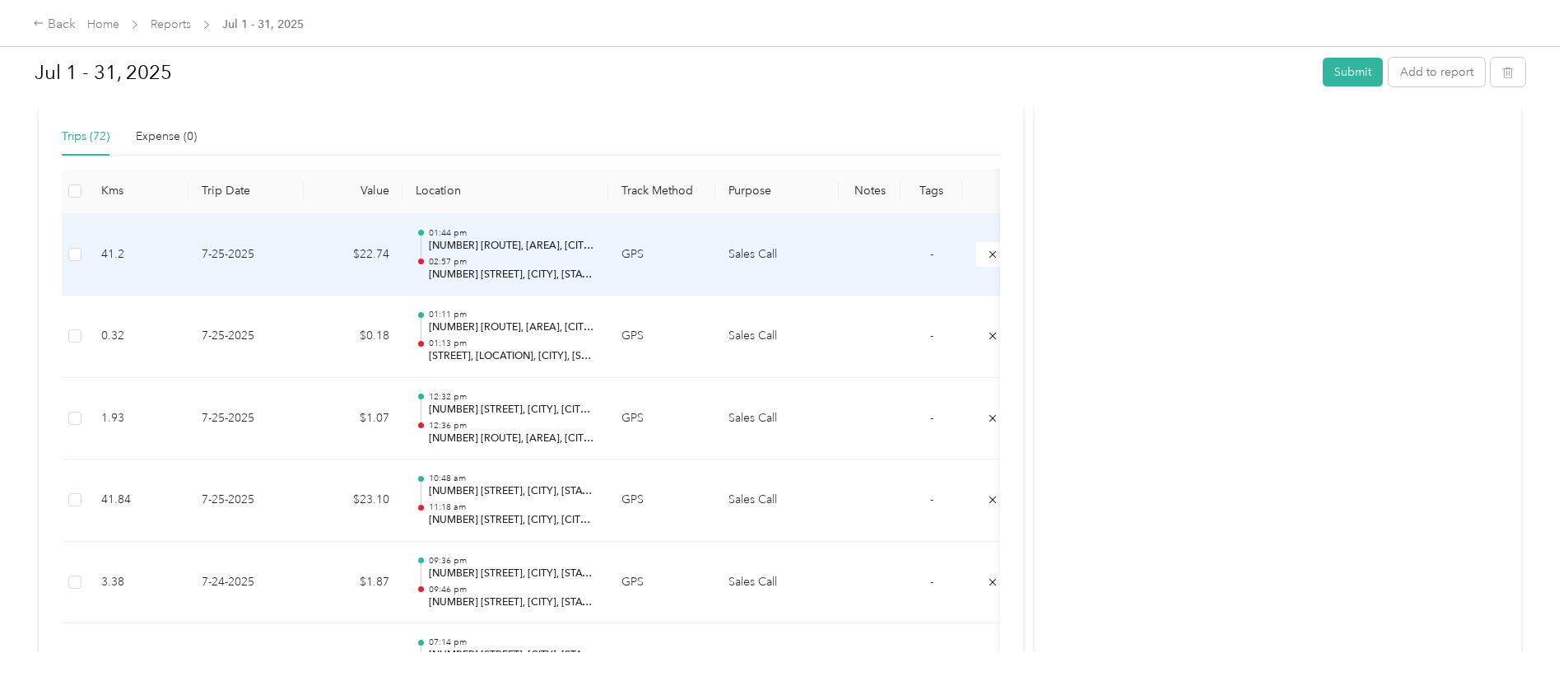 click on "[NUMBER] [ROUTE], [AREA], [CITY], [STATE]" at bounding box center [512, 246] 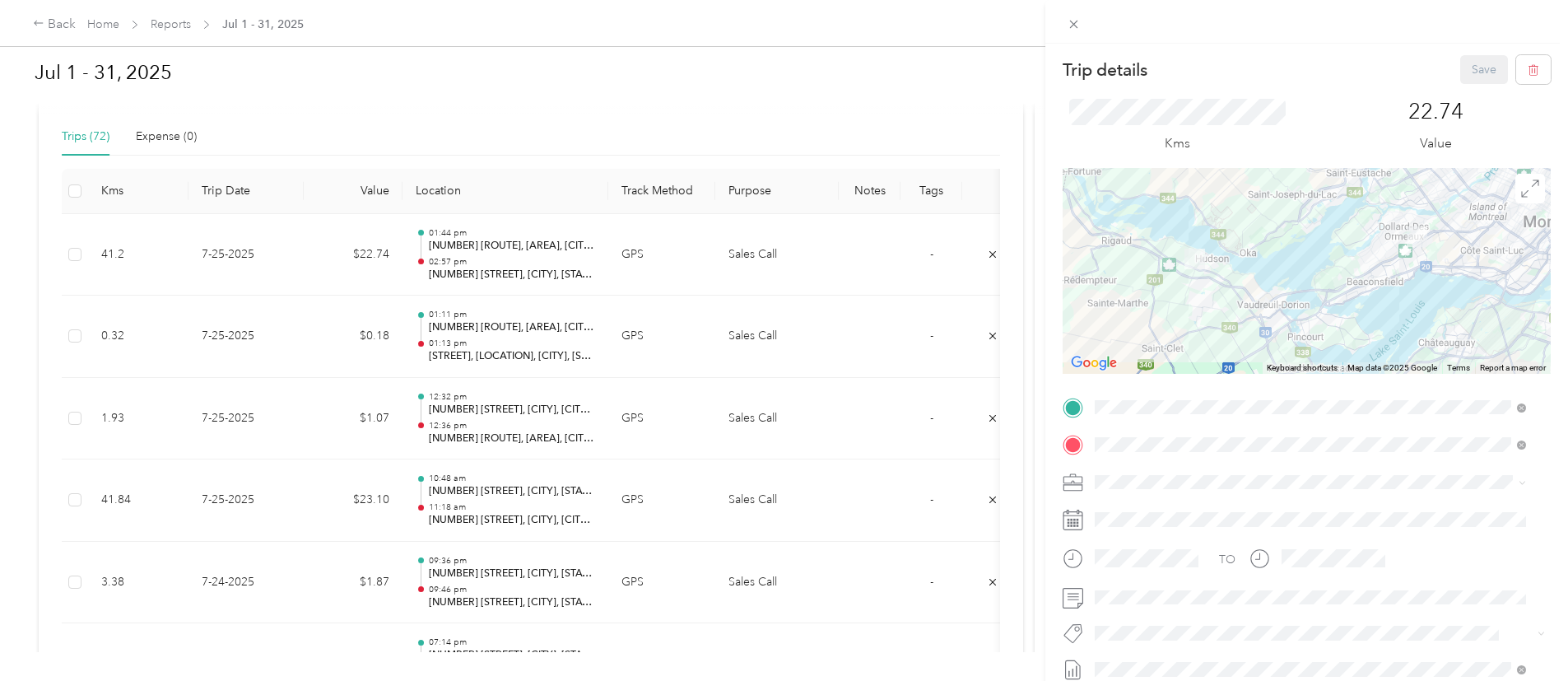 click on "Trip details Save This trip cannot be edited because it is either under review, approved, or paid. Contact your Team Manager to edit it. Kms 22.74 Value  ← Move left → Move right ↑ Move up ↓ Move down + Zoom in - Zoom out Home Jump left by 75% End Jump right by 75% Page Up Jump up by 75% Page Down Jump down by 75% Keyboard shortcuts Map Data Map data ©2025 Google Map data ©2025 Google 5 km  Click to toggle between metric and imperial units Terms Report a map error TO Add photo" at bounding box center [784, 340] 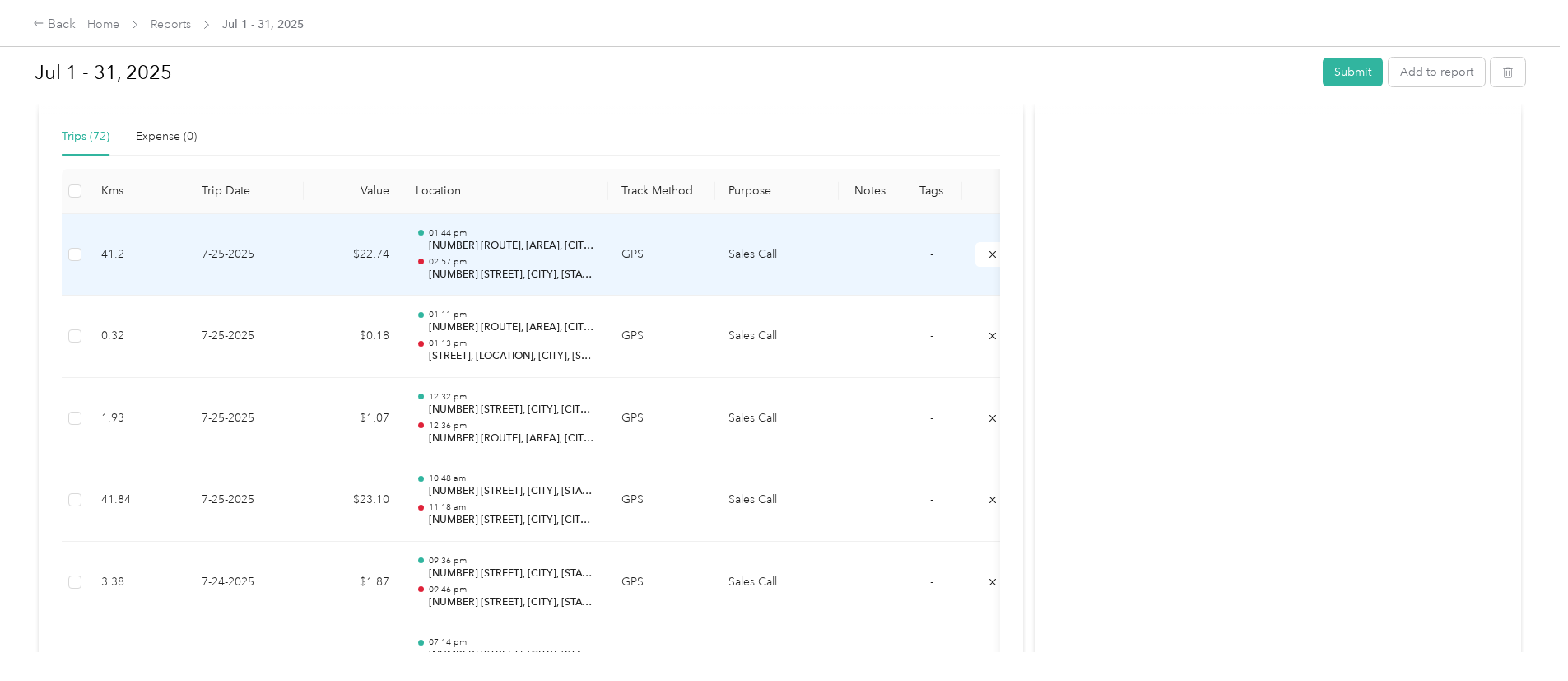 click on "02:57 pm" at bounding box center [512, 262] 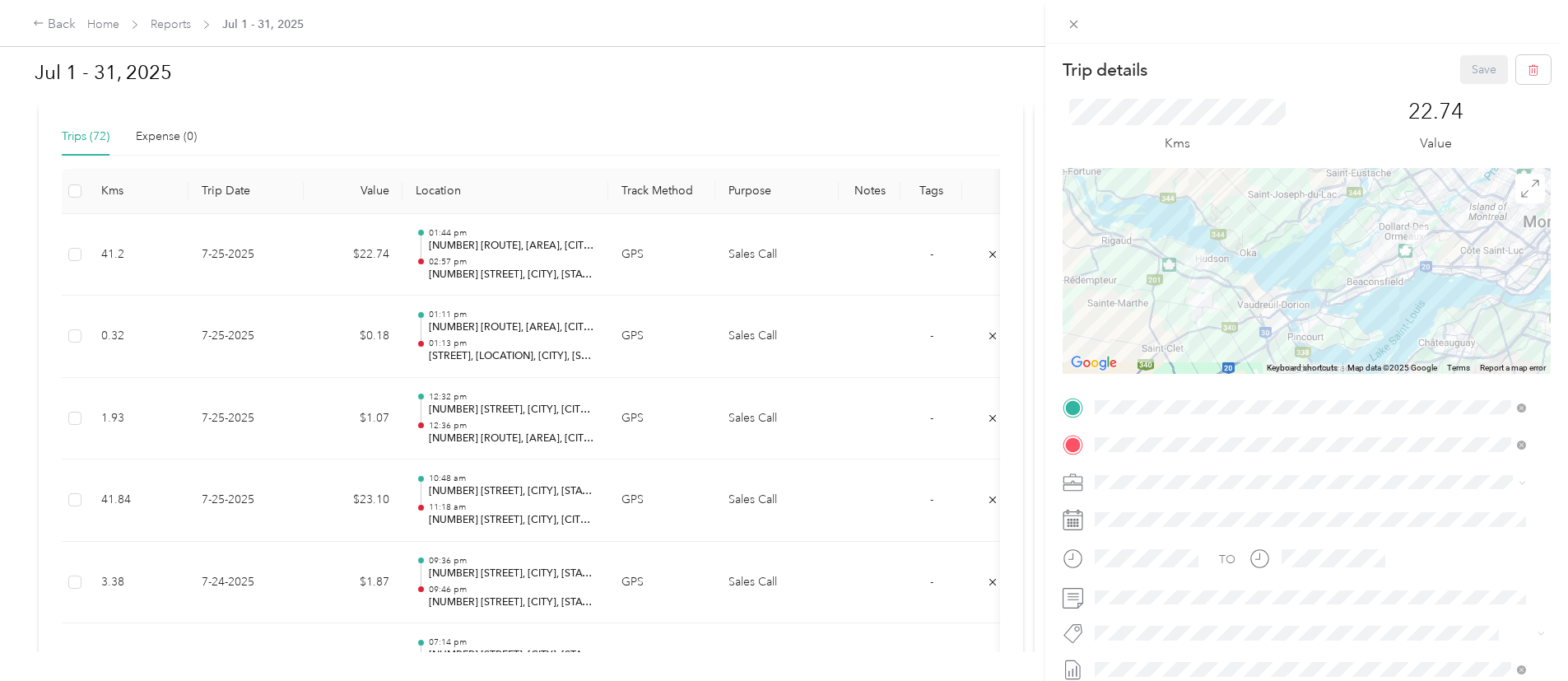 click on "Trip details Save This trip cannot be edited because it is either under review, approved, or paid. Contact your Team Manager to edit it. Kms 22.74 Value  ← Move left → Move right ↑ Move up ↓ Move down + Zoom in - Zoom out Home Jump left by 75% End Jump right by 75% Page Up Jump up by 75% Page Down Jump down by 75% Keyboard shortcuts Map Data Map data ©2025 Google Map data ©2025 Google 5 km  Click to toggle between metric and imperial units Terms Report a map error TO Add photo" at bounding box center [784, 340] 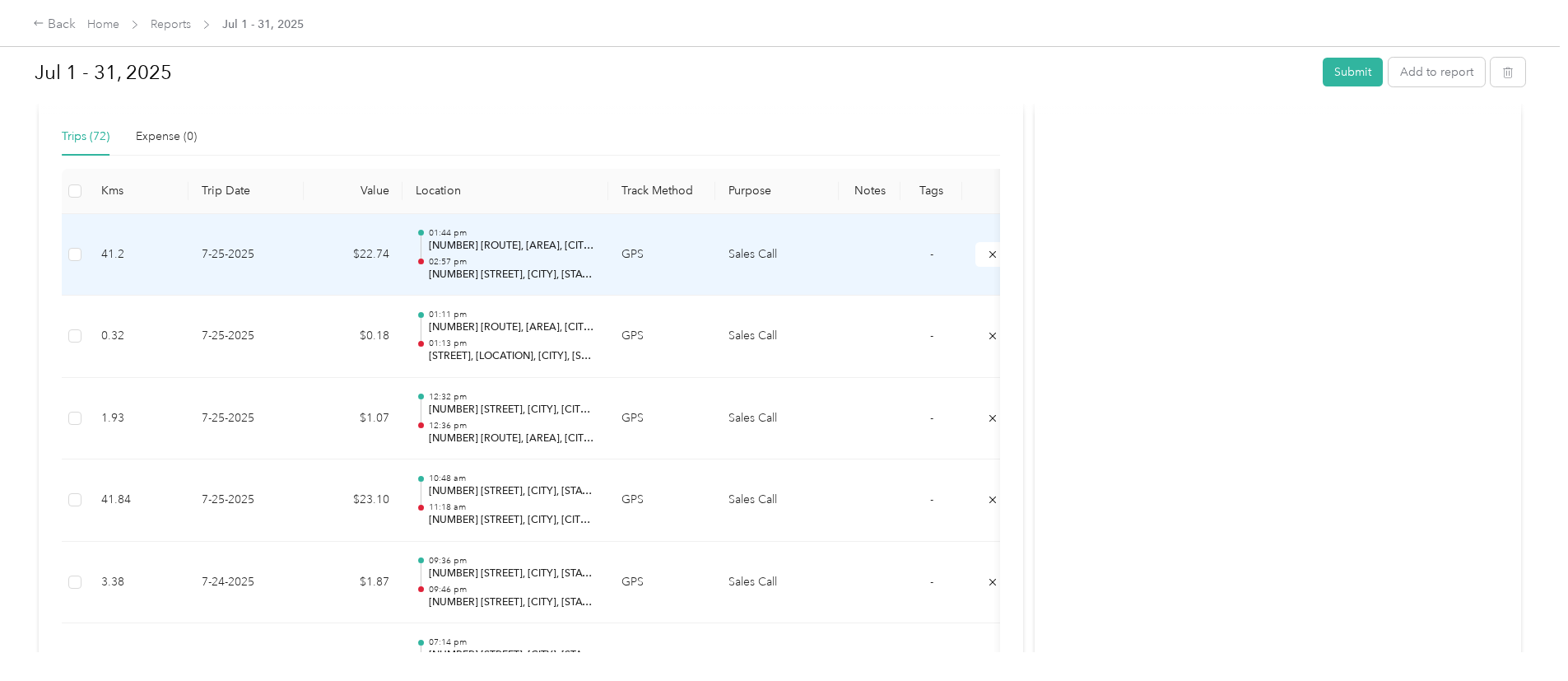 click on "[NUMBER] [ROUTE], [AREA], [CITY], [STATE]" at bounding box center (512, 246) 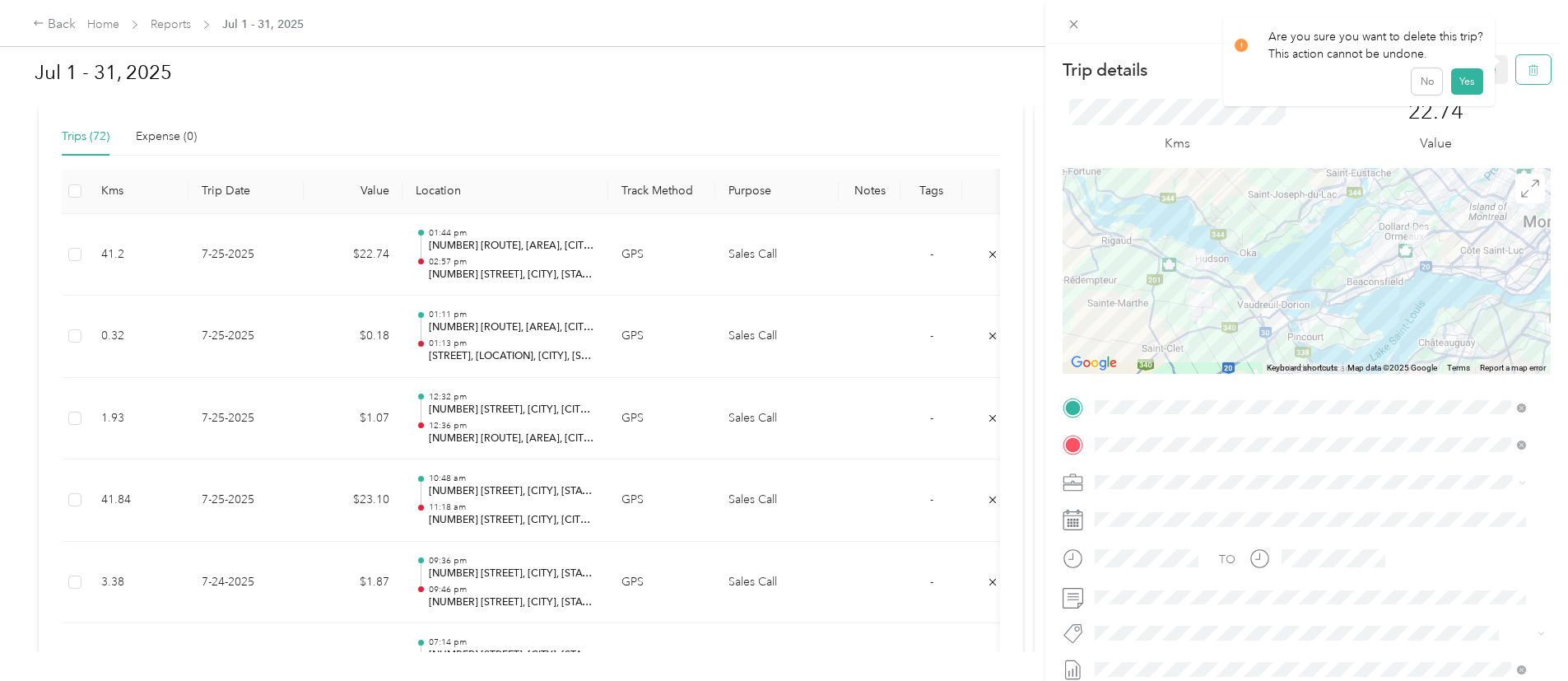 click at bounding box center [1533, 69] 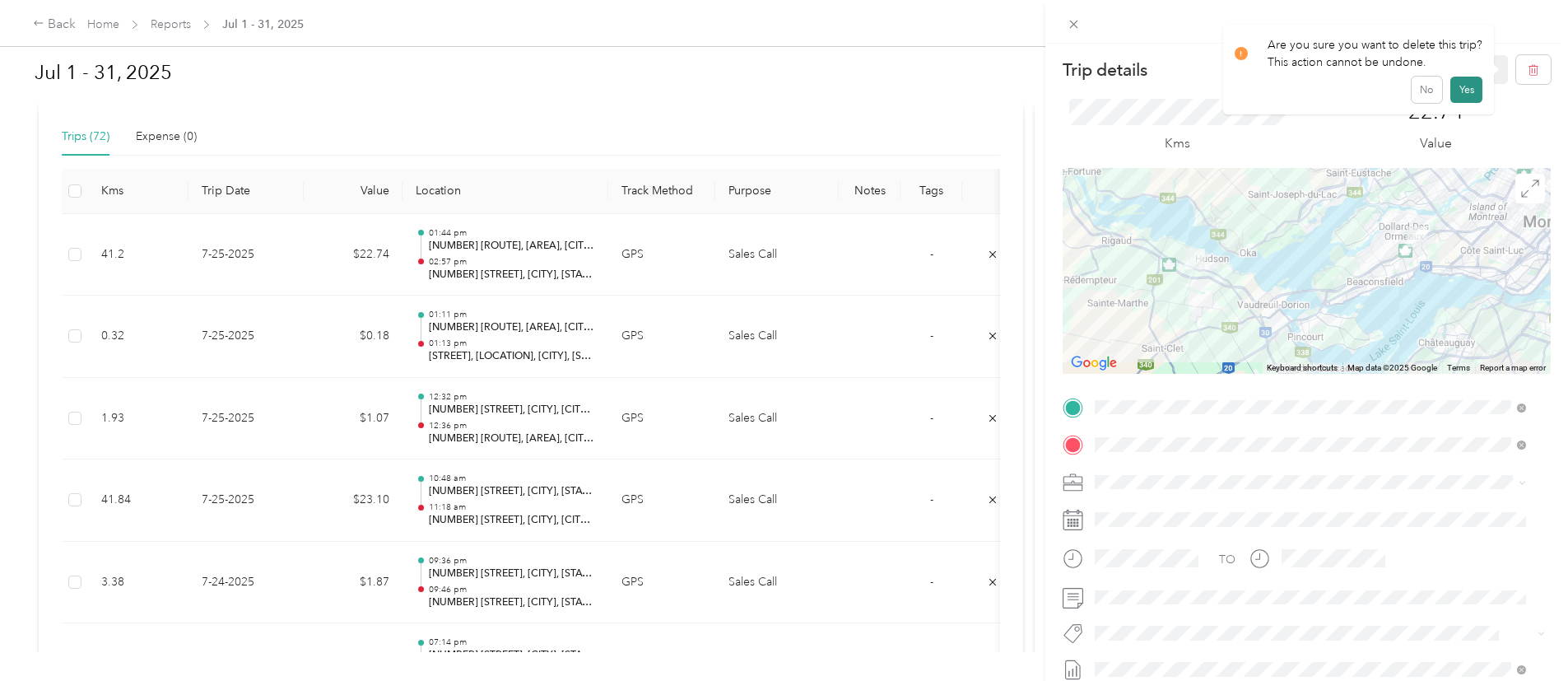 click on "Yes" at bounding box center [1466, 90] 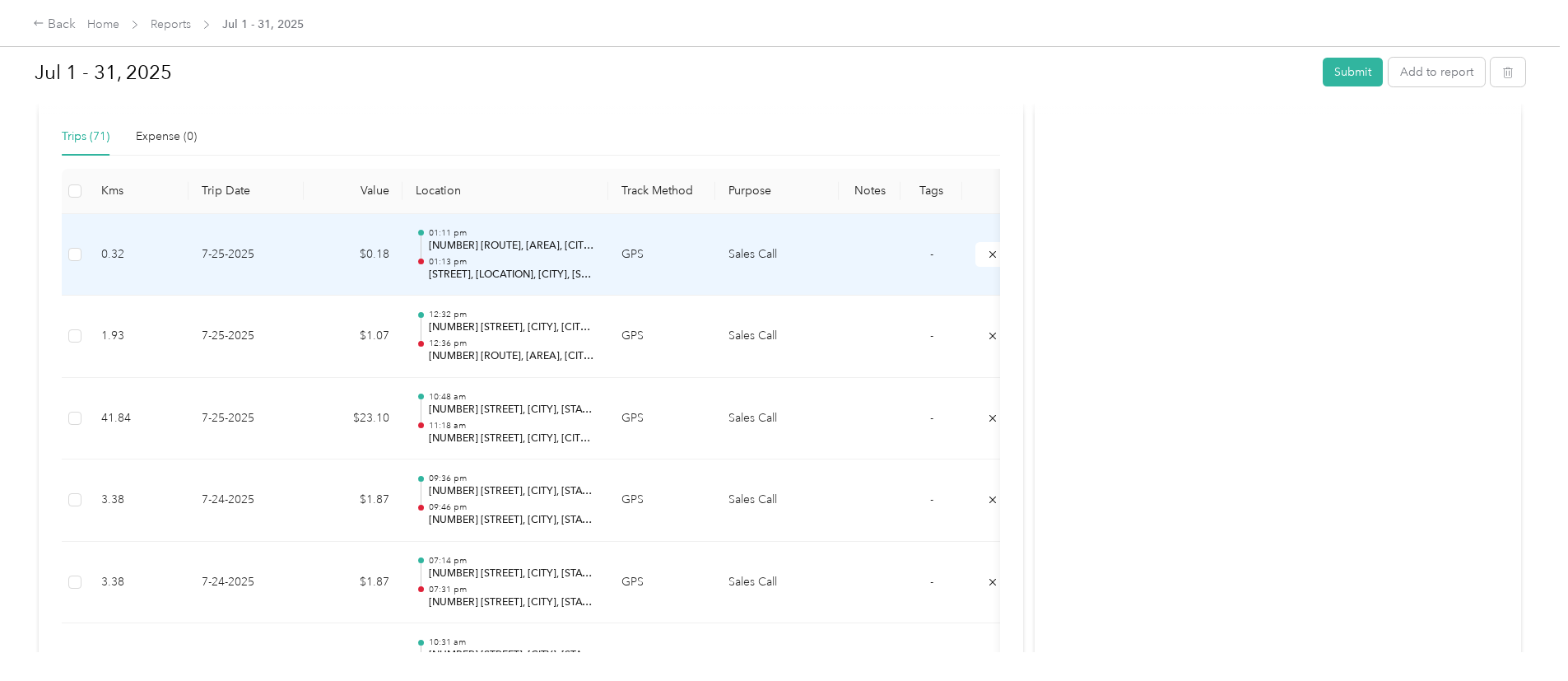 click on "01:11 pm [NUMBER] [STREET], [CITY], [STATE] 01:13 pm [STREET] [NAME], [NAME], [CITY], [STATE]" at bounding box center (505, 255) 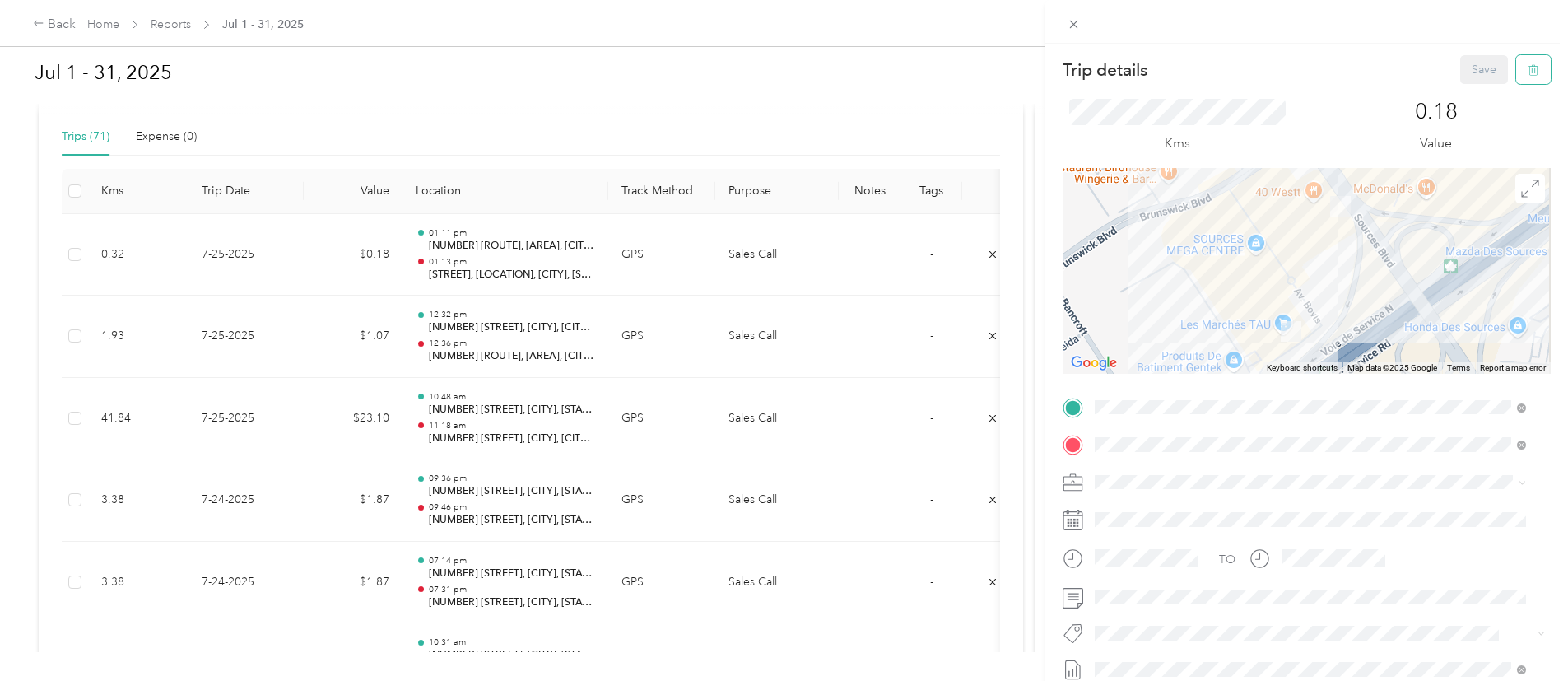 click 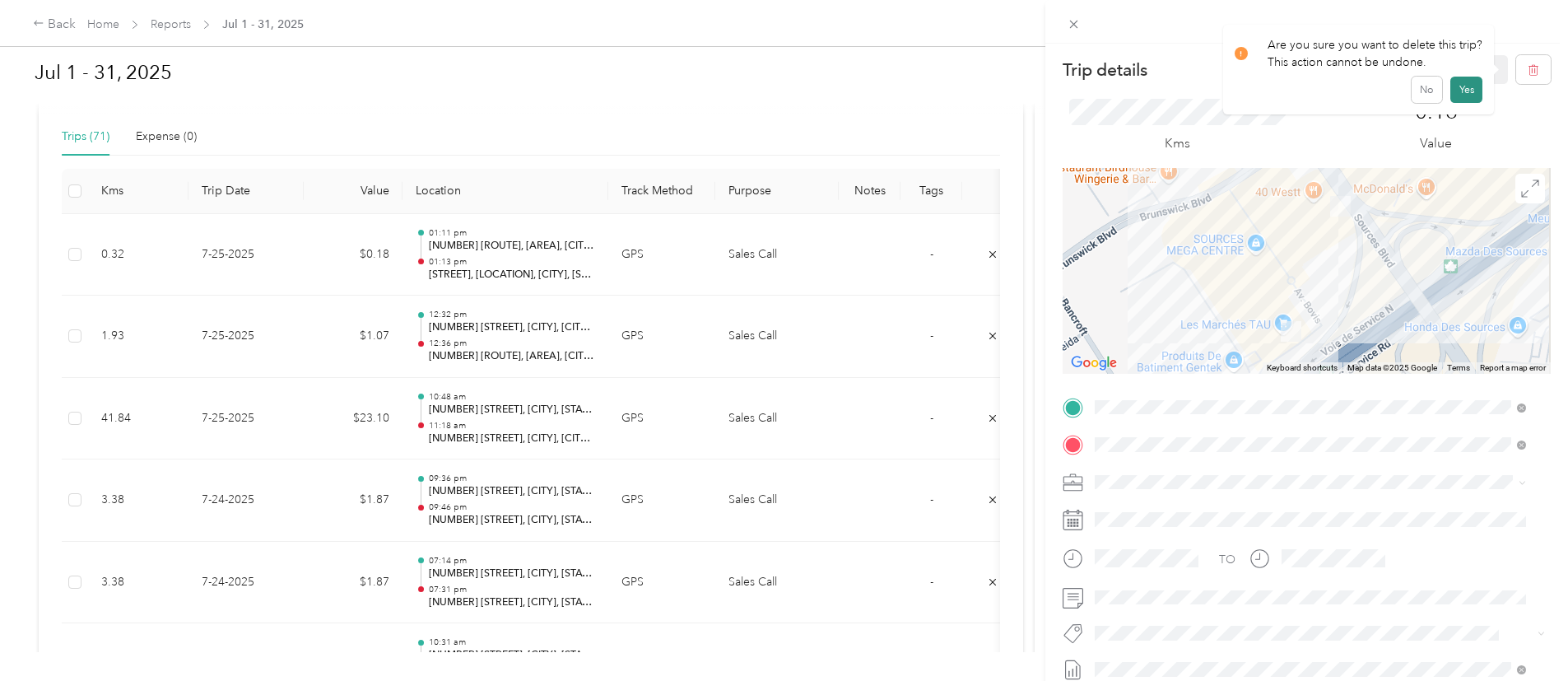 click on "Yes" at bounding box center [1466, 90] 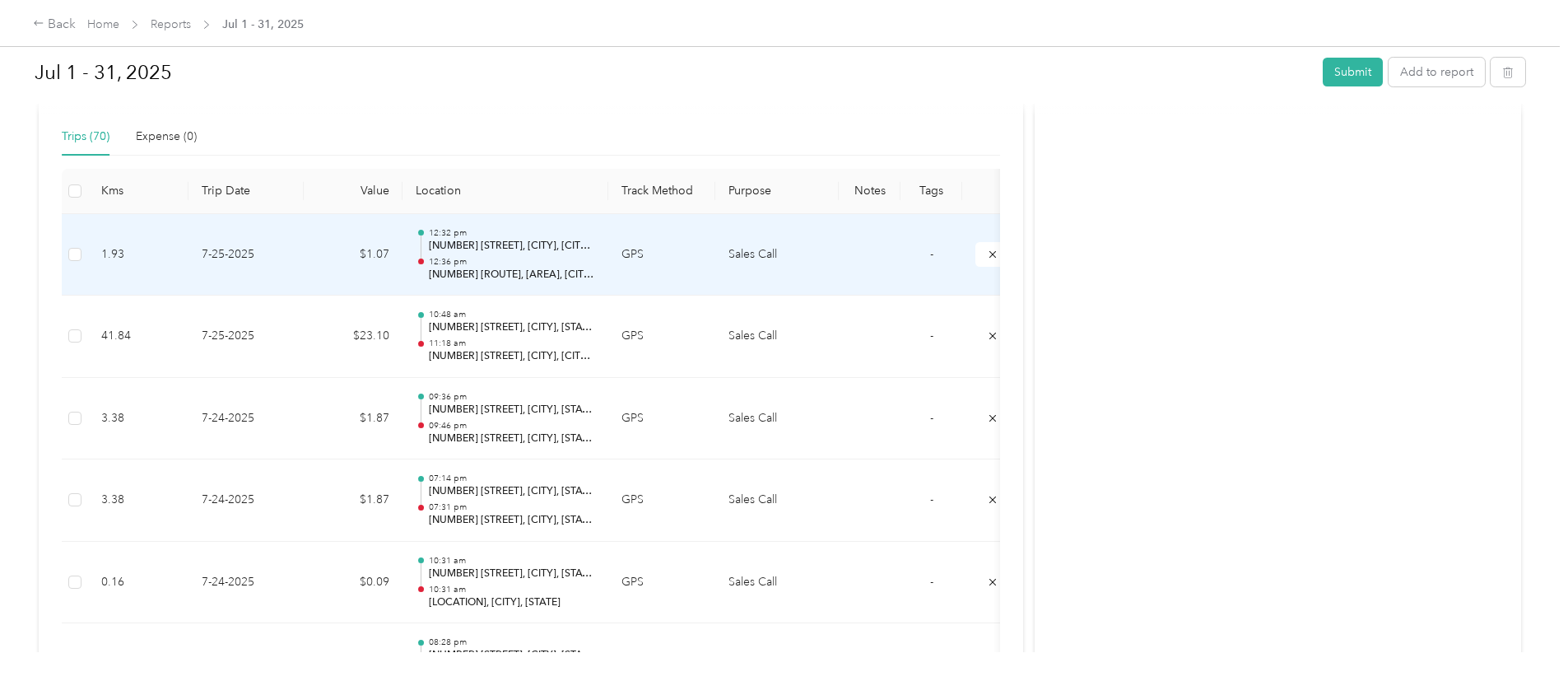 click on "[NUMBER] [STREET], [CITY], [CITY], [STATE]" at bounding box center (512, 246) 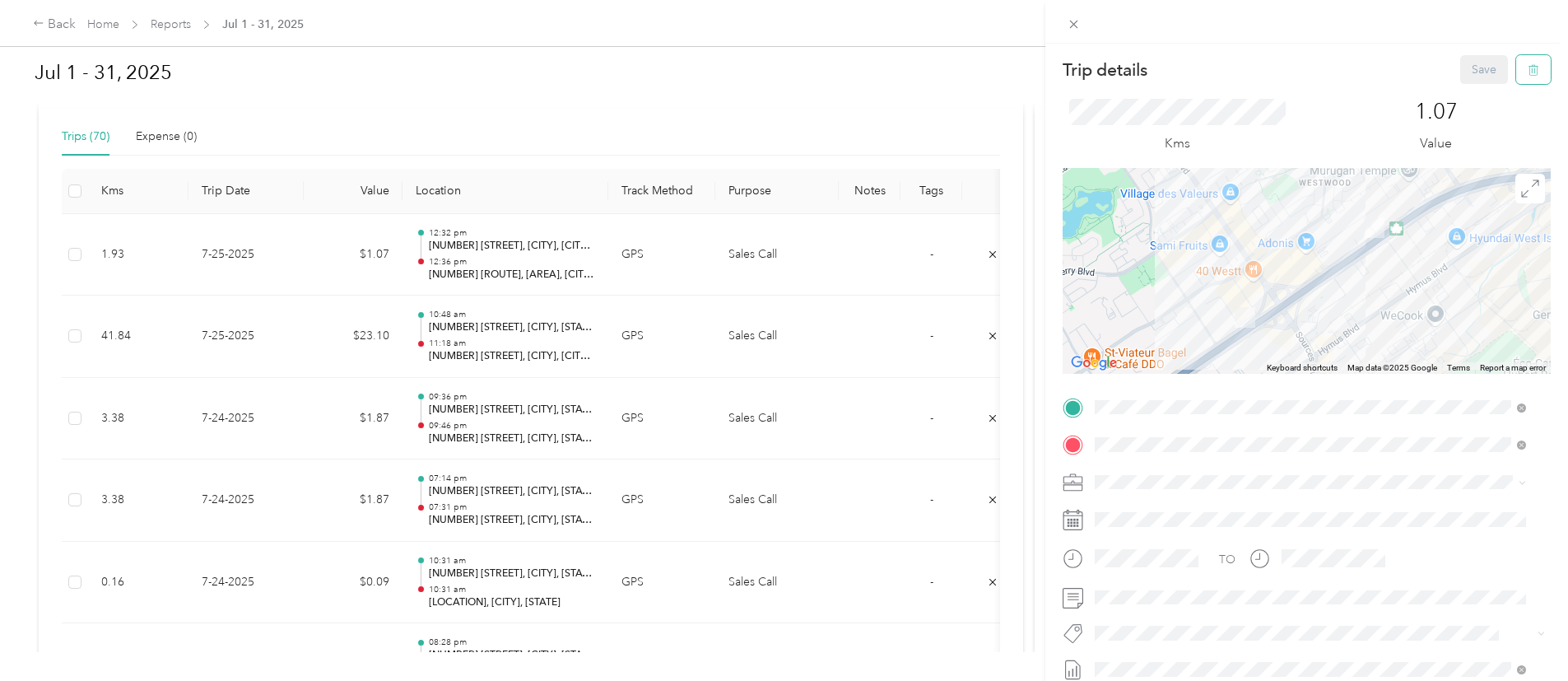 click at bounding box center [1533, 69] 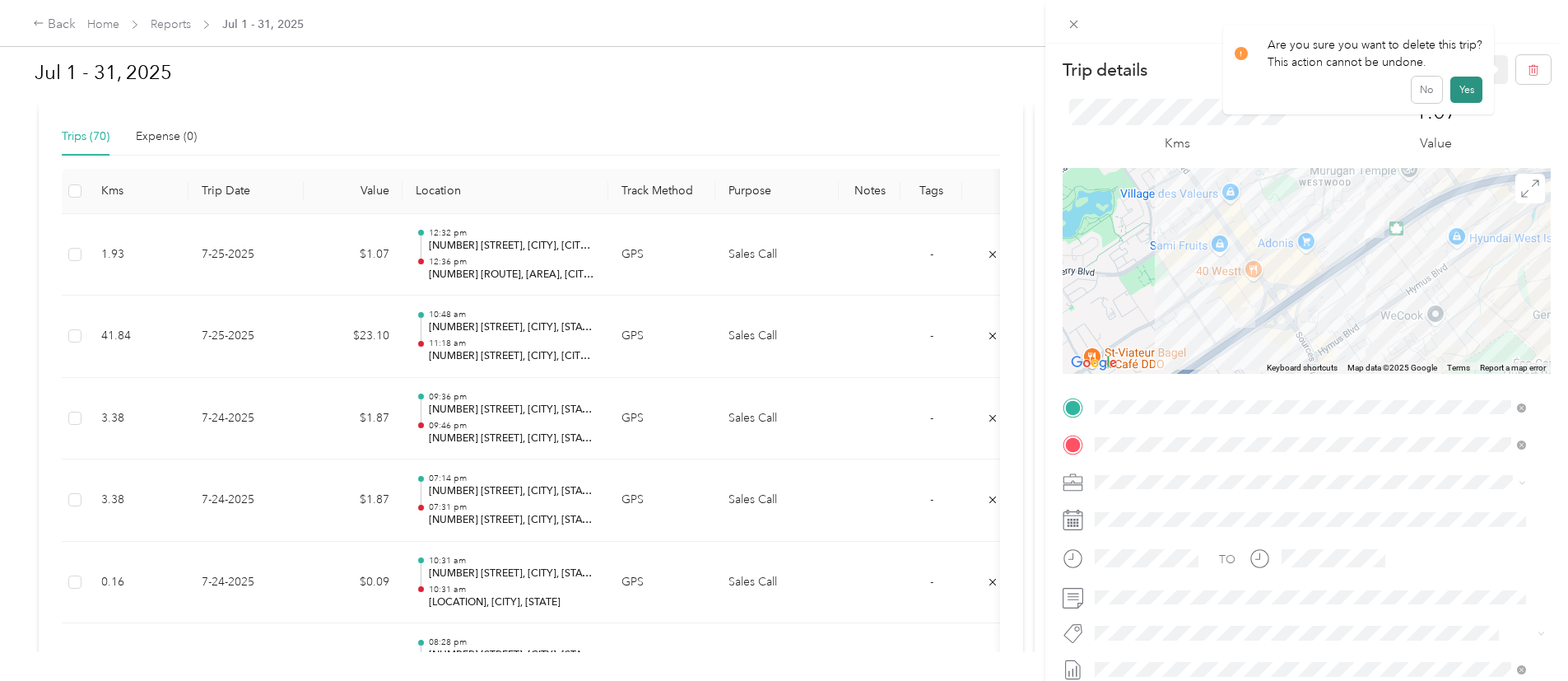 click on "Yes" at bounding box center (1466, 90) 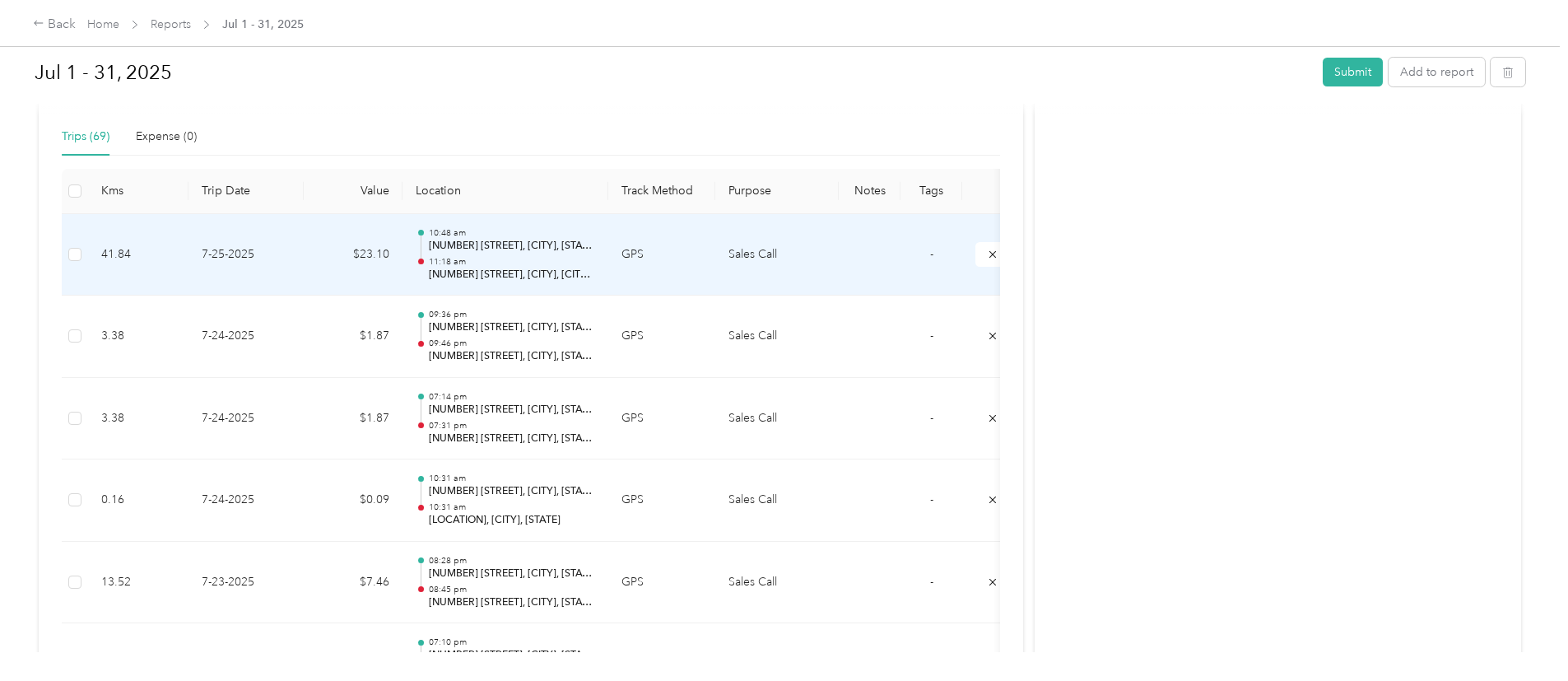click on "[NUMBER] [STREET], [CITY], [STATE]" at bounding box center (512, 246) 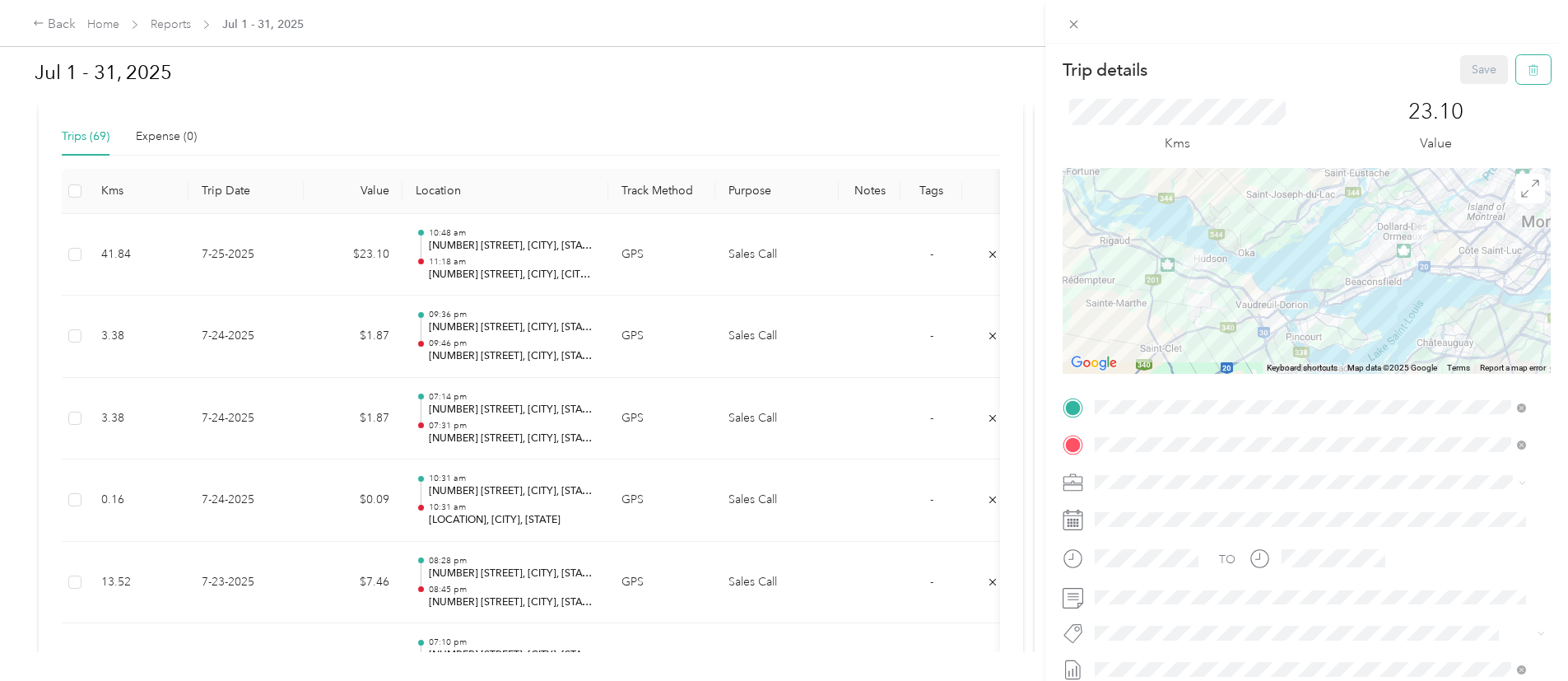 click at bounding box center (1533, 69) 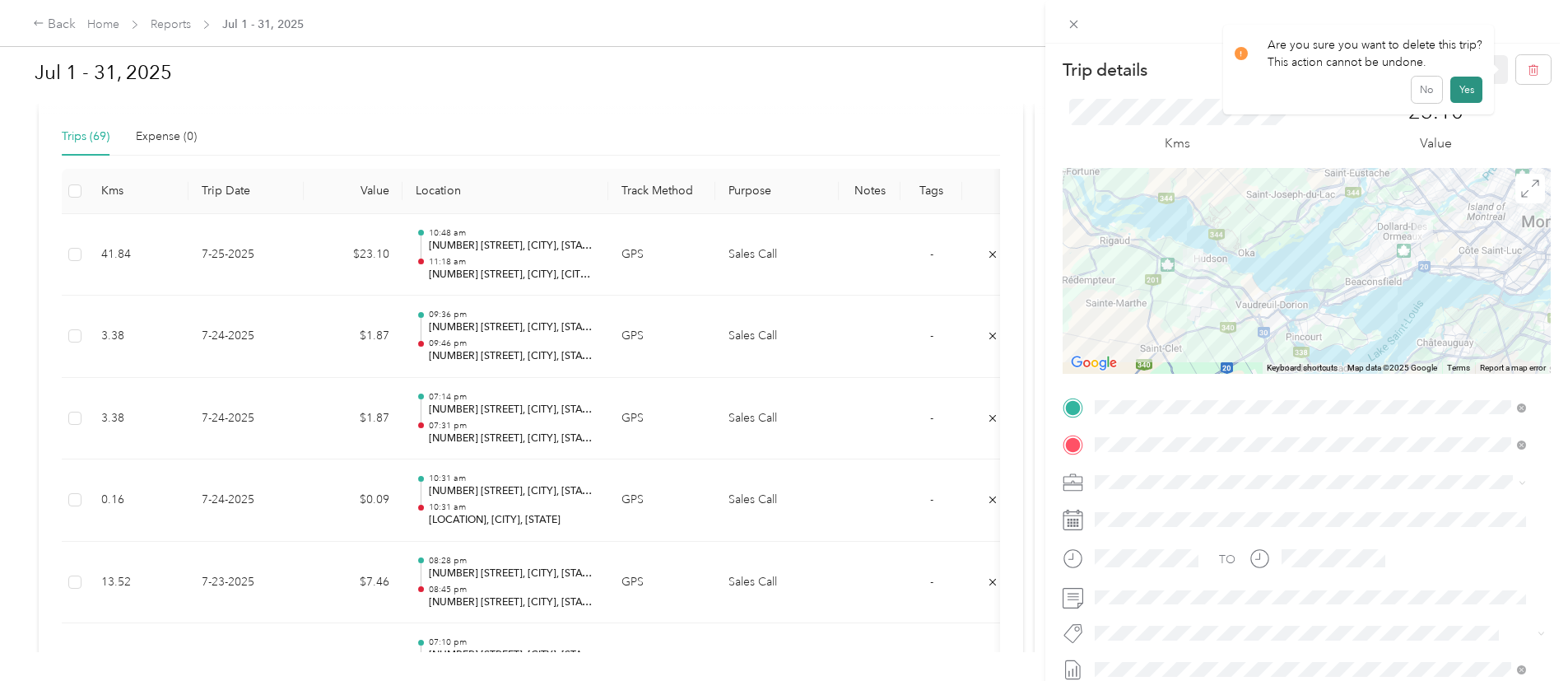 click on "Yes" at bounding box center (1466, 90) 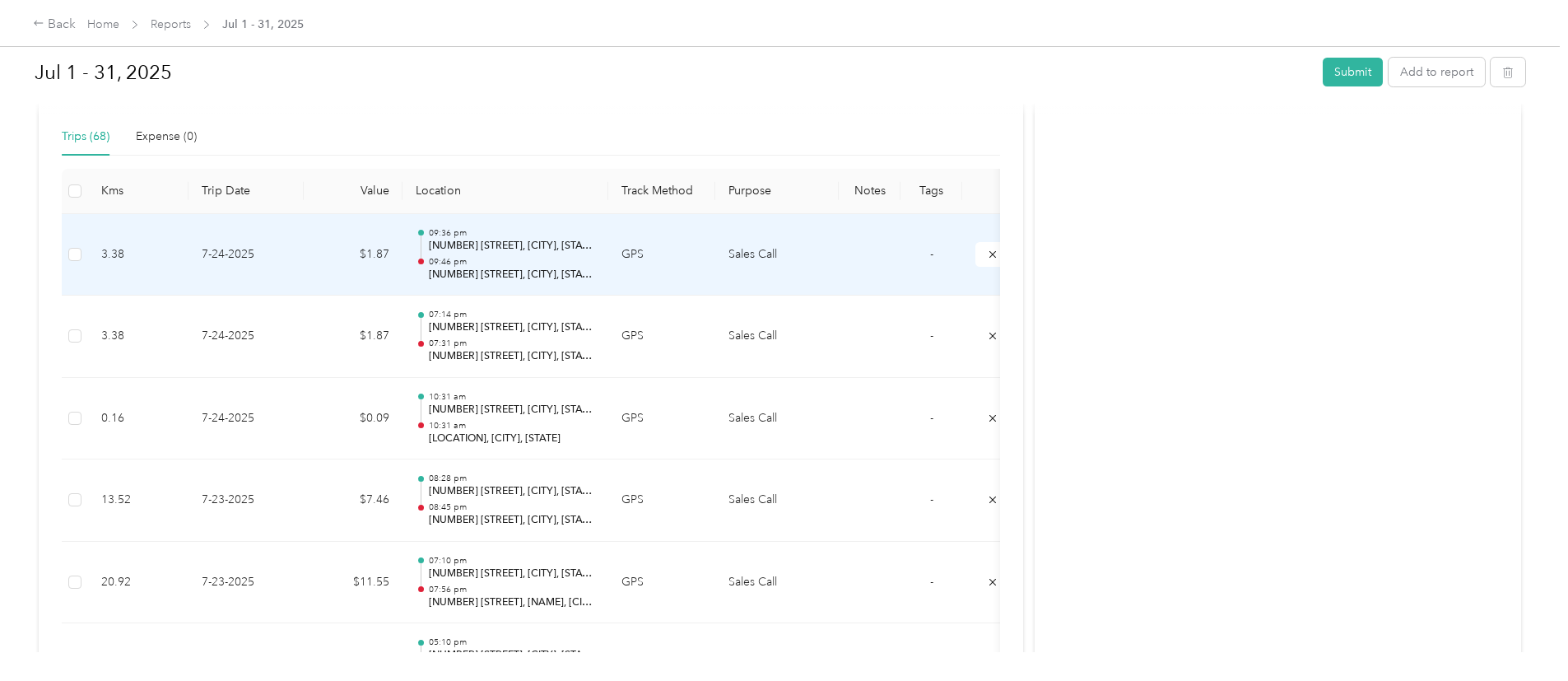 click on "09:46 pm" at bounding box center (512, 262) 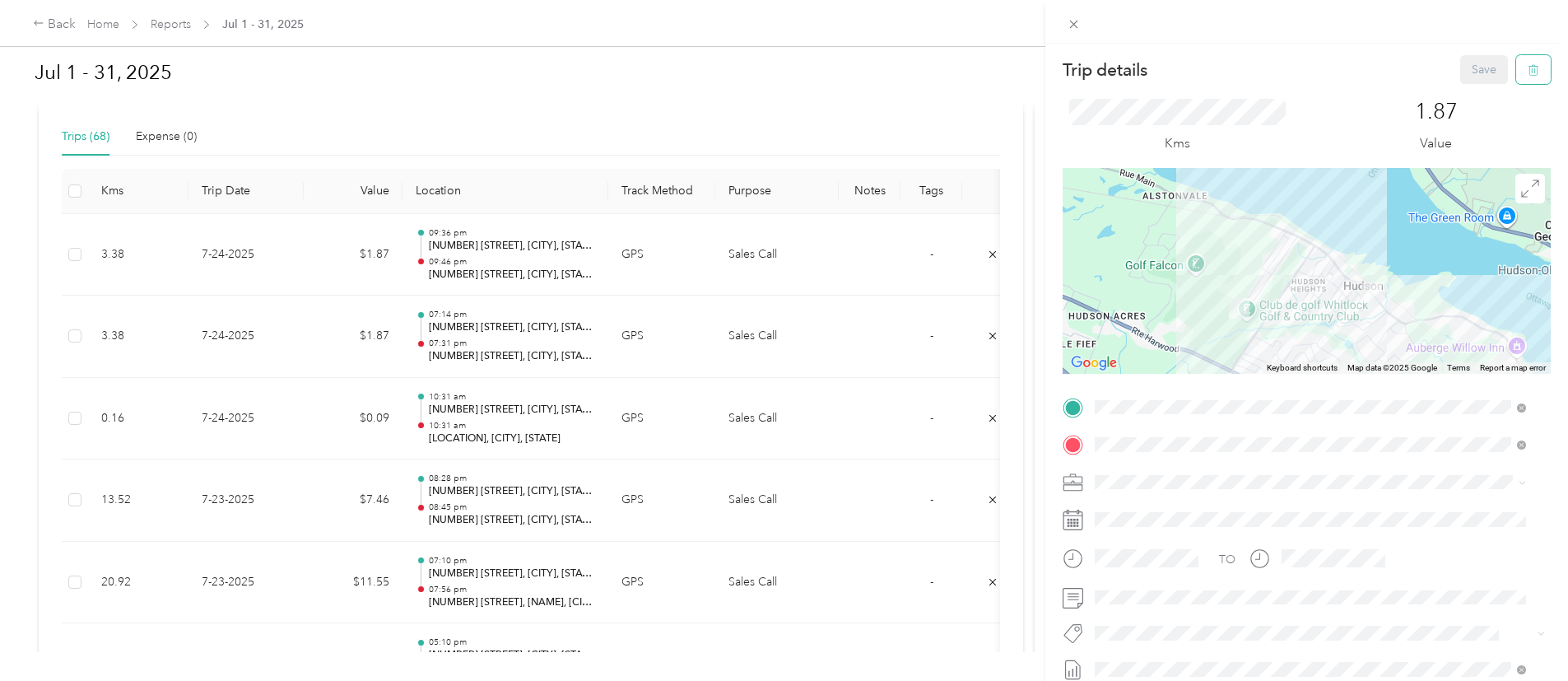 click at bounding box center [1533, 69] 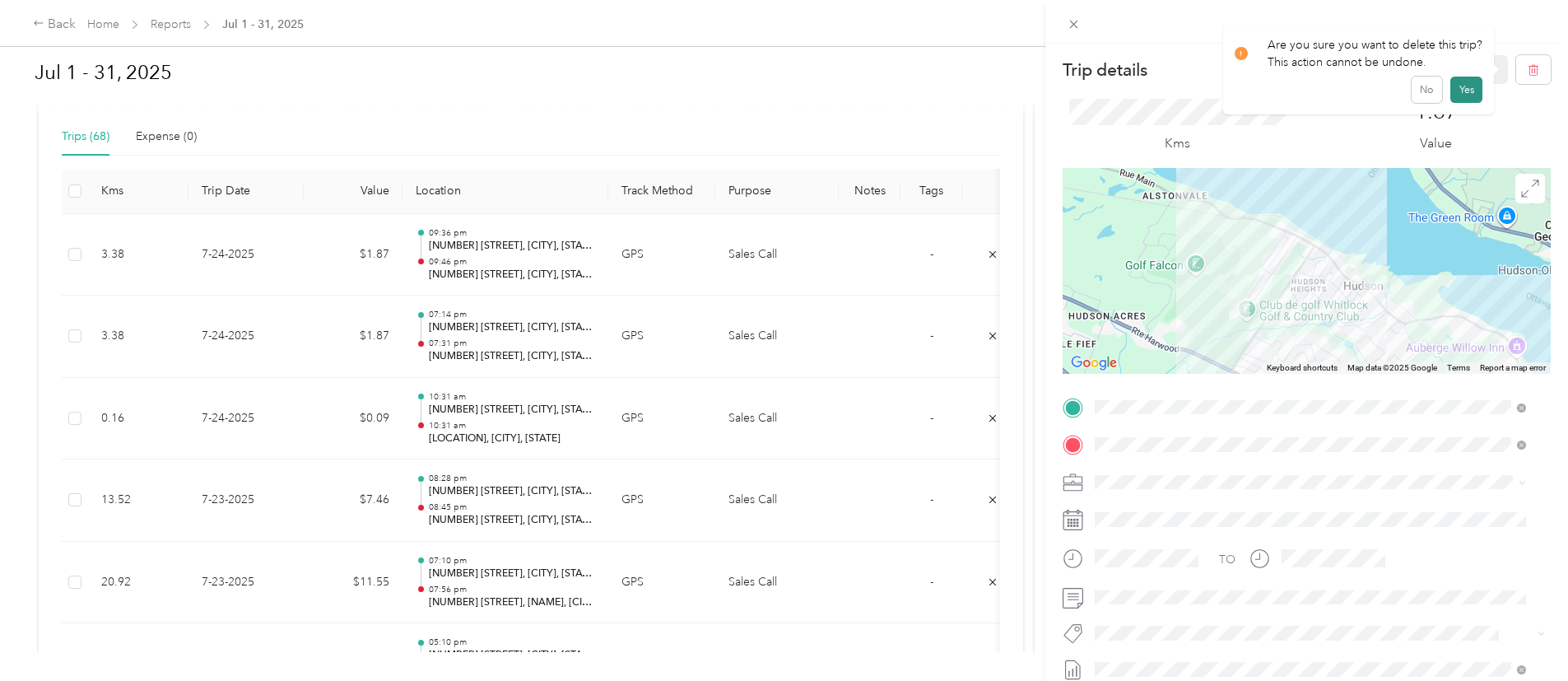 click on "Yes" at bounding box center [1466, 90] 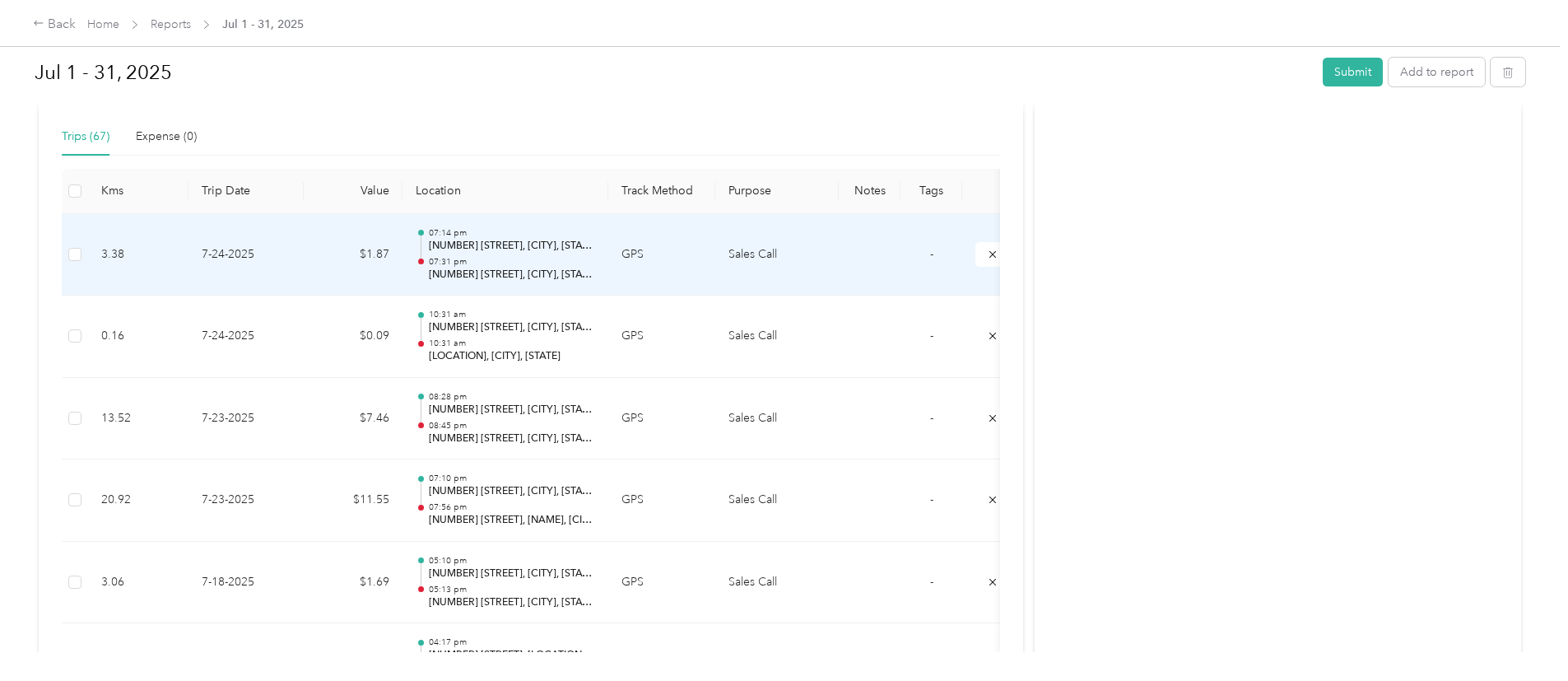 click on "07:31 pm" at bounding box center [512, 262] 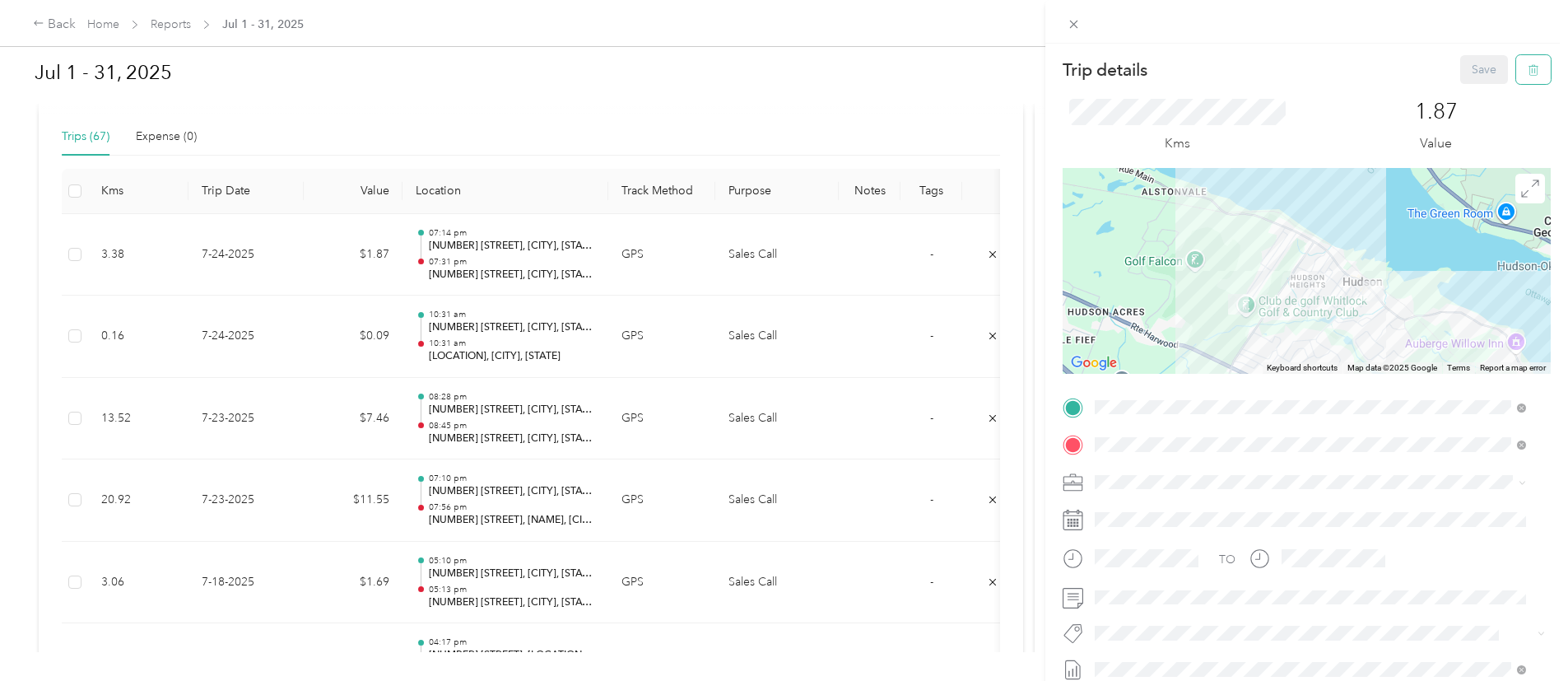 click at bounding box center [1533, 69] 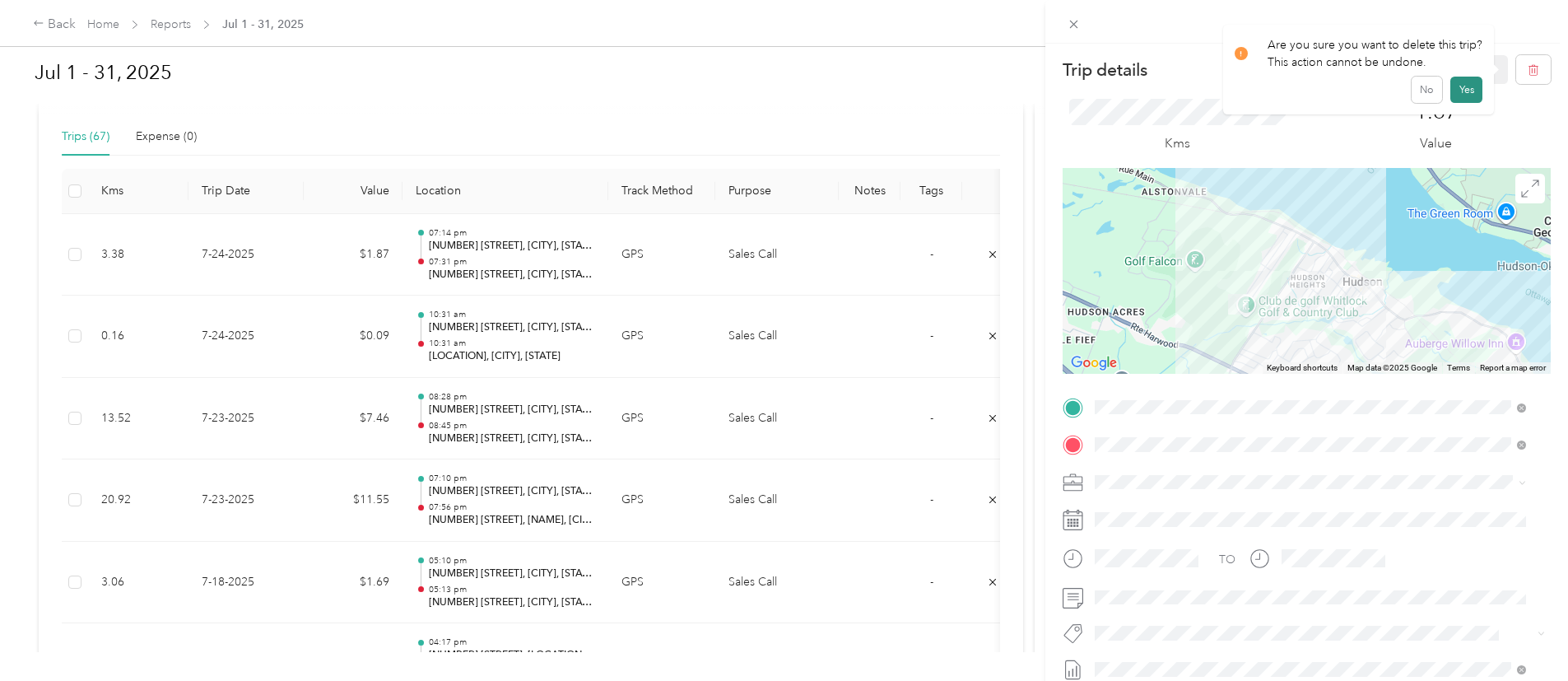 click on "Yes" at bounding box center (1466, 90) 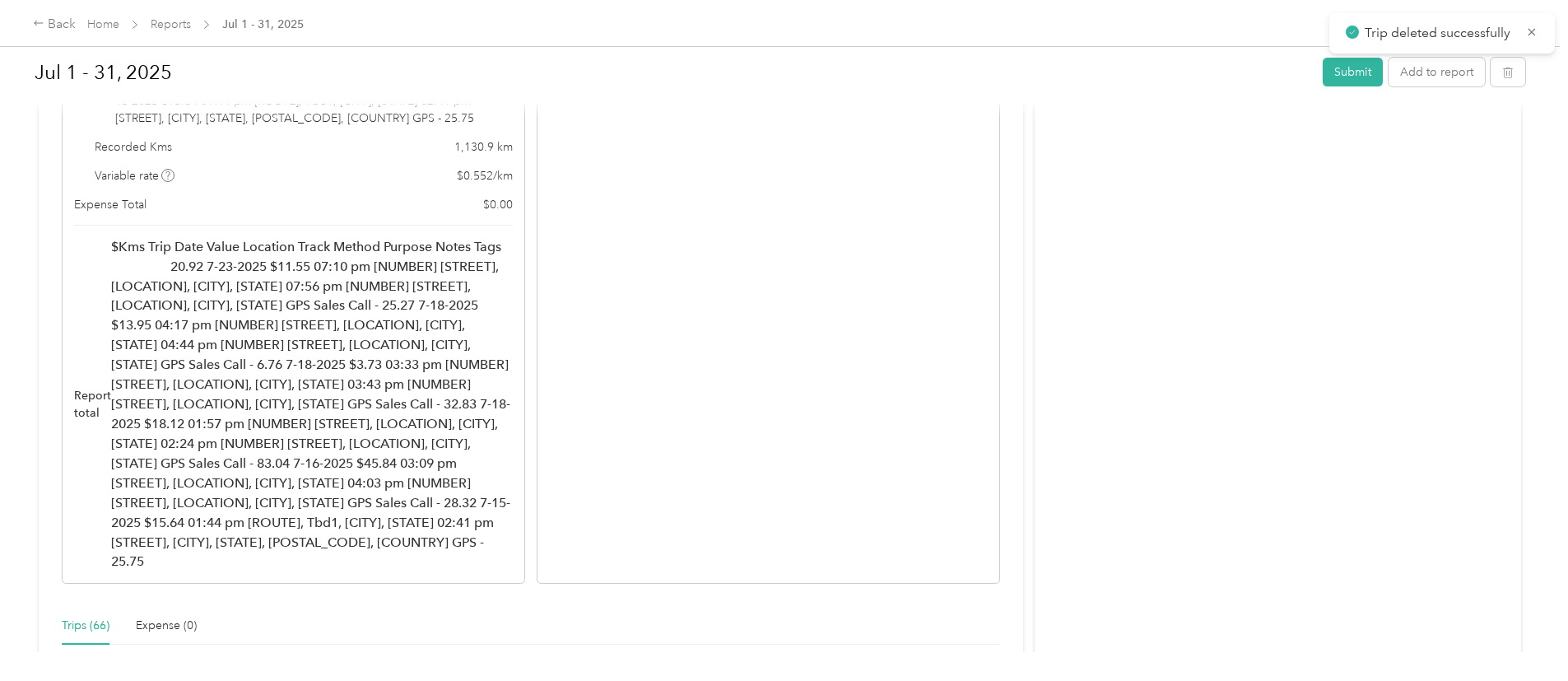click on "10:31 am" at bounding box center [512, 751] 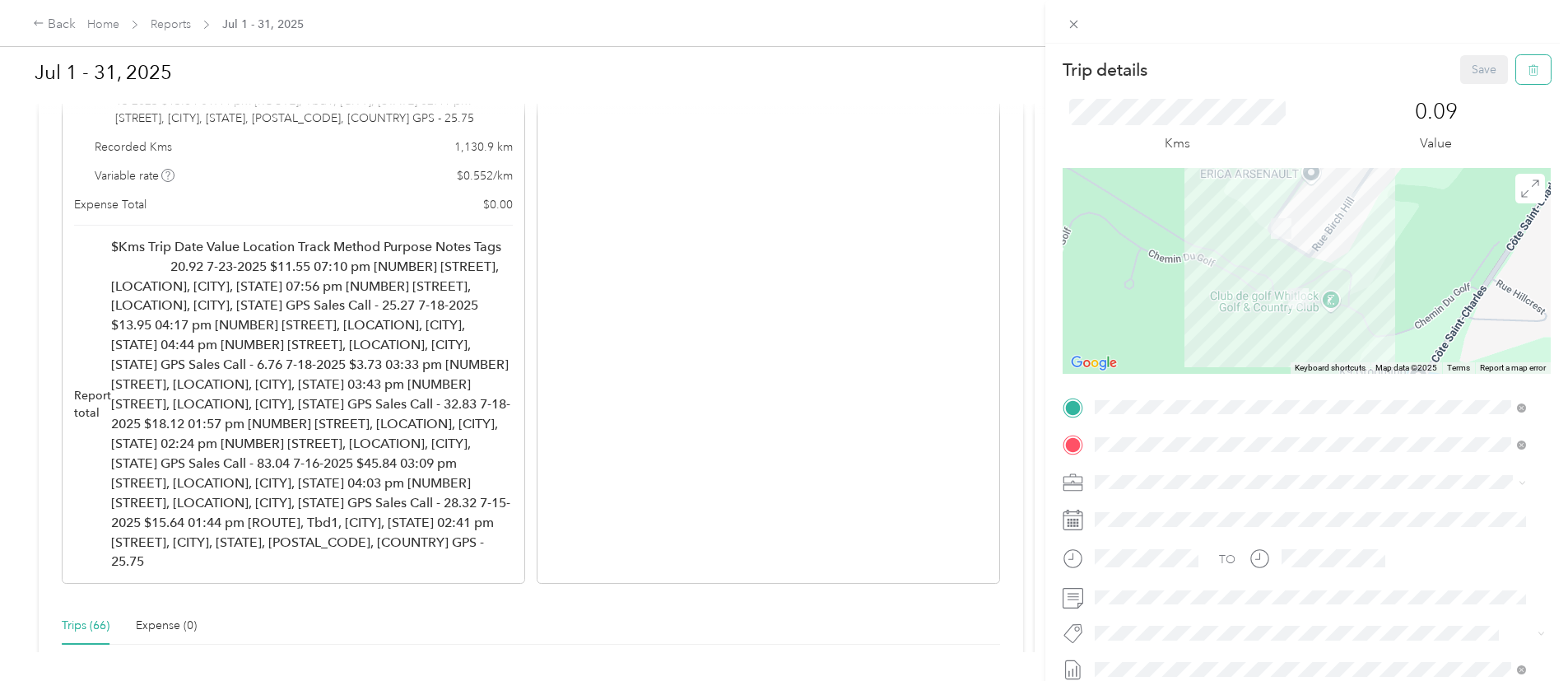click at bounding box center (1533, 69) 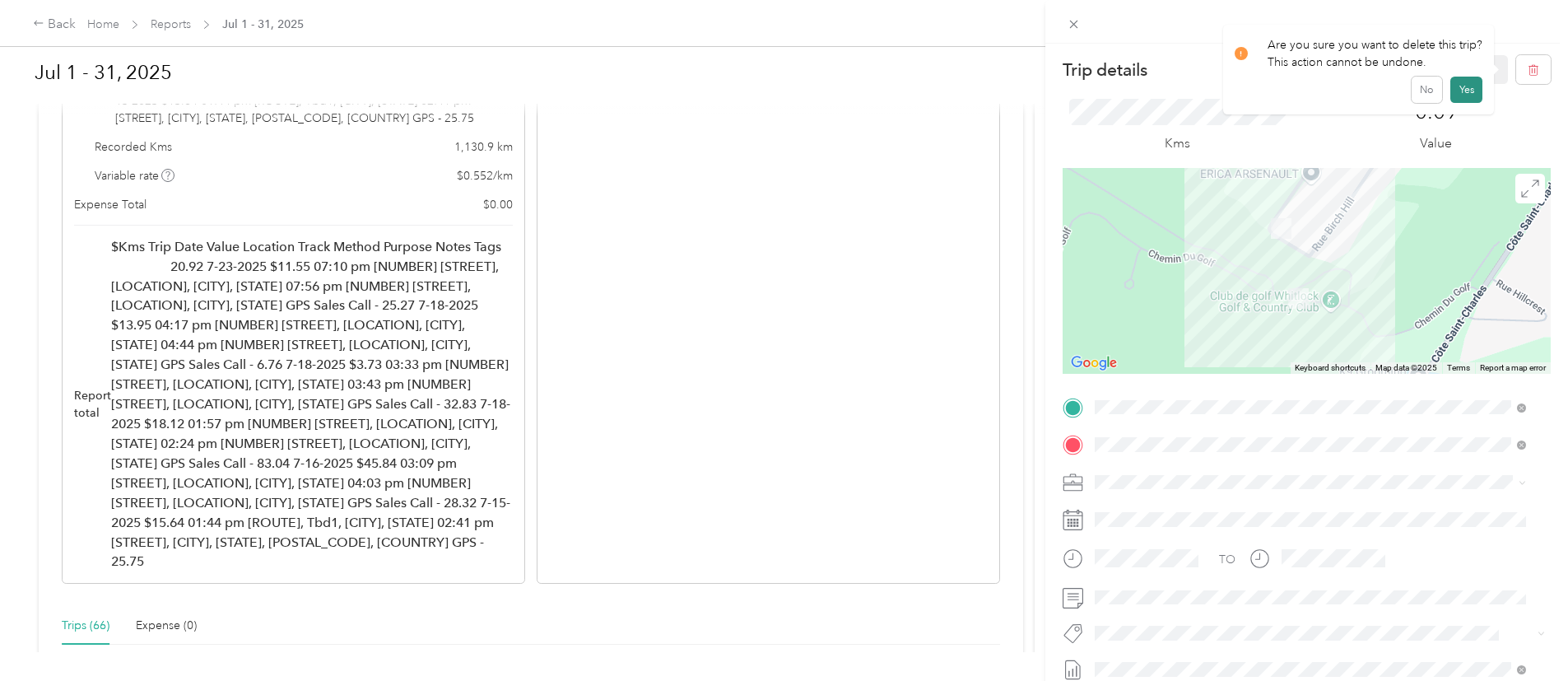 click on "Yes" at bounding box center [1466, 90] 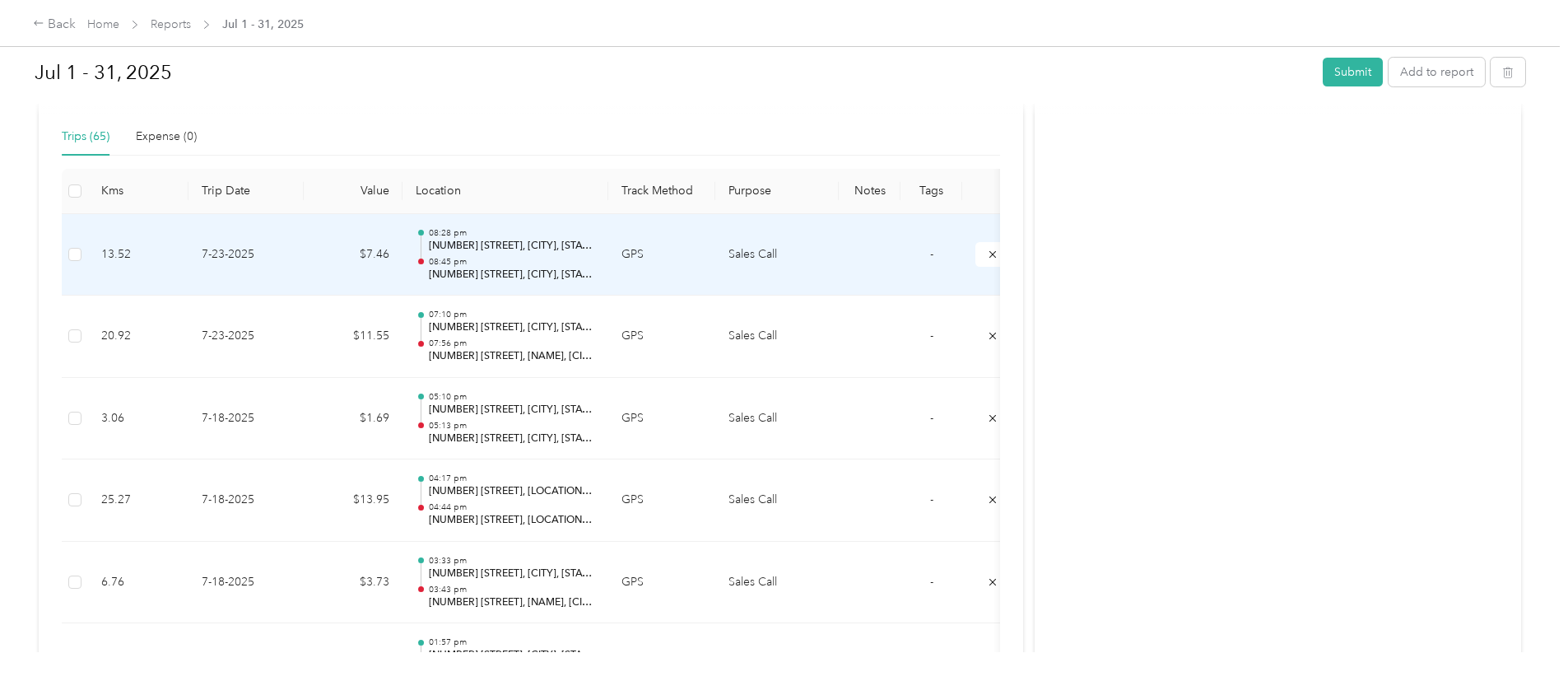 click on "[NUMBER] [STREET], [CITY], [STATE]" at bounding box center (512, 246) 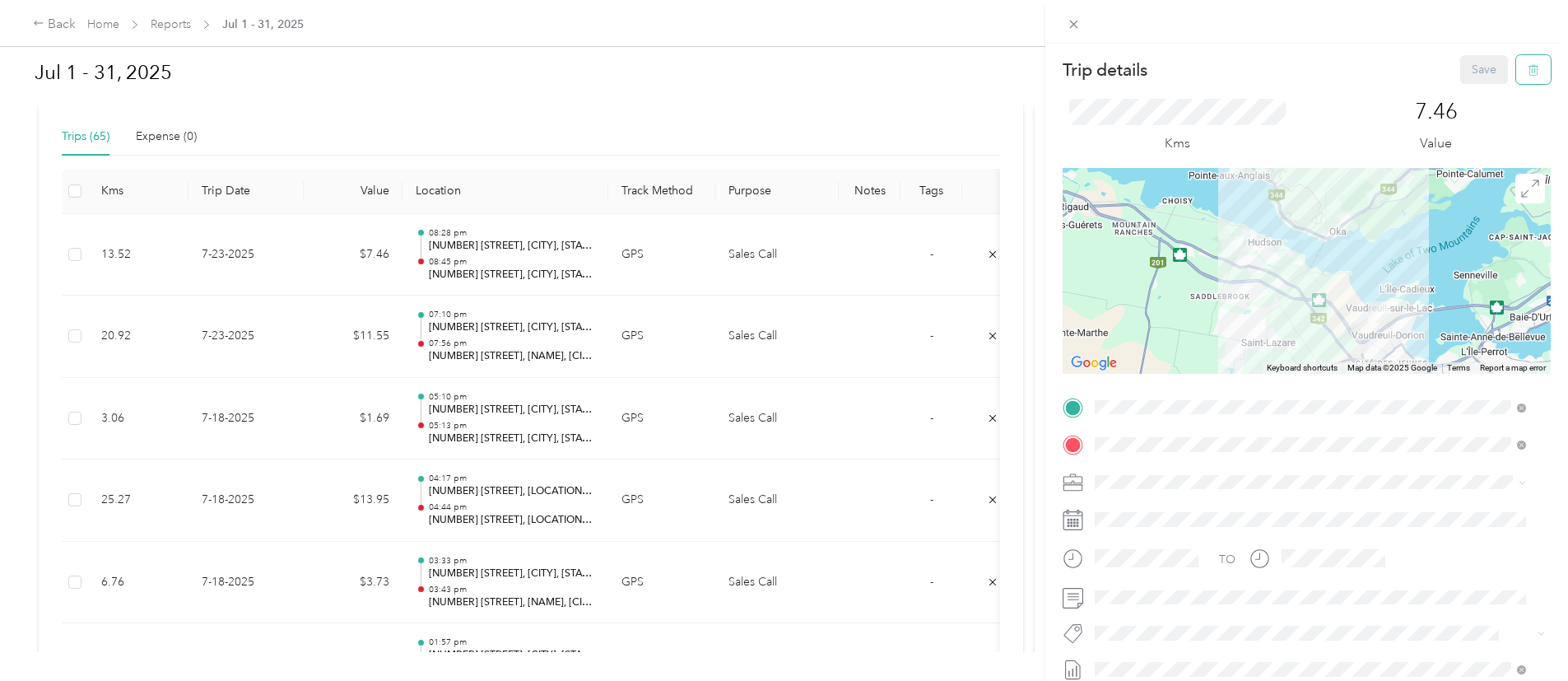 click 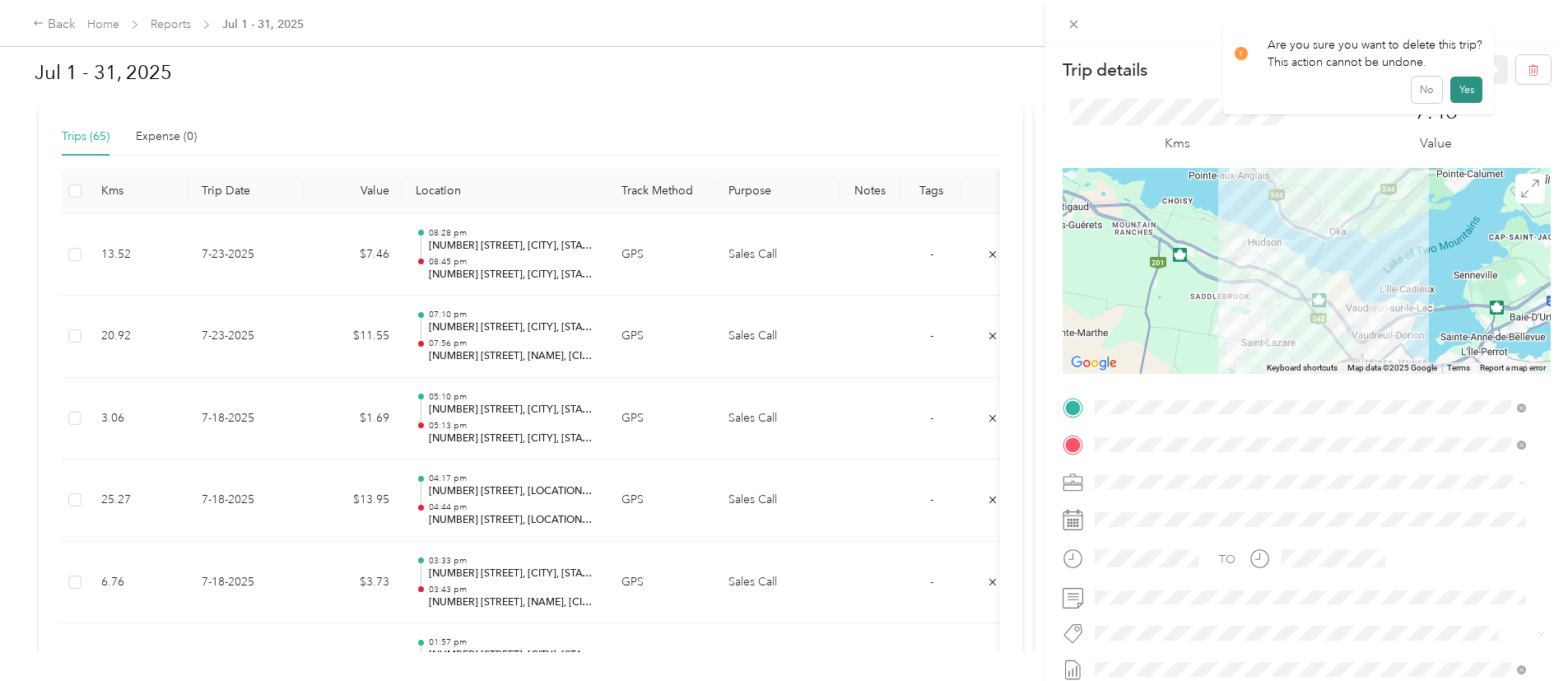 click on "Yes" at bounding box center (1466, 90) 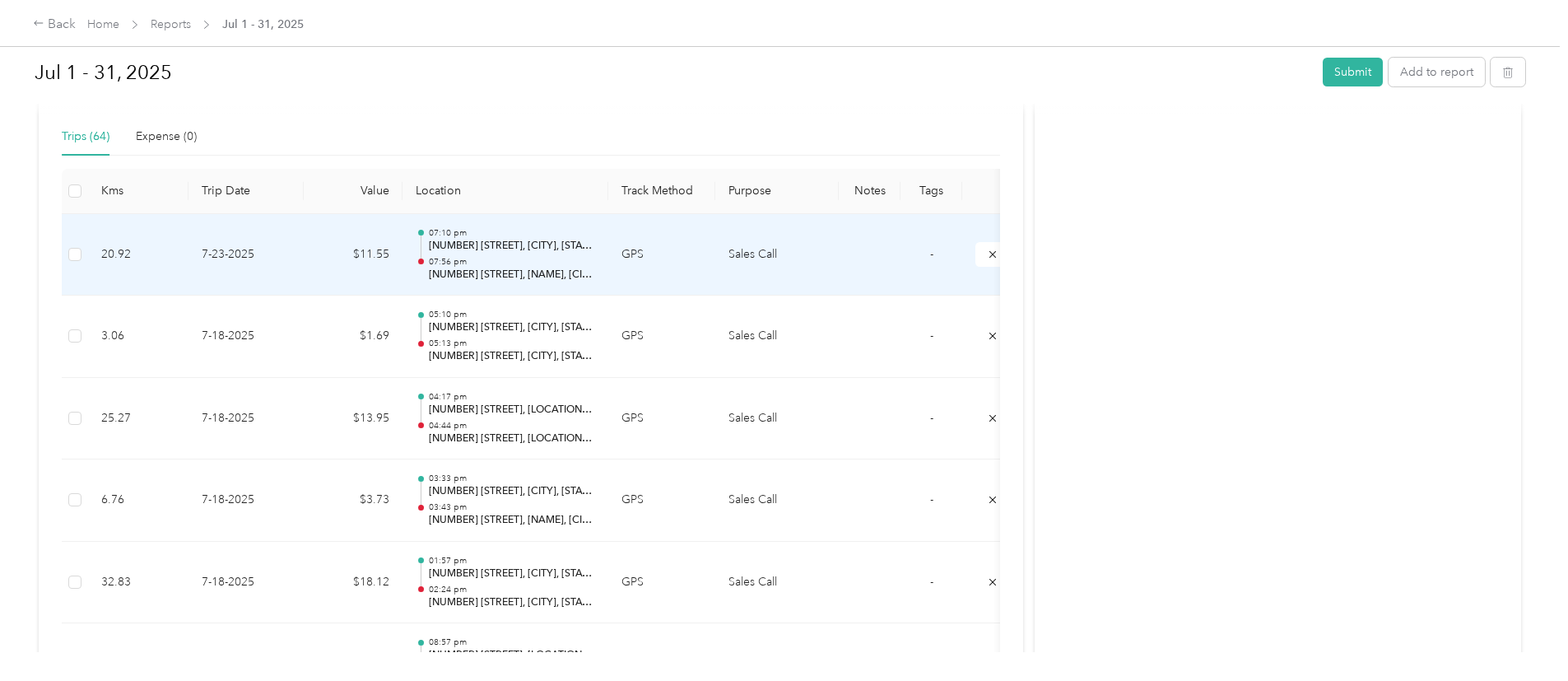 click on "07:56 pm" at bounding box center (512, 262) 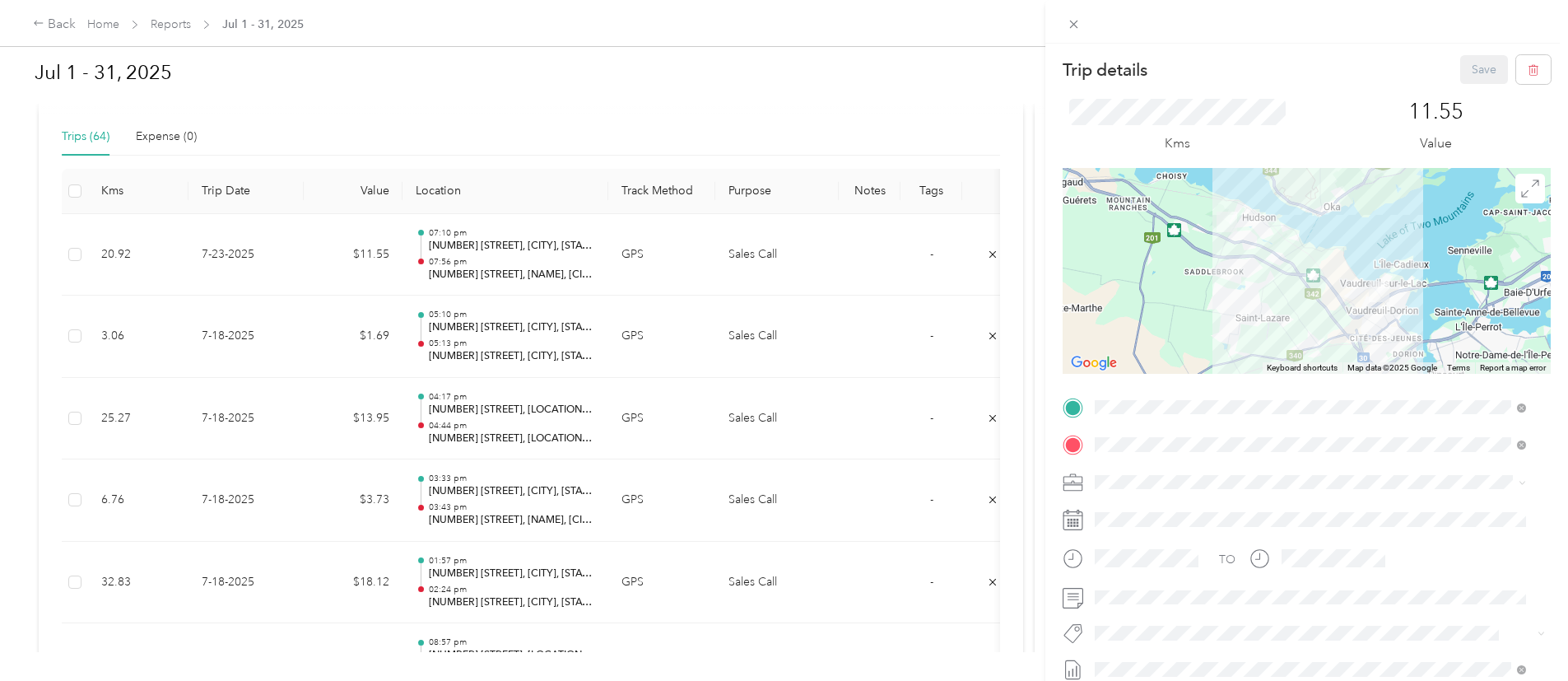 click on "Trip details Save This trip cannot be edited because it is either under review, approved, or paid. Contact your Team Manager to edit it. Kms 11.55 Value  ← Move left → Move right ↑ Move up ↓ Move down + Zoom in - Zoom out Home Jump left by 75% End Jump right by 75% Page Up Jump up by 75% Page Down Jump down by 75% Keyboard shortcuts Map Data Map data ©2025 Google Map data ©2025 Google 2 km  Click to toggle between metric and imperial units Terms Report a map error TO Add photo" at bounding box center [784, 340] 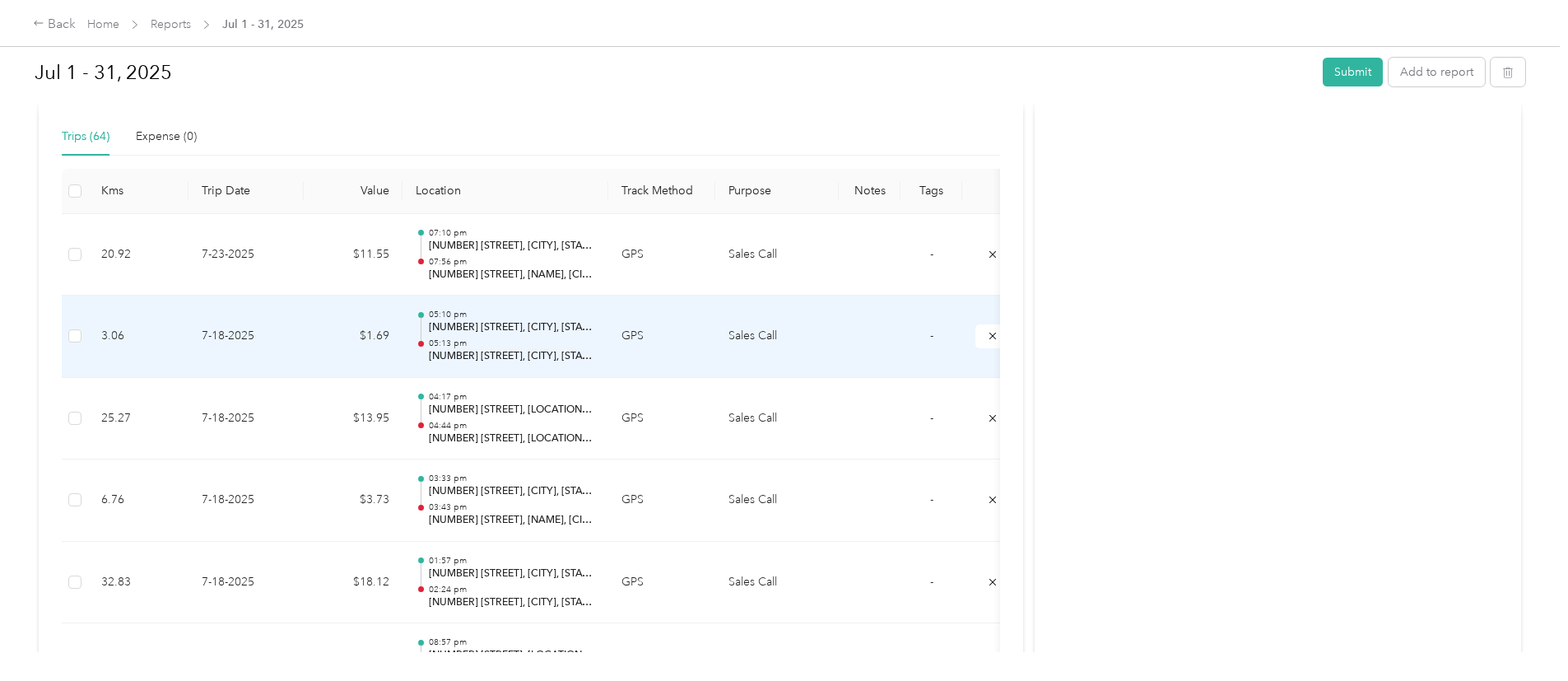 click on "05:10 pm [NUMBER] [STREET], [LOCATION], [CITY], [STATE] 05:13 pm [NUMBER] [STREET], [LOCATION], [CITY], [STATE]" at bounding box center (512, 336) 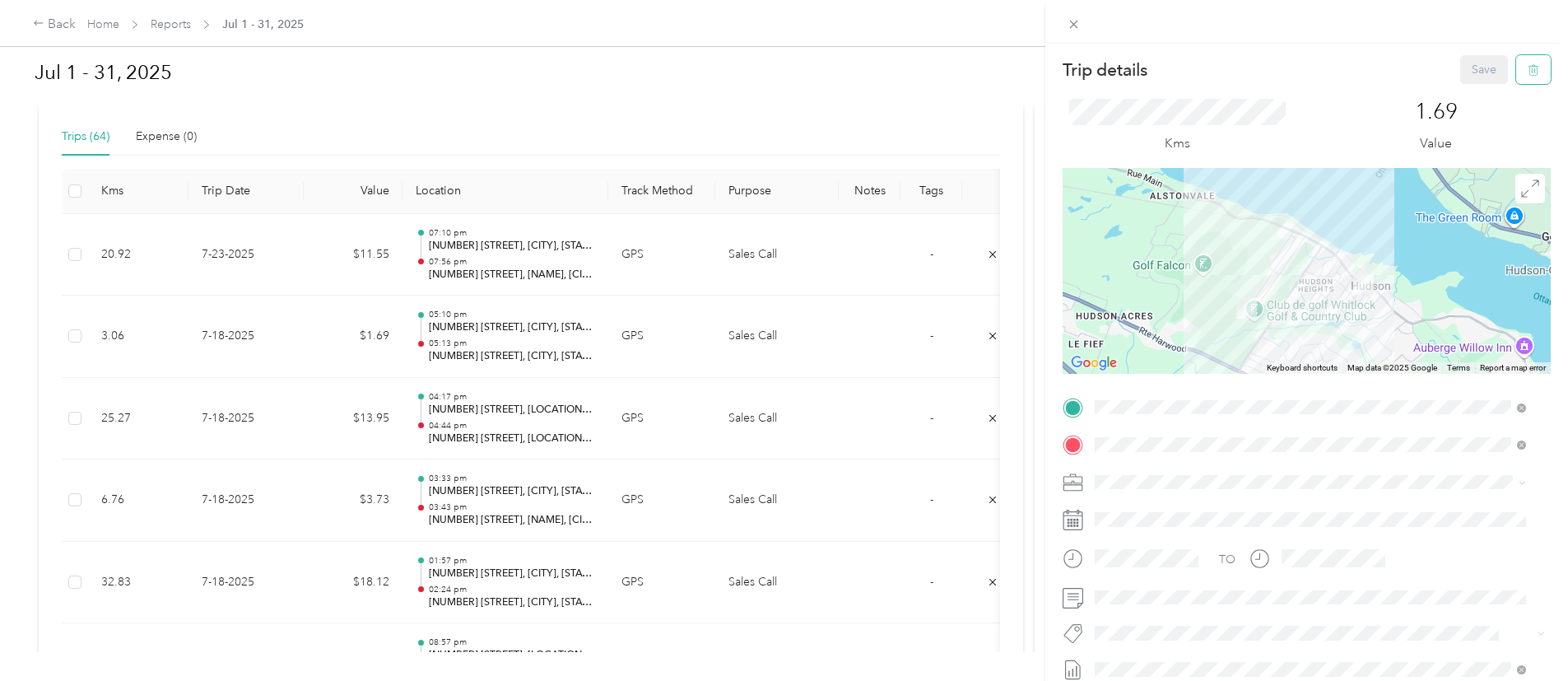 click 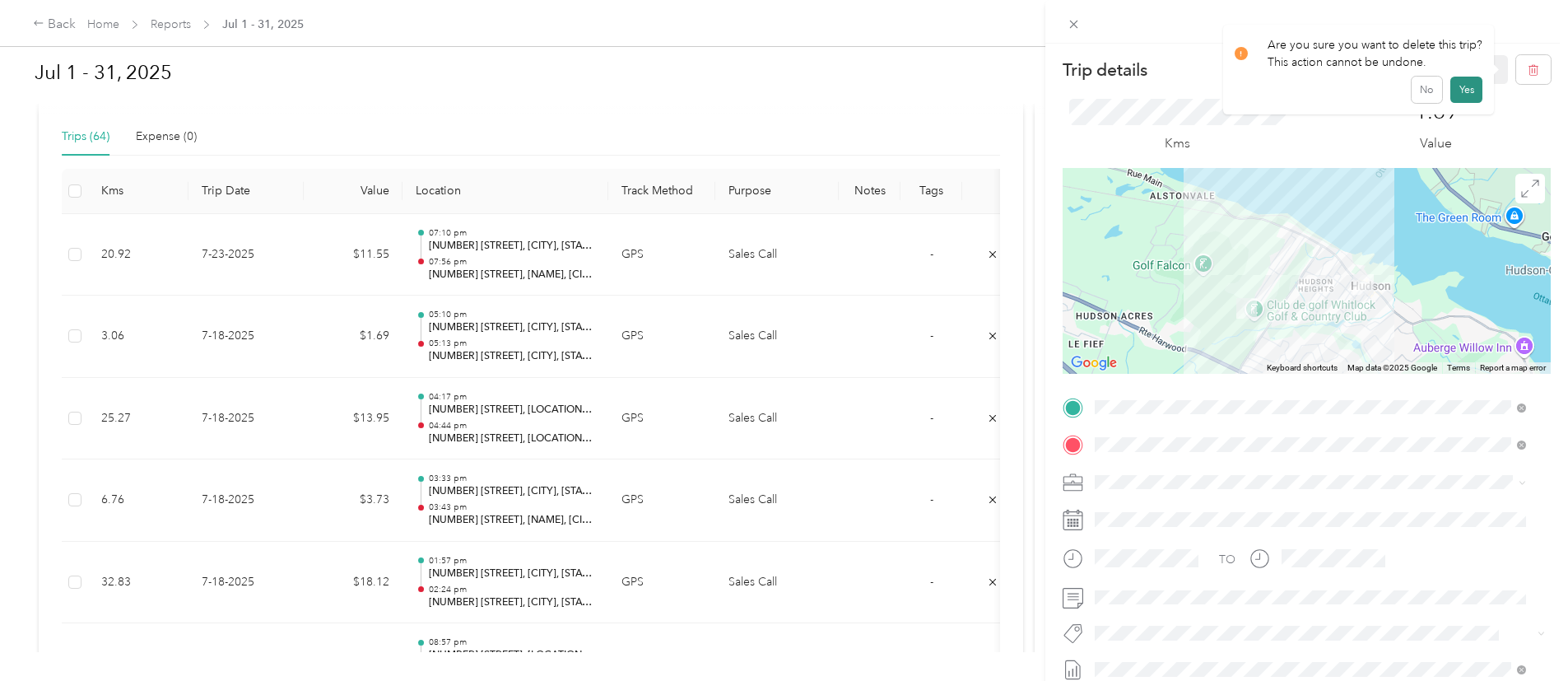 click on "Yes" at bounding box center [1466, 90] 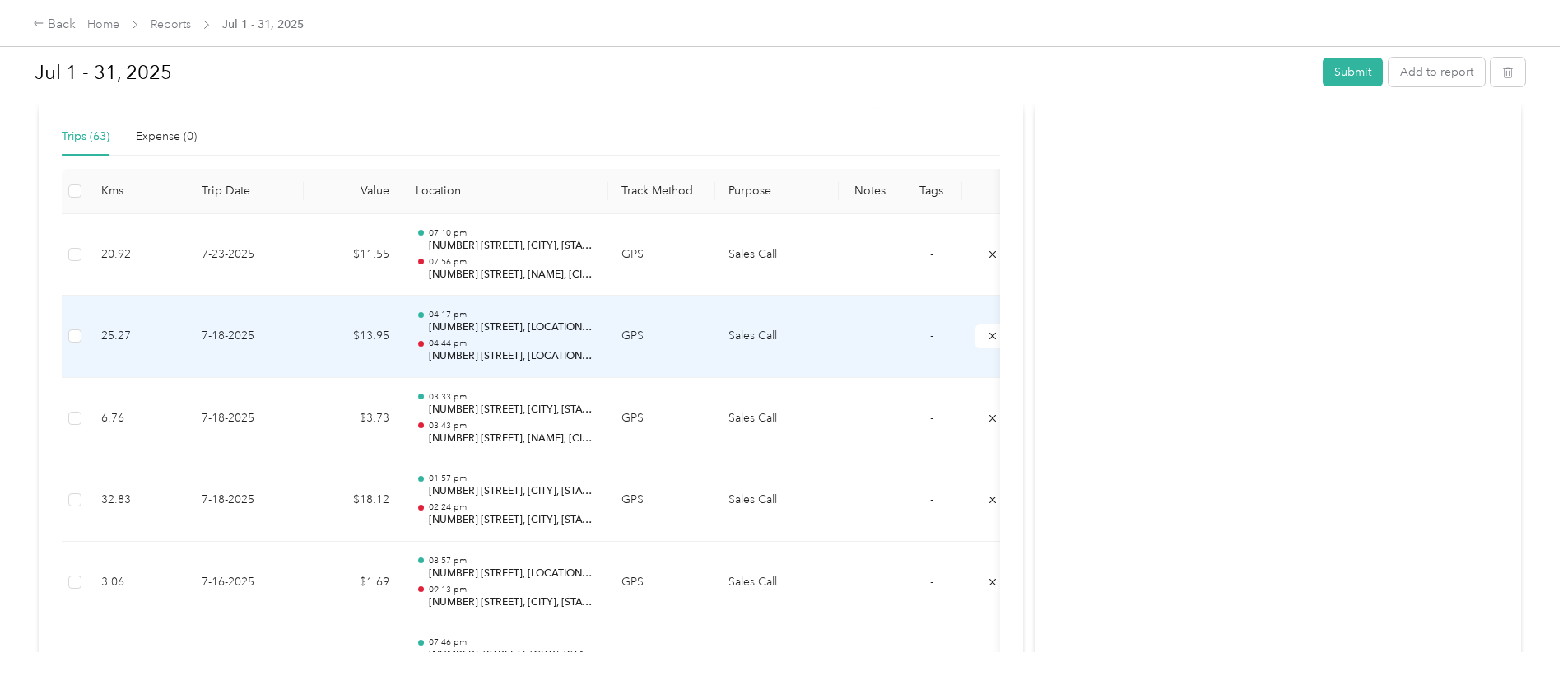 click on "[NUMBER] [STREET], [LOCATION], [CITY], [STATE]" at bounding box center [512, 357] 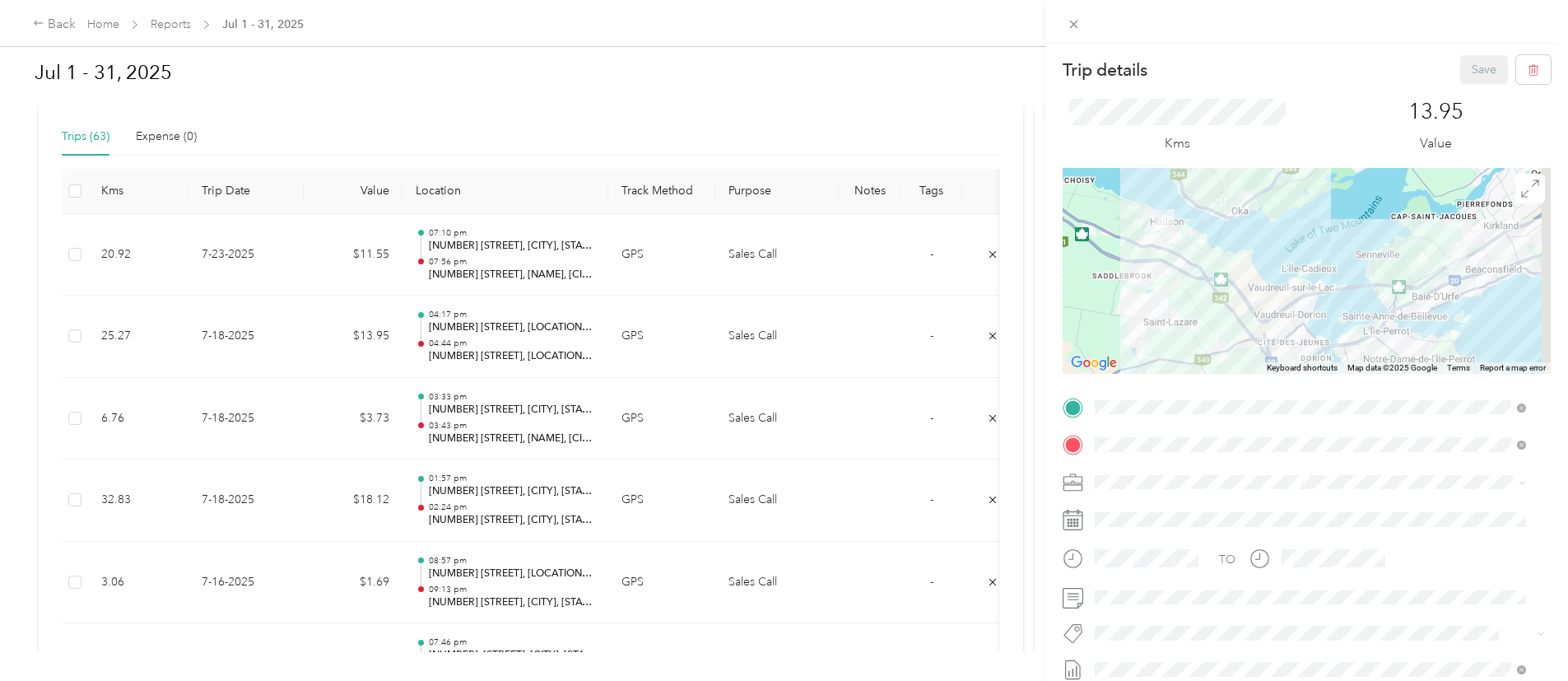 click on "Trip details Save This trip cannot be edited because it is either under review, approved, or paid. Contact your Team Manager to edit it. Kms 13.95 Value  ← Move left → Move right ↑ Move up ↓ Move down + Zoom in - Zoom out Home Jump left by 75% End Jump right by 75% Page Up Jump up by 75% Page Down Jump down by 75% Keyboard shortcuts Map Data Map data ©2025 Google Map data ©2025 Google 2 km  Click to toggle between metric and imperial units Terms Report a map error TO Add photo" at bounding box center (784, 340) 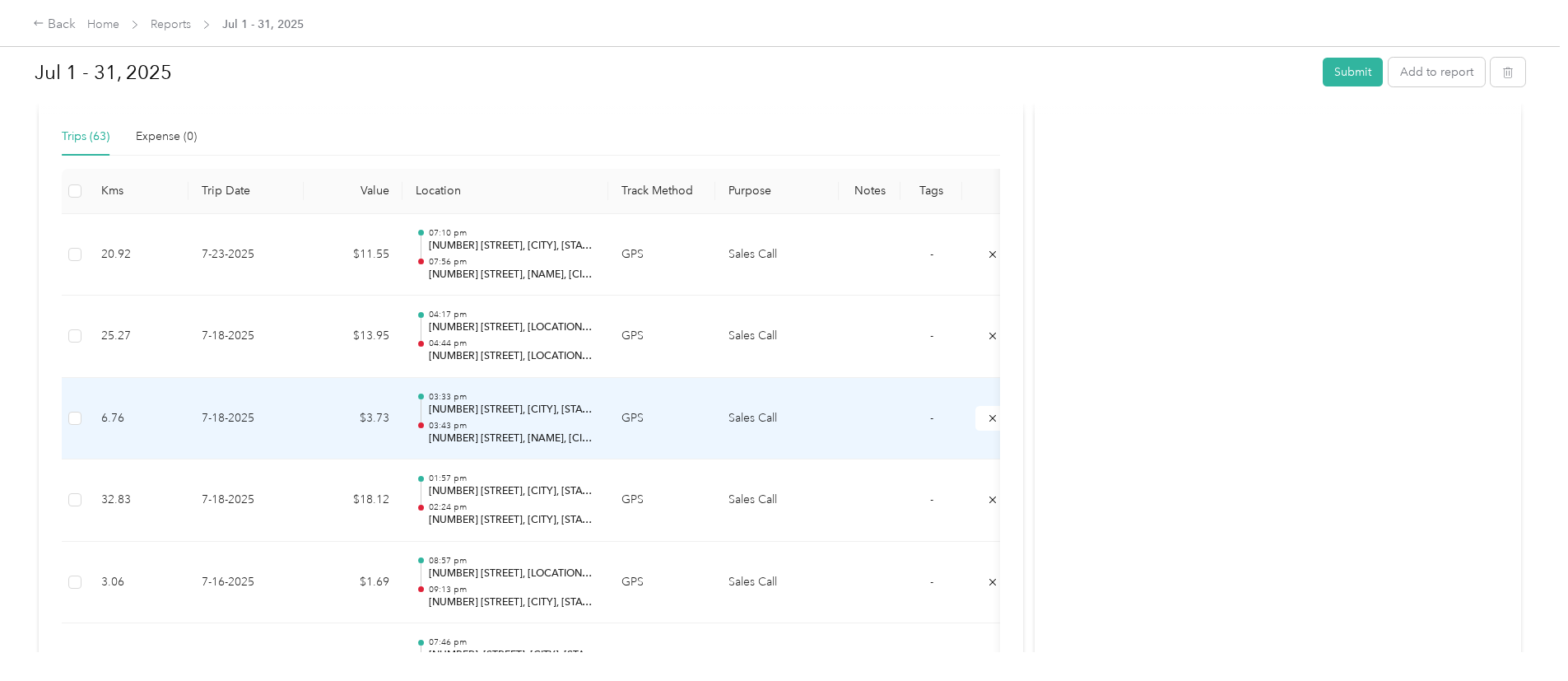 click on "[NUMBER] [STREET], [CITY], [STATE]" at bounding box center (512, 410) 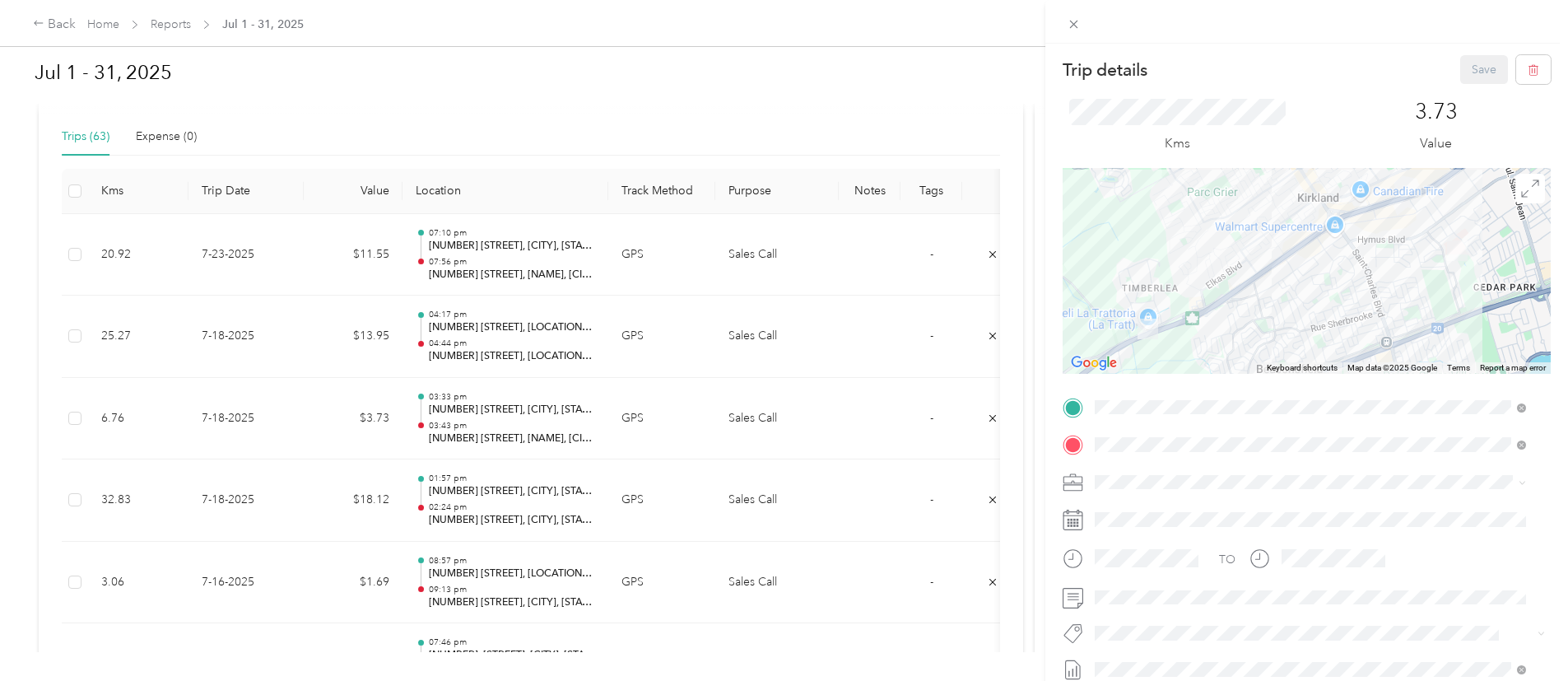 click on "Trip details Save This trip cannot be edited because it is either under review, approved, or paid. Contact your Team Manager to edit it. Kms 3.73 Value  ← Move left → Move right ↑ Move up ↓ Move down + Zoom in - Zoom out Home Jump left by 75% End Jump right by 75% Page Up Jump up by 75% Page Down Jump down by 75% Keyboard shortcuts Map Data Map data ©2025 Google Map data ©2025 Google 1 km  Click to toggle between metric and imperial units Terms Report a map error TO Add photo" at bounding box center [784, 340] 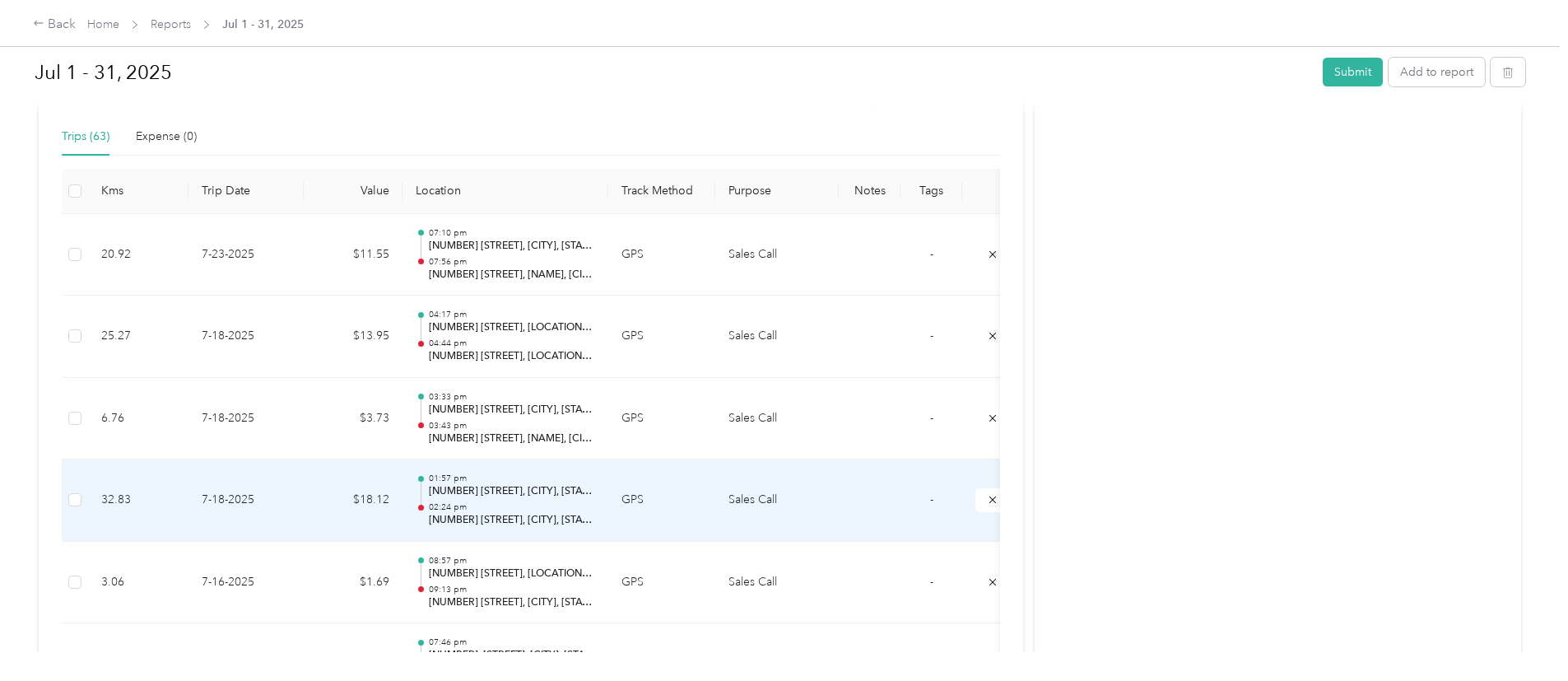 click on "[NUMBER] [STREET], [CITY], [STATE]" at bounding box center [512, 492] 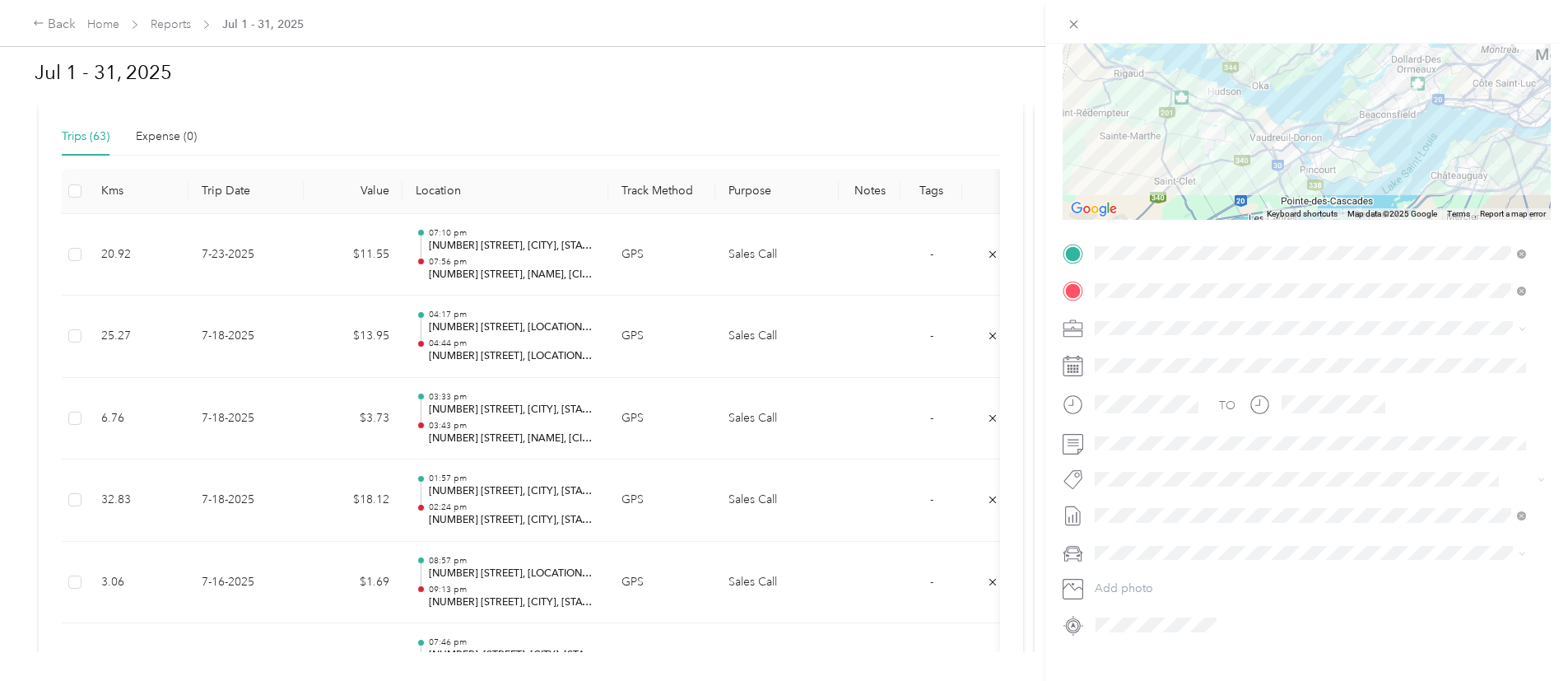 scroll, scrollTop: 190, scrollLeft: 0, axis: vertical 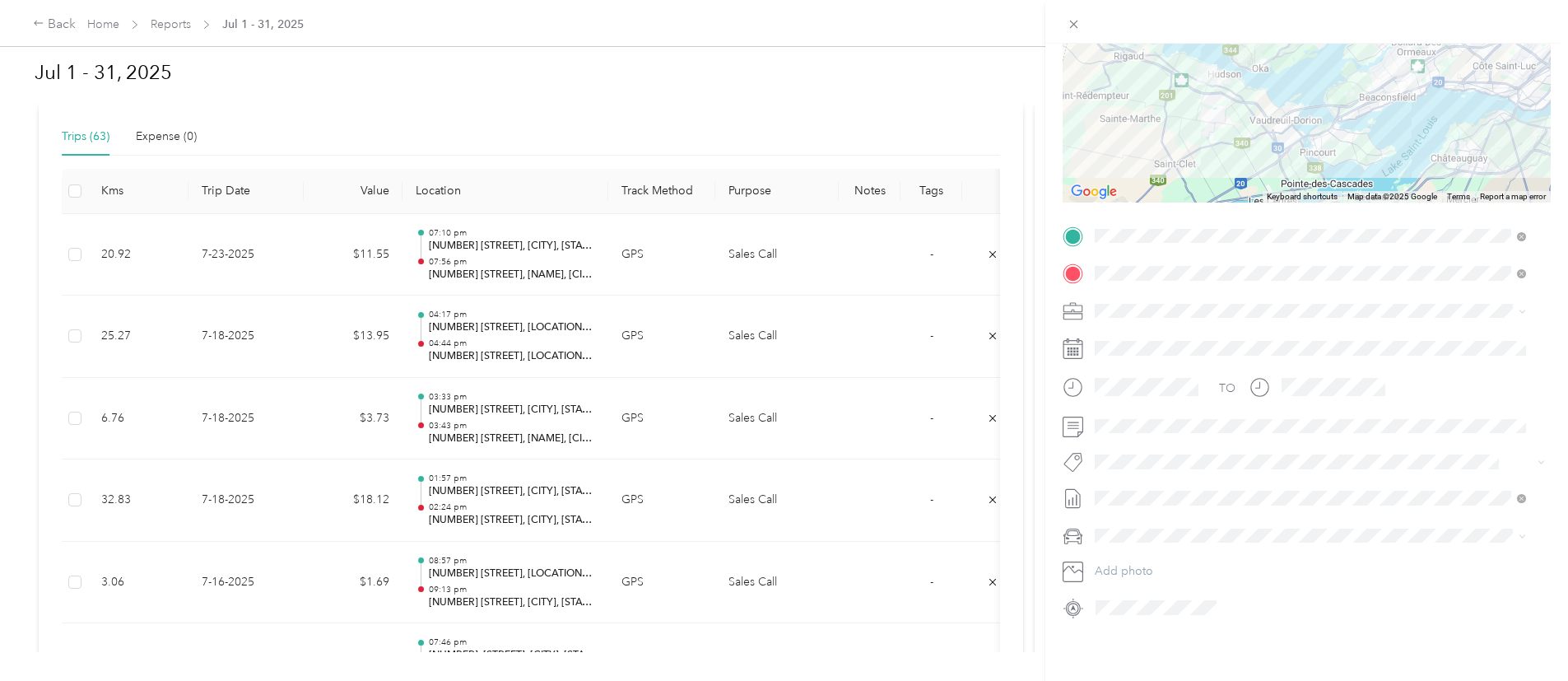 click on "Trip details Save This trip cannot be edited because it is either under review, approved, or paid. Contact your Team Manager to edit it. Kms 18.12 Value  ← Move left → Move right ↑ Move up ↓ Move down + Zoom in - Zoom out Home Jump left by 75% End Jump right by 75% Page Up Jump up by 75% Page Down Jump down by 75% Keyboard shortcuts Map Data Map data ©2025 Google Map data ©2025 Google 5 km  Click to toggle between metric and imperial units Terms Report a map error TO Add photo" at bounding box center (784, 340) 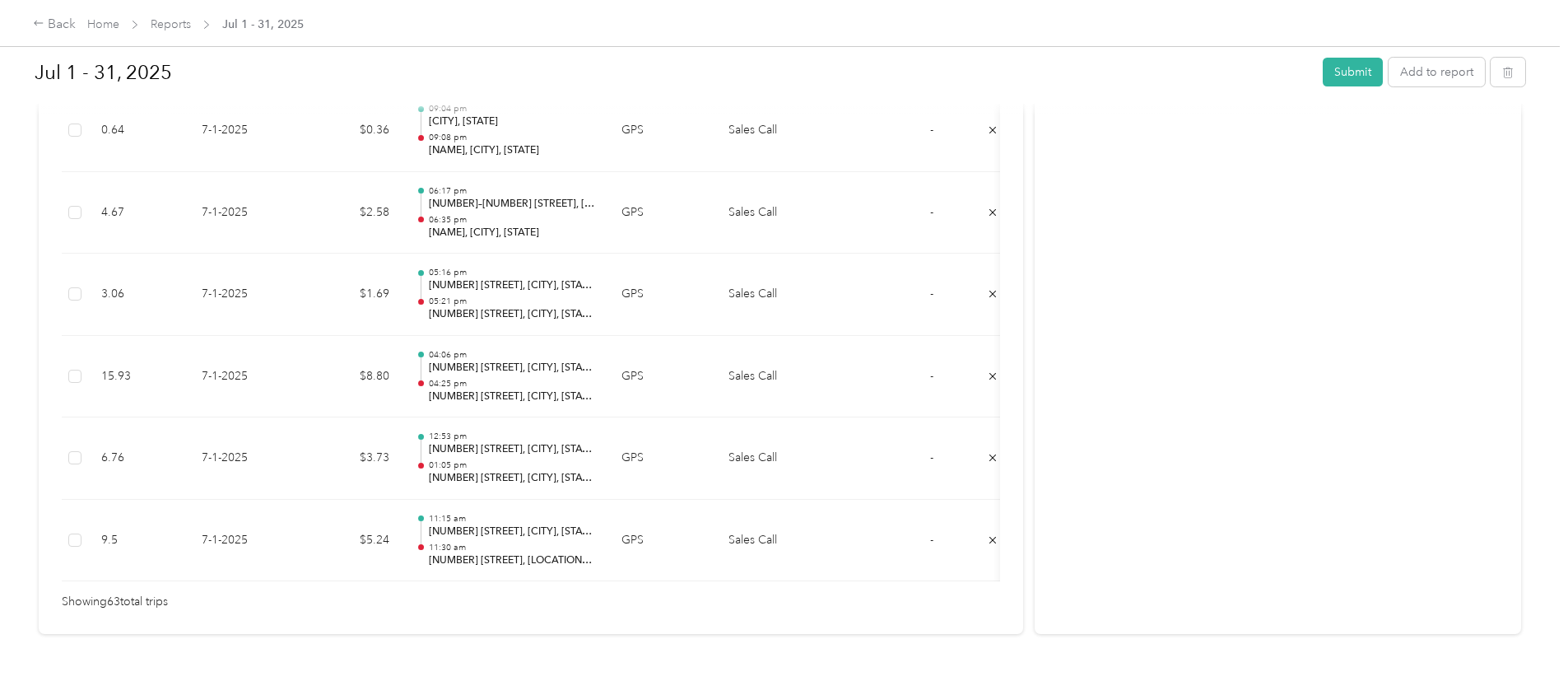 scroll, scrollTop: 5242, scrollLeft: 0, axis: vertical 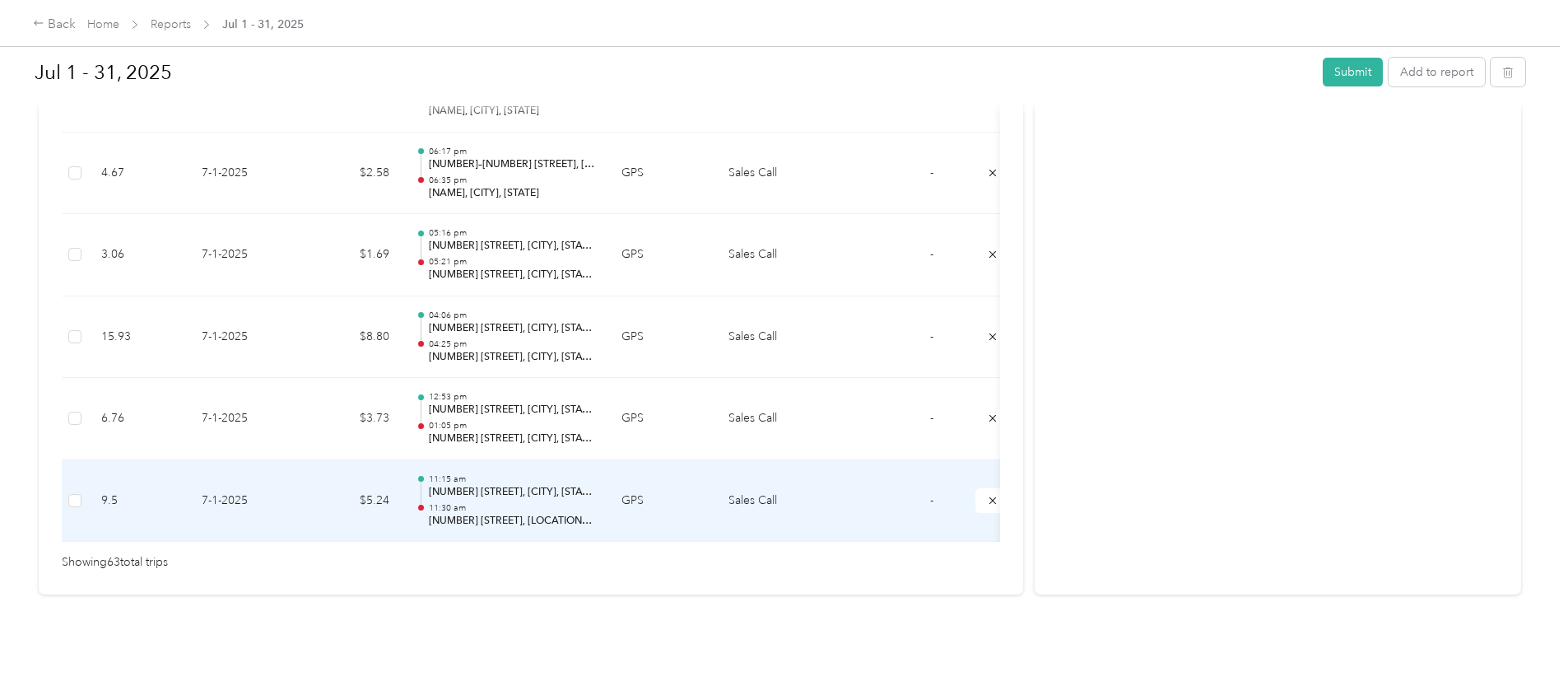 click on "11:15 am [NUMBER] [STREET], [LOCATION], [CITY], [STATE] 11:30 am [NUMBER] [STREET], [LOCATION], [CITY], [STATE]" at bounding box center [505, 501] 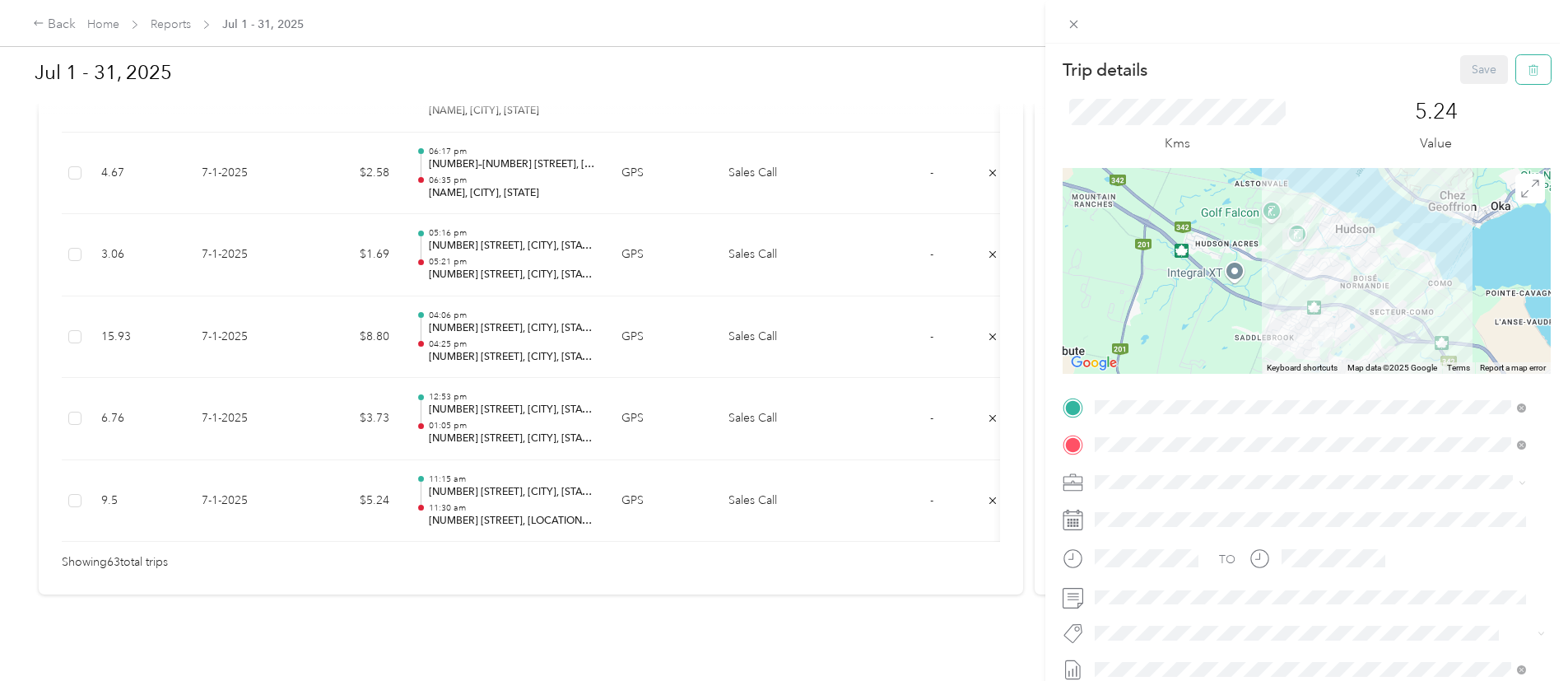 click at bounding box center [1533, 69] 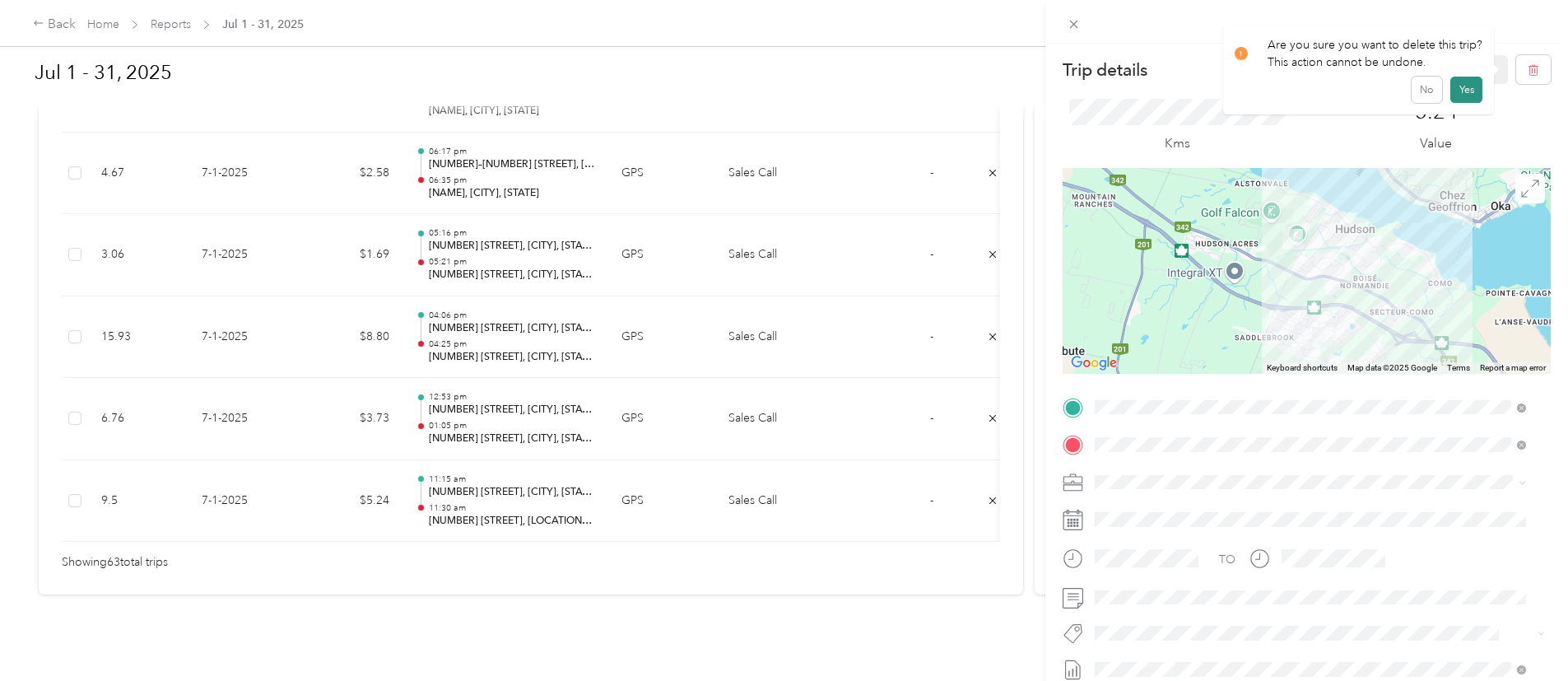 click on "Yes" at bounding box center [1466, 90] 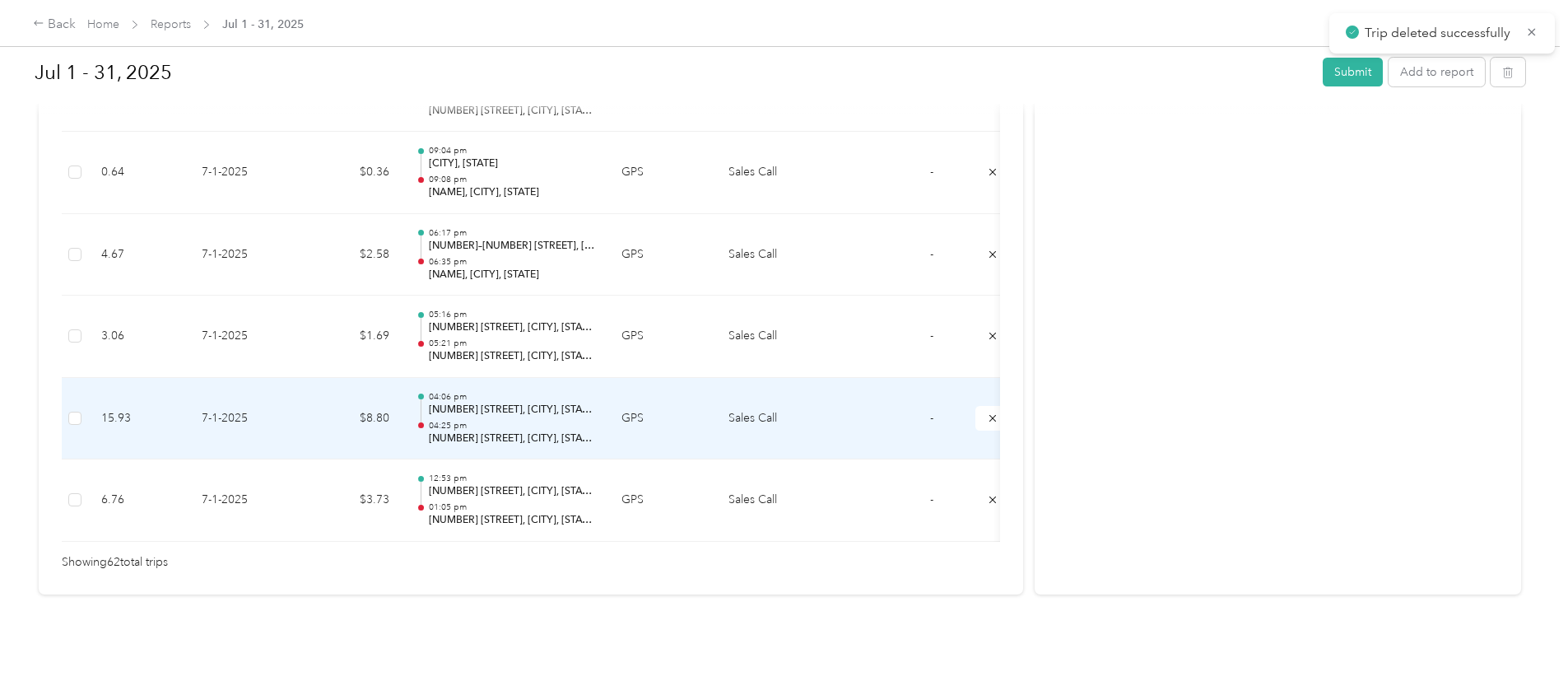 scroll, scrollTop: 5161, scrollLeft: 0, axis: vertical 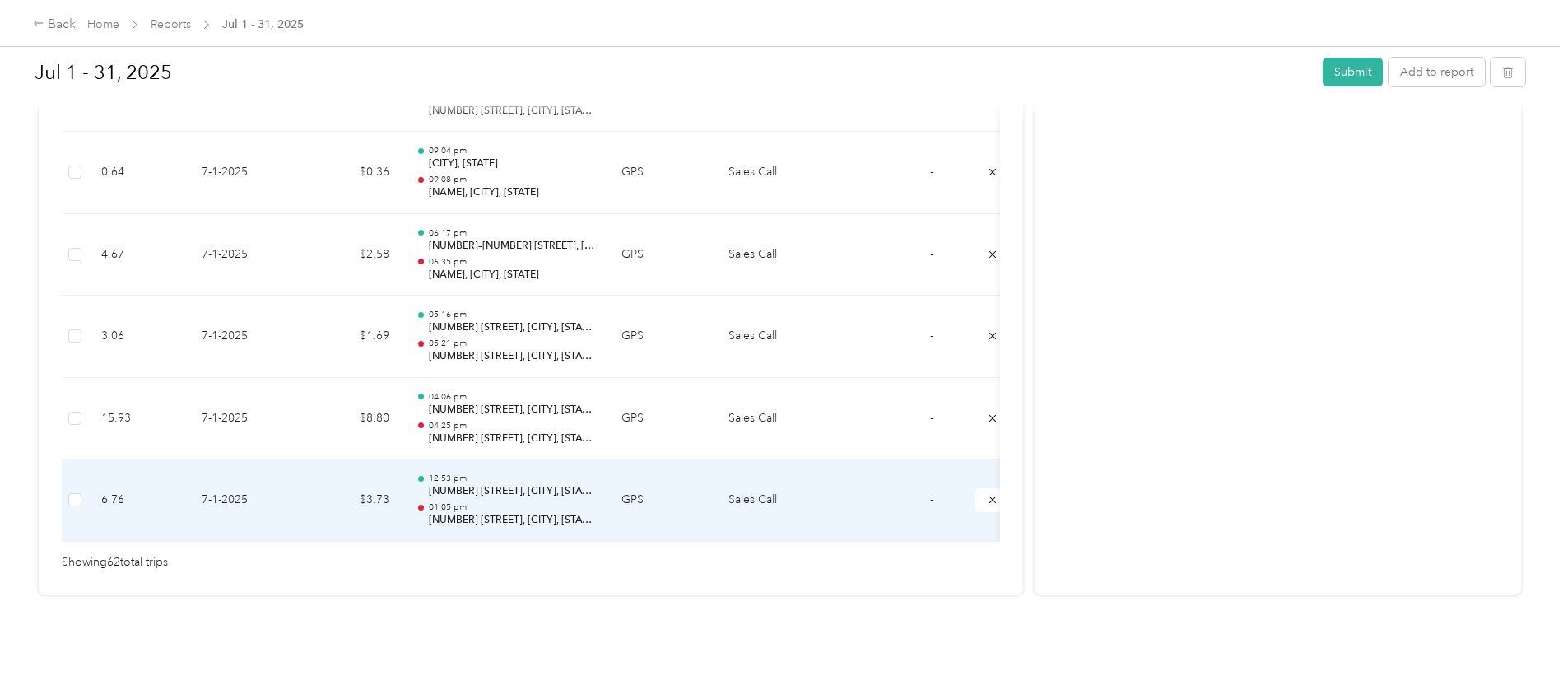 click on "01:05 pm" at bounding box center [512, 507] 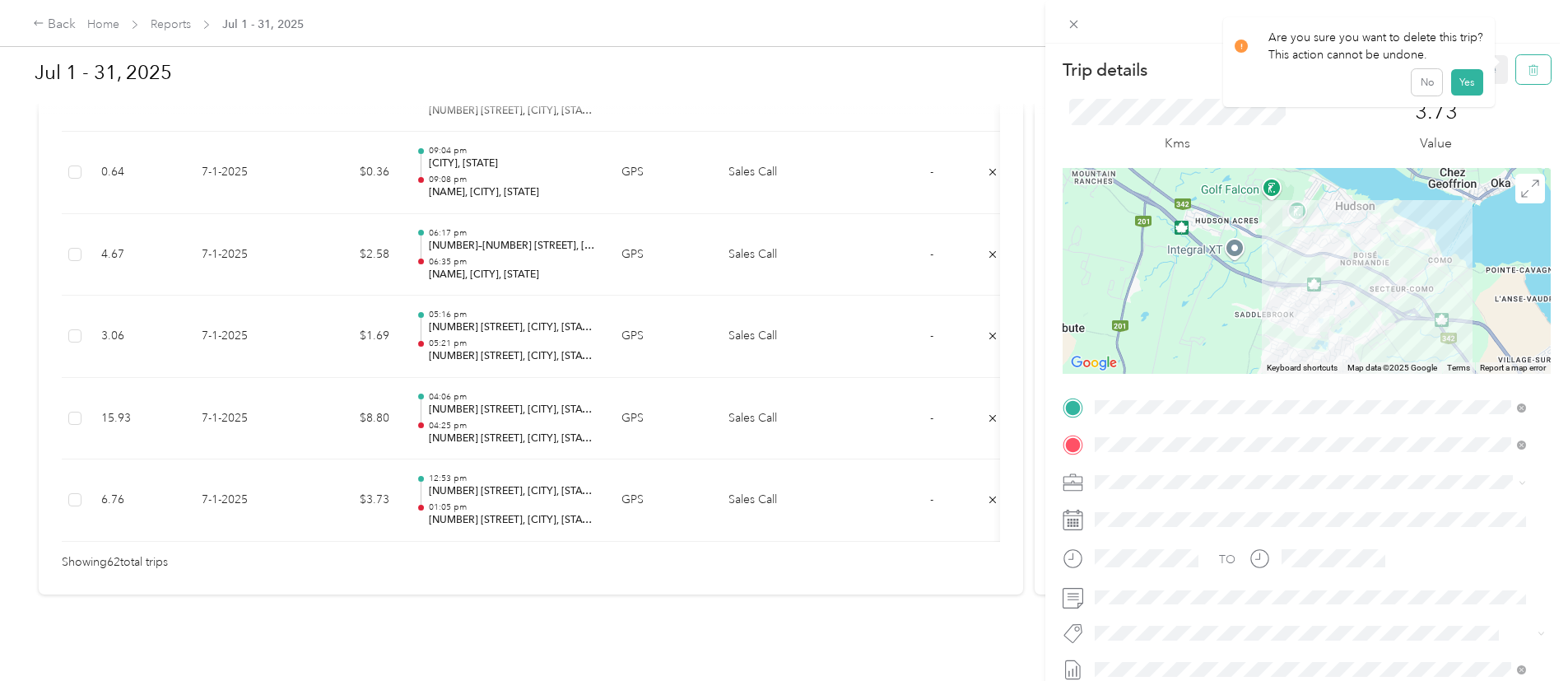 click at bounding box center [1533, 69] 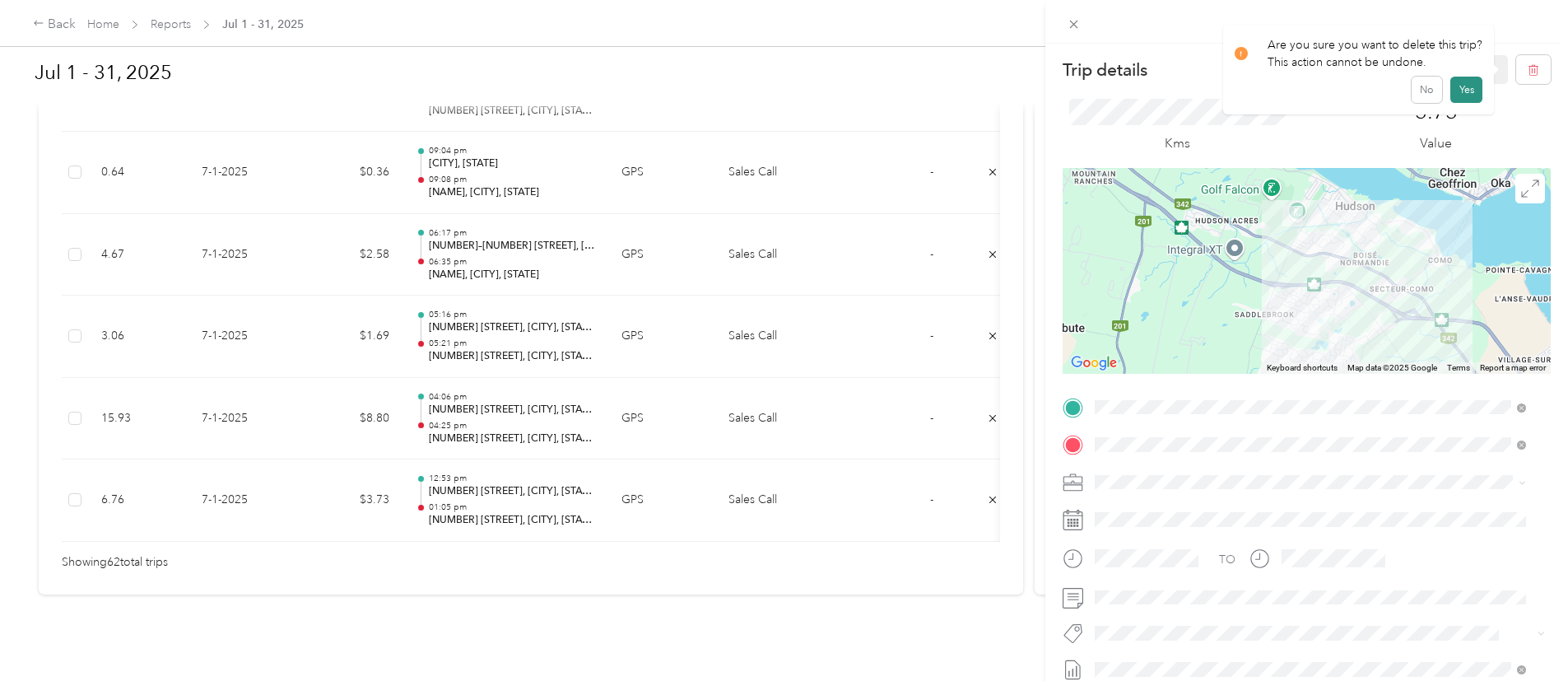 click on "Yes" at bounding box center [1466, 90] 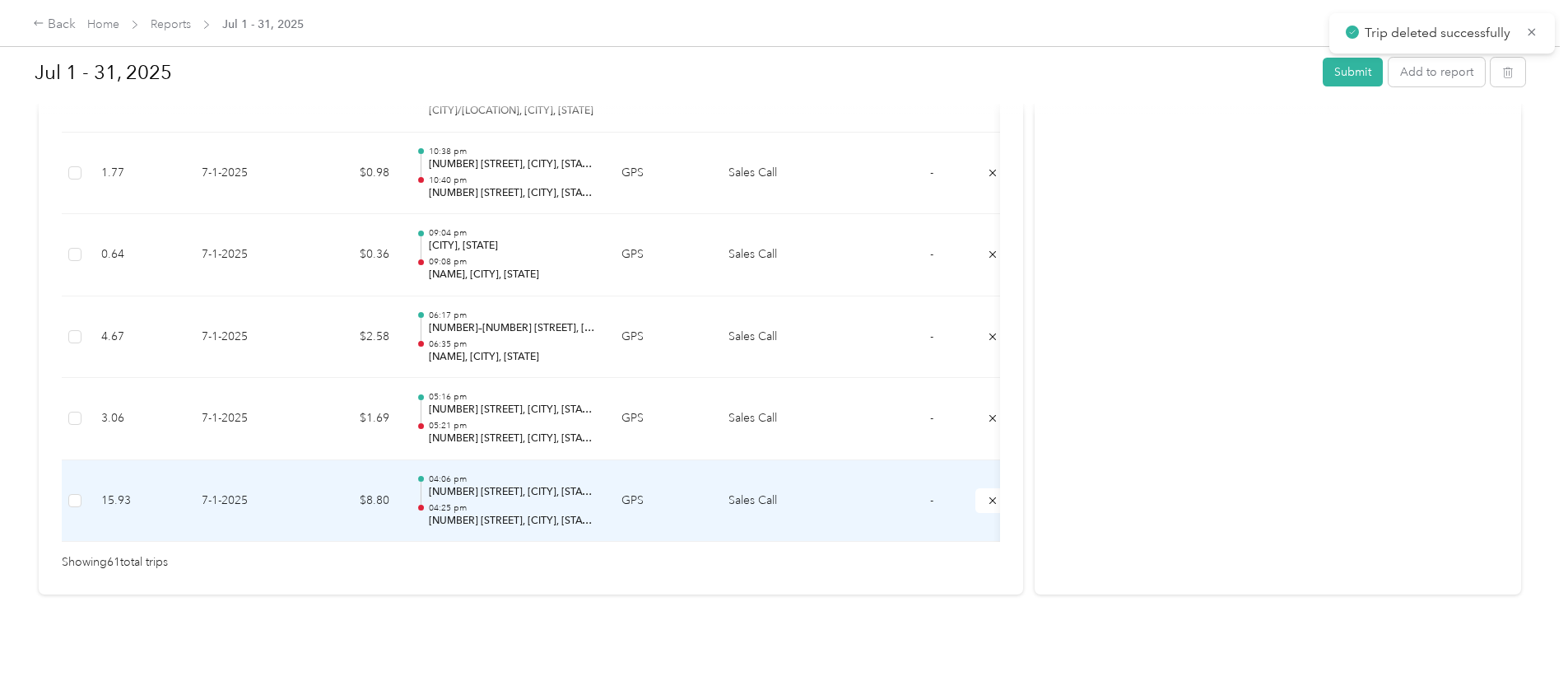 scroll, scrollTop: 5078, scrollLeft: 0, axis: vertical 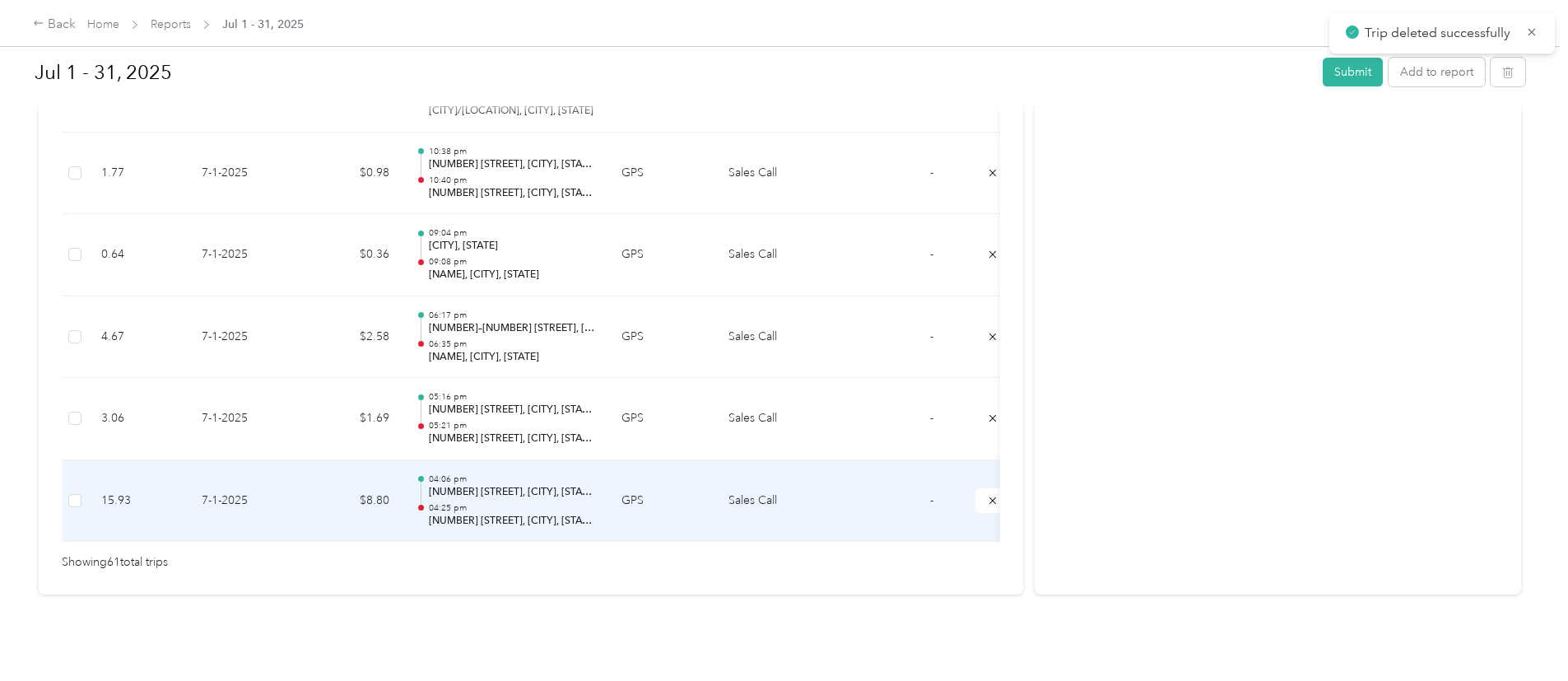 click on "04:06 pm [NUMBER] [STREET], [LOCATION], [CITY], [STATE] 04:25 pm [NUMBER] [STREET], [LOCATION], [CITY], [STATE]" at bounding box center (505, 501) 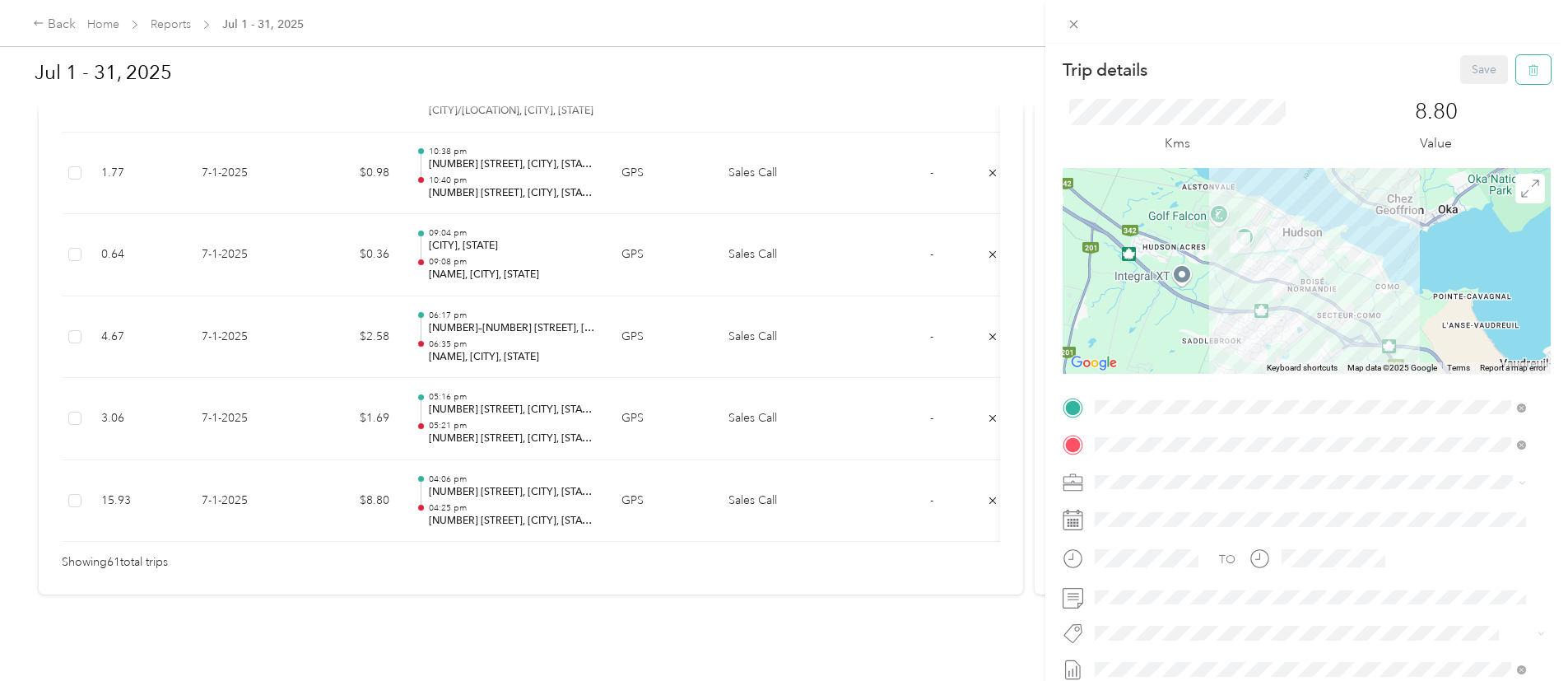 click at bounding box center (1533, 69) 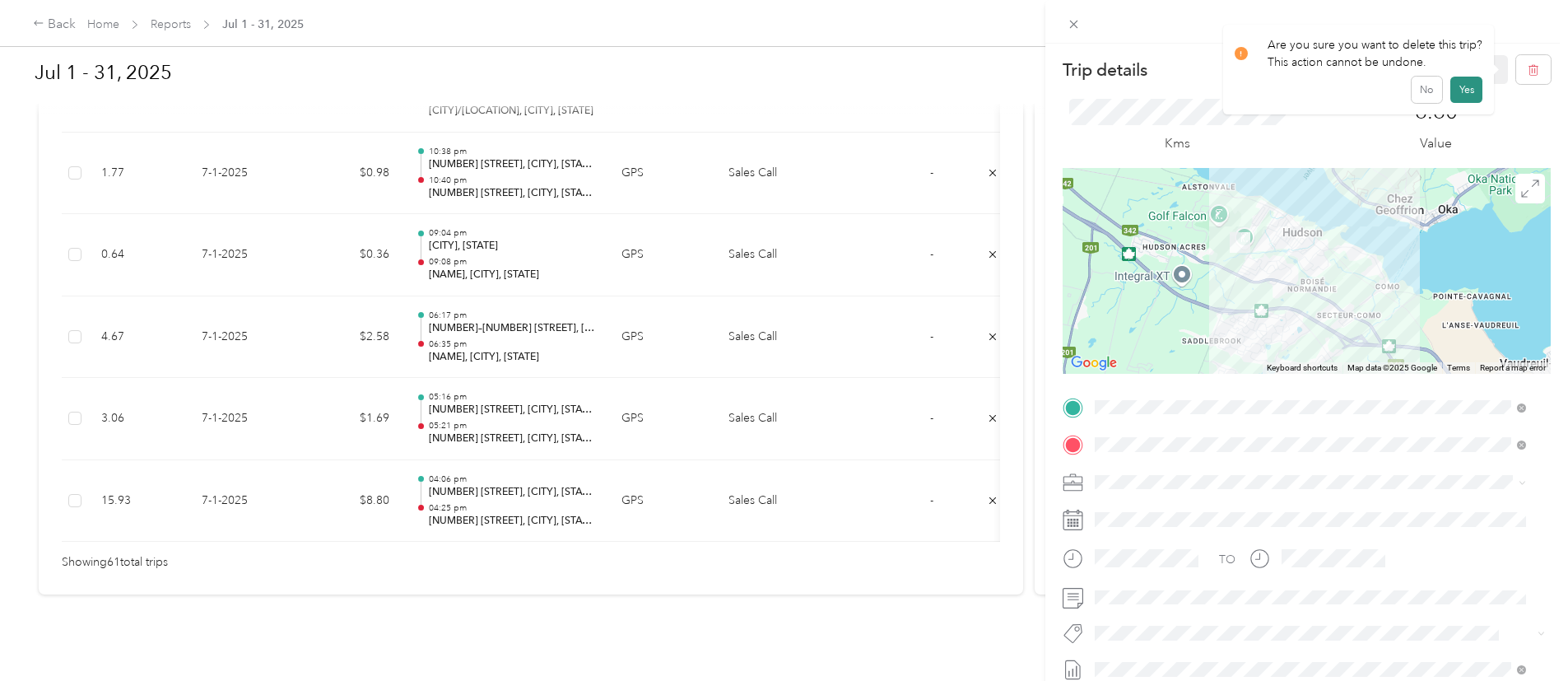 click on "Yes" at bounding box center (1466, 90) 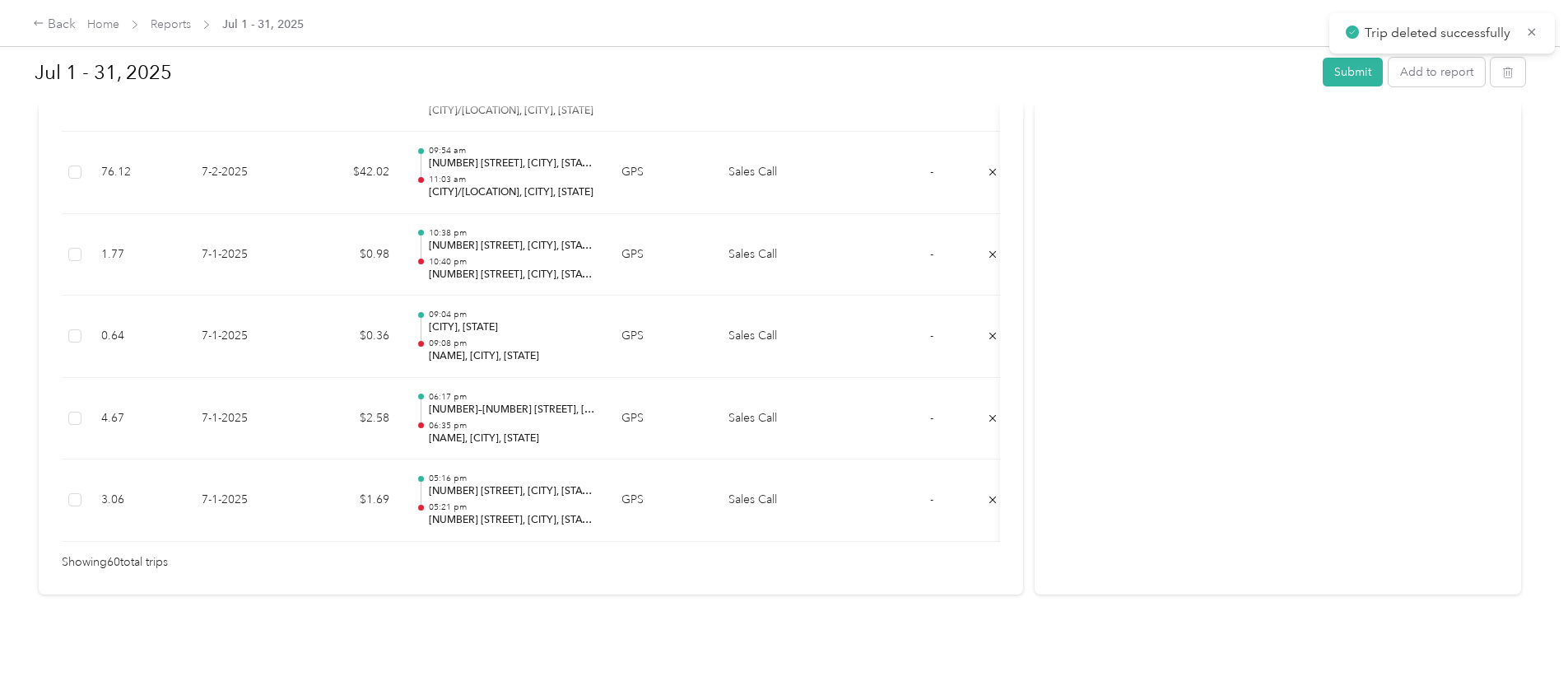 scroll, scrollTop: 4997, scrollLeft: 0, axis: vertical 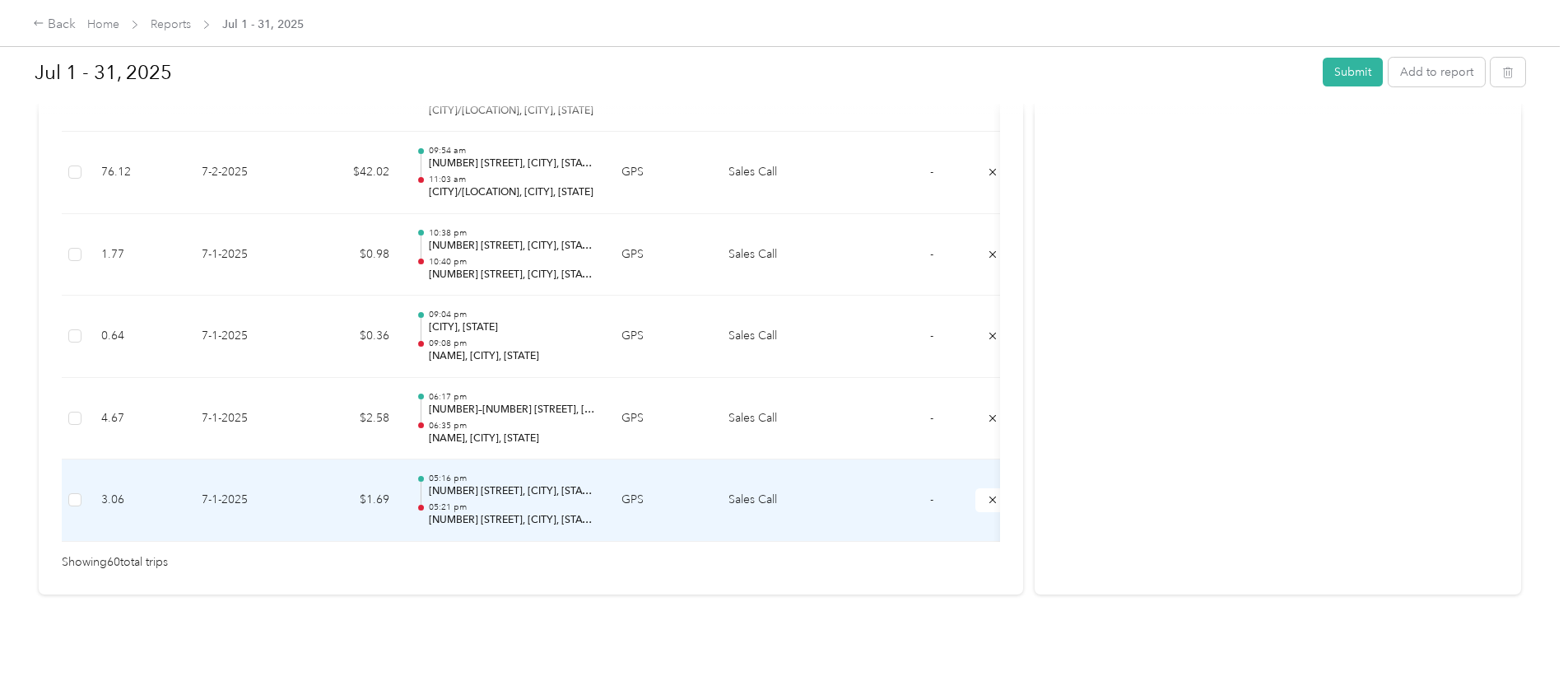 click on "05:21 pm" at bounding box center [512, 507] 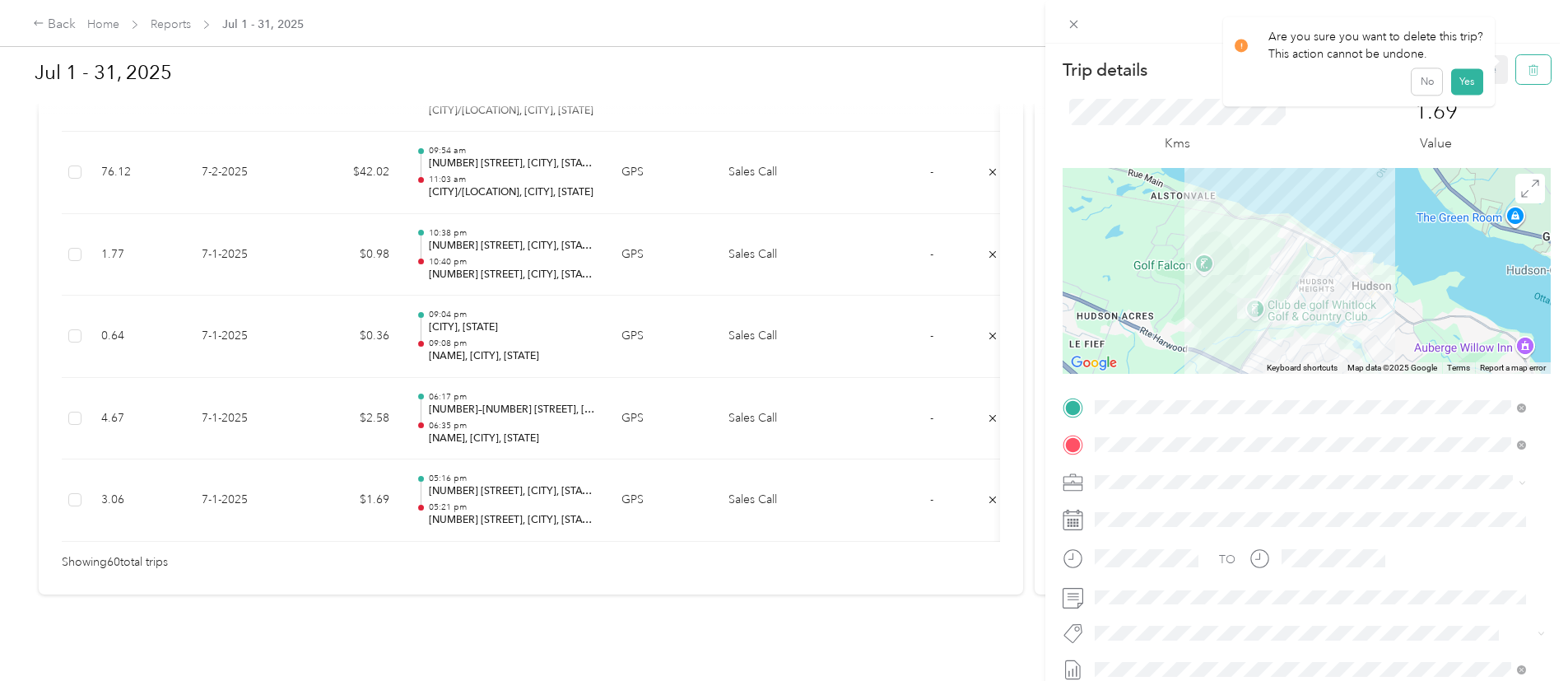 click at bounding box center (1533, 69) 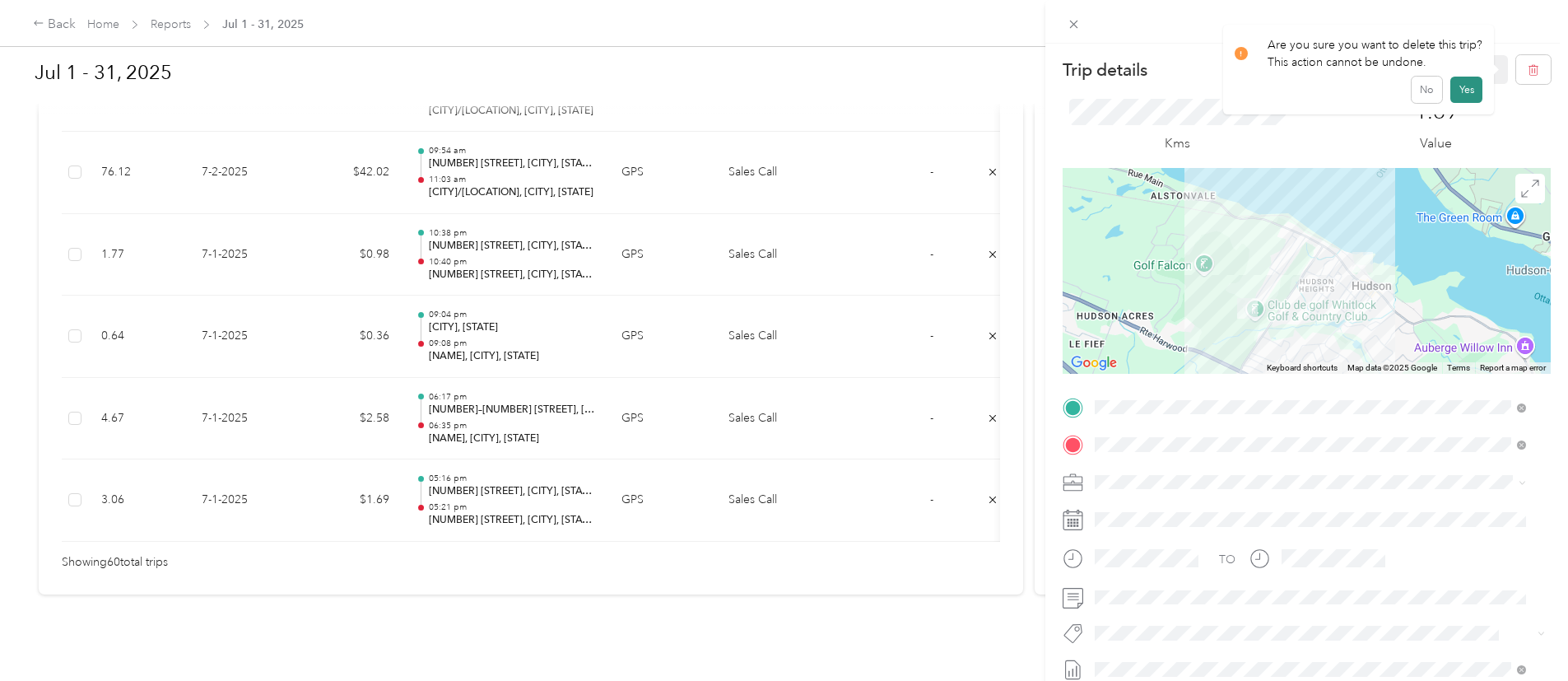 click on "Yes" at bounding box center (1466, 90) 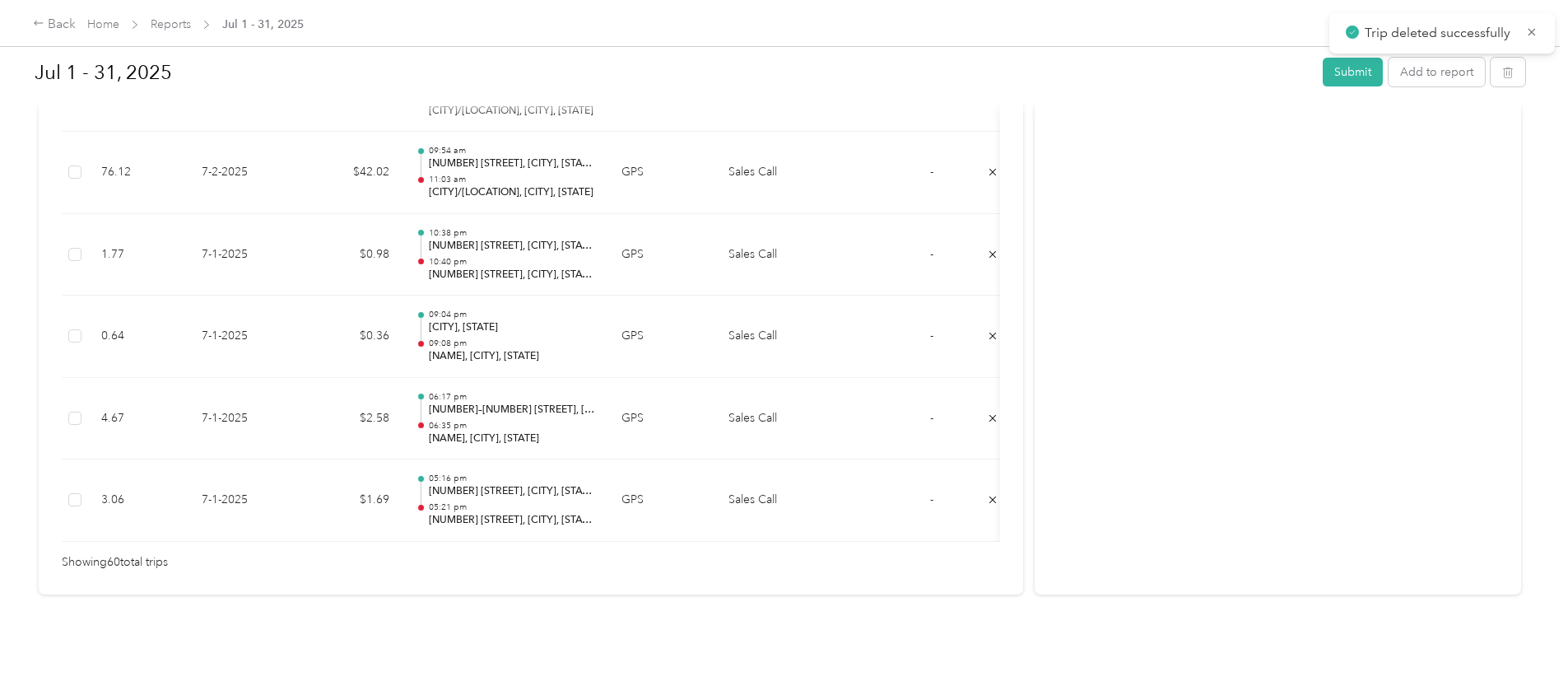 scroll, scrollTop: 4914, scrollLeft: 0, axis: vertical 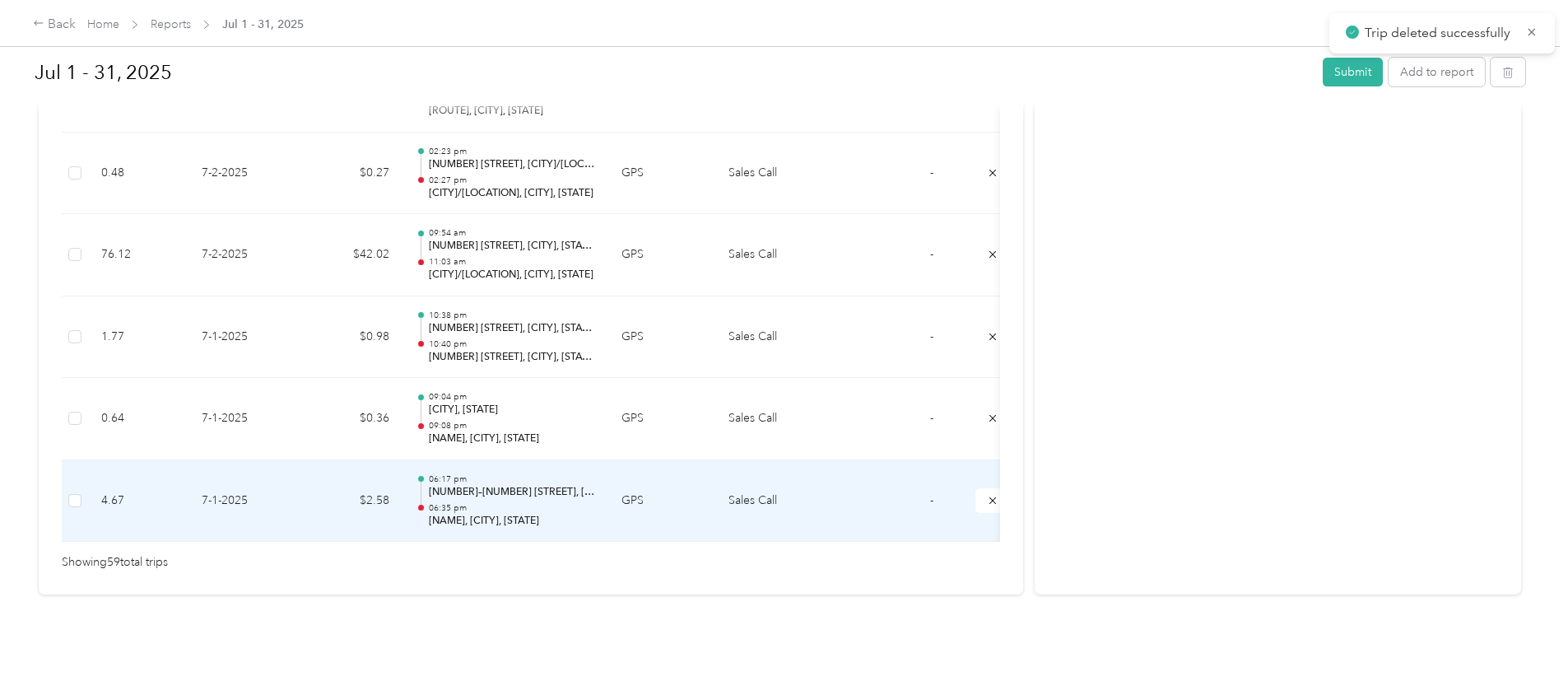 click on "06:35 pm" at bounding box center (512, 508) 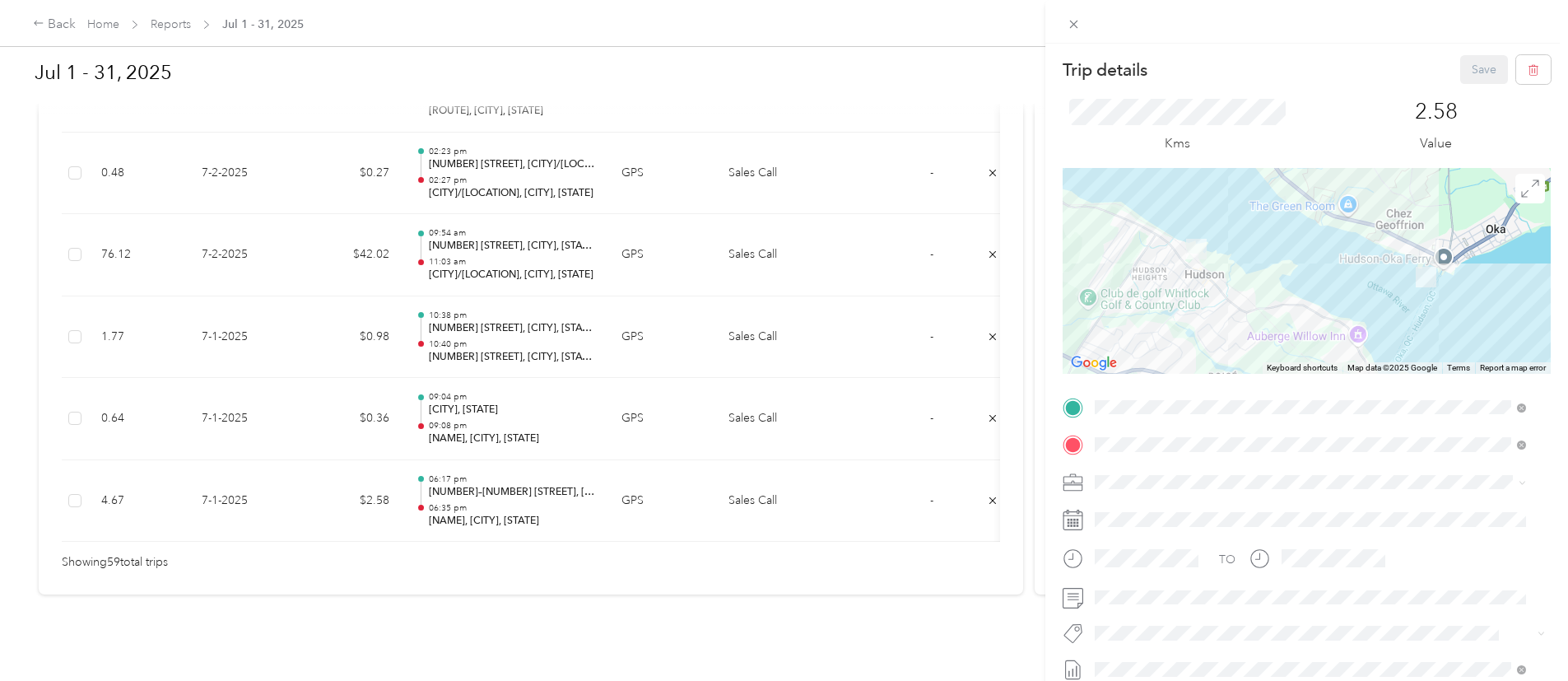 click on "Trip details Save This trip cannot be edited because it is either under review, approved, or paid. Contact your Team Manager to edit it. Kms 2.58 Value  ← Move left → Move right ↑ Move up ↓ Move down + Zoom in - Zoom out Home Jump left by 75% End Jump right by 75% Page Up Jump up by 75% Page Down Jump down by 75% Keyboard shortcuts Map Data Map data ©2025 Google Map data ©2025 Google 1 km  Click to toggle between metric and imperial units Terms Report a map error TO Add photo" at bounding box center (784, 340) 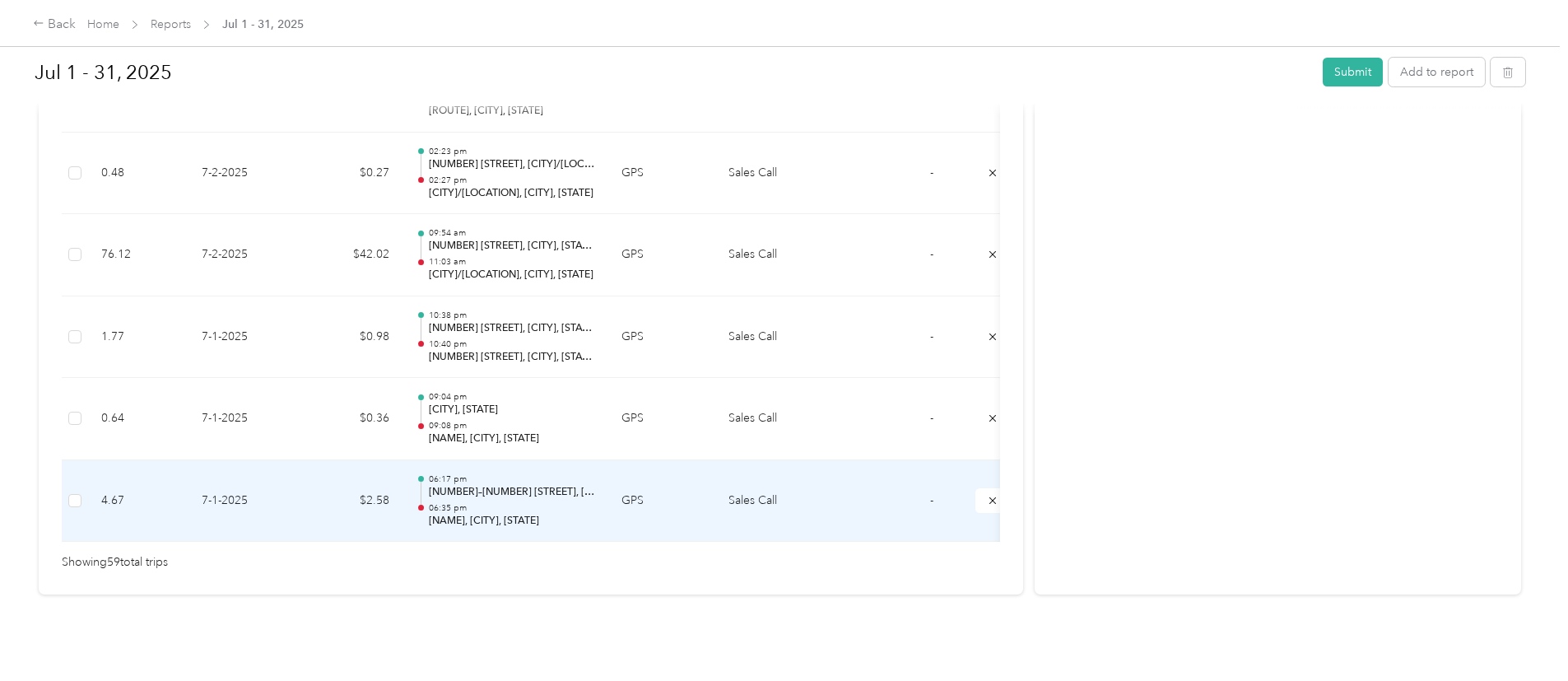 click on "06:35 pm" at bounding box center [512, 508] 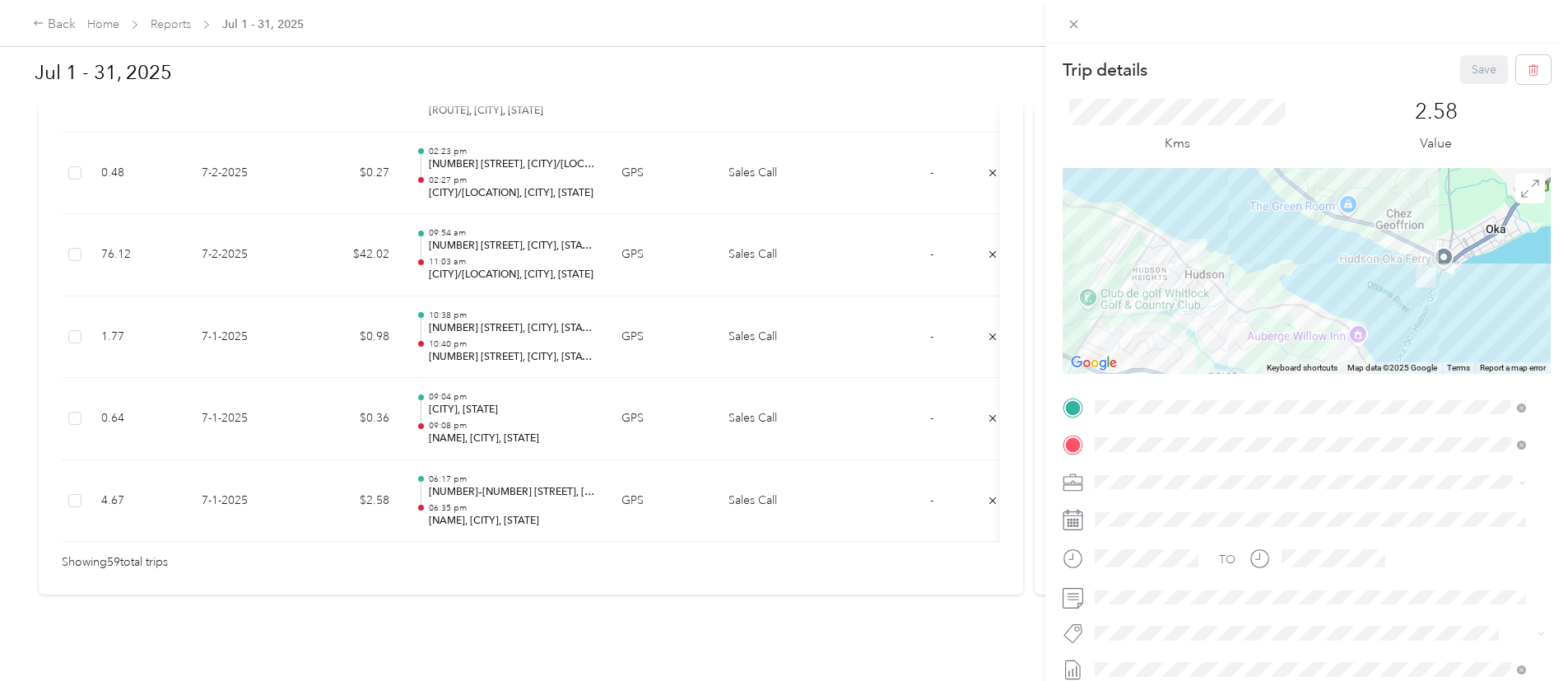 click on "Trip details Save This trip cannot be edited because it is either under review, approved, or paid. Contact your Team Manager to edit it. Kms 2.58 Value  ← Move left → Move right ↑ Move up ↓ Move down + Zoom in - Zoom out Home Jump left by 75% End Jump right by 75% Page Up Jump up by 75% Page Down Jump down by 75% Keyboard shortcuts Map Data Map data ©2025 Google Map data ©2025 Google 1 km  Click to toggle between metric and imperial units Terms Report a map error TO Add photo" at bounding box center [784, 340] 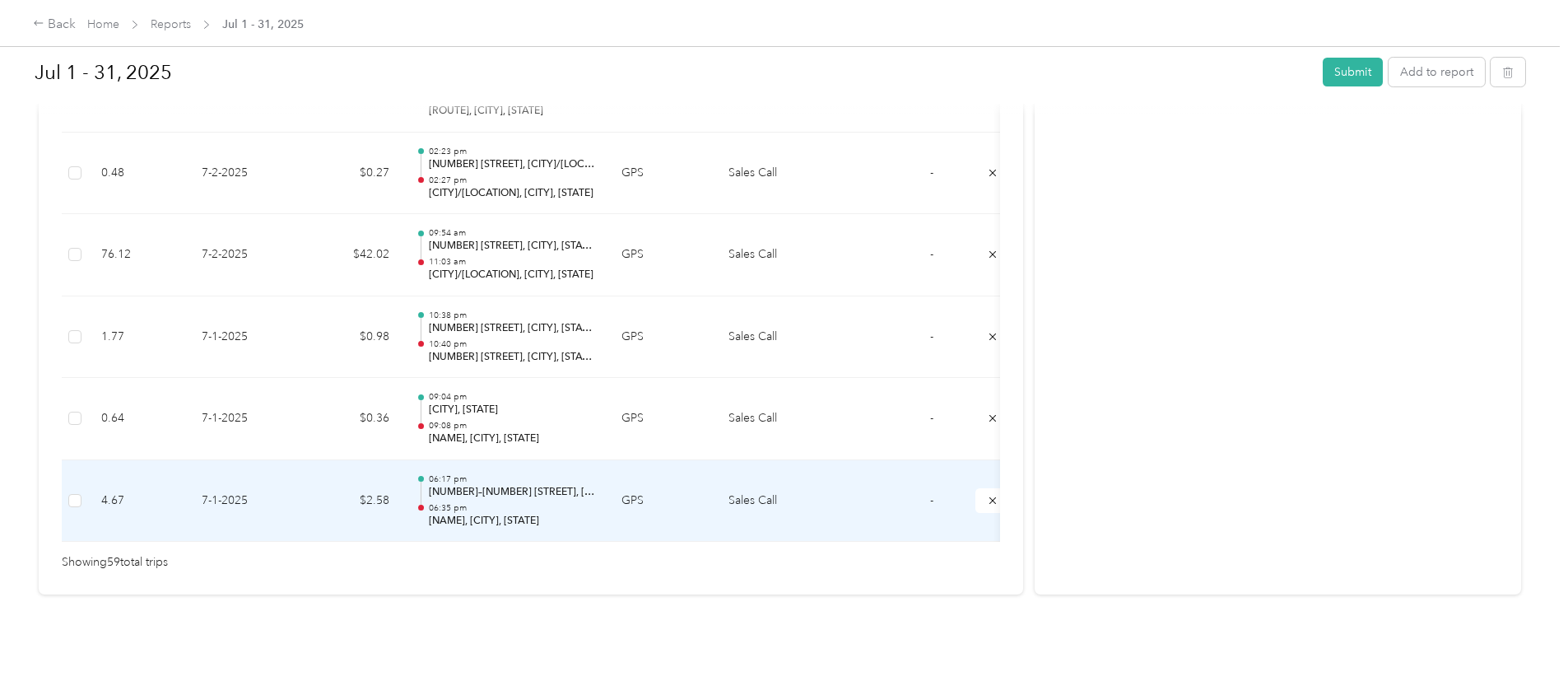 click on "[TIME] [NUMBER] [STREET], [NEIGHBORHOOD], [PROVINCE] [TIME] [NEIGHBORHOOD], [CITY], [PROVINCE]" at bounding box center [505, 501] 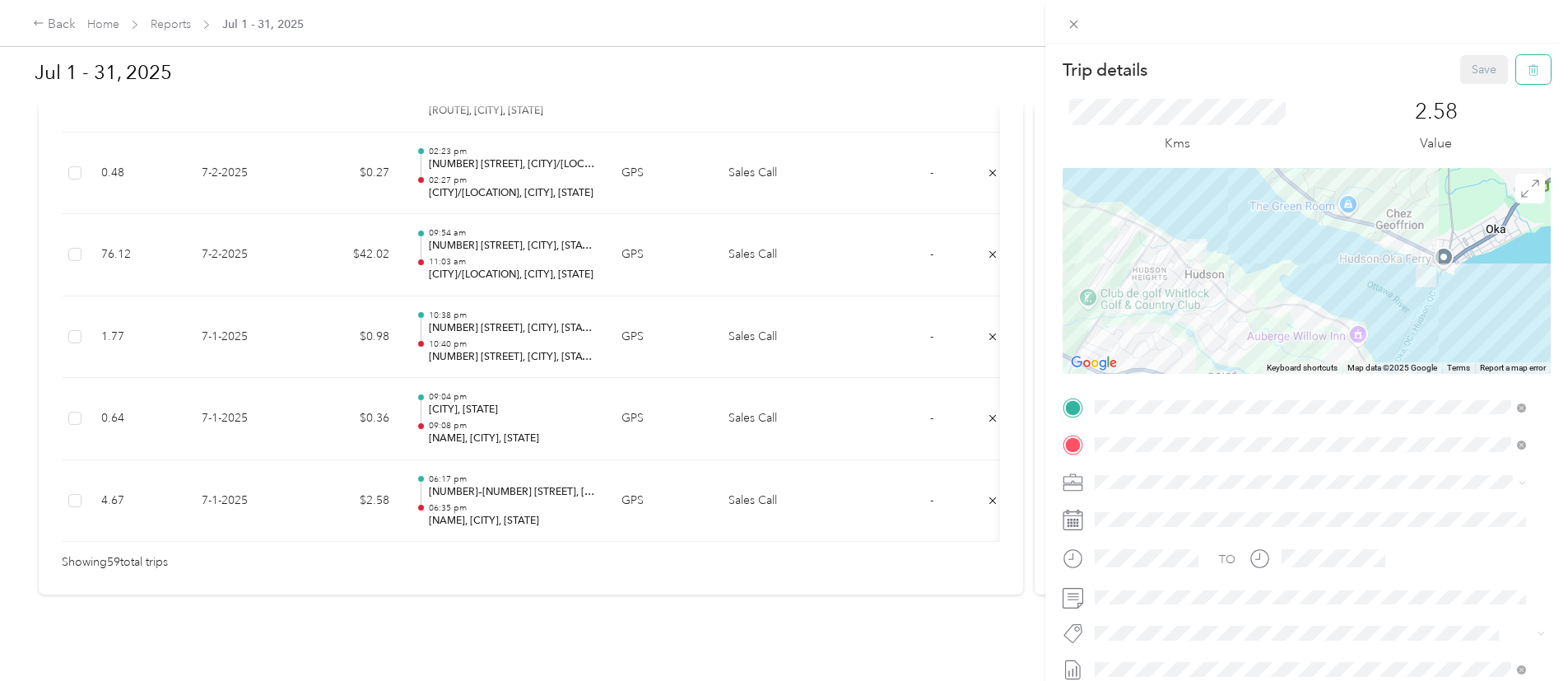 click 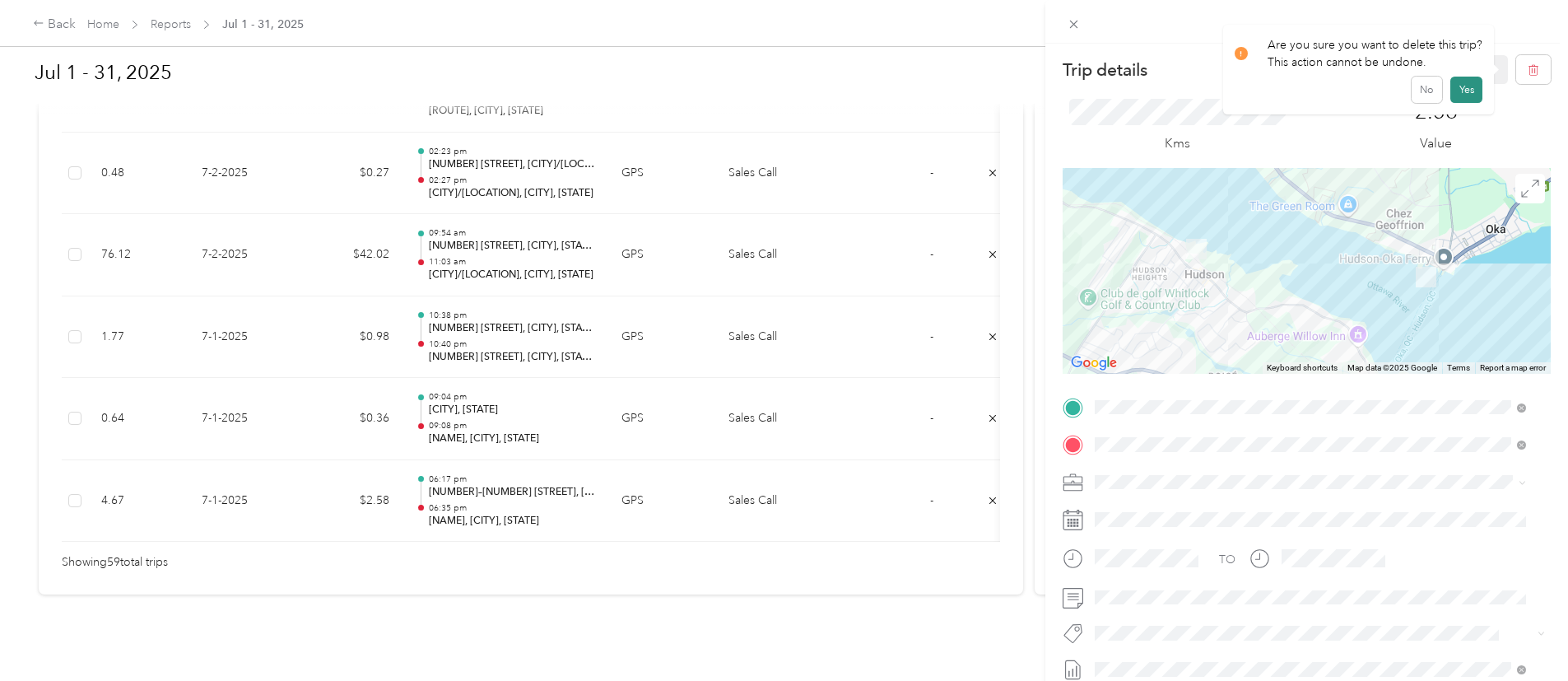 click on "Yes" at bounding box center [1466, 90] 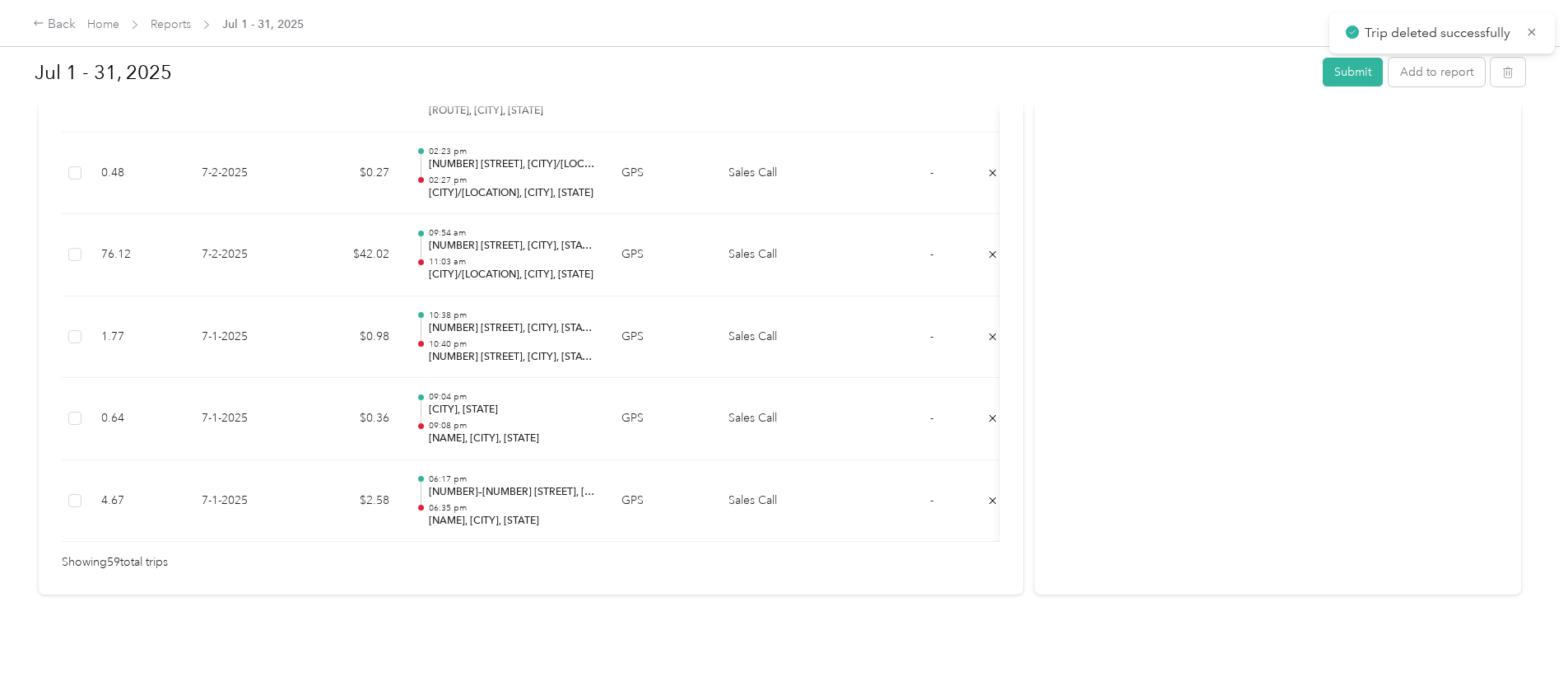 scroll, scrollTop: 4833, scrollLeft: 0, axis: vertical 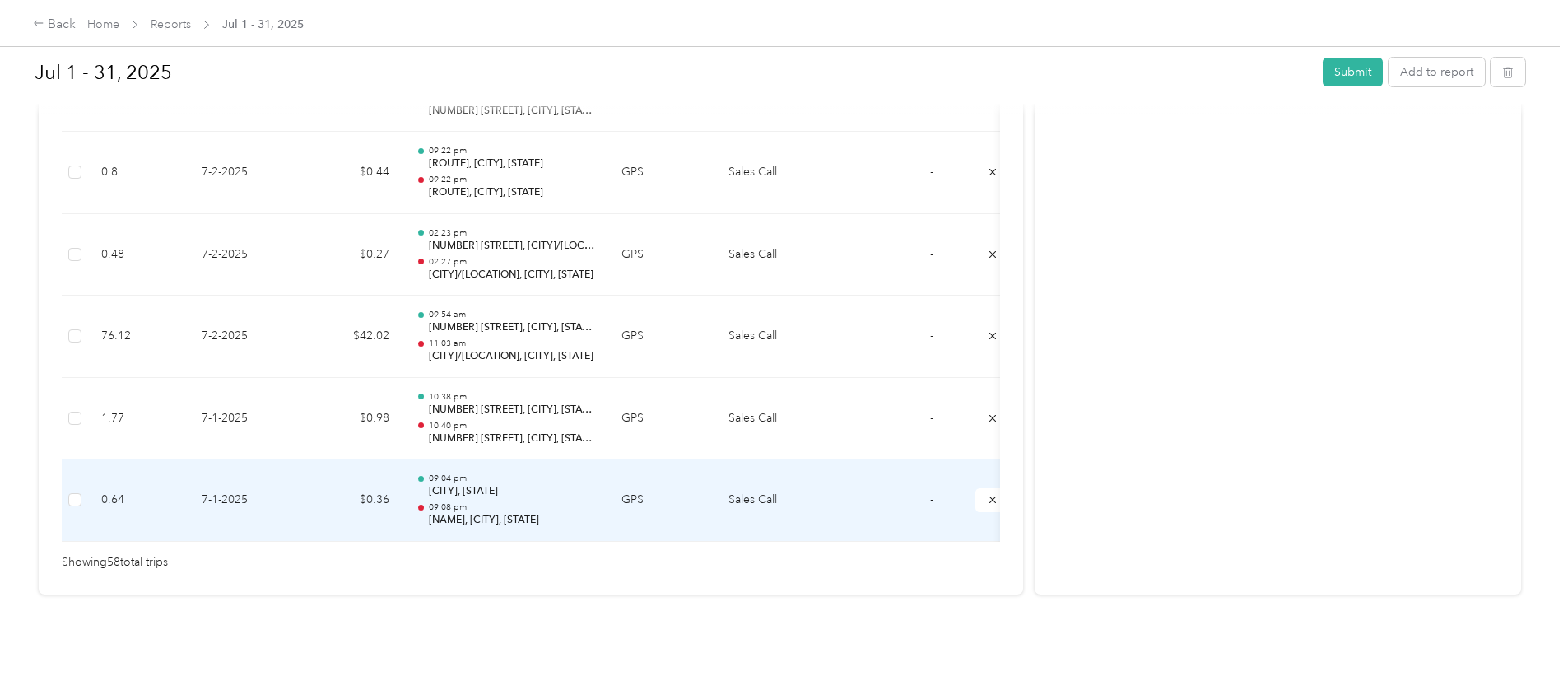 click on "09:04 pm [CITY], [STATE] 09:08 pm [NUMBER] [STREET], [NAME], [CITY], [STATE]" at bounding box center [512, 500] 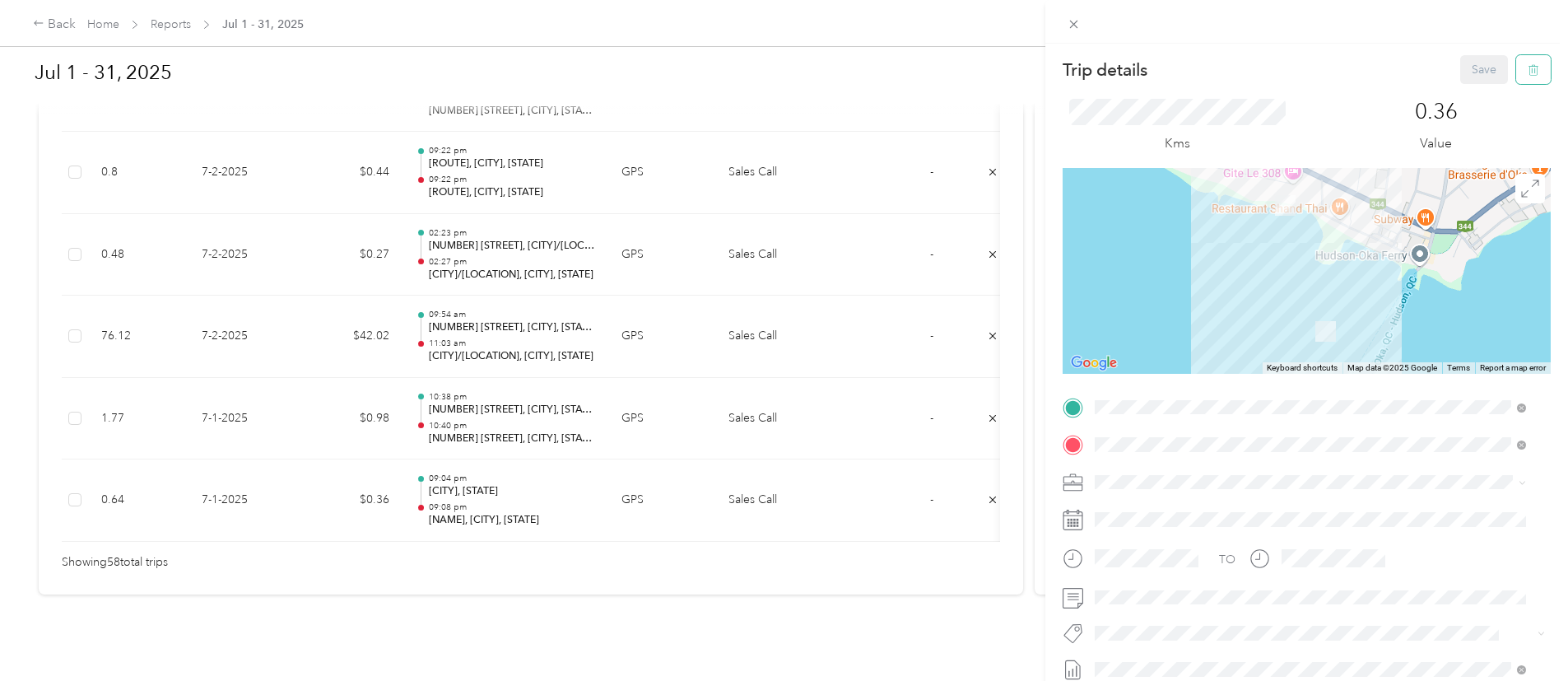 click at bounding box center [1533, 69] 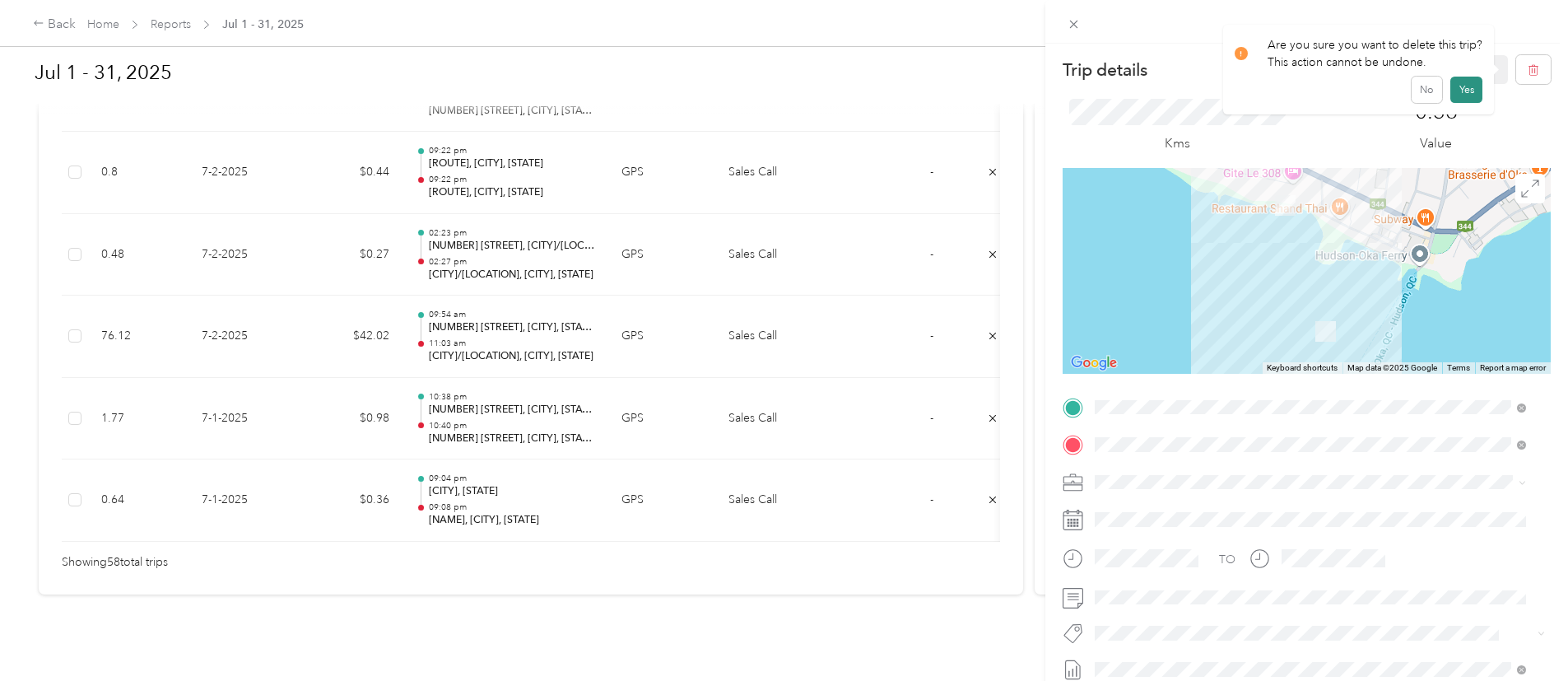 click on "Yes" at bounding box center (1466, 90) 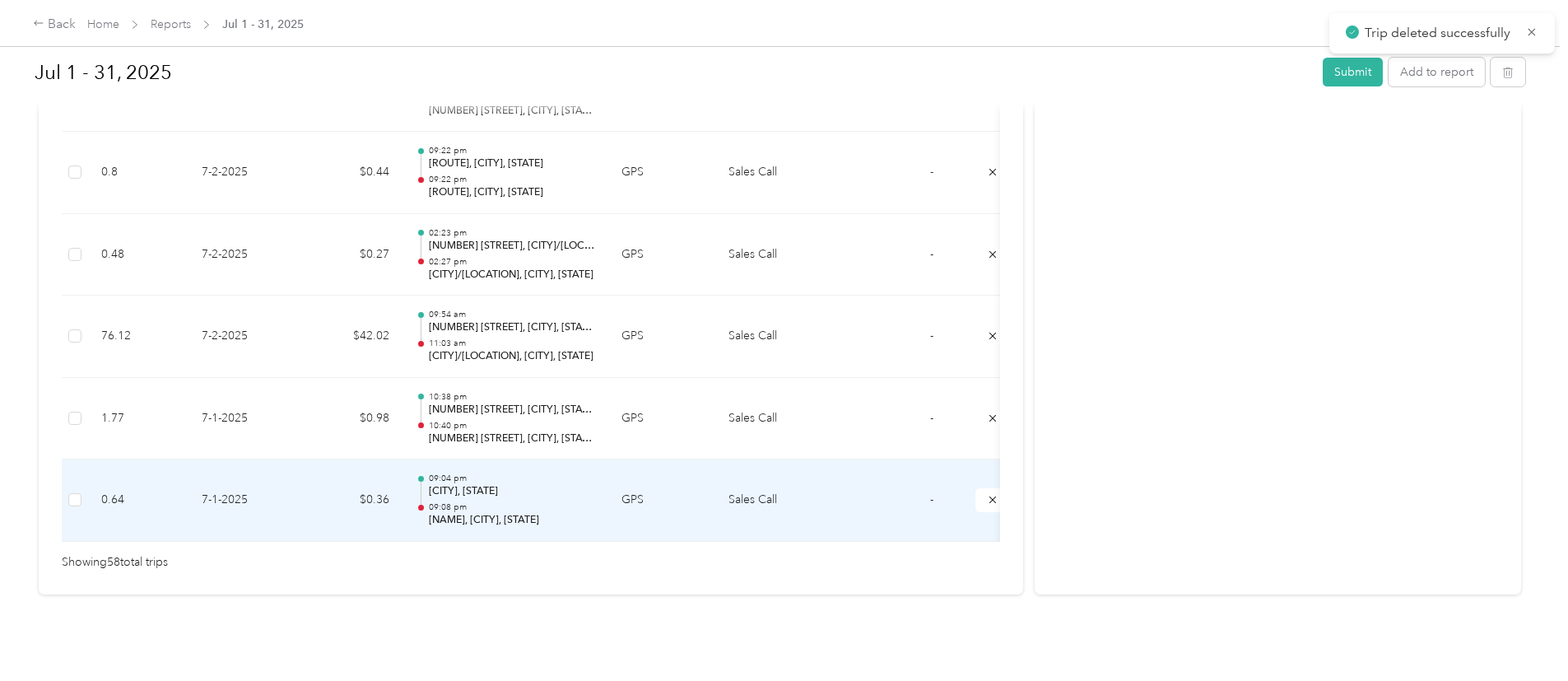 scroll, scrollTop: 4751, scrollLeft: 0, axis: vertical 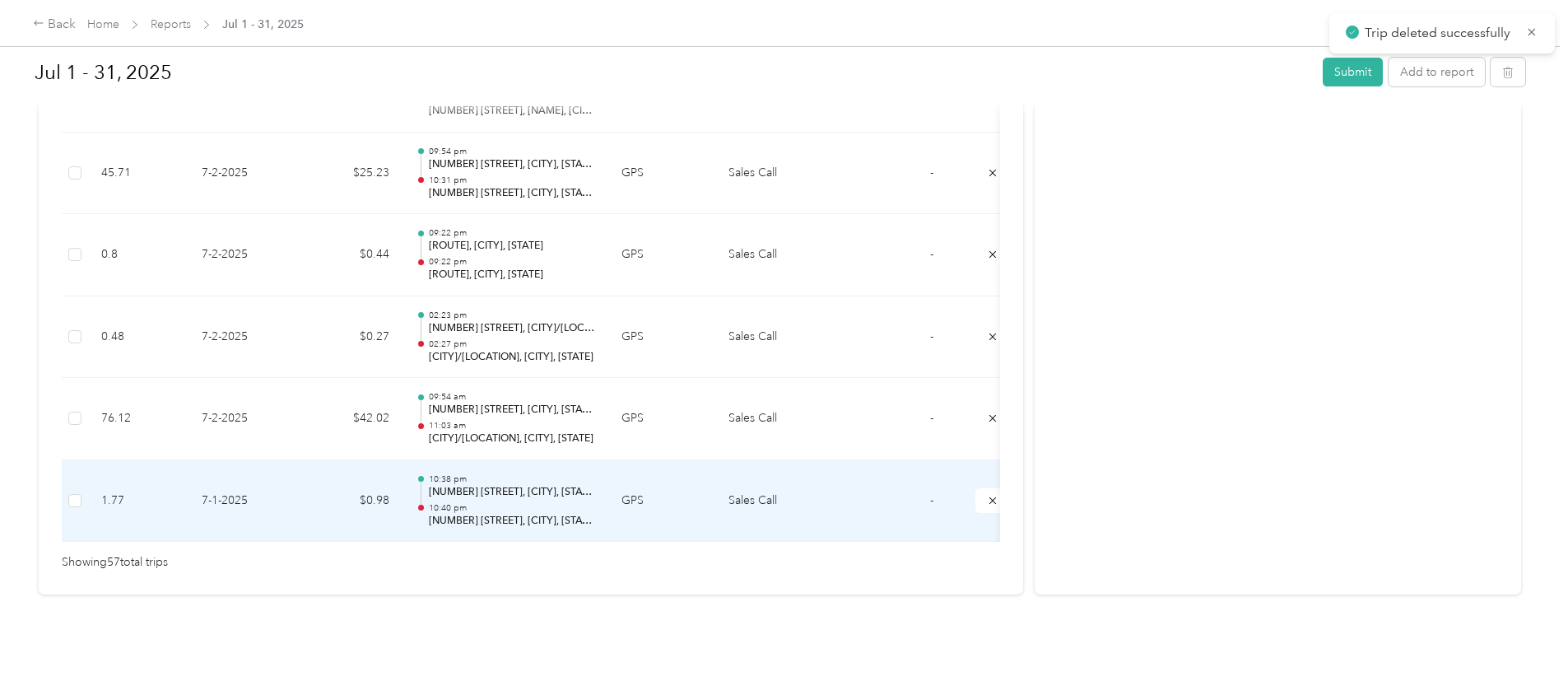 click on "$0.98" at bounding box center [353, 501] 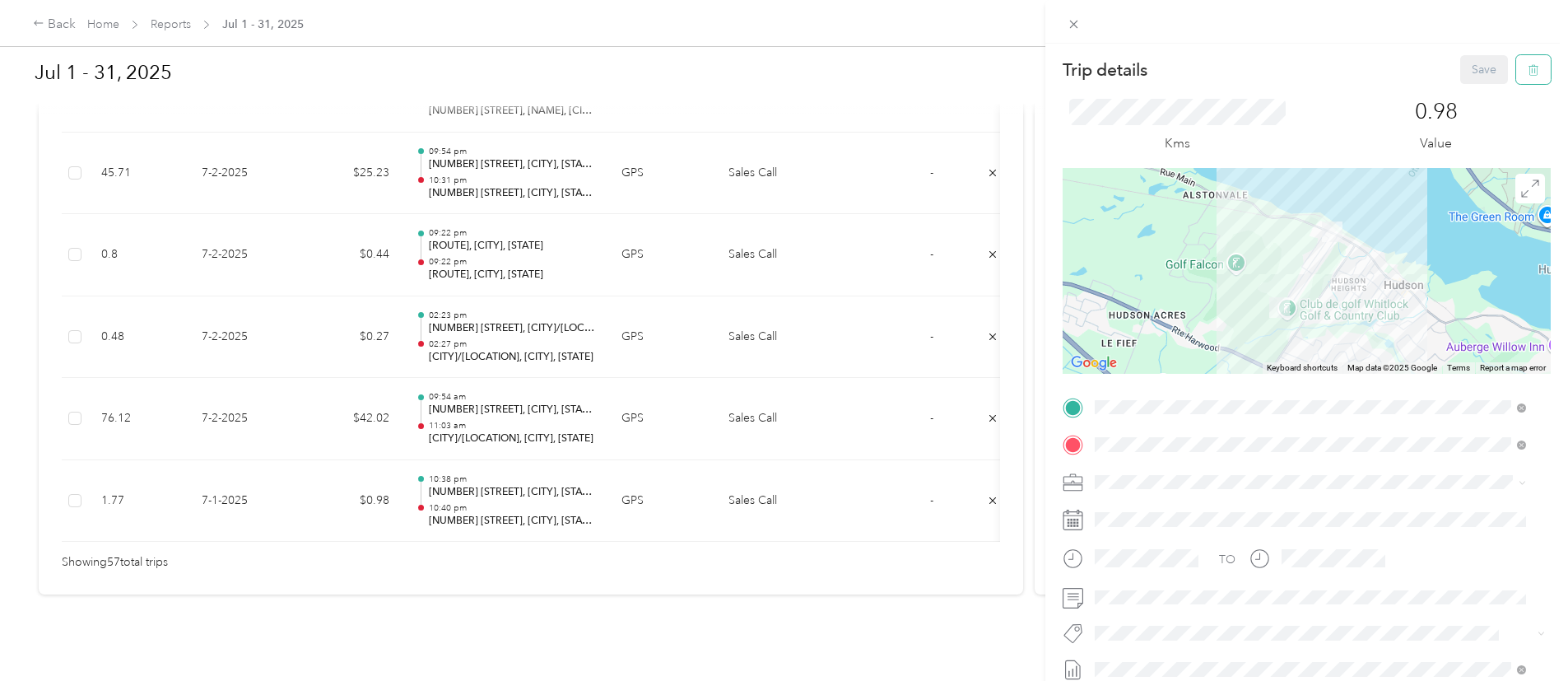 click 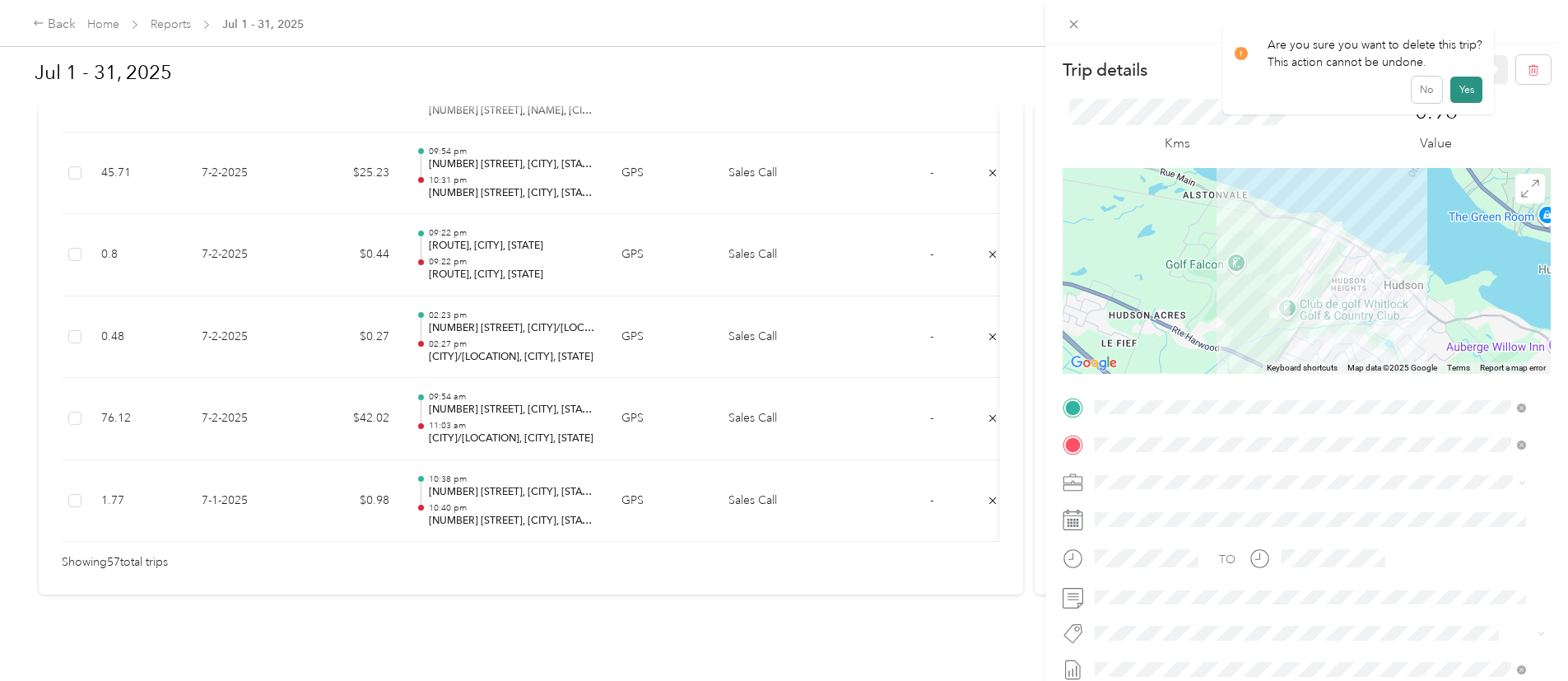 click on "Yes" at bounding box center (1466, 90) 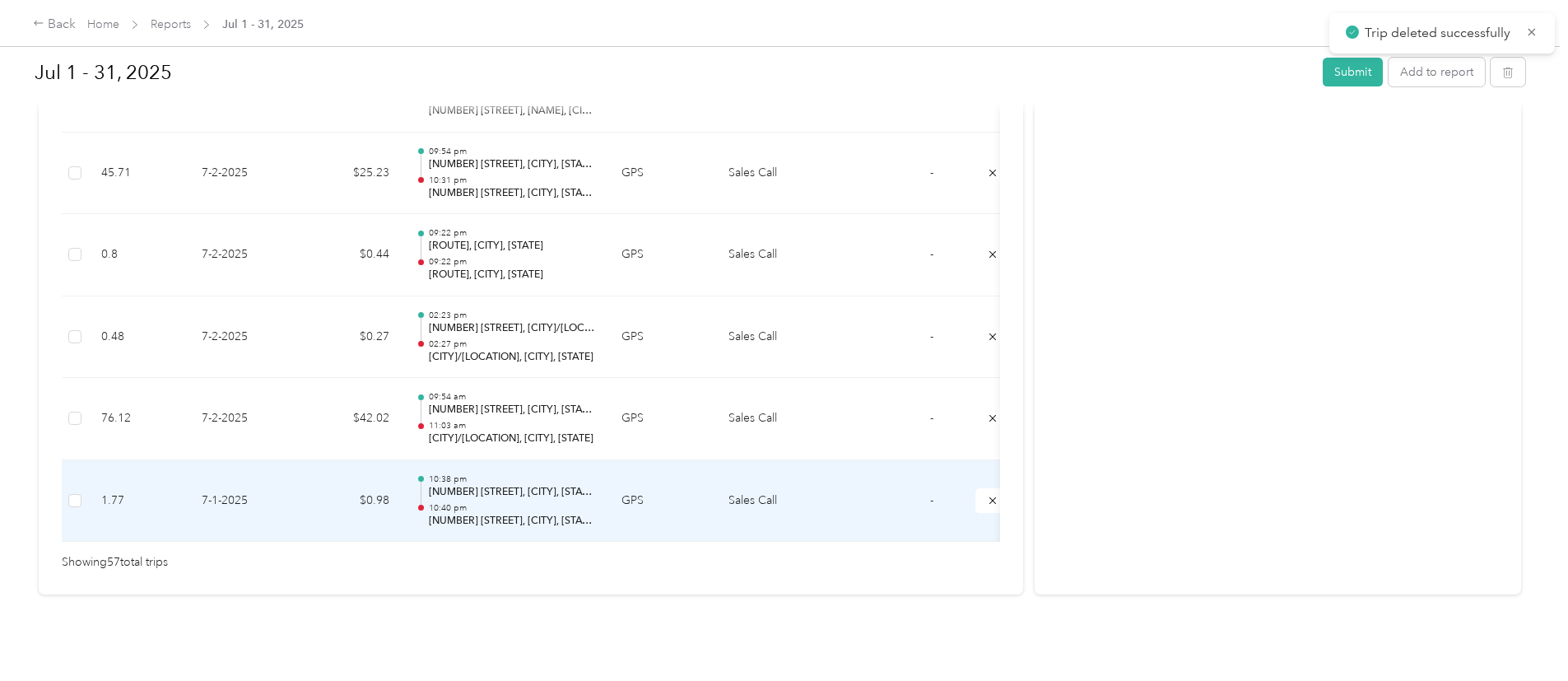 scroll, scrollTop: 4669, scrollLeft: 0, axis: vertical 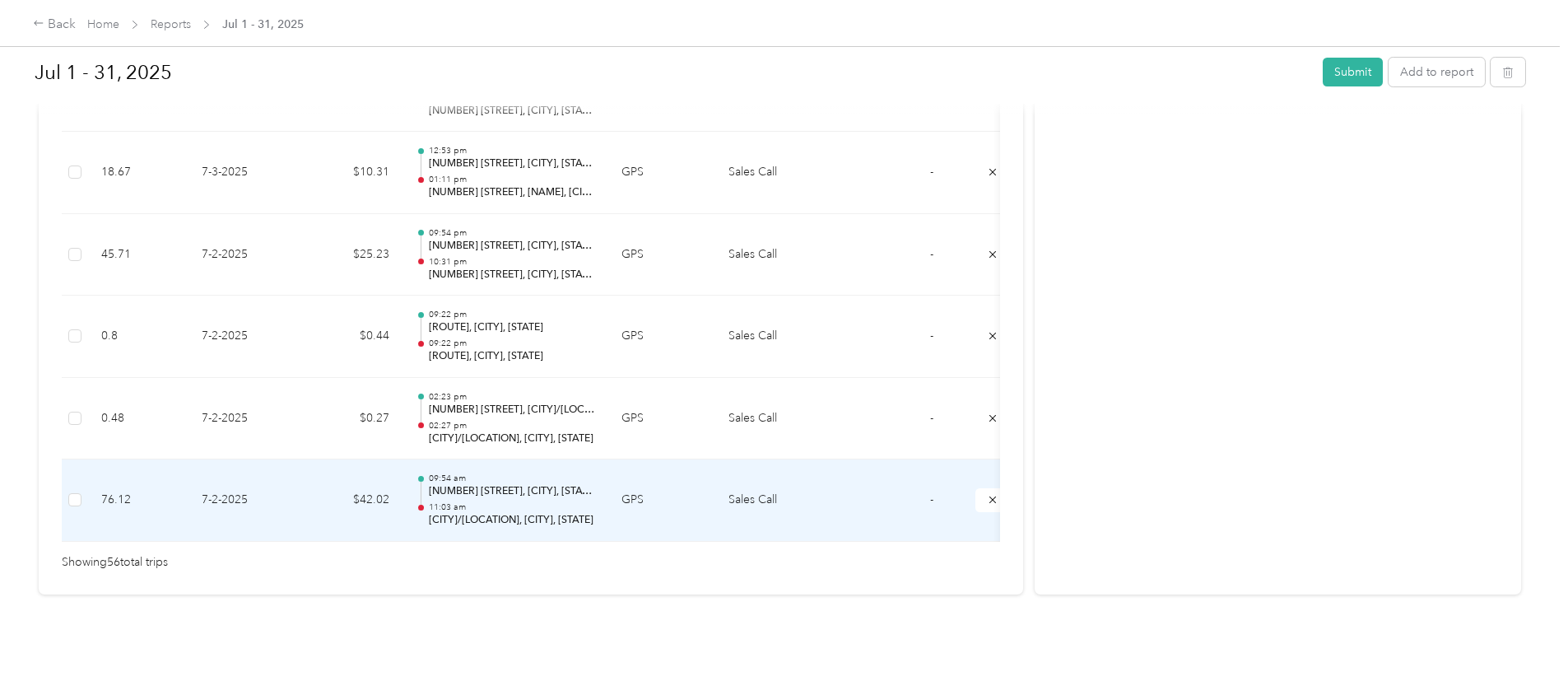 click on "[NUMBER] [STREET], [CITY], [STATE] 11:03 am [CITY]/[REGION], [CITY], [STATE]" at bounding box center (505, 500) 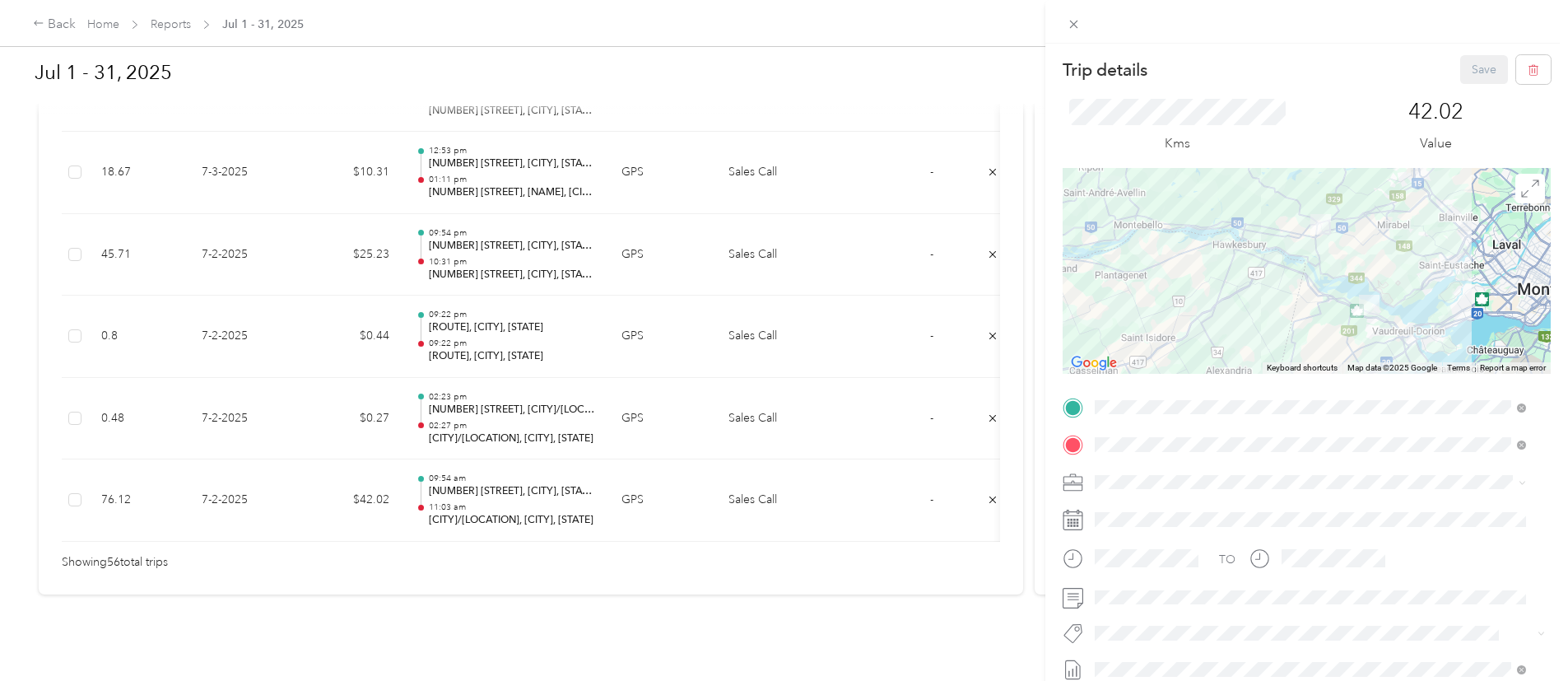 click on "Trip details Save This trip cannot be edited because it is either under review, approved, or paid. Contact your Team Manager to edit it. Kms 42.02 Value  ← Move left → Move right ↑ Move up ↓ Move down + Zoom in - Zoom out Home Jump left by 75% End Jump right by 75% Page Up Jump up by 75% Page Down Jump down by 75% Keyboard shortcuts Map Data Map data ©2025 Google Map data ©2025 Google 10 km  Click to toggle between metric and imperial units Terms Report a map error TO Add photo" at bounding box center [784, 340] 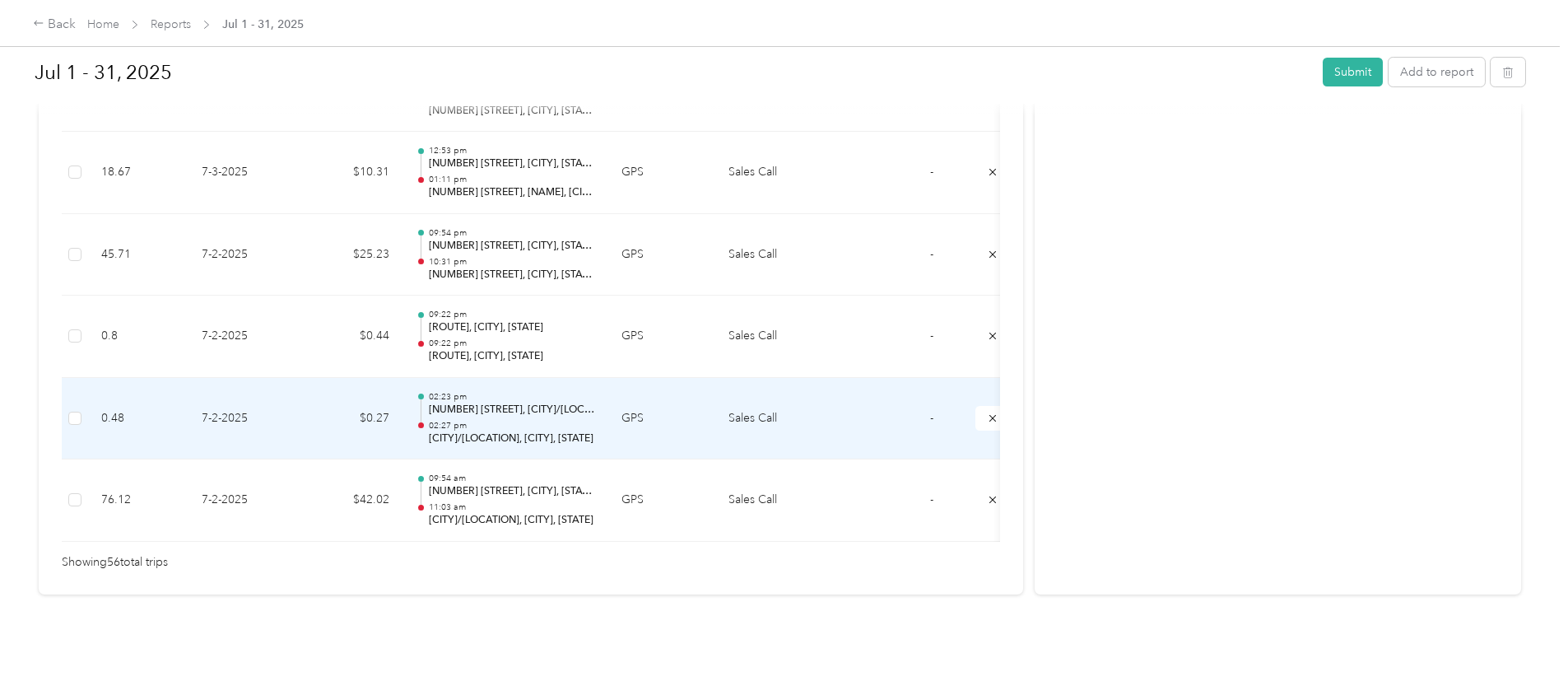 click on "02:27 pm" at bounding box center [512, 426] 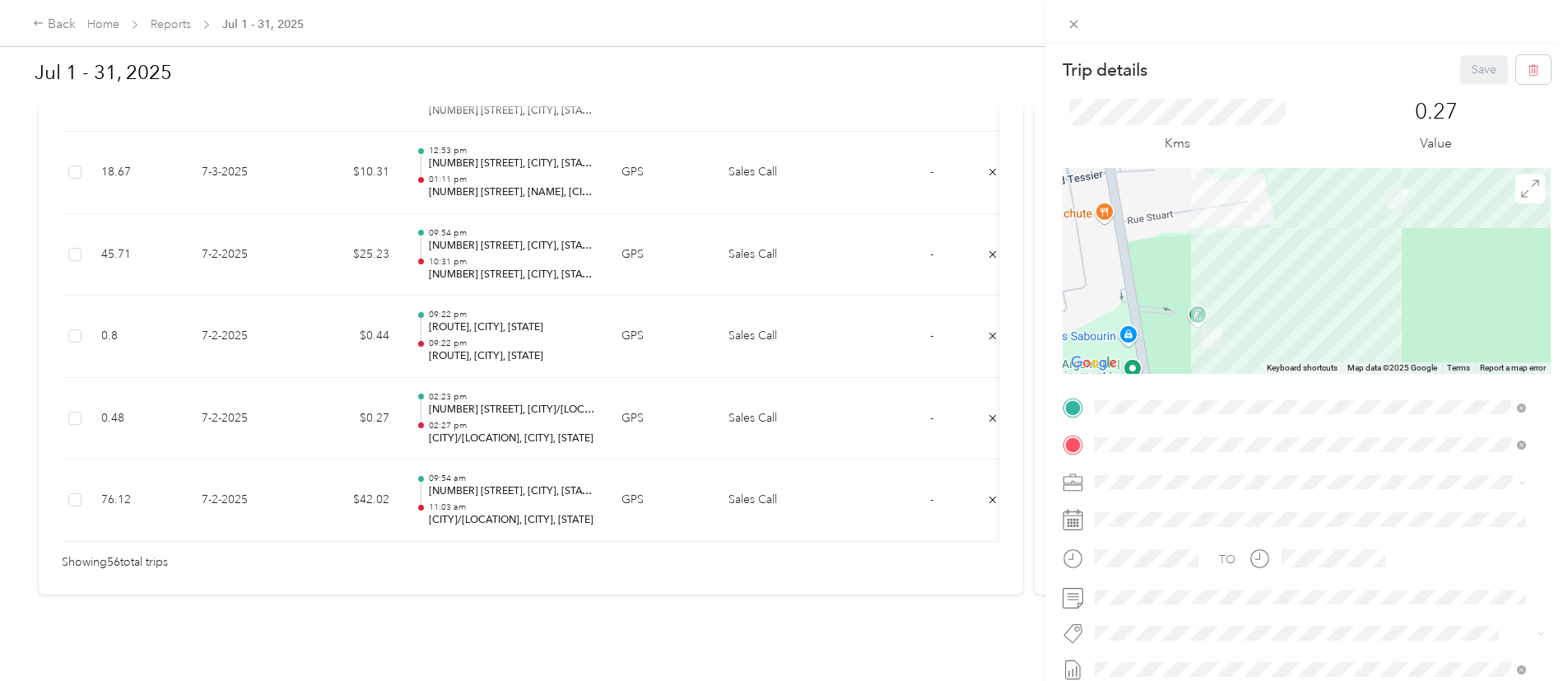 click on "Trip details Save This trip cannot be edited because it is either under review, approved, or paid. Contact your Team Manager to edit it. Kms 0.27 Value  ← Move left → Move right ↑ Move up ↓ Move down + Zoom in - Zoom out Home Jump left by 75% End Jump right by 75% Page Up Jump up by 75% Page Down Jump down by 75% Keyboard shortcuts Map Data Map data ©2025 Google Map data ©2025 Google 100 m  Click to toggle between metric and imperial units Terms Report a map error TO Add photo" at bounding box center (784, 340) 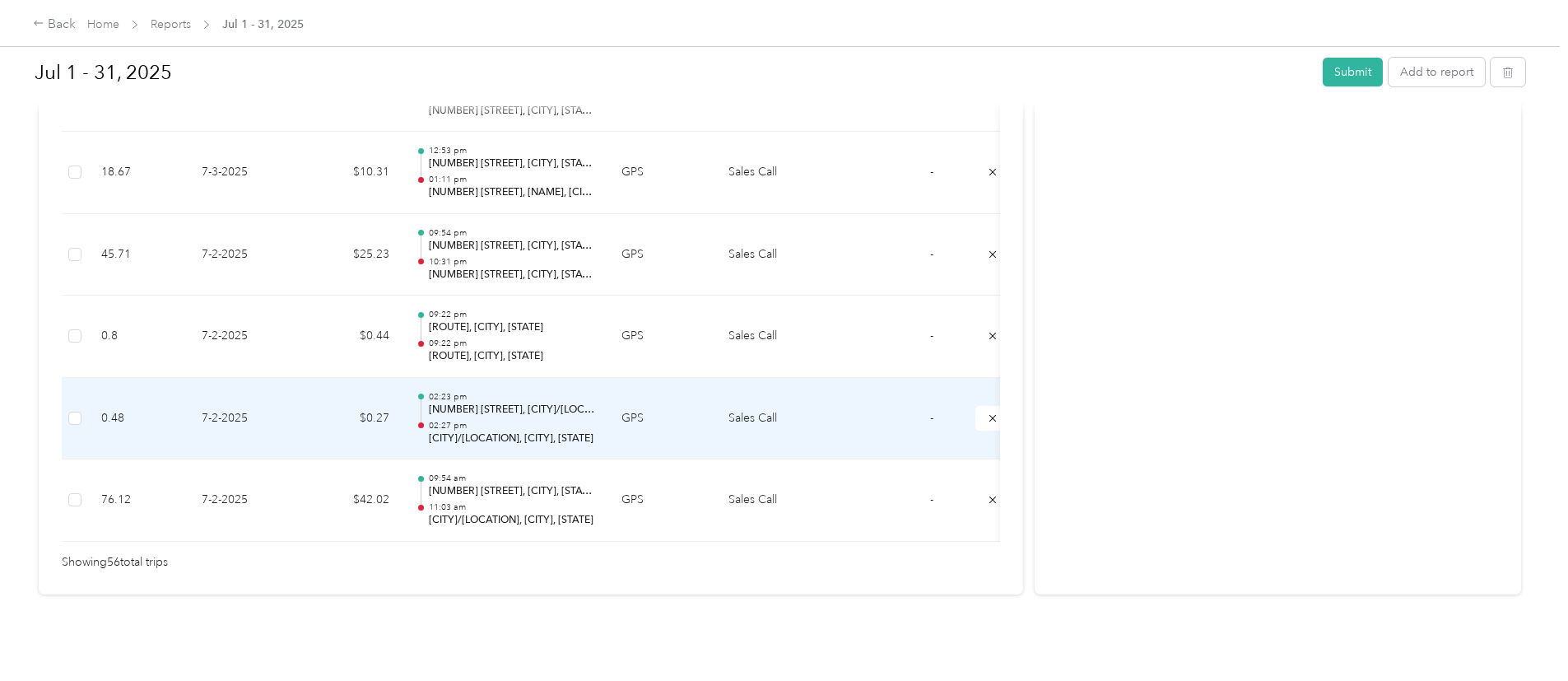 click on "[TIME] [NUMBER] [STREET], [NEIGHBORHOOD], [CITY], [PROVINCE] [TIME] [NEIGHBORHOOD], [CITY], [PROVINCE]" at bounding box center [512, 418] 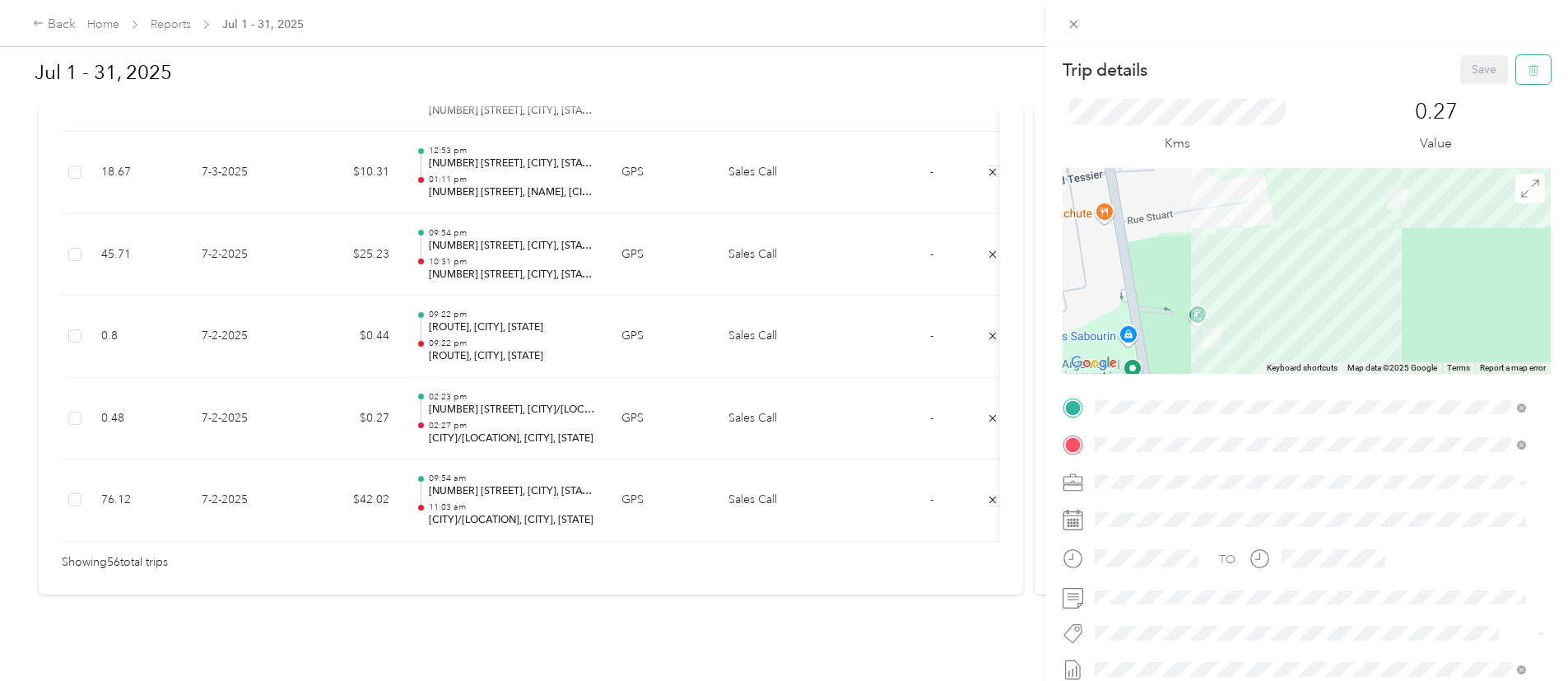click at bounding box center [1533, 69] 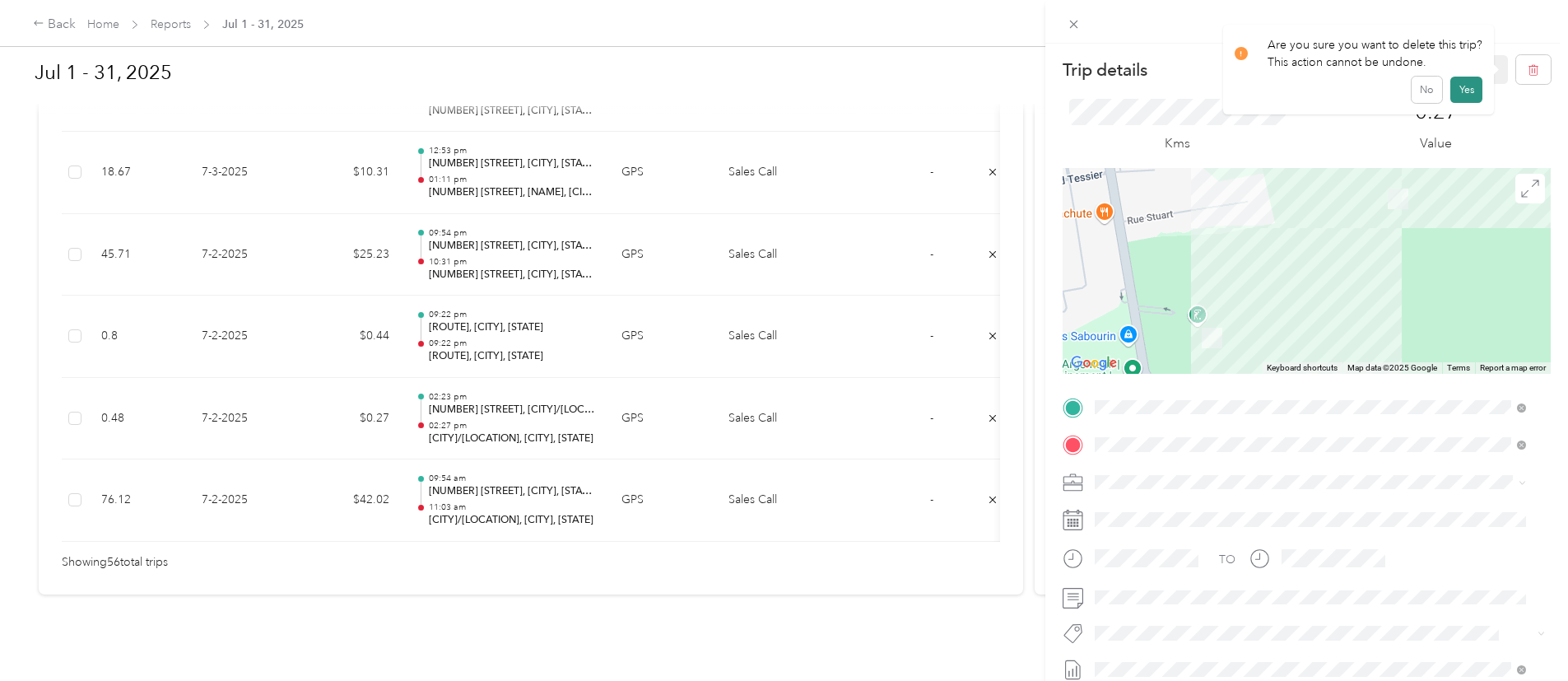 click on "Yes" at bounding box center (1466, 90) 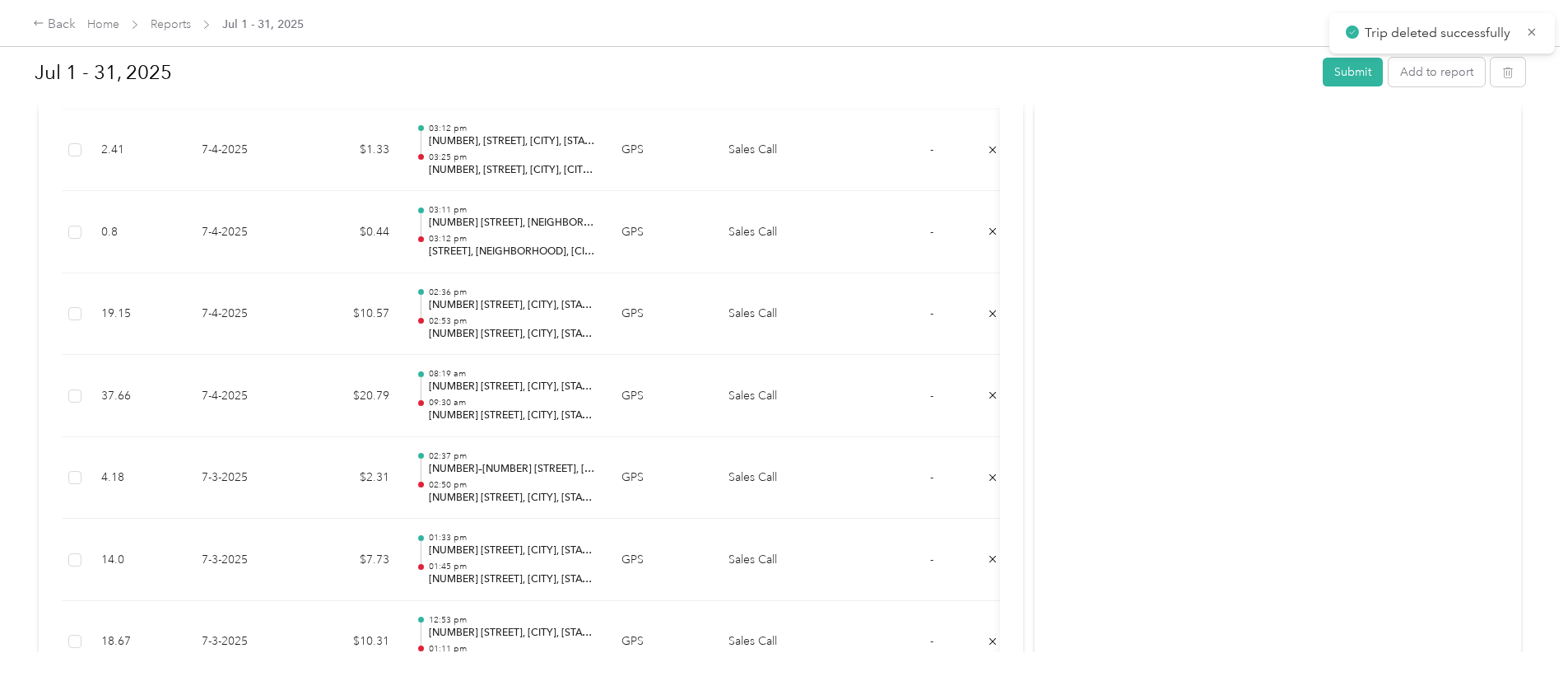 scroll, scrollTop: 4587, scrollLeft: 0, axis: vertical 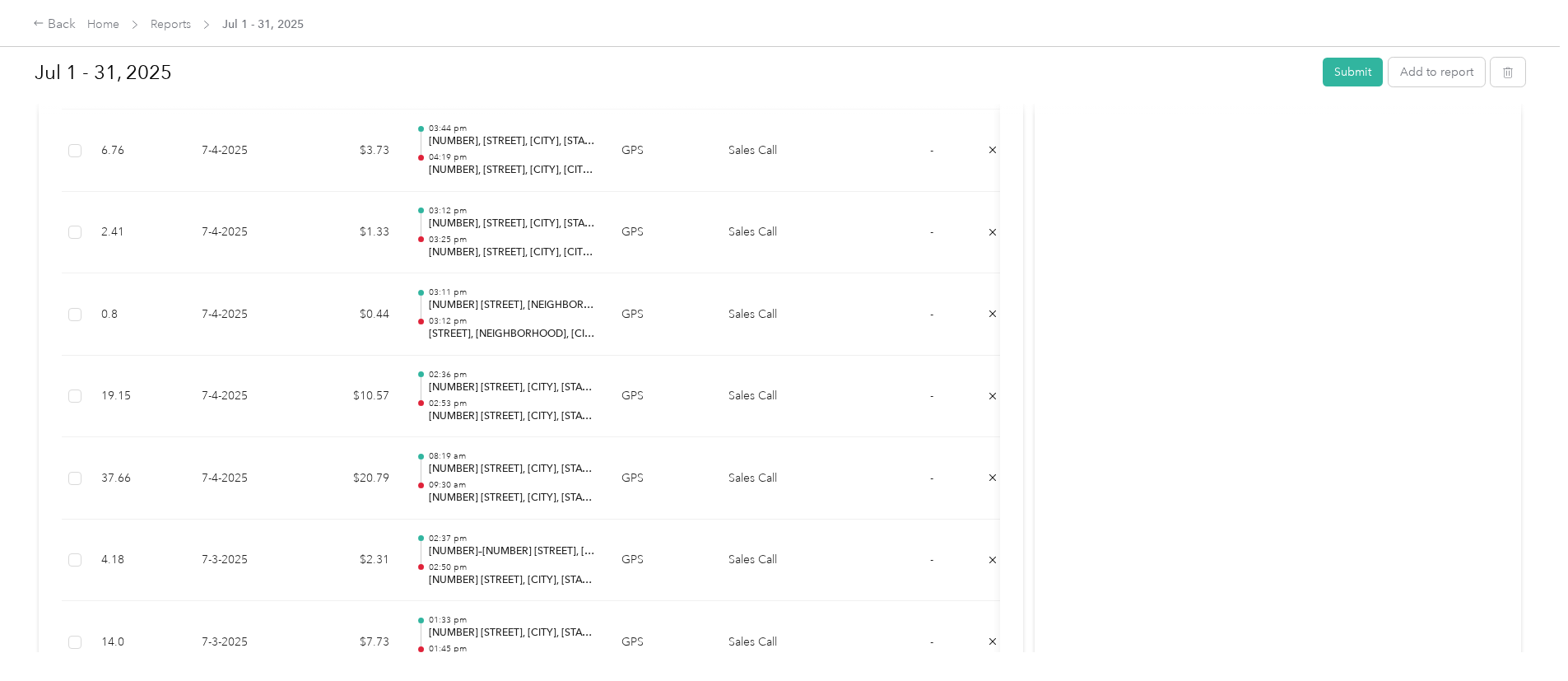 click on "09:22 pm" at bounding box center [512, 895] 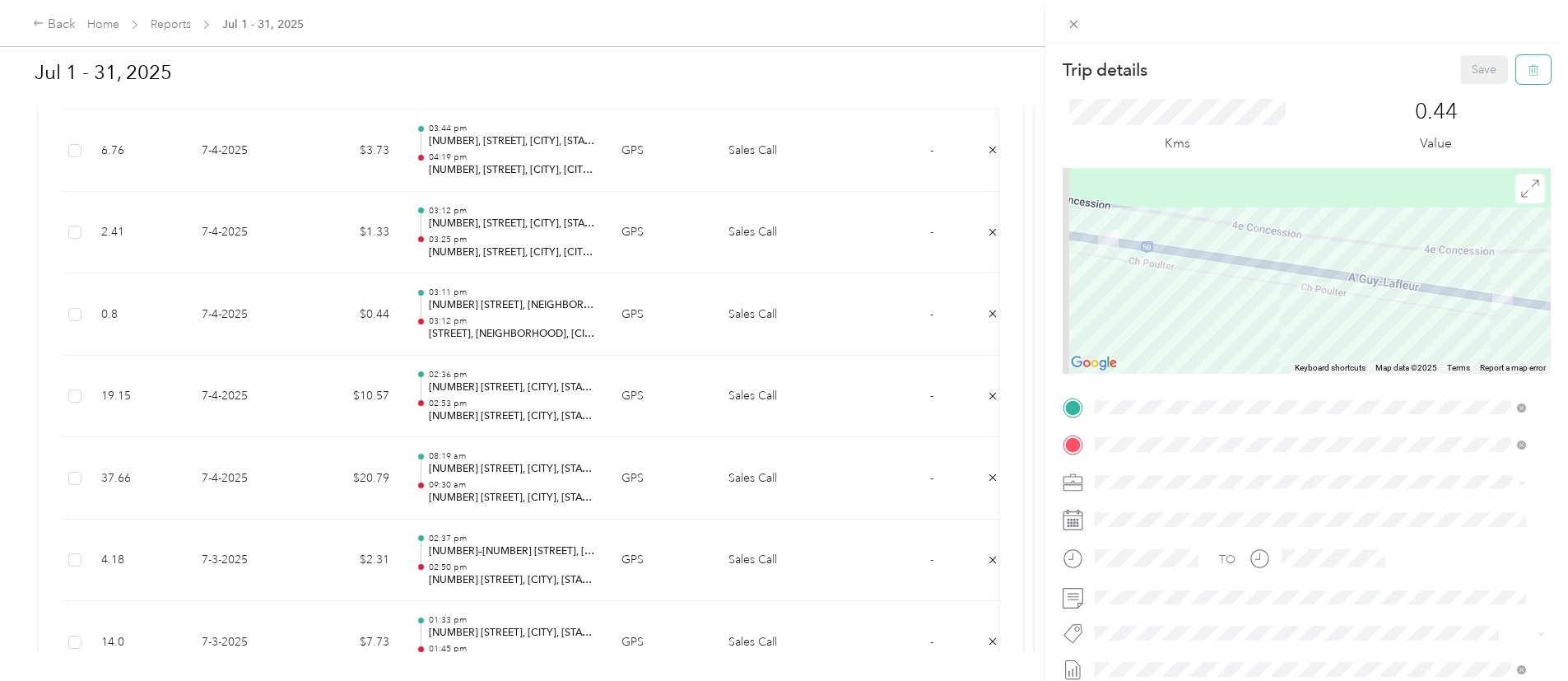 click at bounding box center (1533, 69) 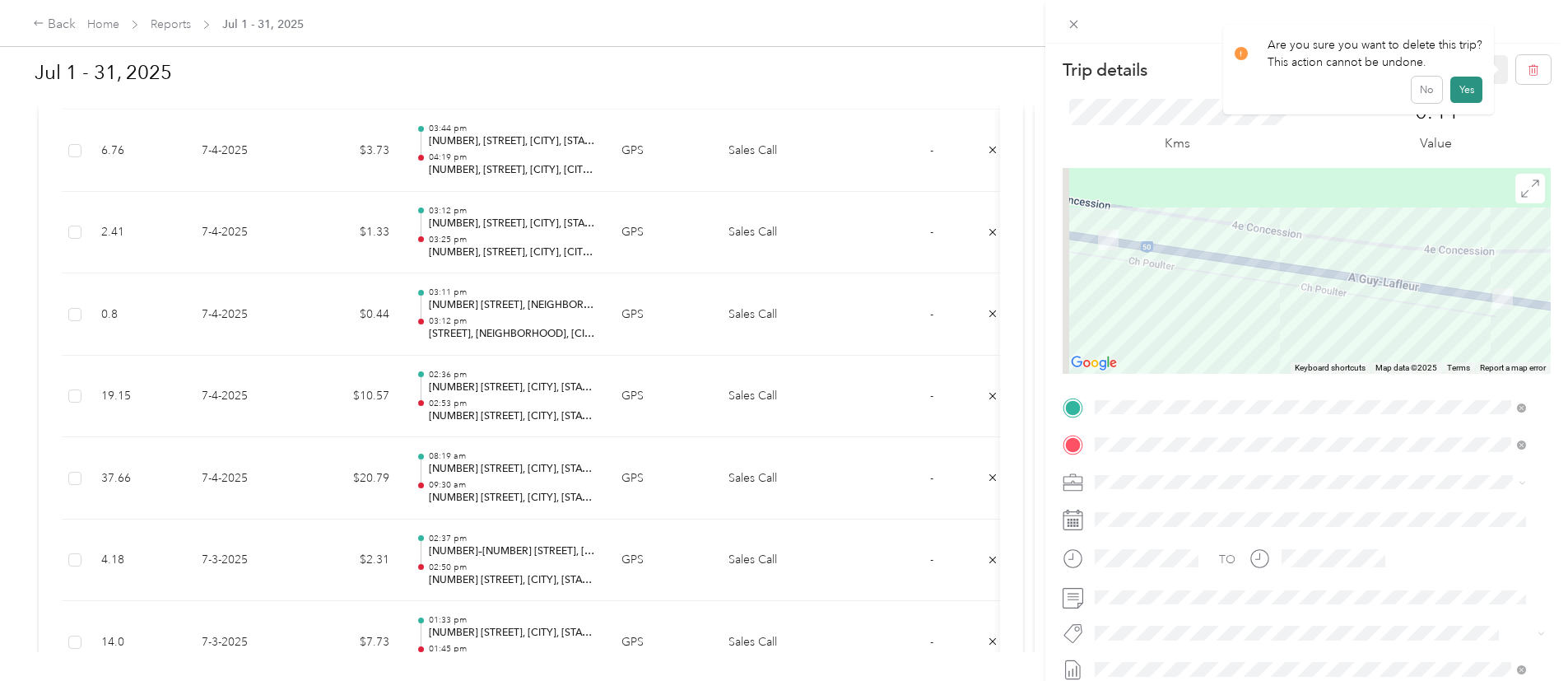 click on "Yes" at bounding box center [1466, 90] 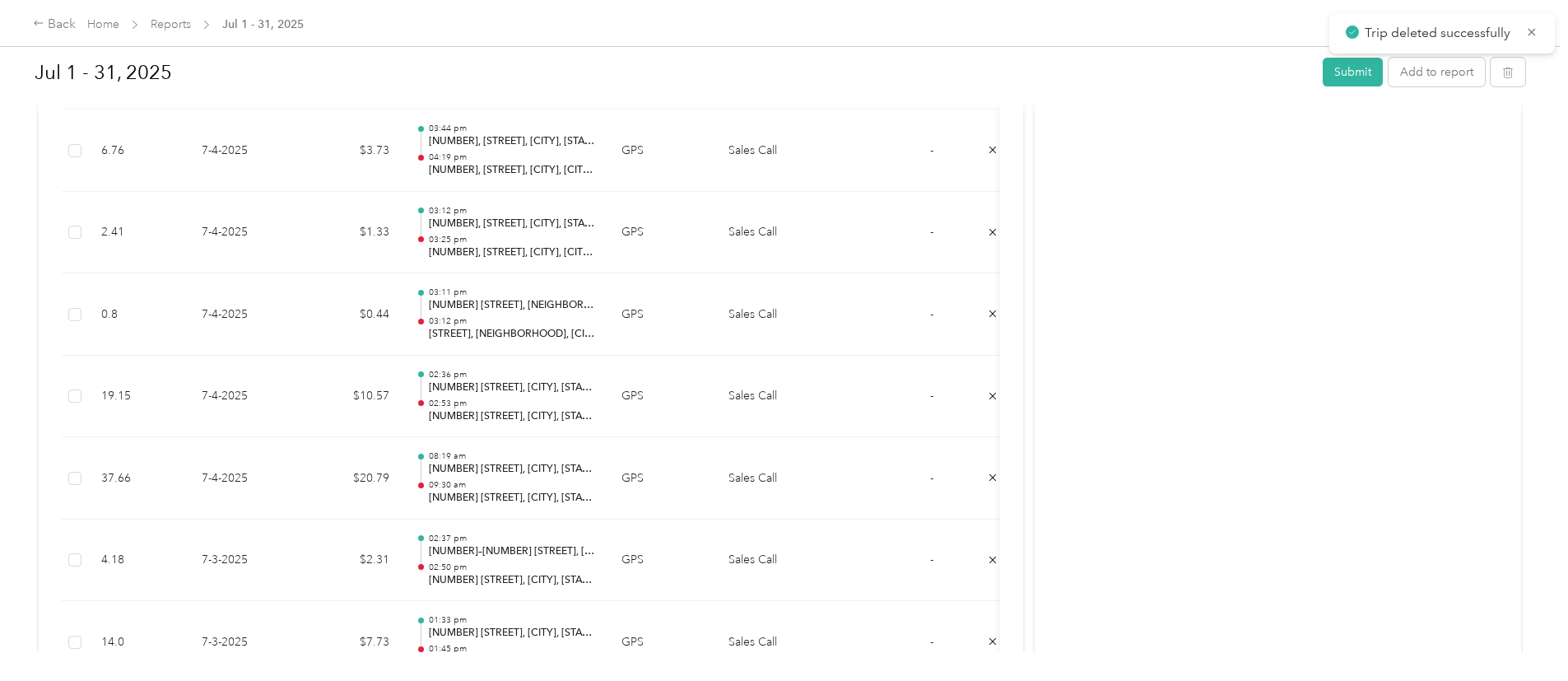 scroll, scrollTop: 4505, scrollLeft: 0, axis: vertical 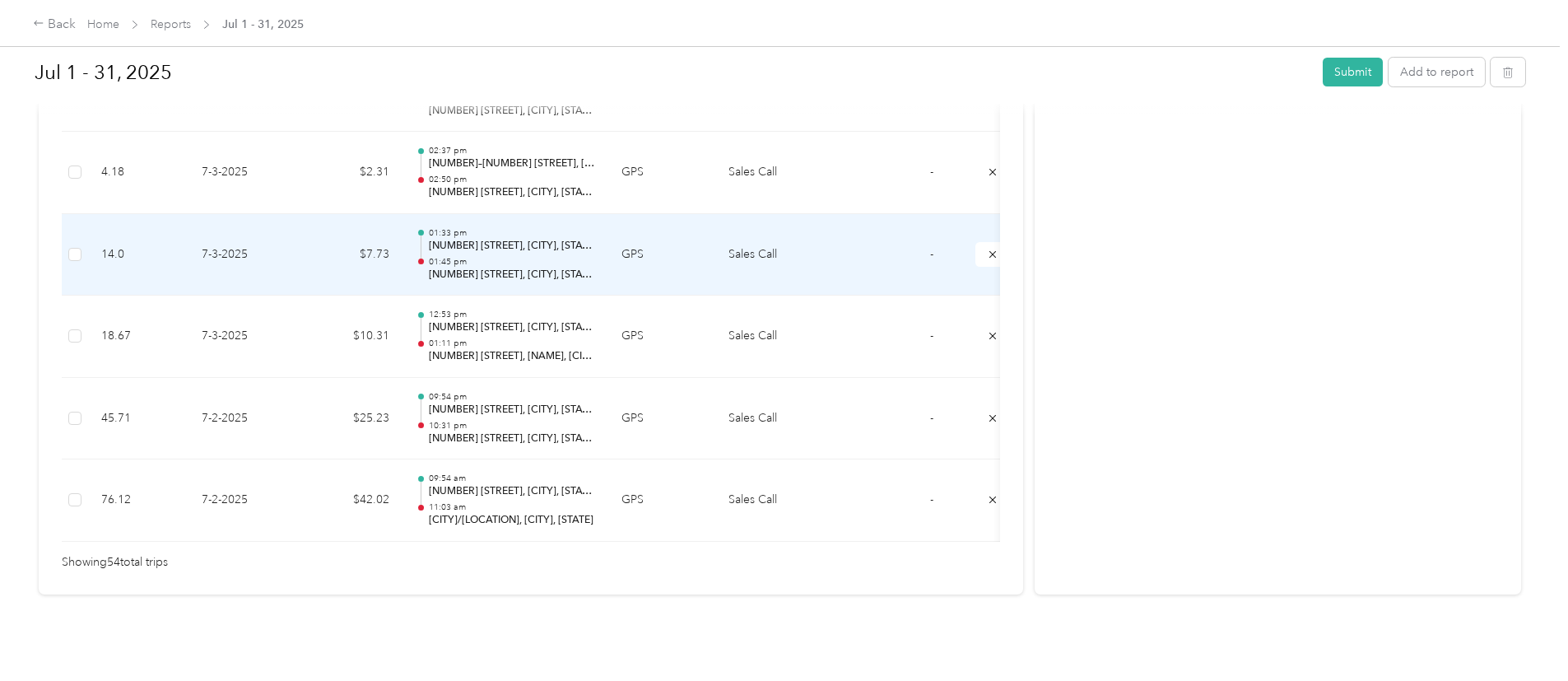 click on "01:45 pm" at bounding box center (512, 262) 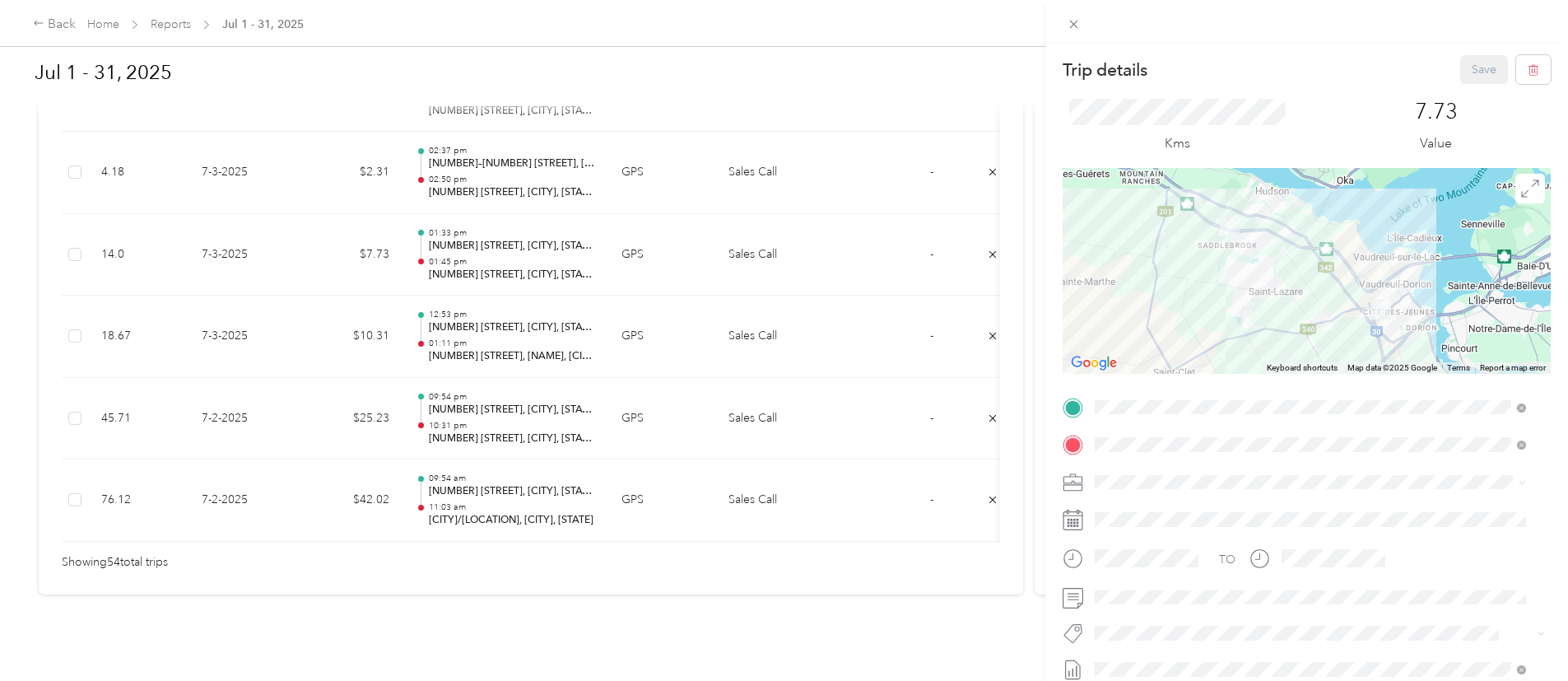 click on "Trip details Save This trip cannot be edited because it is either under review, approved, or paid. Contact your Team Manager to edit it. Kms 7.73 Value  ← Move left → Move right ↑ Move up ↓ Move down + Zoom in - Zoom out Home Jump left by 75% End Jump right by 75% Page Up Jump up by 75% Page Down Jump down by 75% Keyboard shortcuts Map Data Map data ©2025 Google Map data ©2025 Google 2 km  Click to toggle between metric and imperial units Terms Report a map error TO Add photo" at bounding box center [784, 340] 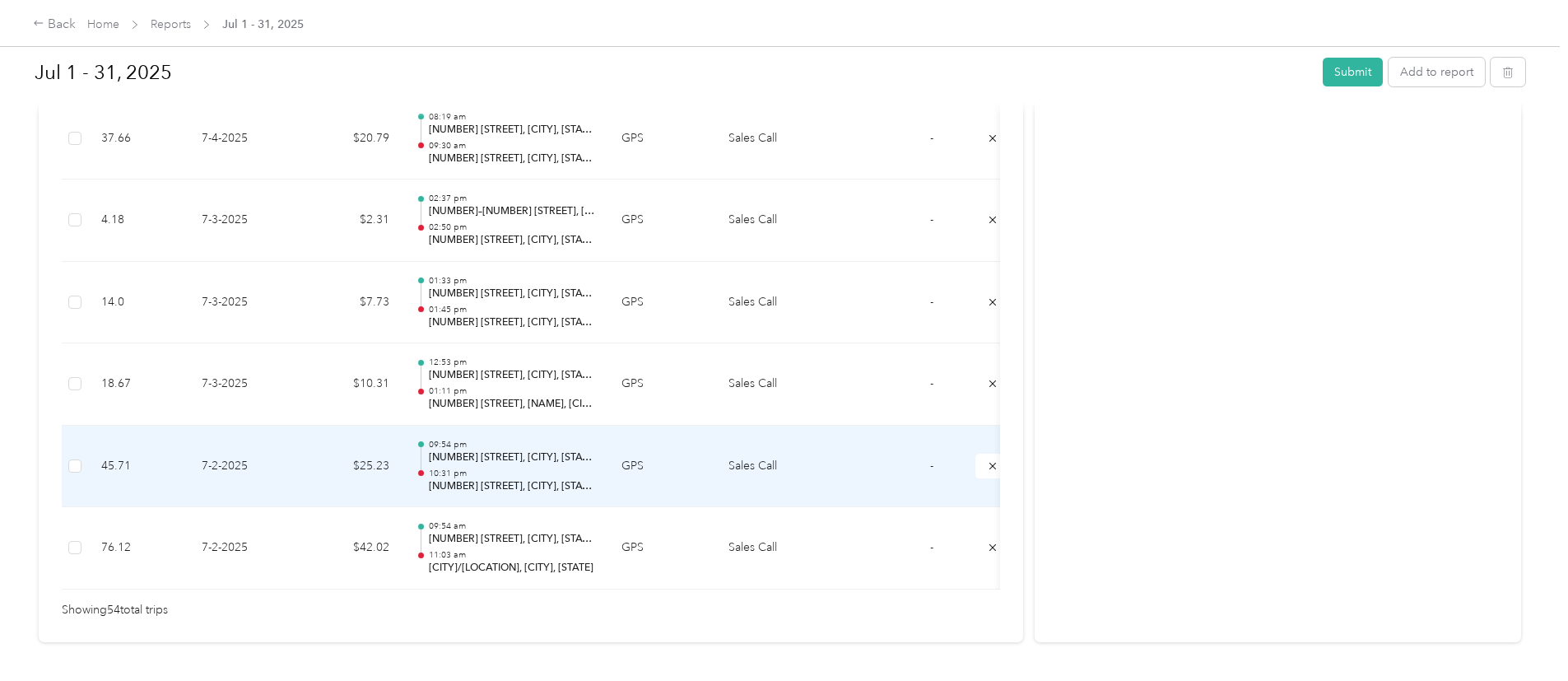 scroll, scrollTop: 4382, scrollLeft: 0, axis: vertical 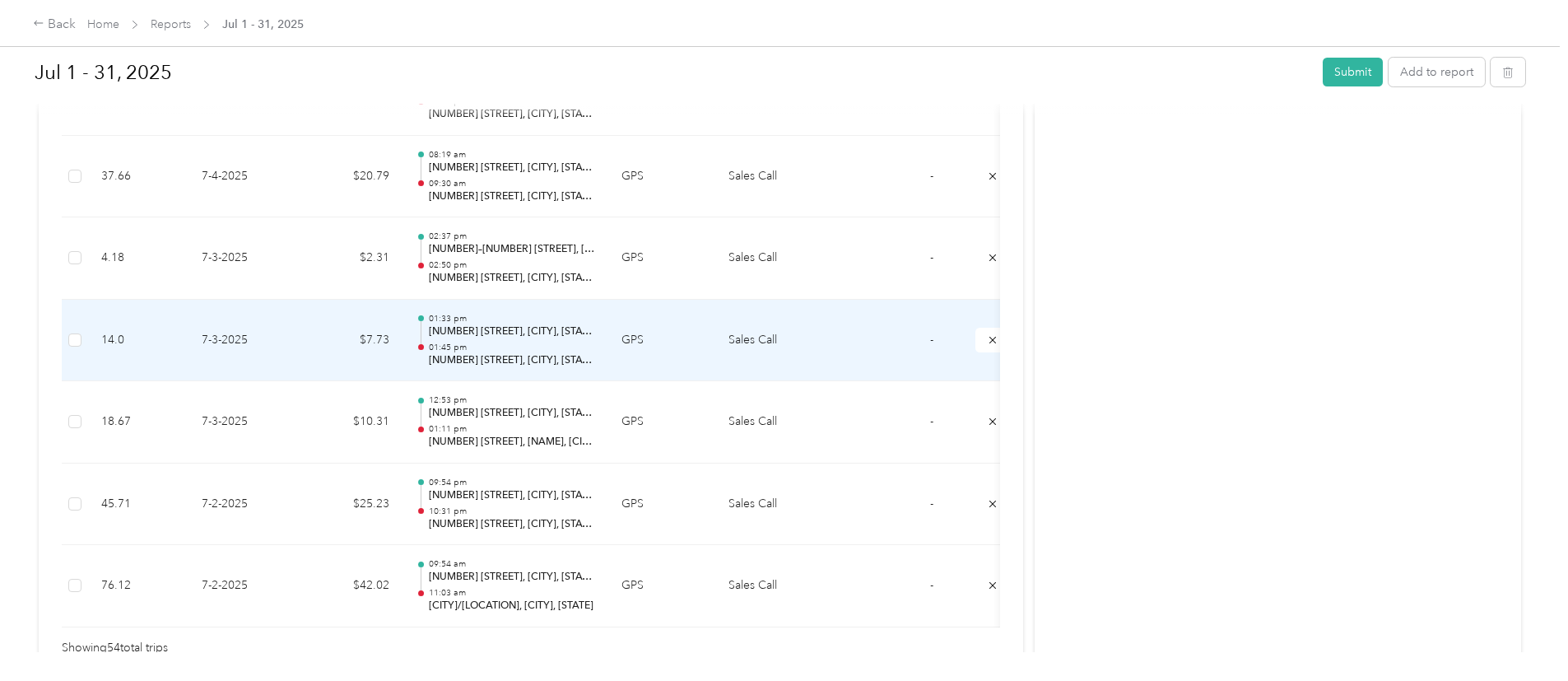 click on "[NUMBER] [STREET], [CITY], [STATE]" at bounding box center [512, 332] 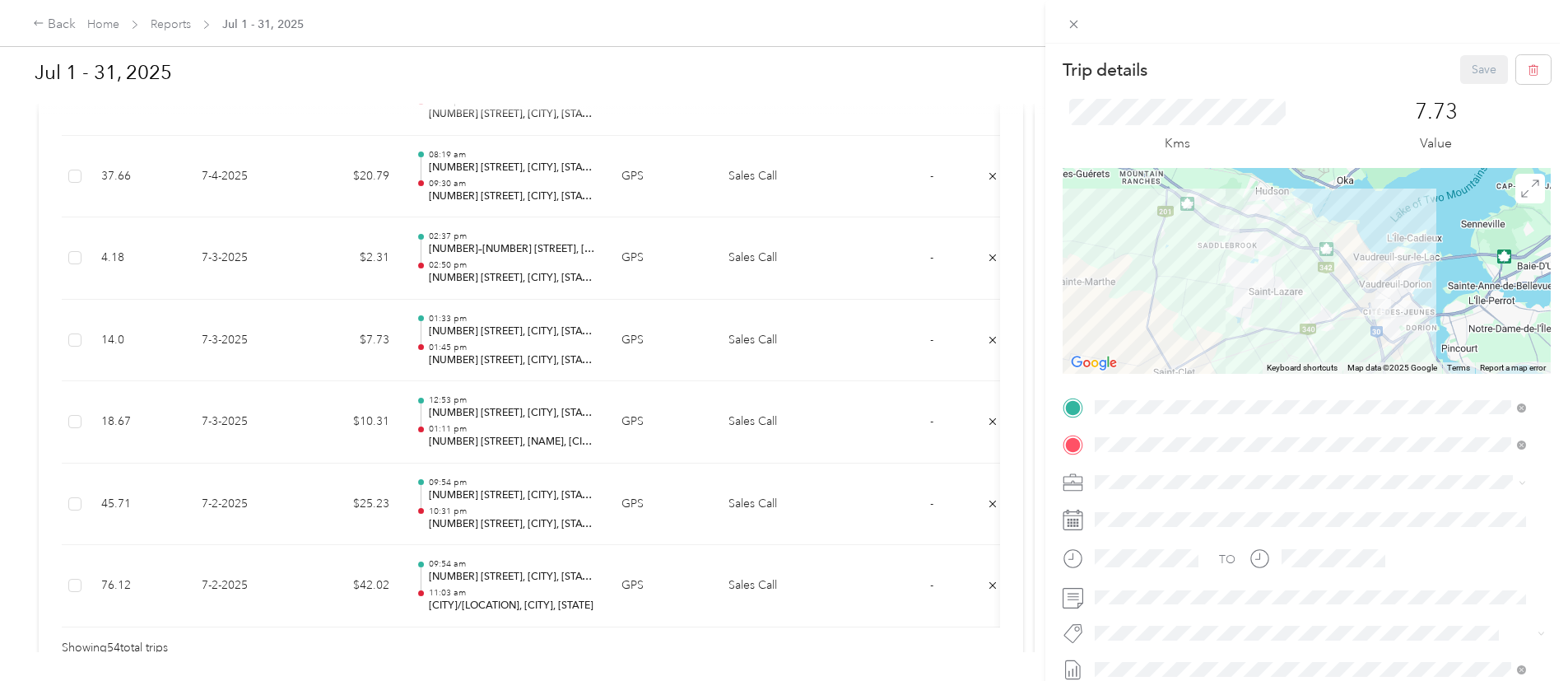 click on "Trip details Save This trip cannot be edited because it is either under review, approved, or paid. Contact your Team Manager to edit it. Kms 7.73 Value  ← Move left → Move right ↑ Move up ↓ Move down + Zoom in - Zoom out Home Jump left by 75% End Jump right by 75% Page Up Jump up by 75% Page Down Jump down by 75% Keyboard shortcuts Map Data Map data ©2025 Google Map data ©2025 Google 2 km  Click to toggle between metric and imperial units Terms Report a map error TO Add photo" at bounding box center [784, 340] 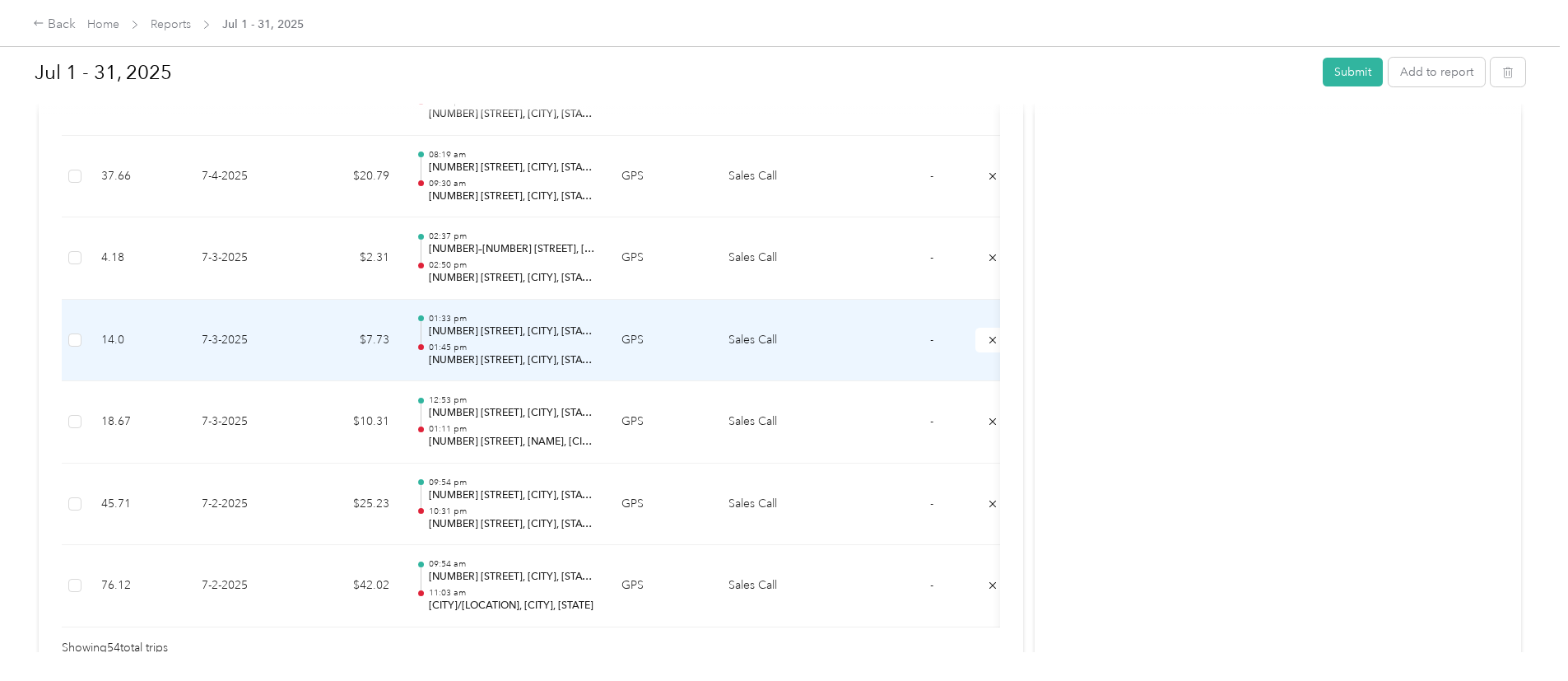 scroll, scrollTop: 4258, scrollLeft: 0, axis: vertical 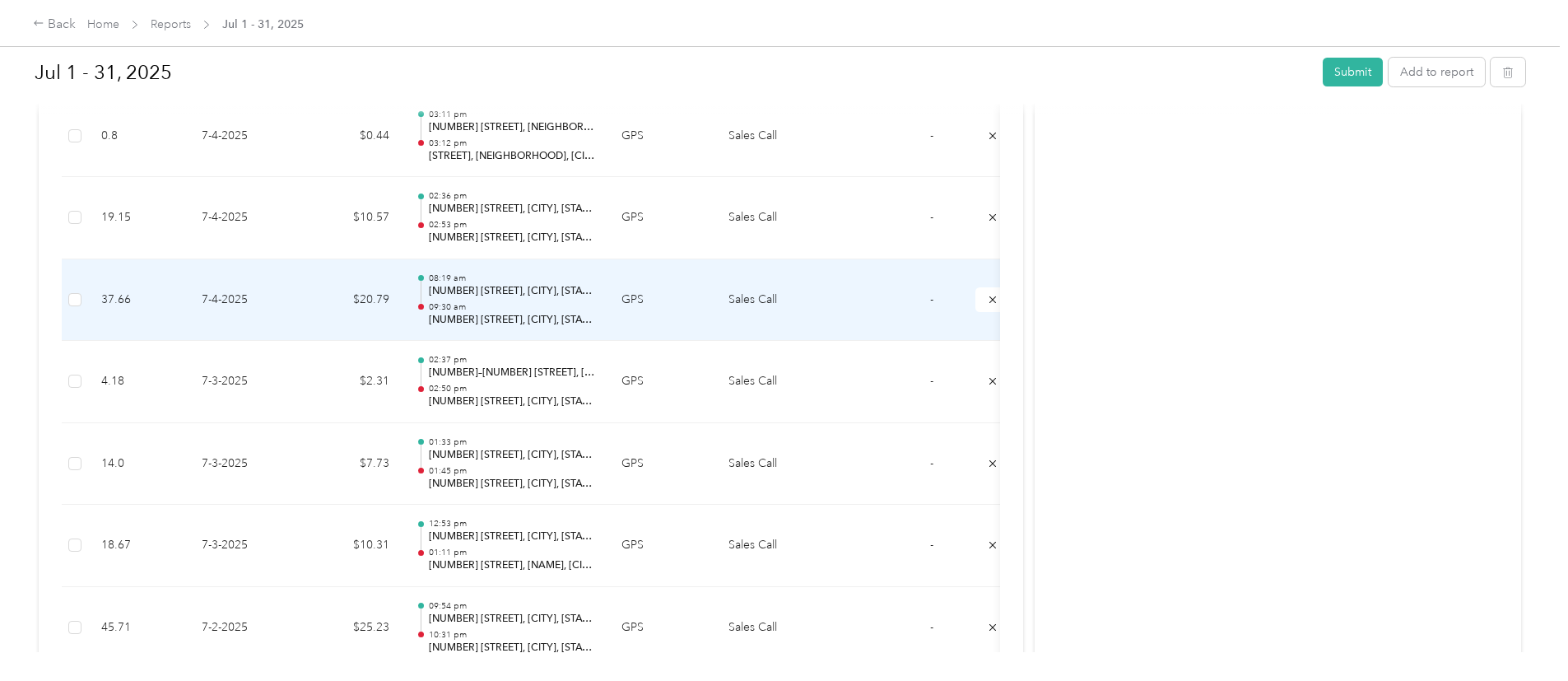 click on "[NUMBER] [STREET], [CITY], [STATE]" at bounding box center [512, 292] 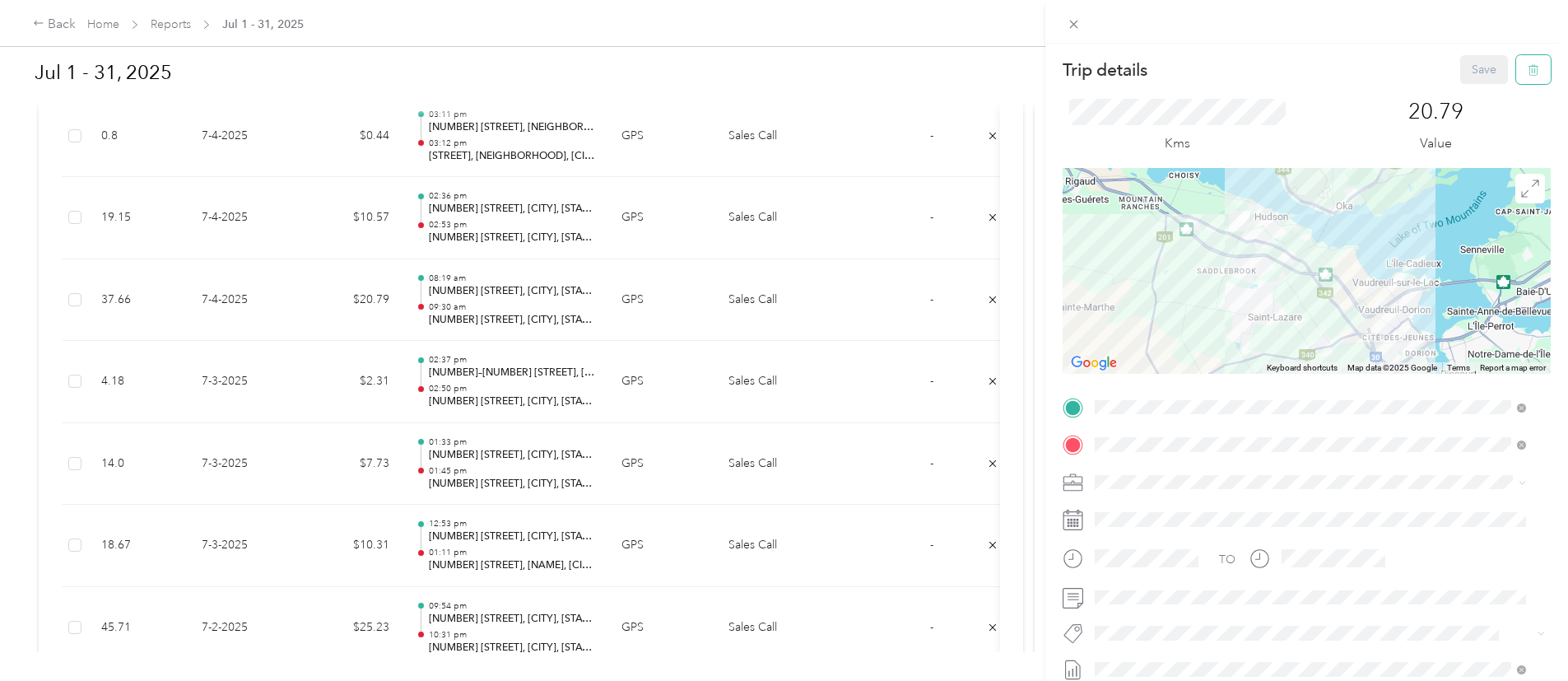 click at bounding box center [1533, 69] 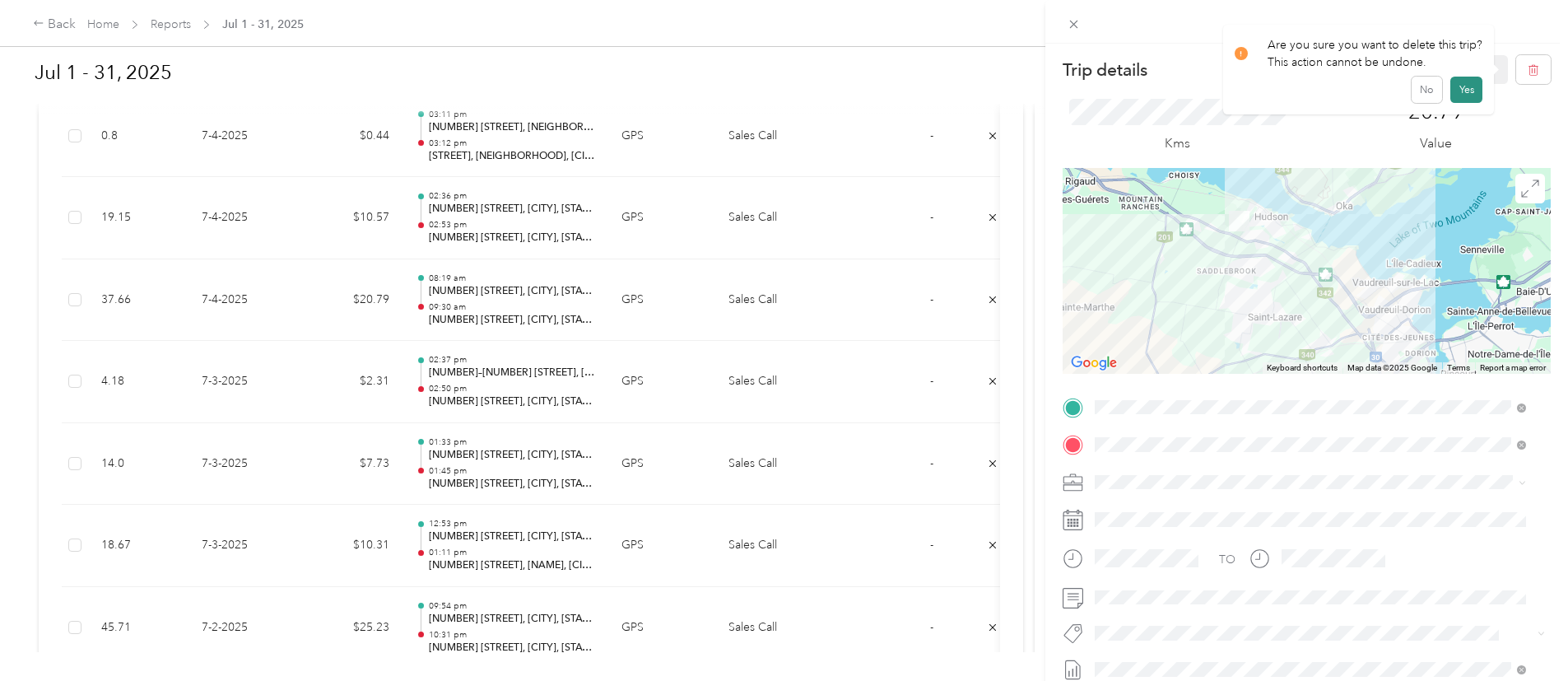 click on "Yes" at bounding box center [1466, 90] 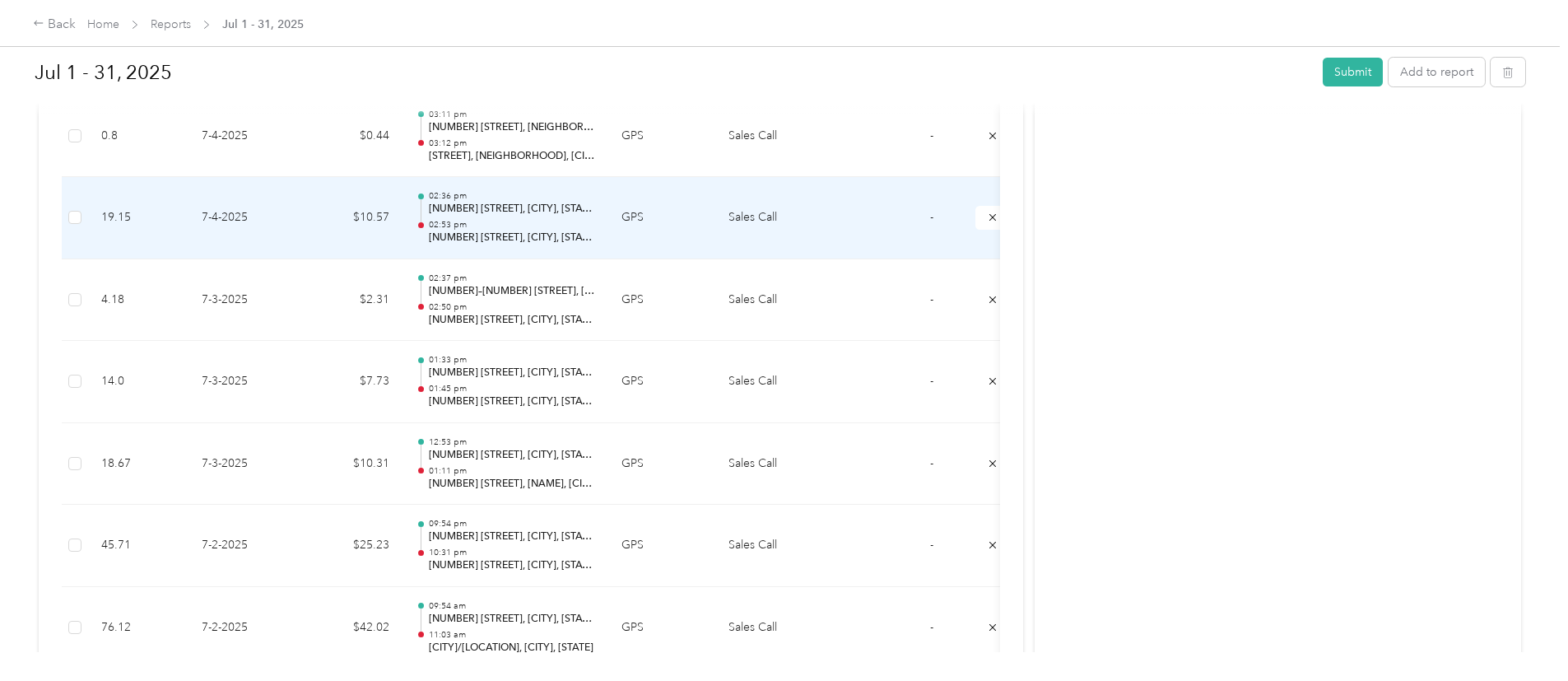 click on "02:53 pm" at bounding box center [512, 225] 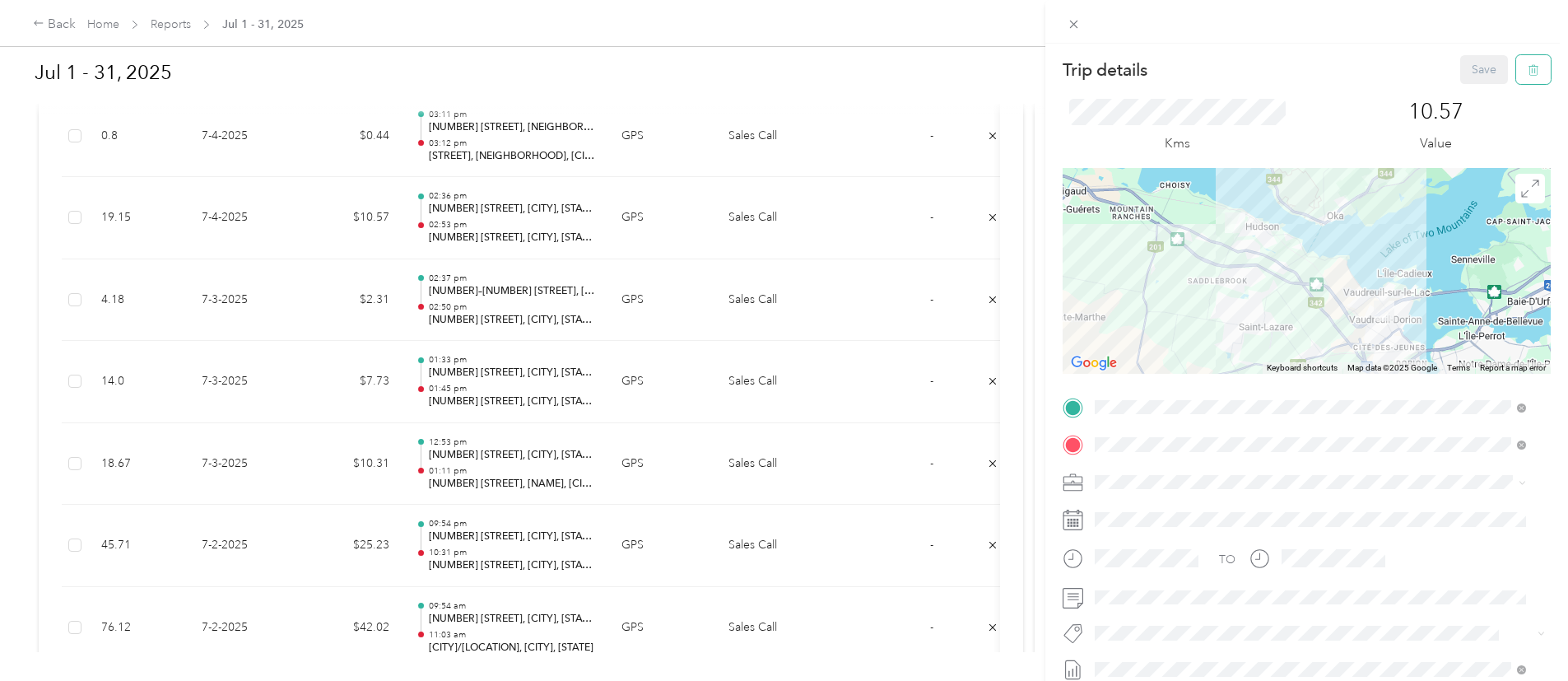 click 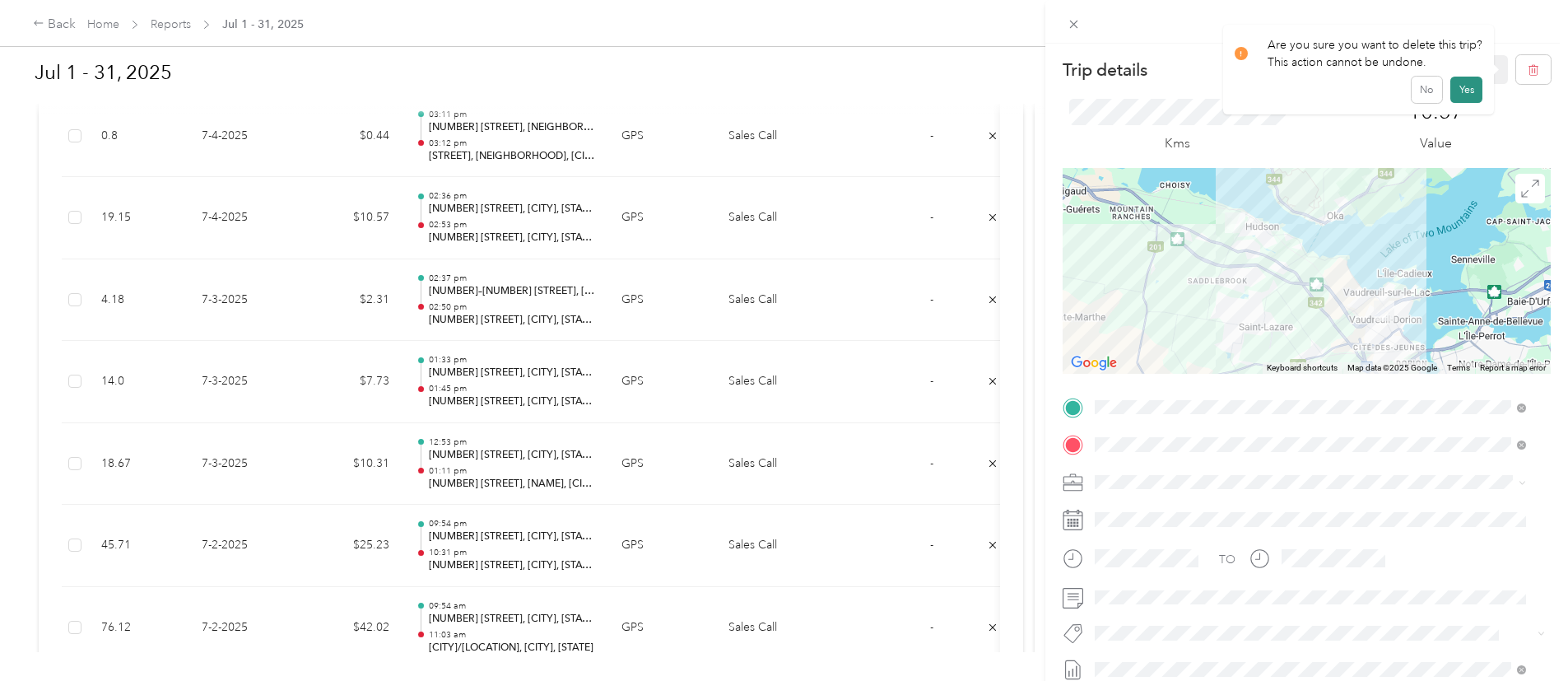 click on "Yes" at bounding box center (1466, 90) 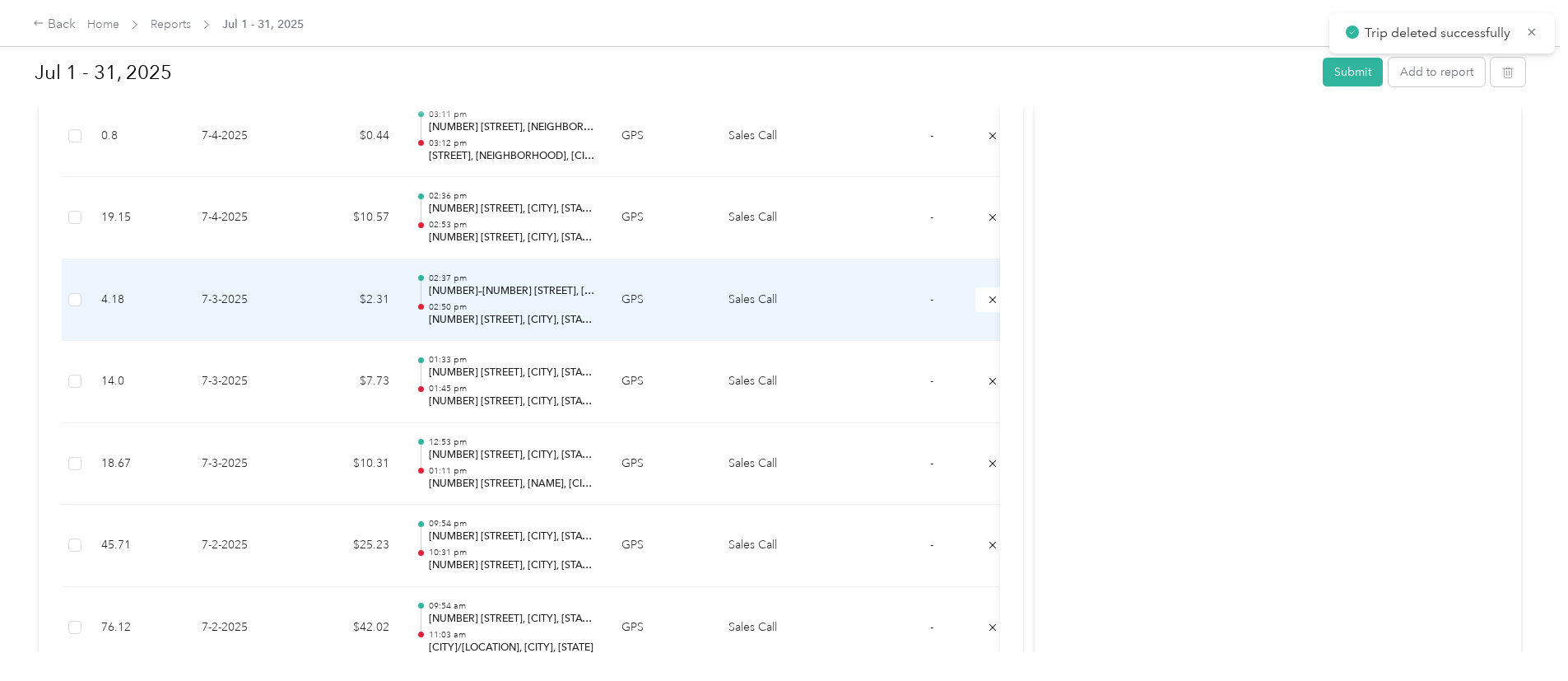 scroll, scrollTop: 4135, scrollLeft: 0, axis: vertical 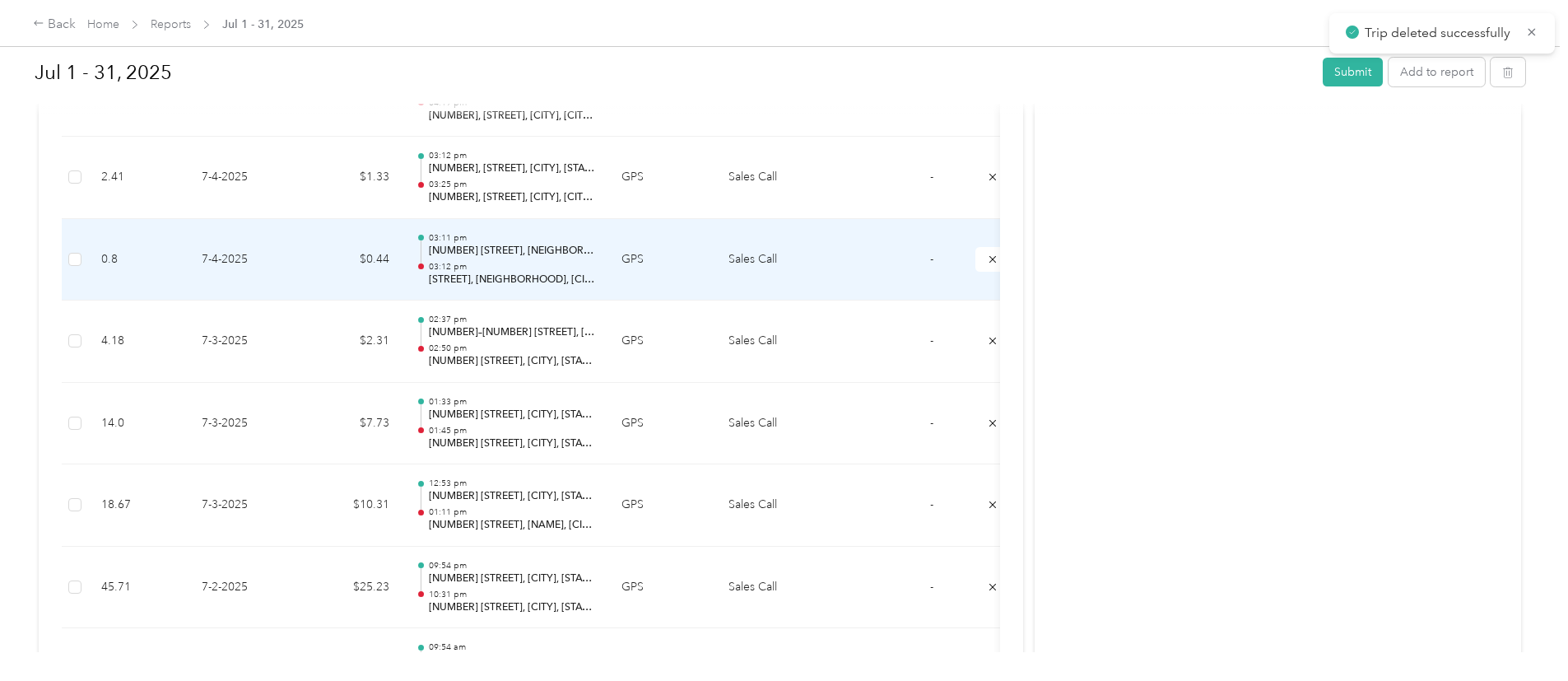 click on "03:12 pm" at bounding box center [512, 267] 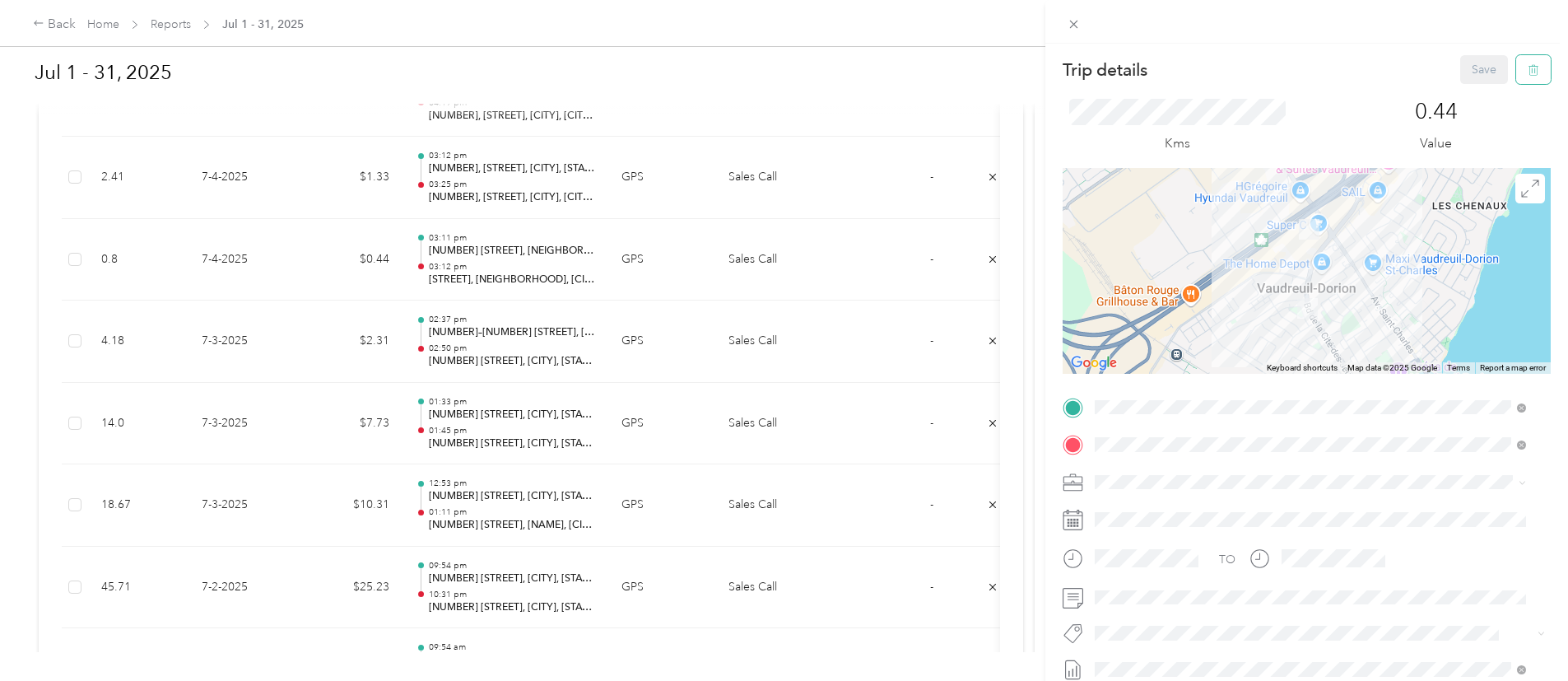 click 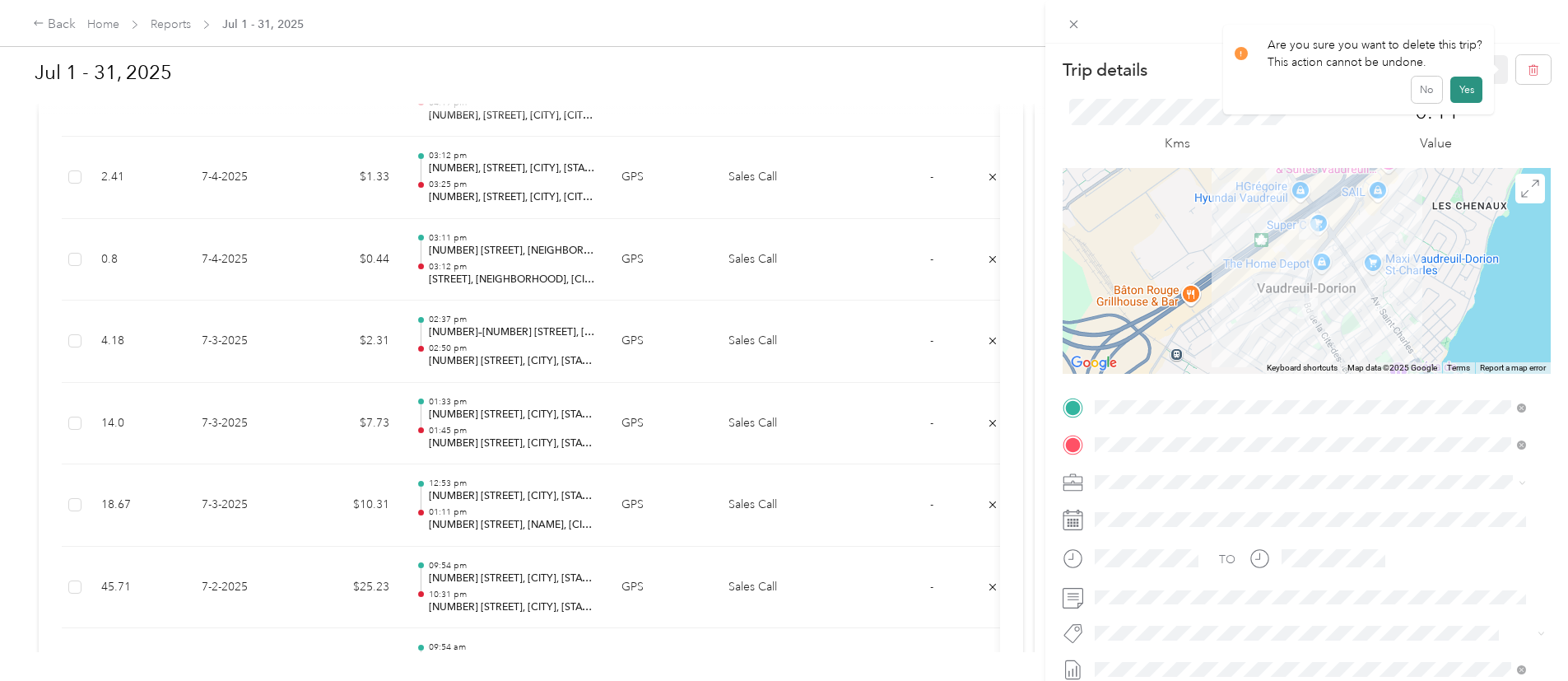 click on "Yes" at bounding box center [1466, 90] 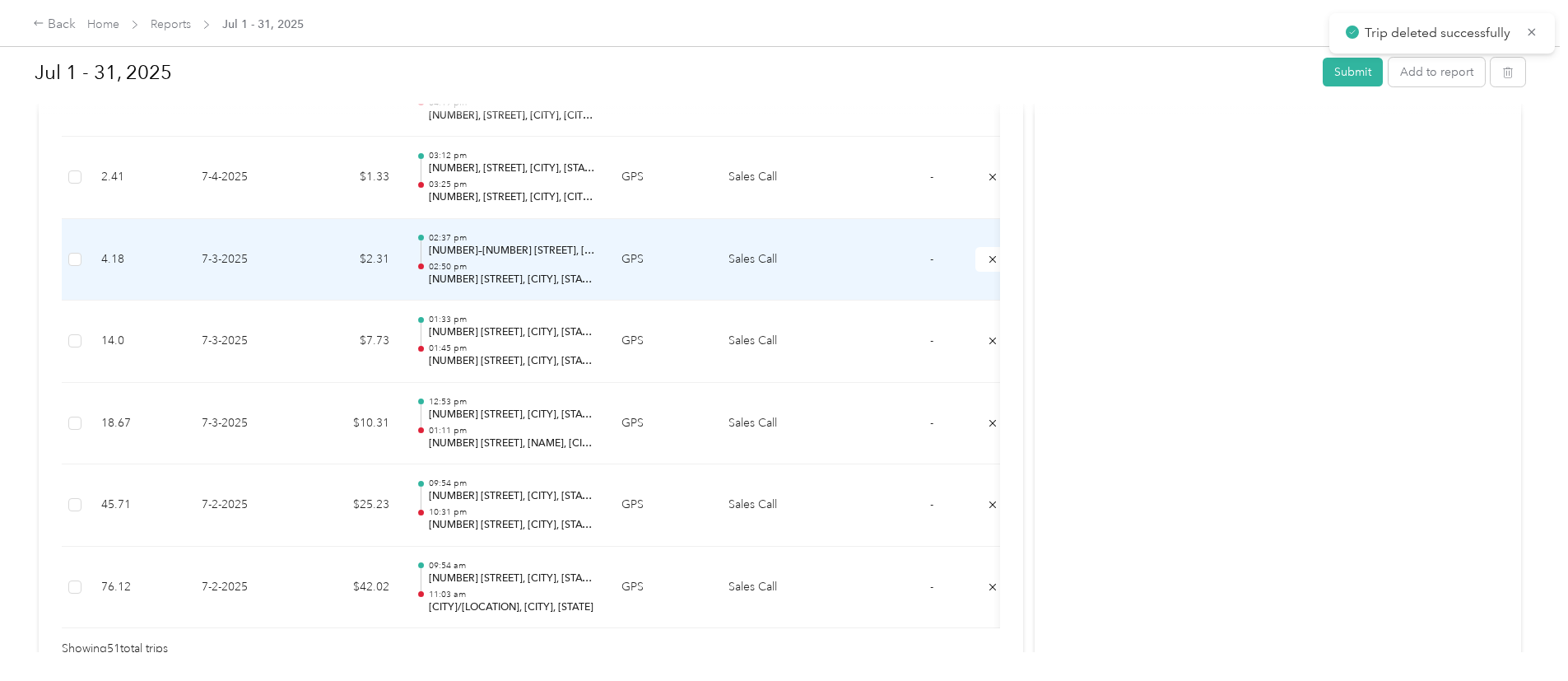 click on "[NUMBER]–[NUMBER] [STREET], [NEIGHBORHOOD], [CITY], [PROVINCE]" at bounding box center (512, 251) 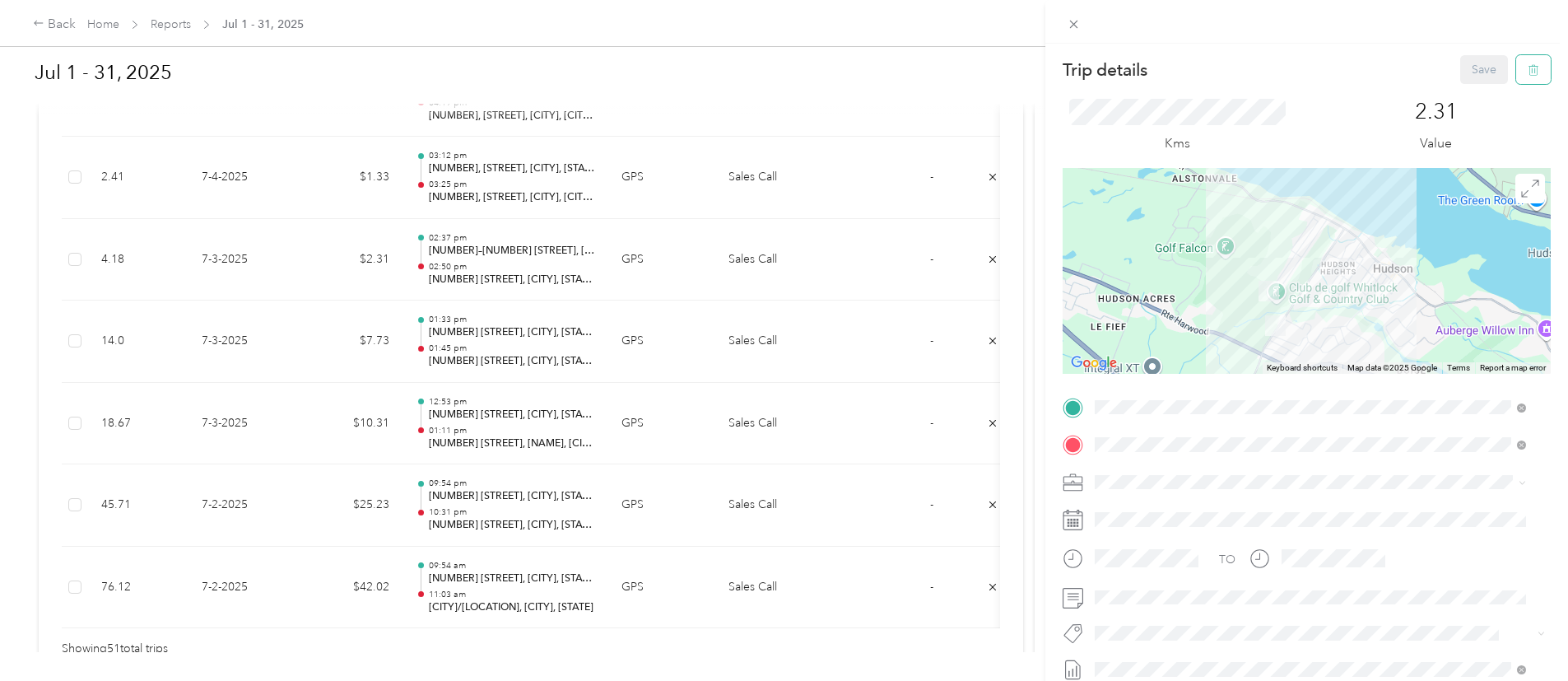 click at bounding box center (1533, 69) 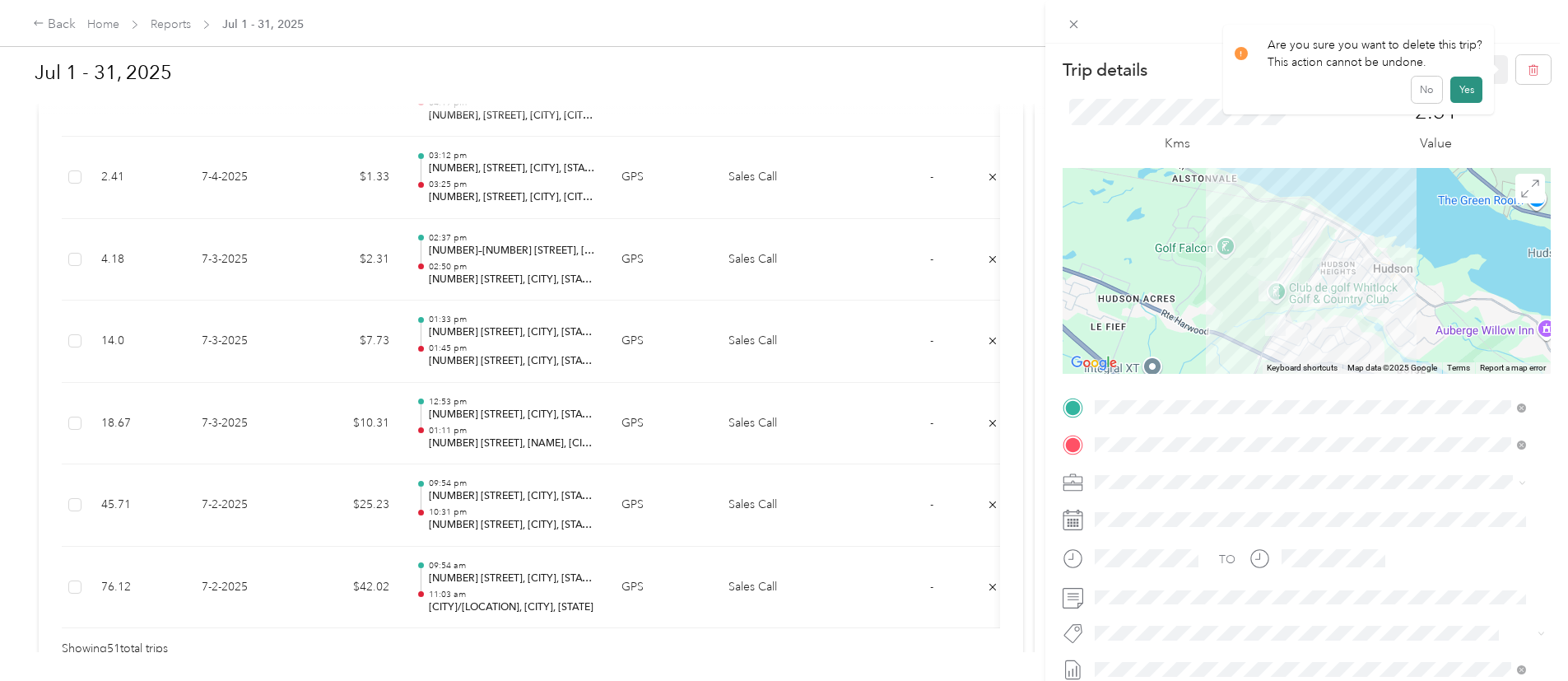 click on "Yes" at bounding box center (1466, 90) 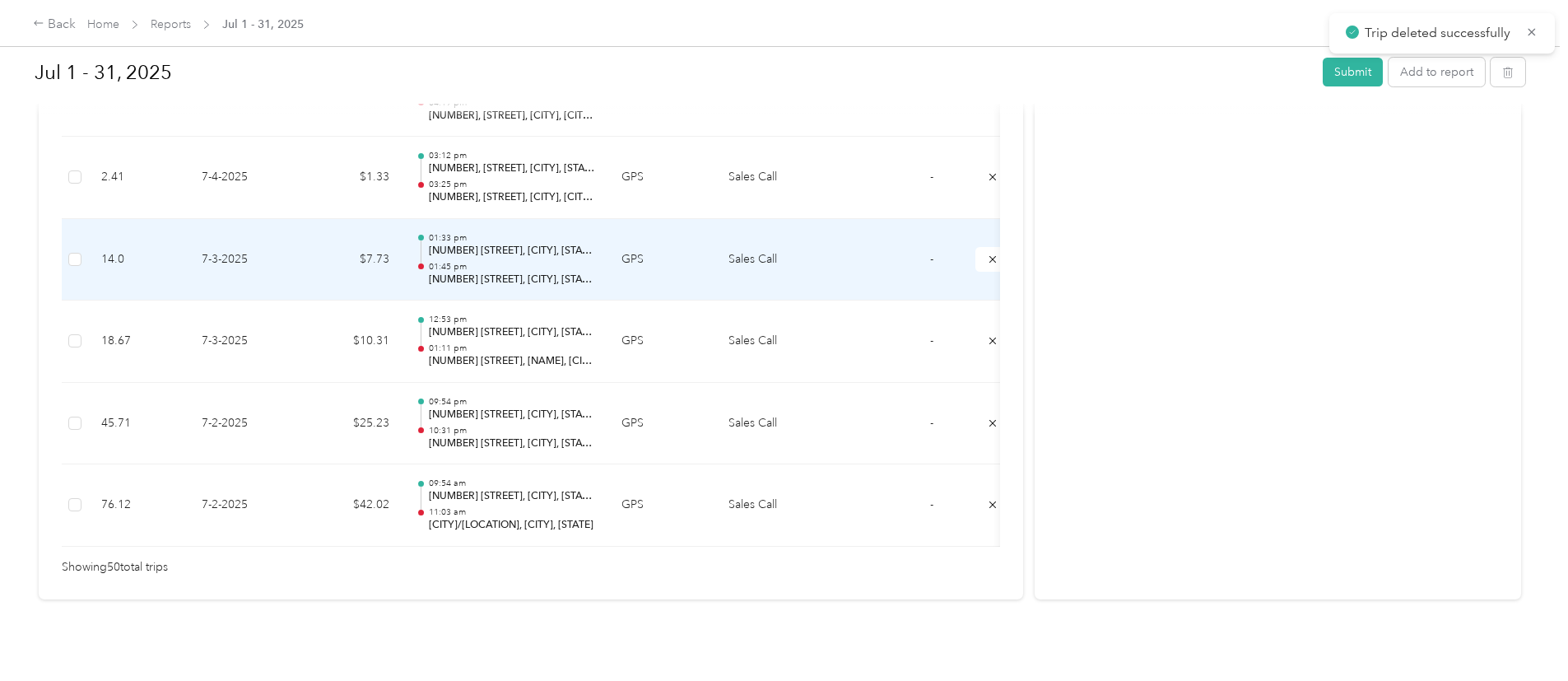 scroll, scrollTop: 4011, scrollLeft: 0, axis: vertical 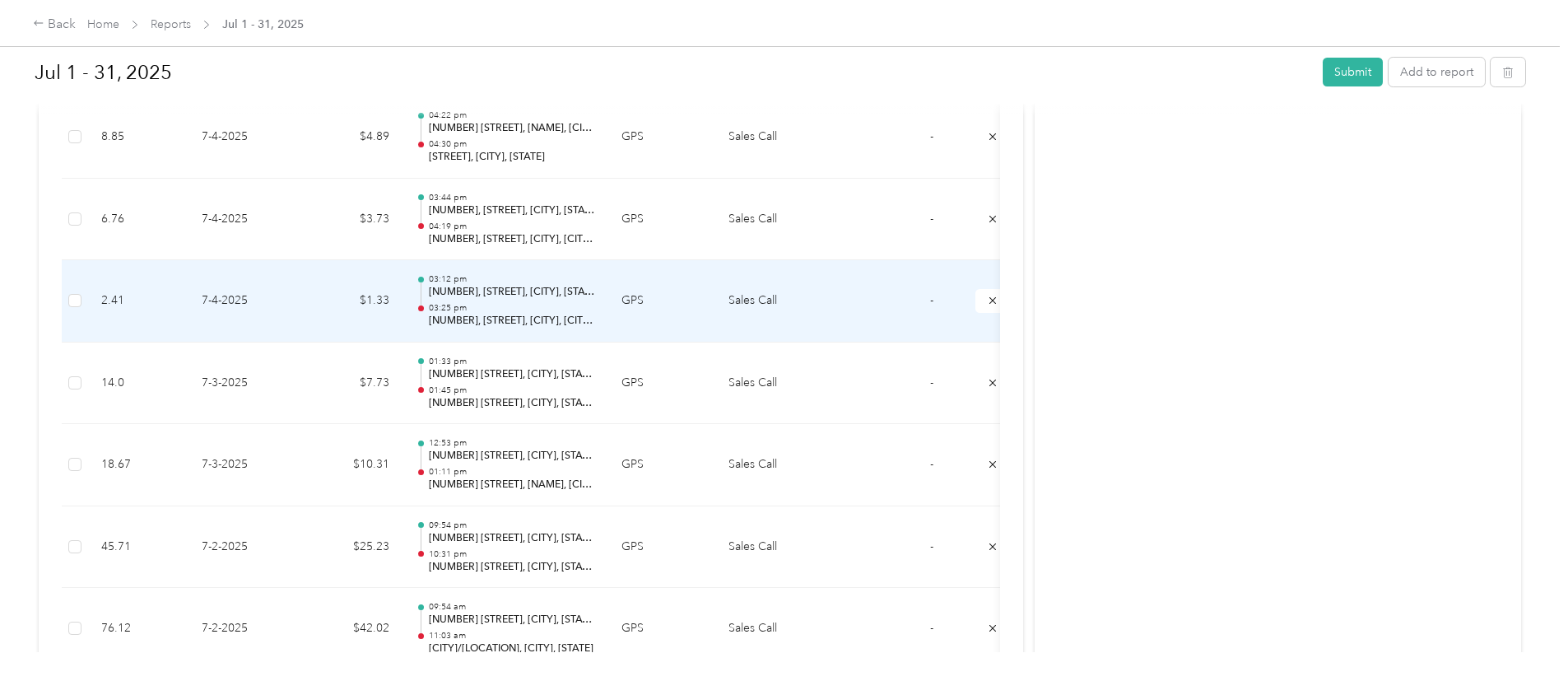 click on "[NUMBER], [STREET], [CITY], [STATE], [POSTAL_CODE], [COUNTRY]" at bounding box center [512, 292] 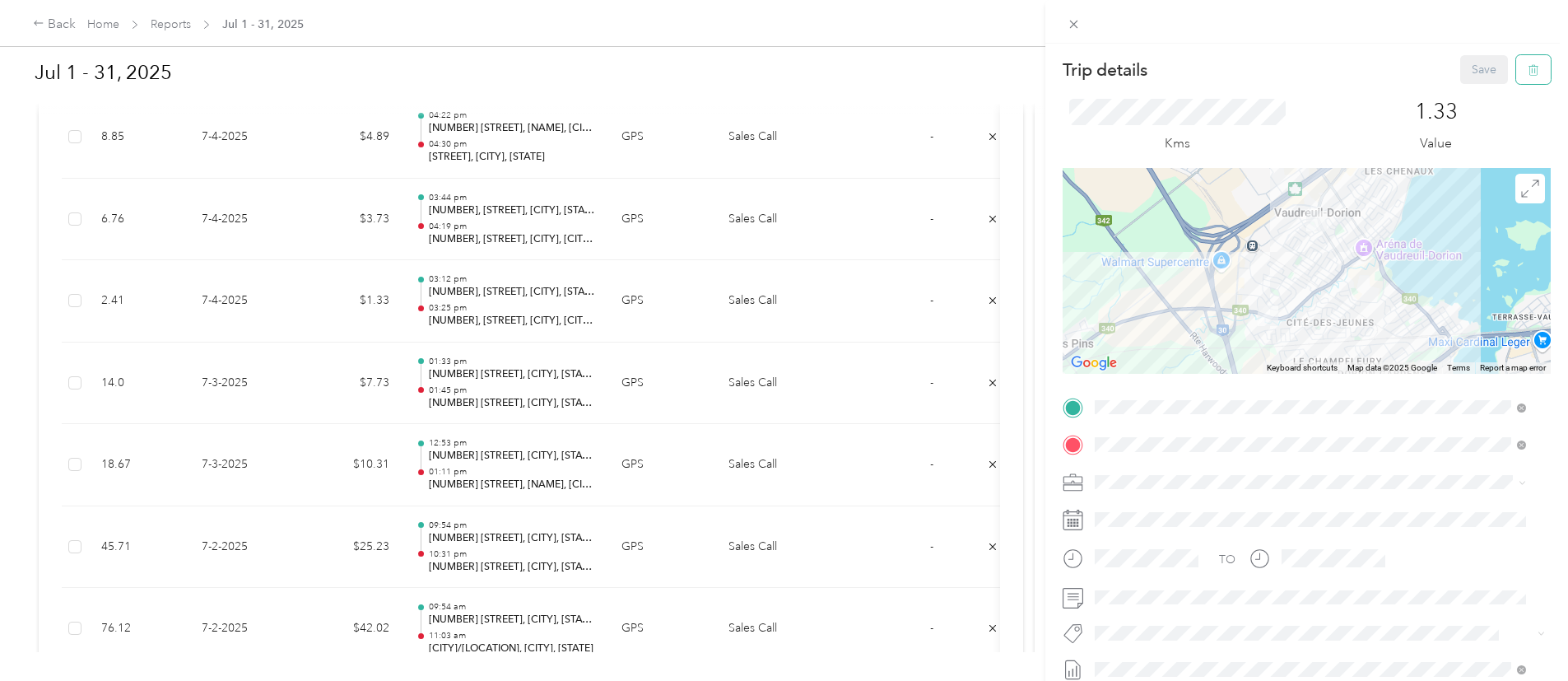 click 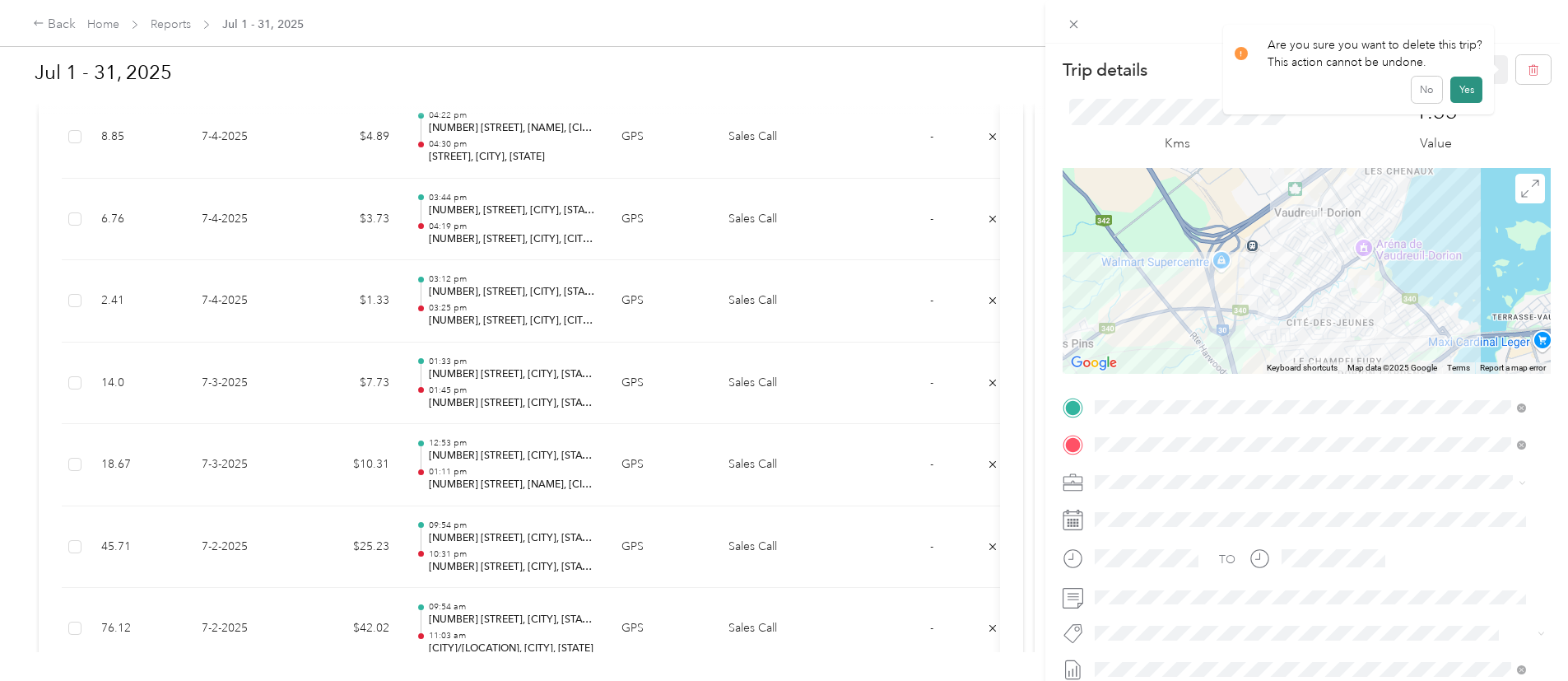 click on "Yes" at bounding box center (1466, 90) 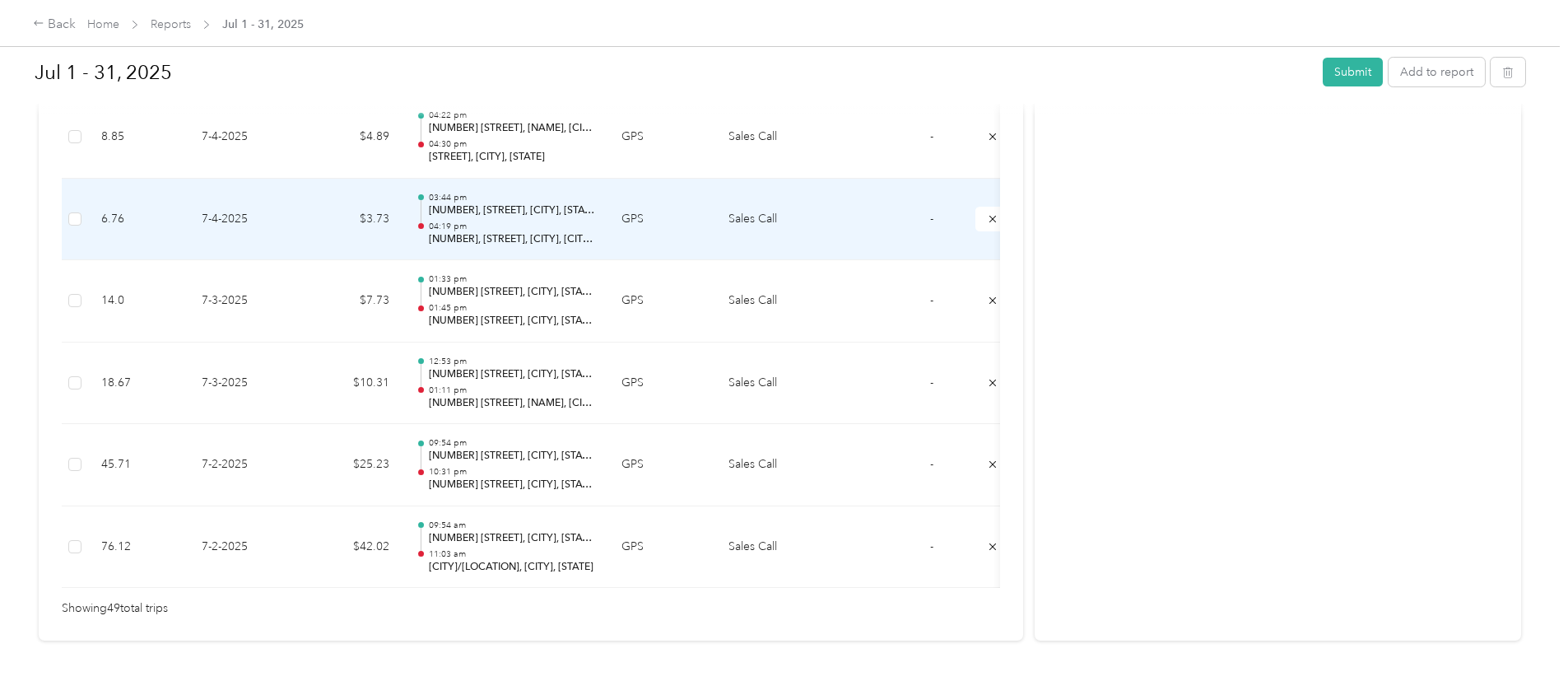 click on "[NUMBER], [STREET], [CITY], [STATE], [POSTAL CODE], Canada" at bounding box center [512, 211] 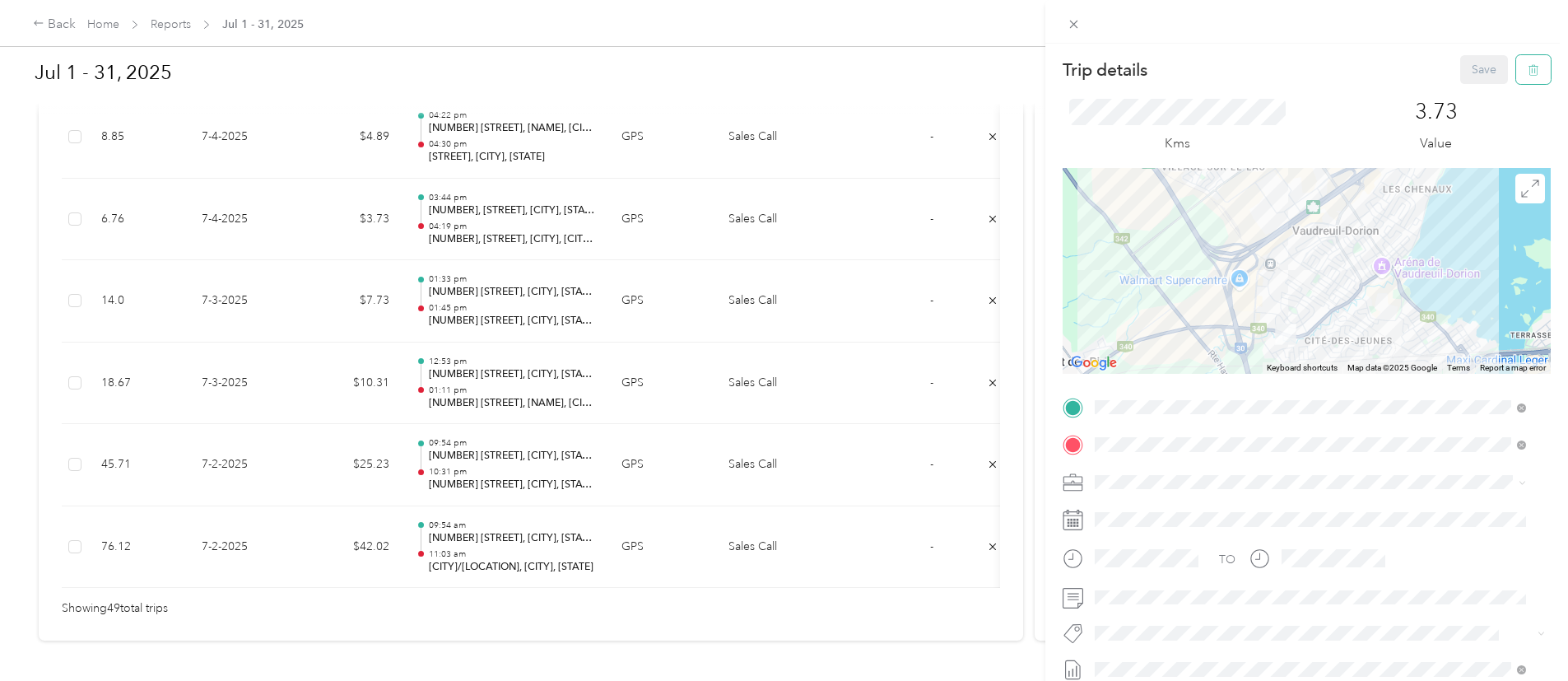 click 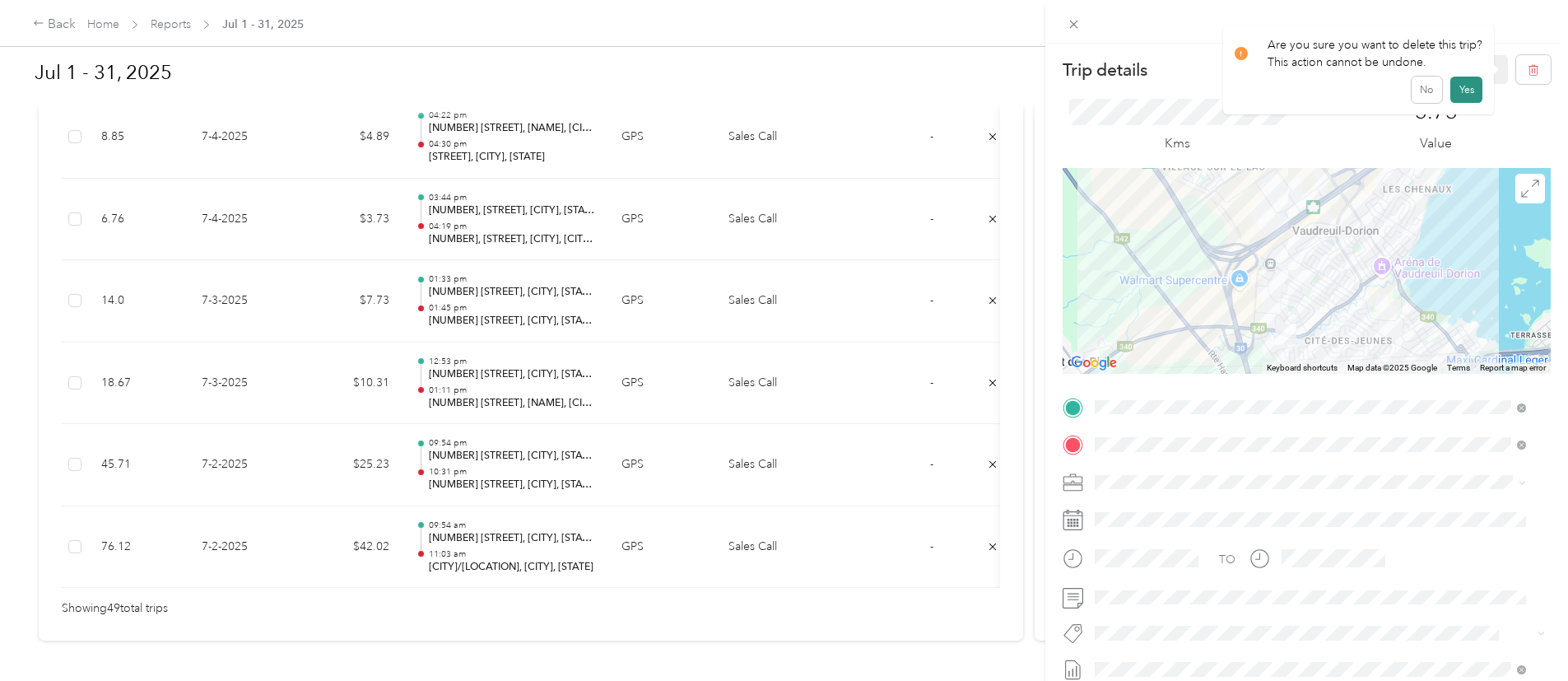 click on "Yes" at bounding box center [1466, 90] 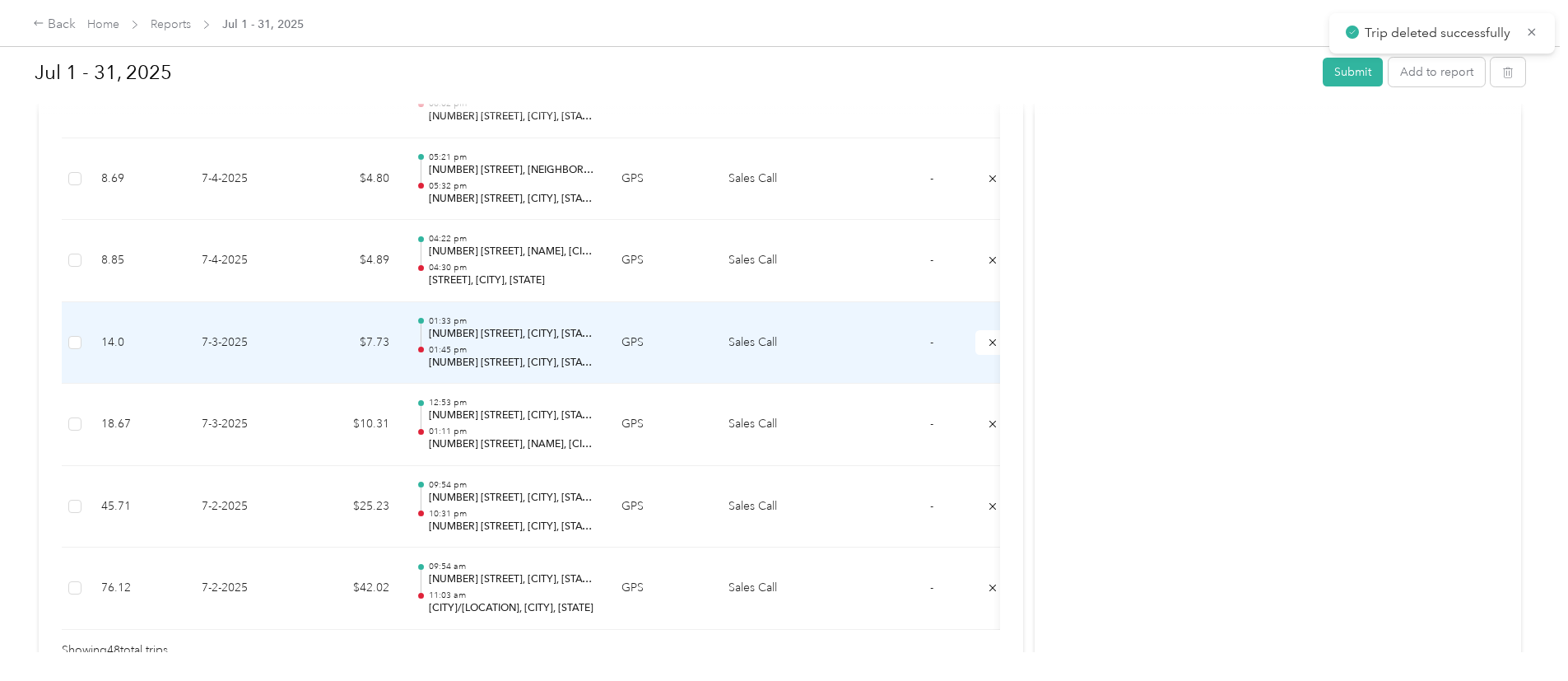 scroll, scrollTop: 3764, scrollLeft: 0, axis: vertical 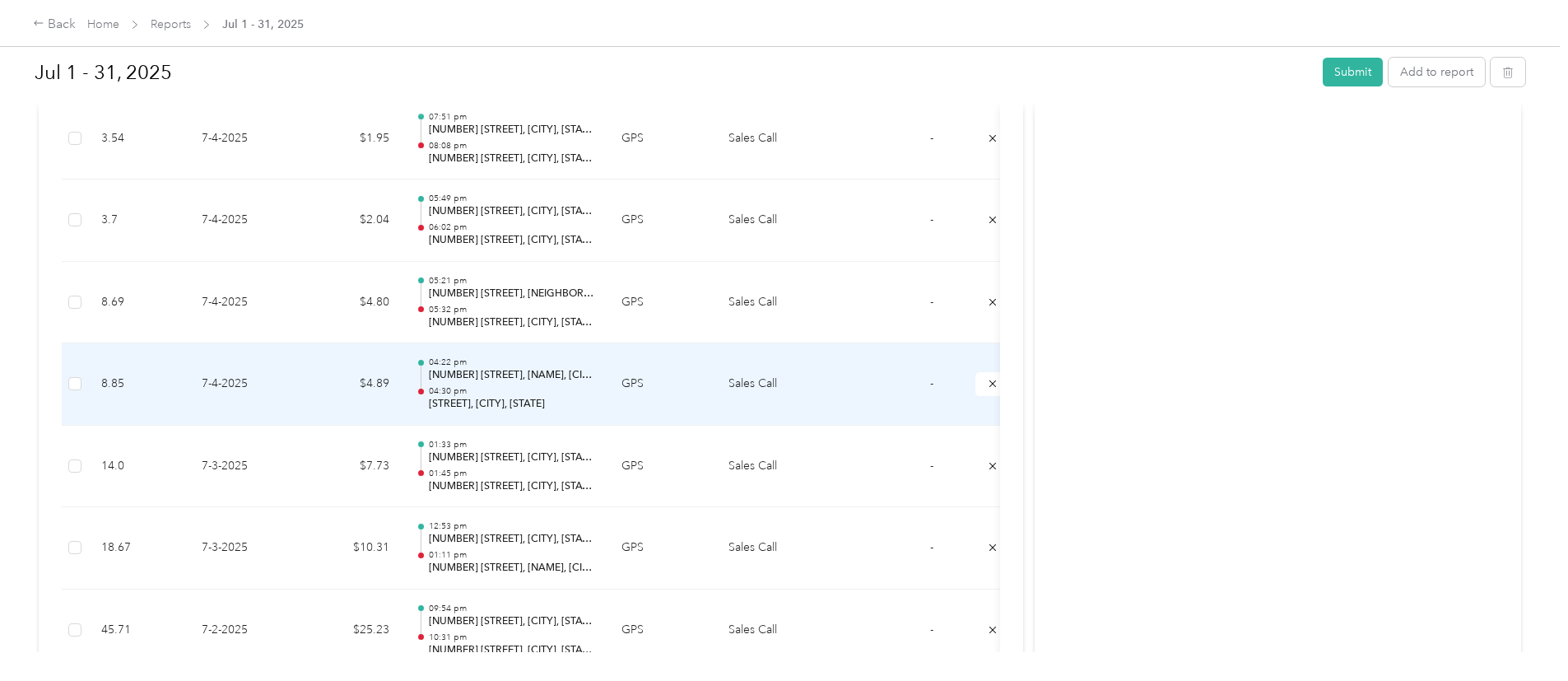 click on "04:22 pm [NUMBER] [STREET], [NAME], [CITY], [STATE] 04:30 pm [STREET] [STREET], [CITY], [STATE]" at bounding box center [505, 385] 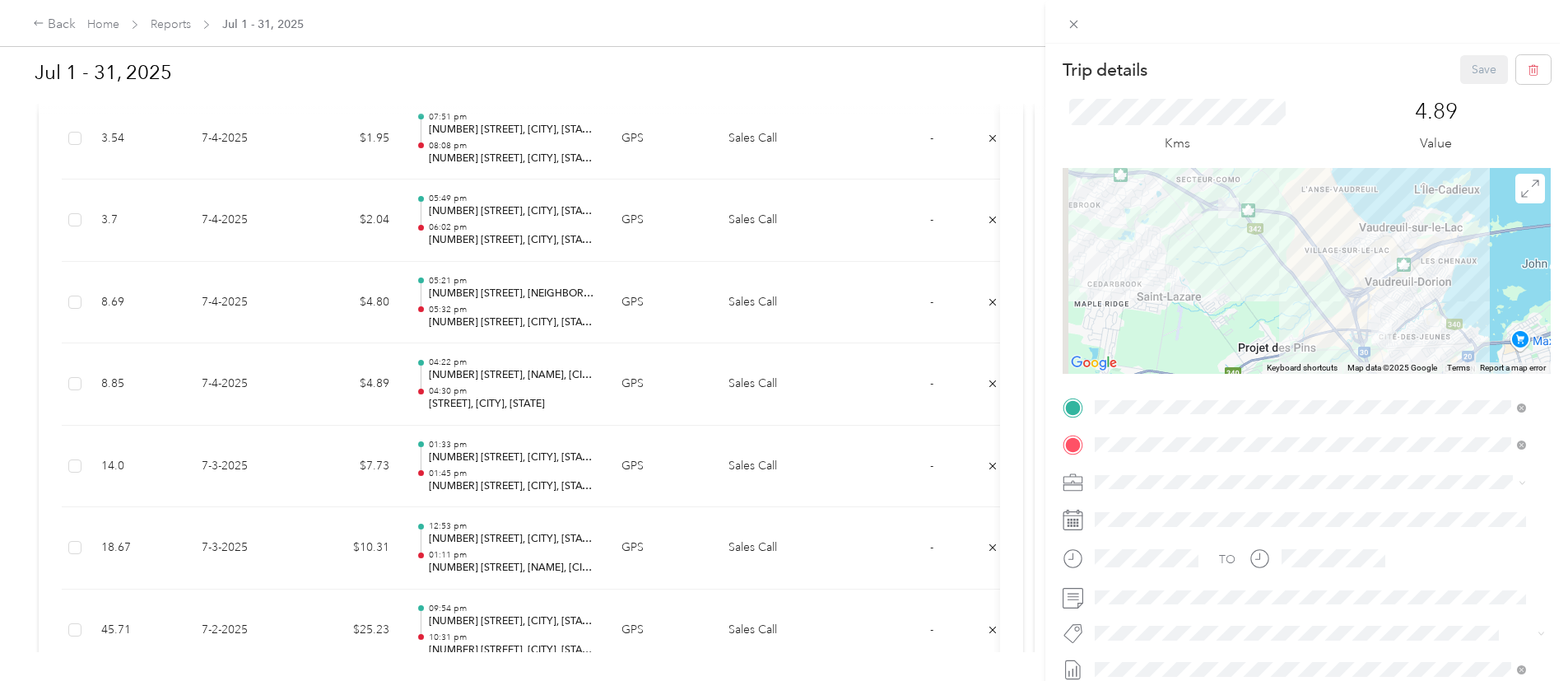 click on "Trip details Save This trip cannot be edited because it is either under review, approved, or paid. Contact your Team Manager to edit it. Kms 4.89 Value  ← Move left → Move right ↑ Move up ↓ Move down + Zoom in - Zoom out Home Jump left by 75% End Jump right by 75% Page Up Jump up by 75% Page Down Jump down by 75% Keyboard shortcuts Map Data Map data ©2025 Google Map data ©2025 Google 2 km  Click to toggle between metric and imperial units Terms Report a map error TO Add photo" at bounding box center [784, 340] 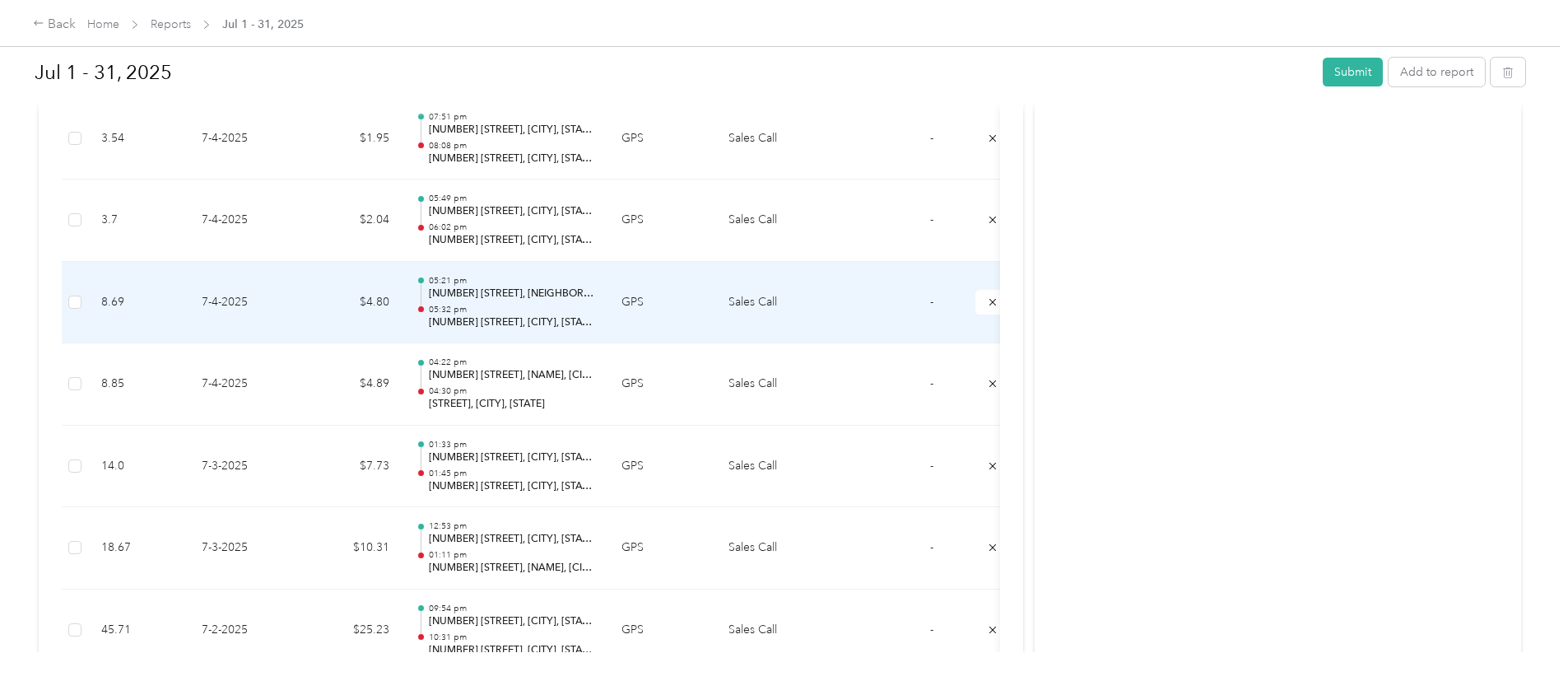click on "05:21 pm" at bounding box center (512, 281) 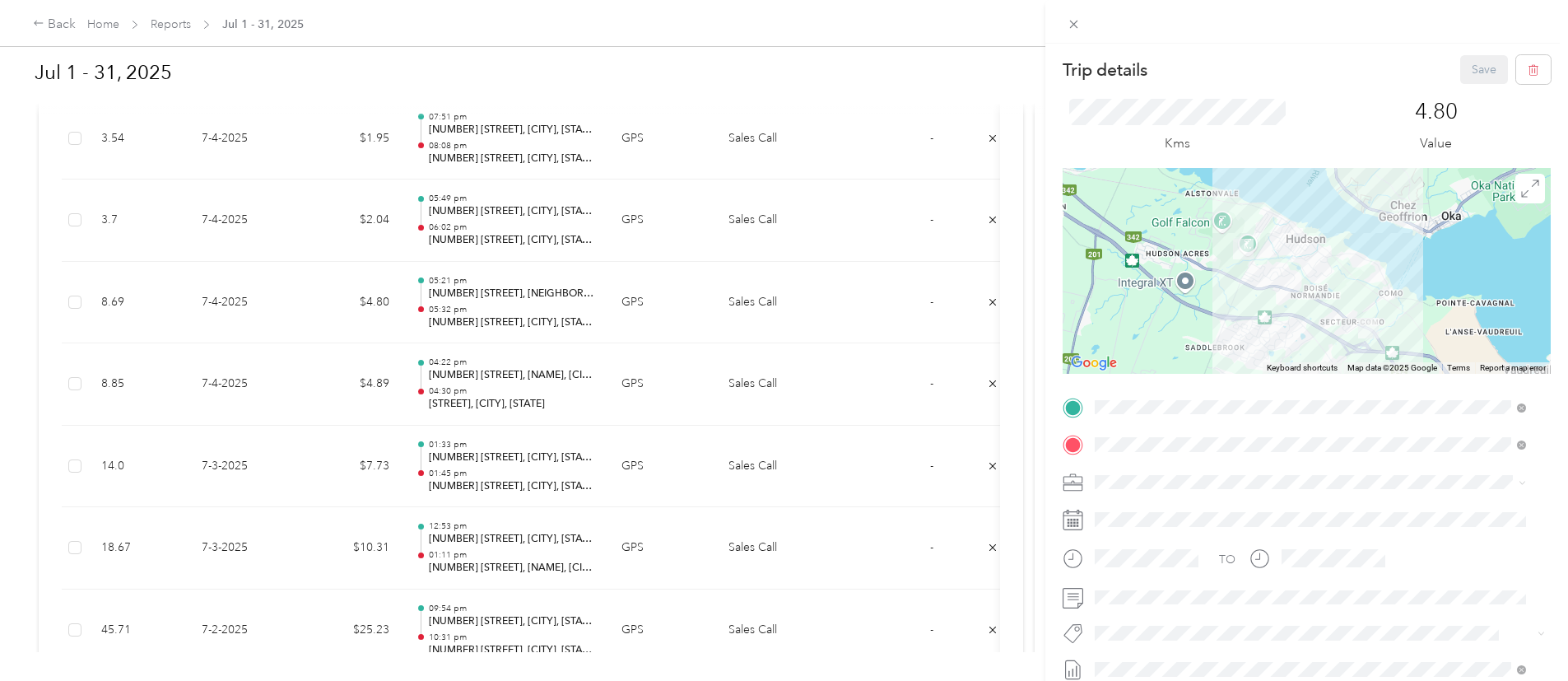 click on "Trip details Save This trip cannot be edited because it is either under review, approved, or paid. Contact your Team Manager to edit it. Kms 4.80 Value  ← Move left → Move right ↑ Move up ↓ Move down + Zoom in - Zoom out Home Jump left by 75% End Jump right by 75% Page Up Jump up by 75% Page Down Jump down by 75% Keyboard shortcuts Map Data Map data ©2025 Google Map data ©2025 Google 2 km  Click to toggle between metric and imperial units Terms Report a map error TO Add photo" at bounding box center [784, 340] 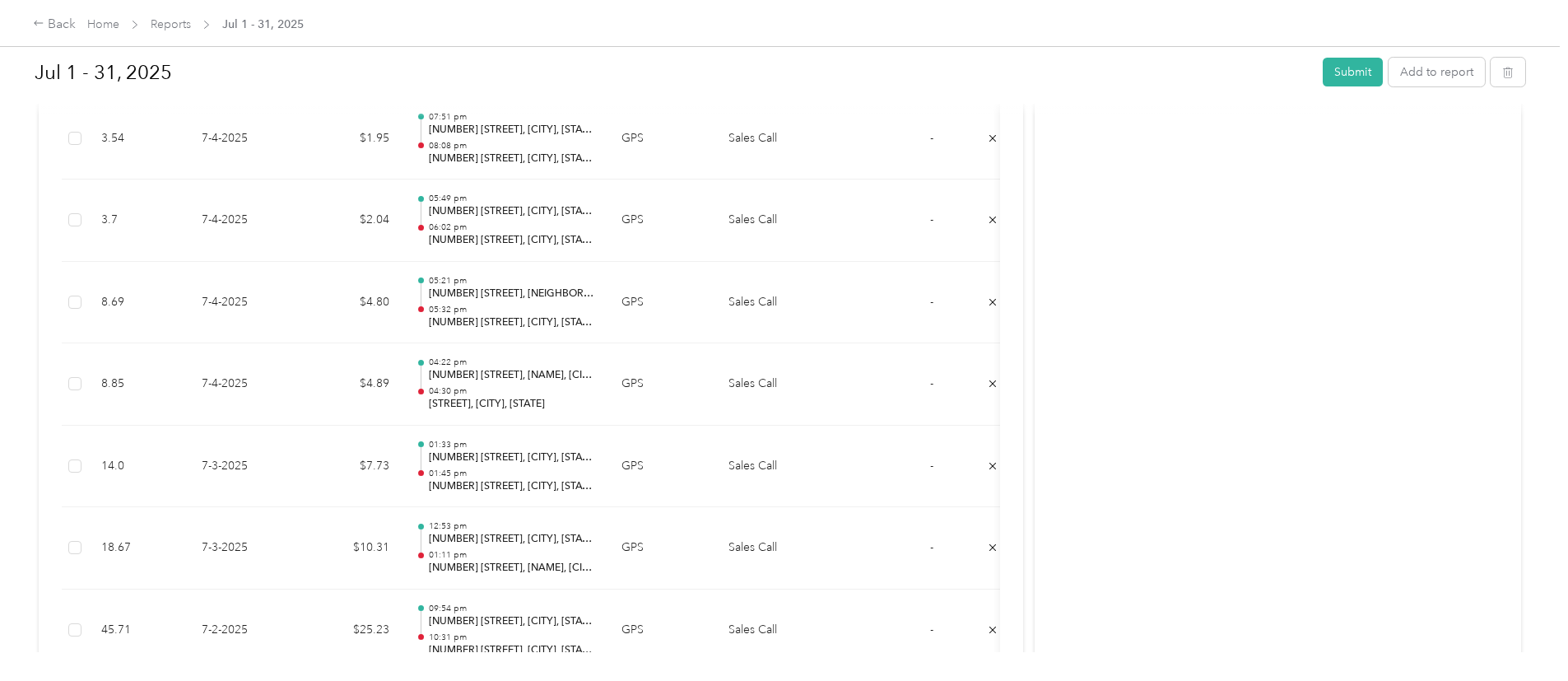 click on "Back Home Reports Jul 1 - 31, 2025 Jul 1 - 31, 2025 Submit Add to report Draft Draft, awaiting submission View  activity & comments Report Summary Mileage Total $ 551.79 Recorded Kms 999.6   km Variable rate   $ 0.552 / km Expense Total $ 0.00 Report total $ 551.79 Report details Report ID 21C511B8C-0034 Report period Jul 1 - 31, 2025 Pay period shown after submission Submitter [FIRST] [LAST] Submitted on - Approvers shown after submission Trips (48) Expense (0) Kms Trip Date Value Location Track Method Purpose Notes Tags                     20.92 7-23-2025 $11.55 07:10 pm [NUMBER] [STREET], [LOCATION], [CITY], [STATE] 07:56 pm [NUMBER] [STREET], [LOCATION], [CITY], [STATE] GPS Sales Call - 25.27 7-18-2025 $13.95 04:17 pm [NUMBER] [STREET], [LOCATION], [CITY], [STATE] 04:44 pm [NUMBER] [STREET], [LOCATION], [CITY], [STATE] GPS Sales Call - 6.76 7-18-2025 $3.73 03:33 pm [NUMBER] [STREET], [LOCATION], [CITY], [STATE] 03:43 pm [NUMBER] [STREET], [LOCATION], [CITY], [STATE] GPS Sales Call -" at bounding box center [779, 340] 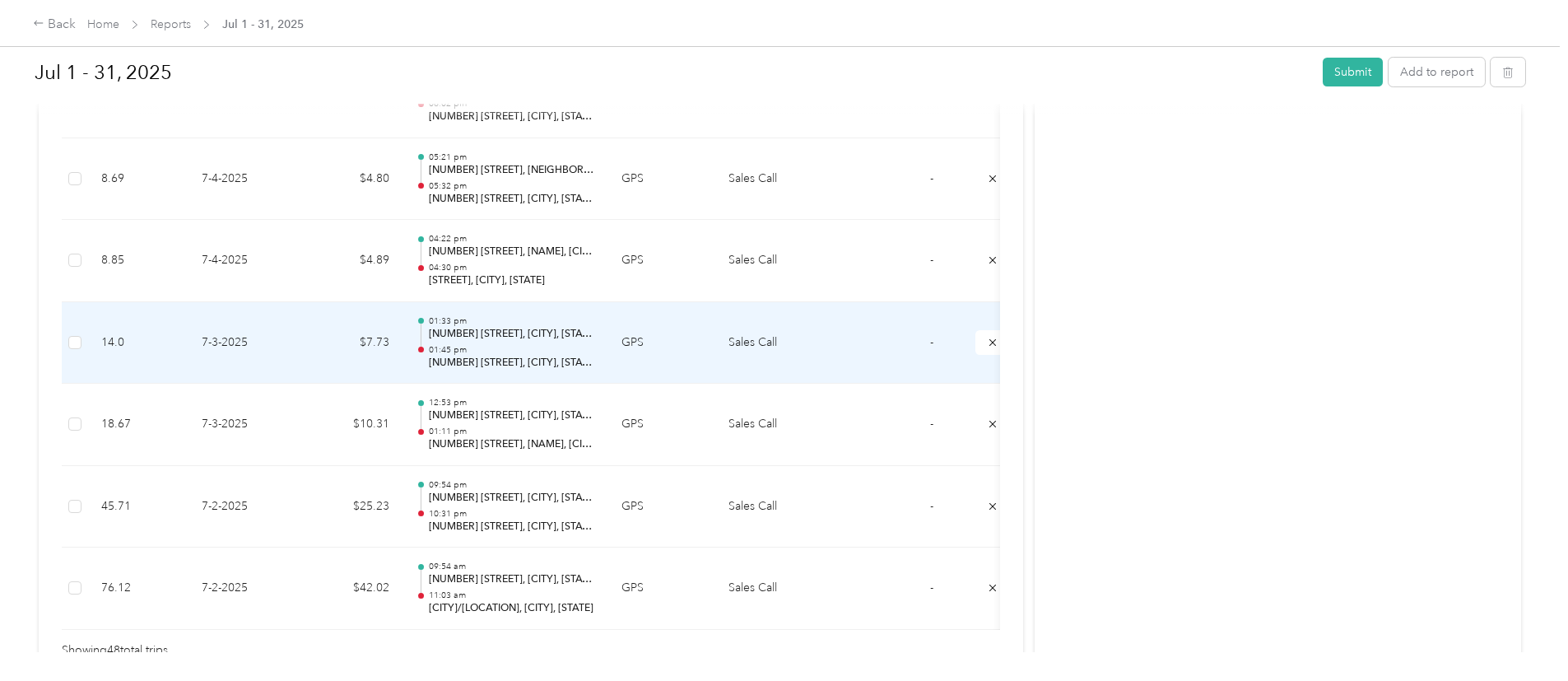 scroll, scrollTop: 3764, scrollLeft: 0, axis: vertical 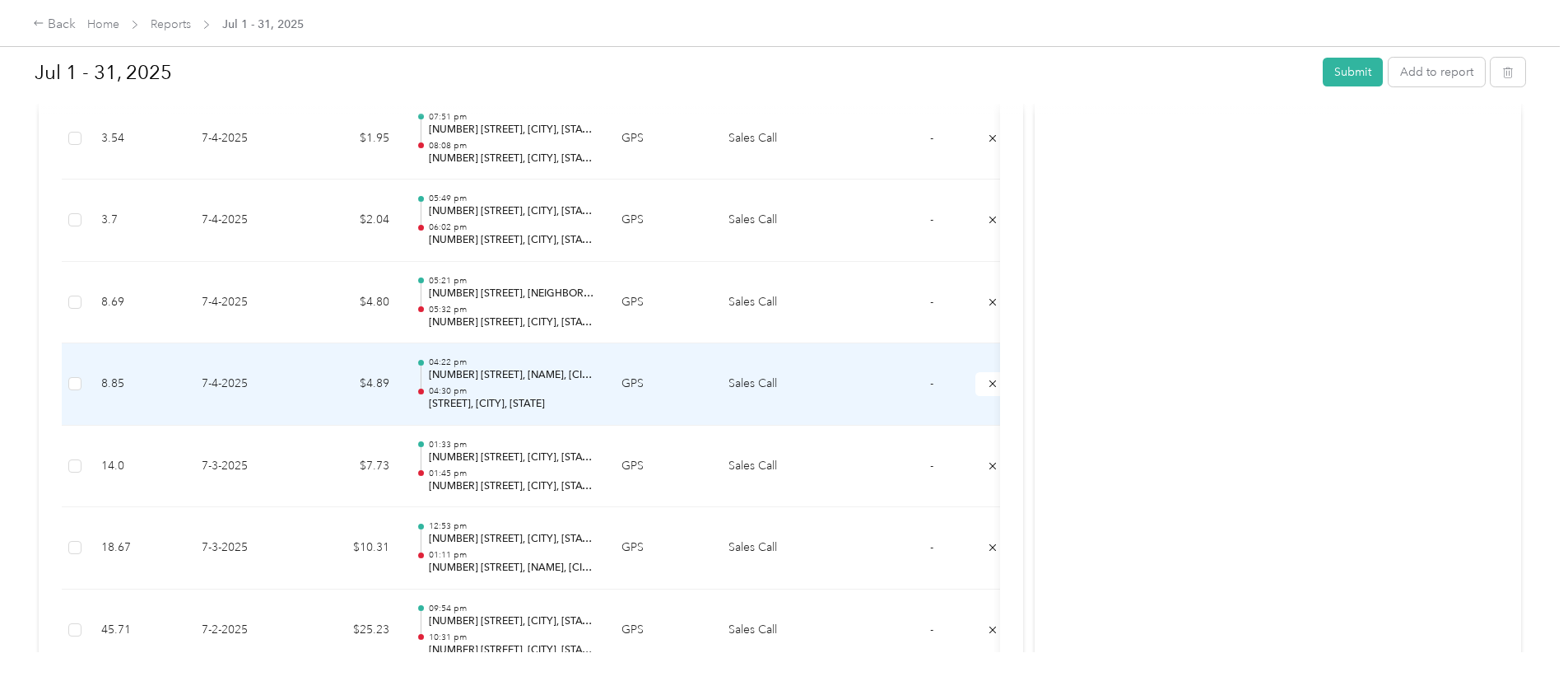 click on "04:30 pm" at bounding box center (512, 391) 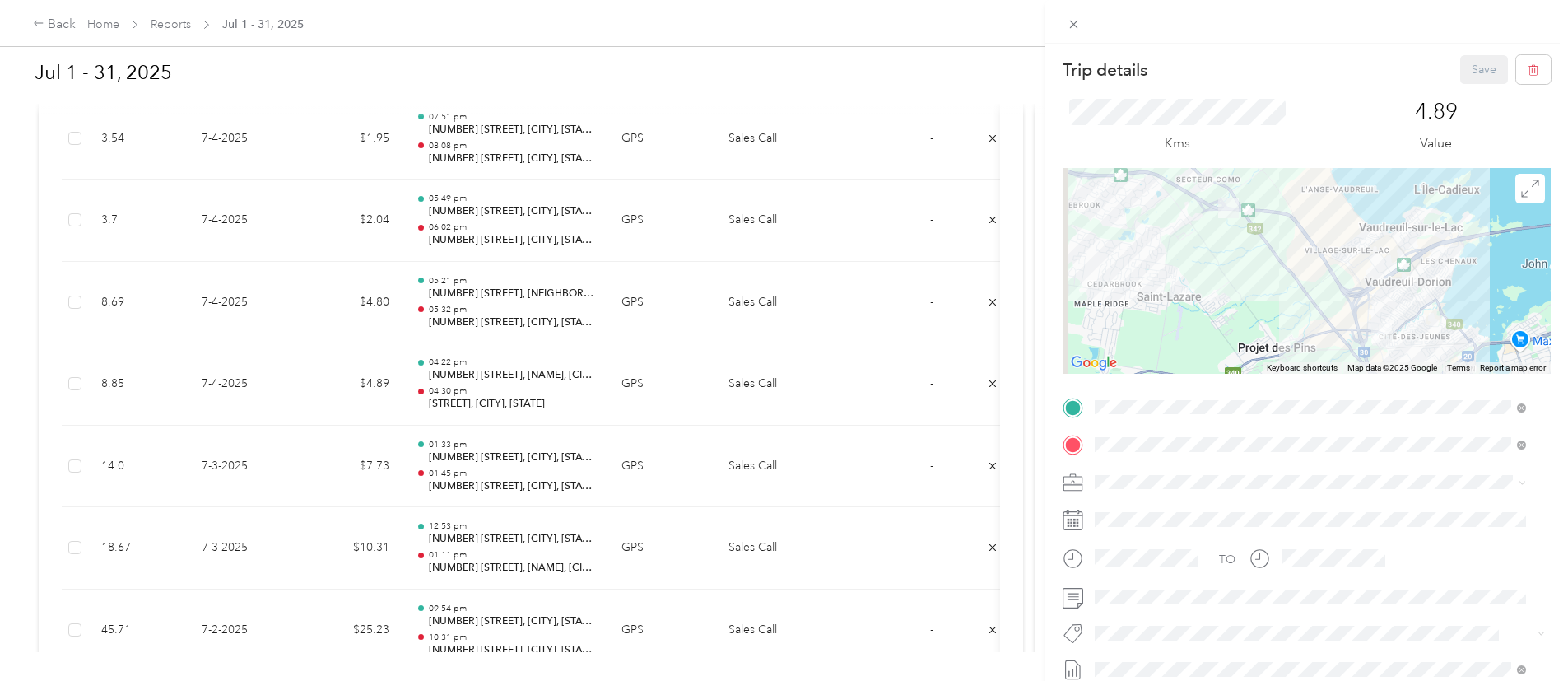 click on "Trip details Save This trip cannot be edited because it is either under review, approved, or paid. Contact your Team Manager to edit it. Kms 4.89 Value  ← Move left → Move right ↑ Move up ↓ Move down + Zoom in - Zoom out Home Jump left by 75% End Jump right by 75% Page Up Jump up by 75% Page Down Jump down by 75% Keyboard shortcuts Map Data Map data ©2025 Google Map data ©2025 Google 2 km  Click to toggle between metric and imperial units Terms Report a map error TO Add photo" at bounding box center (784, 340) 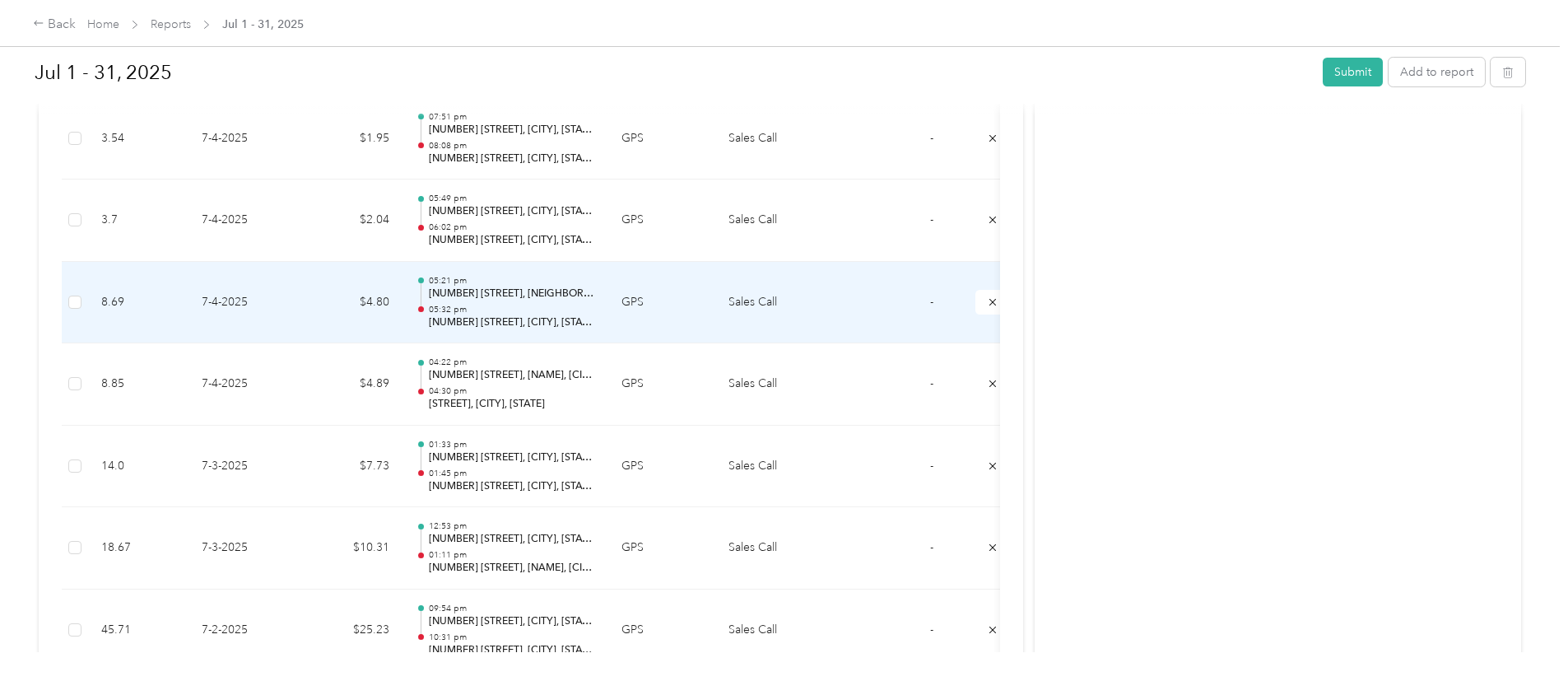 click on "05:21 pm [NUMBER] [STREET], [LOCATION], [CITY], [STATE] 05:32 pm [NUMBER] [STREET], [LOCATION], [CITY], [STATE]" at bounding box center (512, 302) 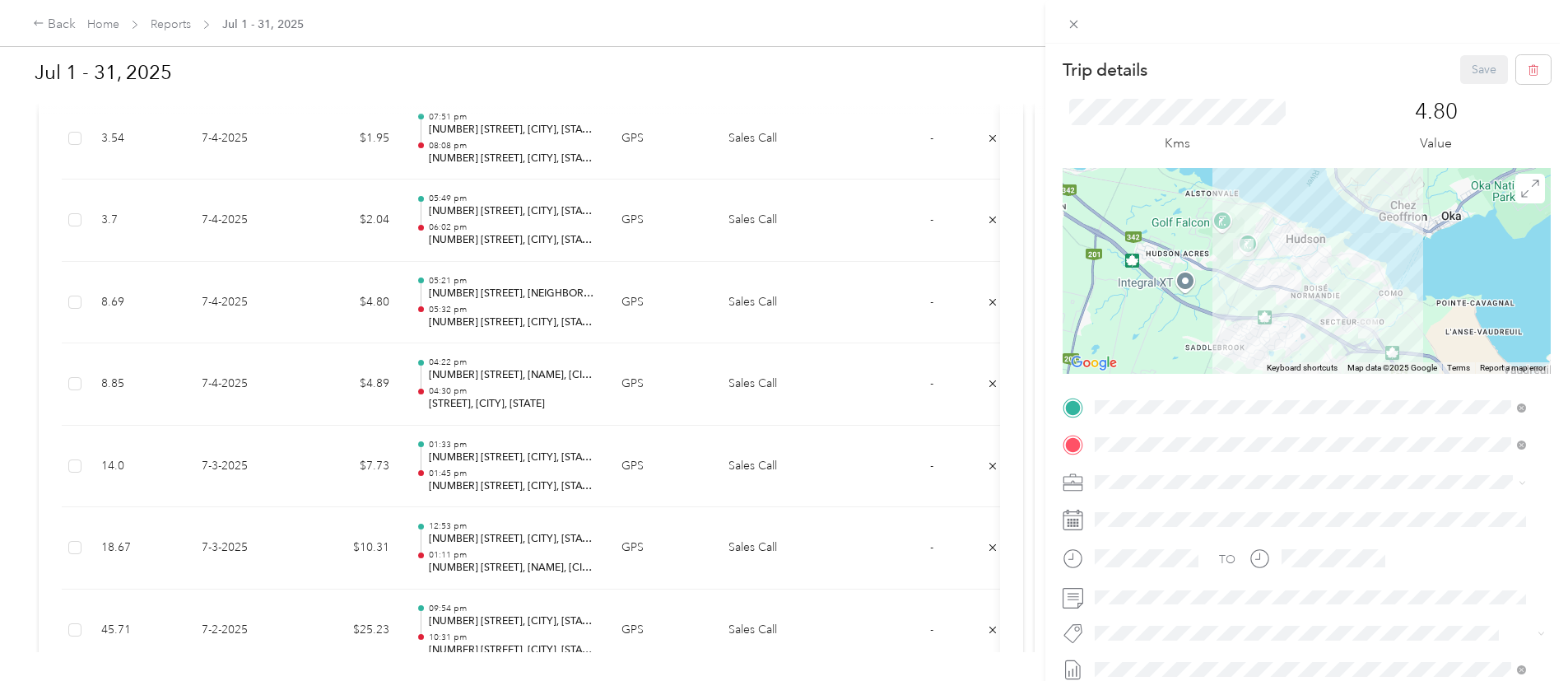 click on "Trip details Save This trip cannot be edited because it is either under review, approved, or paid. Contact your Team Manager to edit it. Kms 4.80 Value  ← Move left → Move right ↑ Move up ↓ Move down + Zoom in - Zoom out Home Jump left by 75% End Jump right by 75% Page Up Jump up by 75% Page Down Jump down by 75% Keyboard shortcuts Map Data Map data ©2025 Google Map data ©2025 Google 2 km  Click to toggle between metric and imperial units Terms Report a map error TO Add photo" at bounding box center (784, 340) 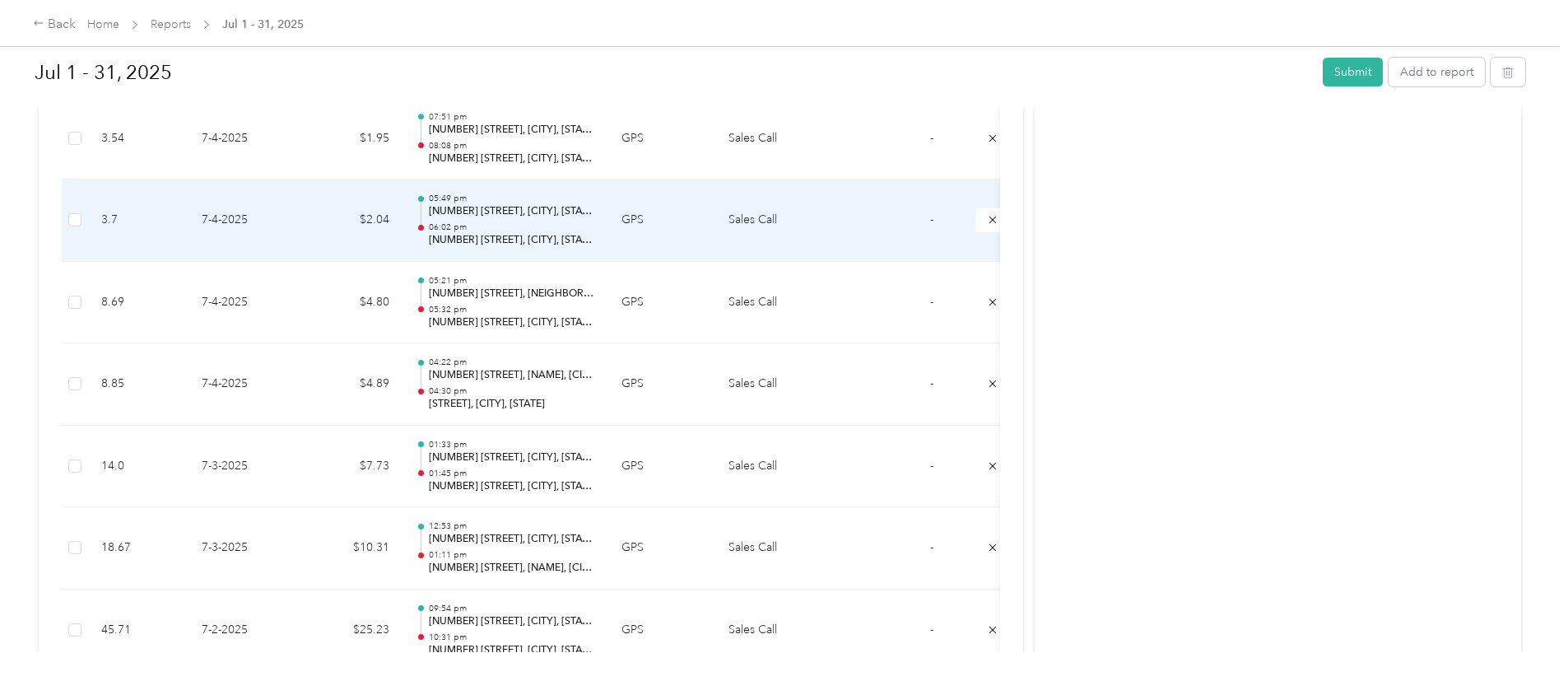 click on "[NUMBER] [STREET], [CITY], [STATE]" at bounding box center (512, 212) 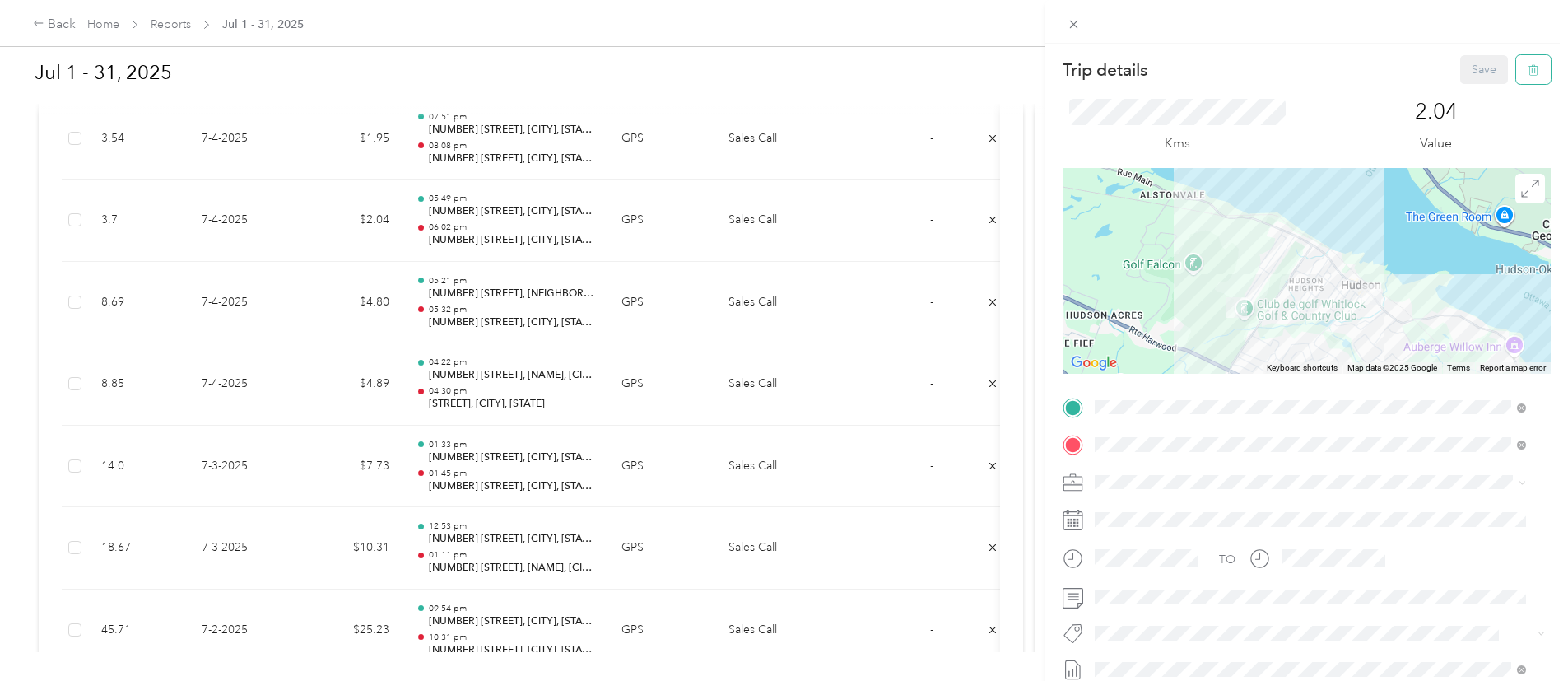 click at bounding box center [1533, 69] 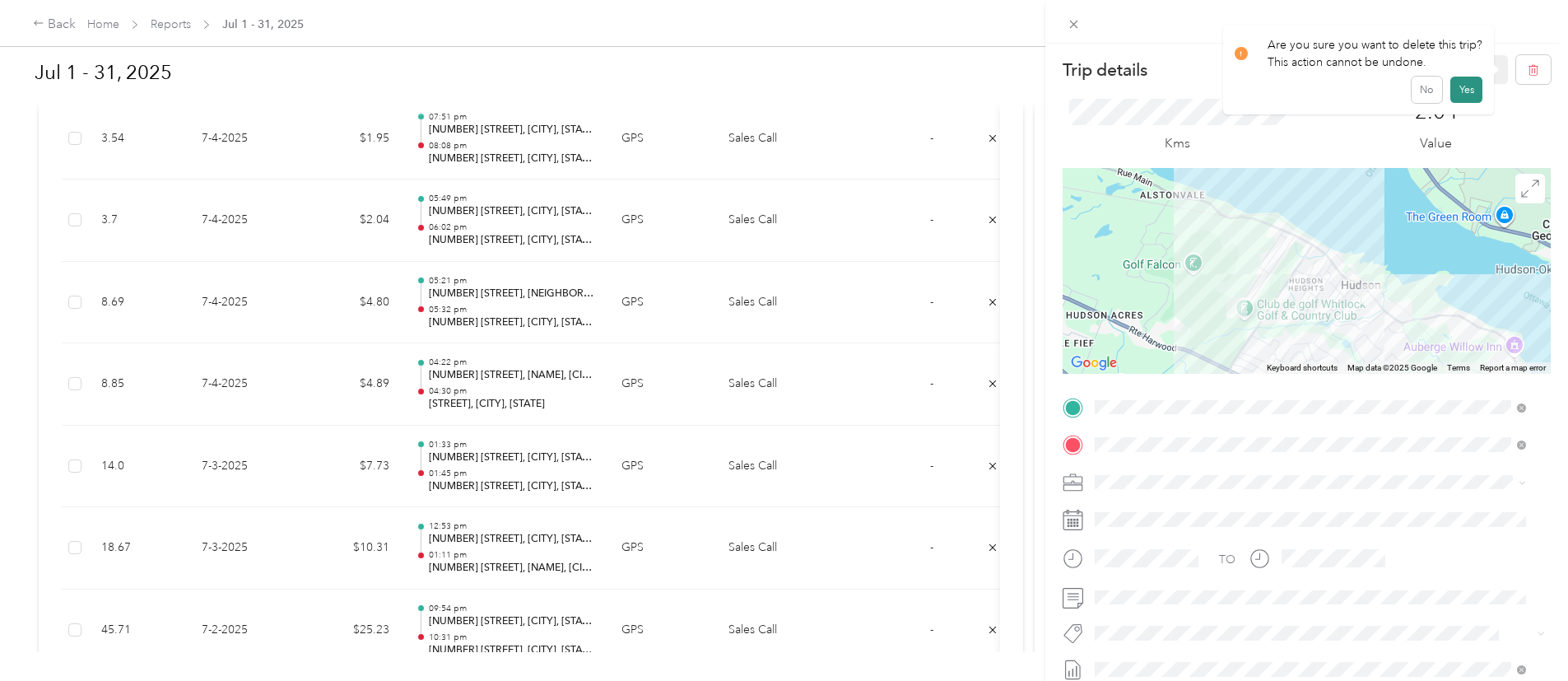 click on "Yes" at bounding box center (1466, 90) 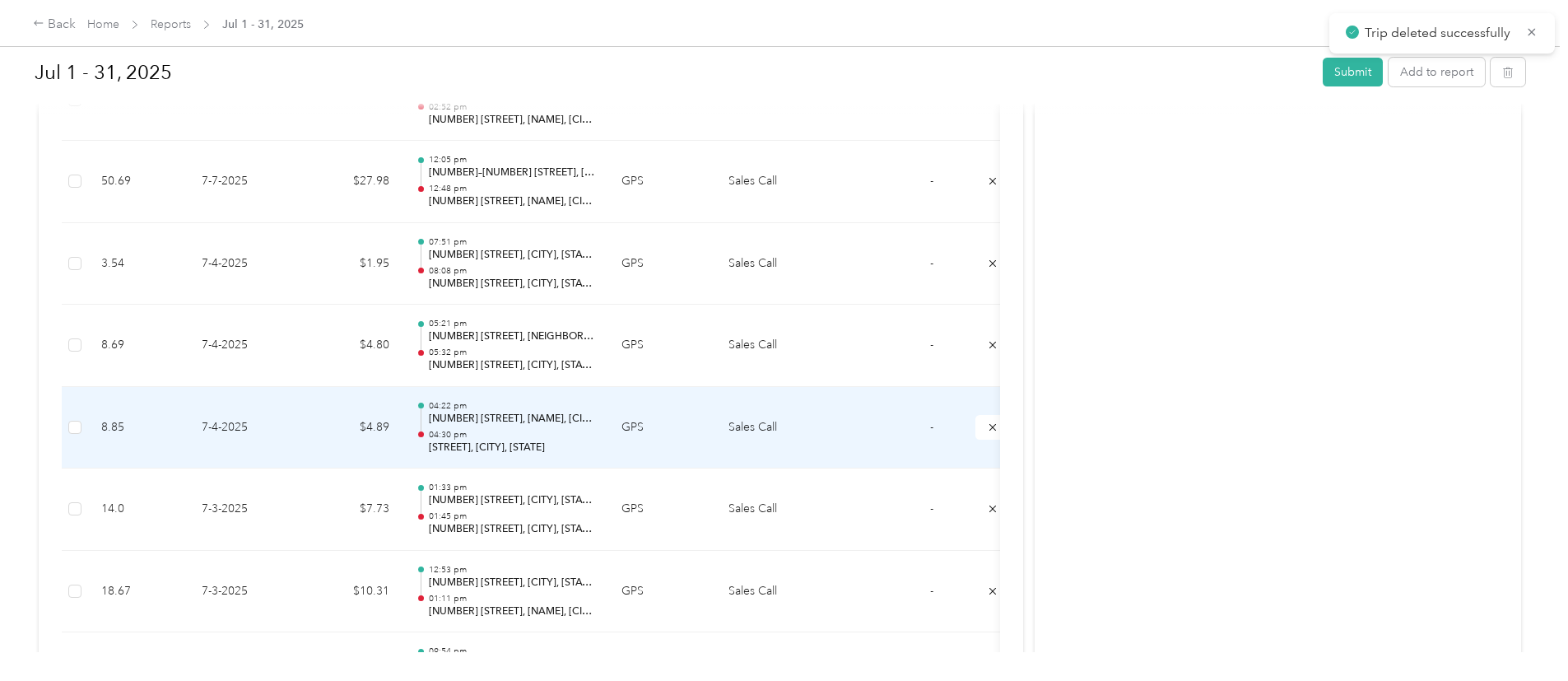 scroll, scrollTop: 3517, scrollLeft: 0, axis: vertical 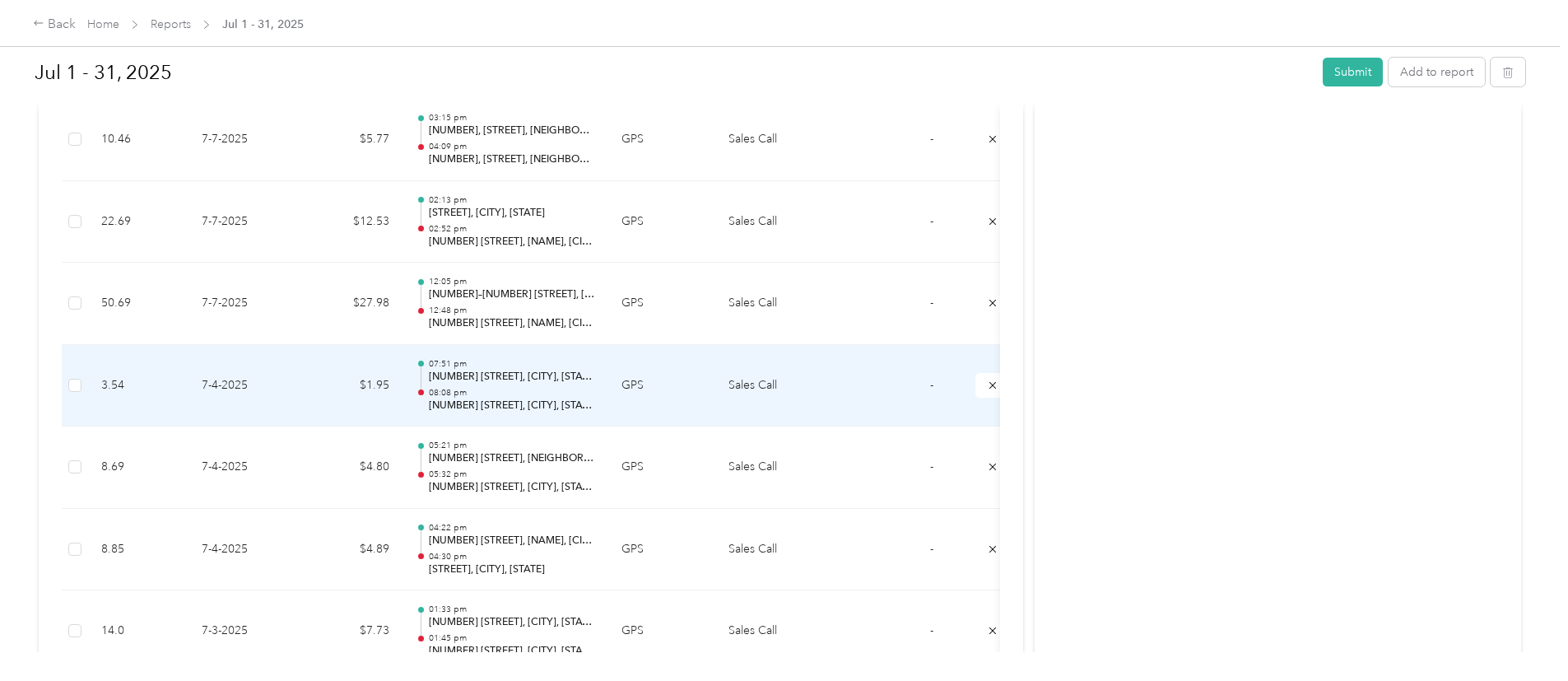 click at bounding box center [421, 378] 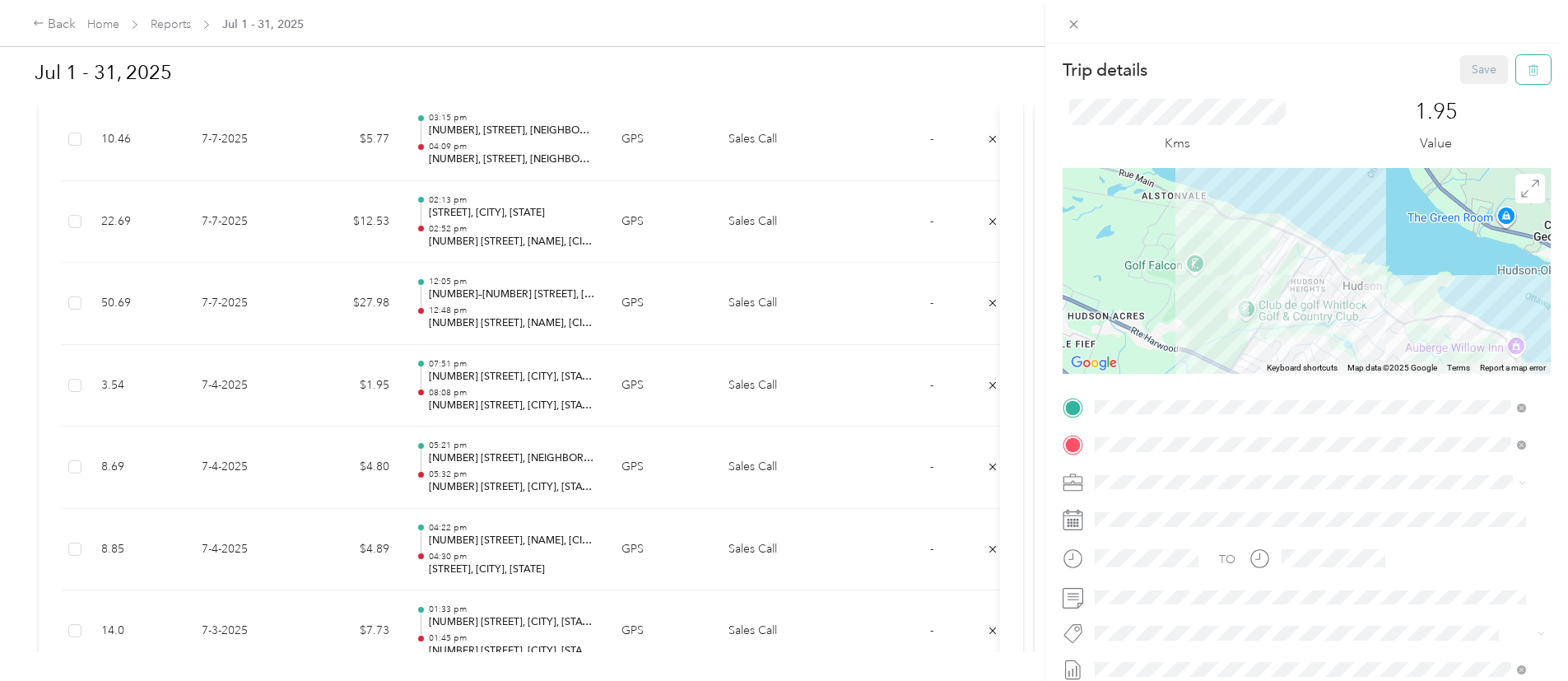 click at bounding box center (1533, 69) 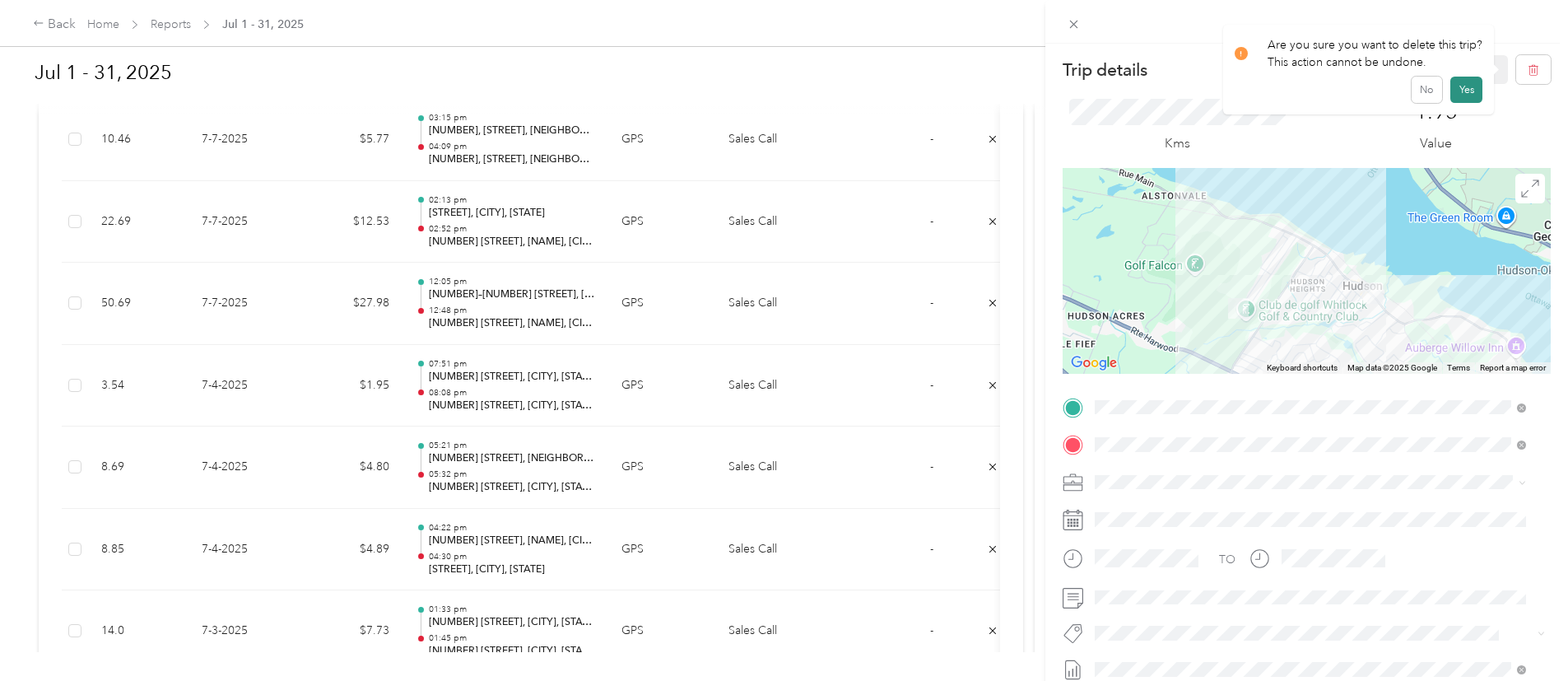 click on "Yes" at bounding box center [1466, 90] 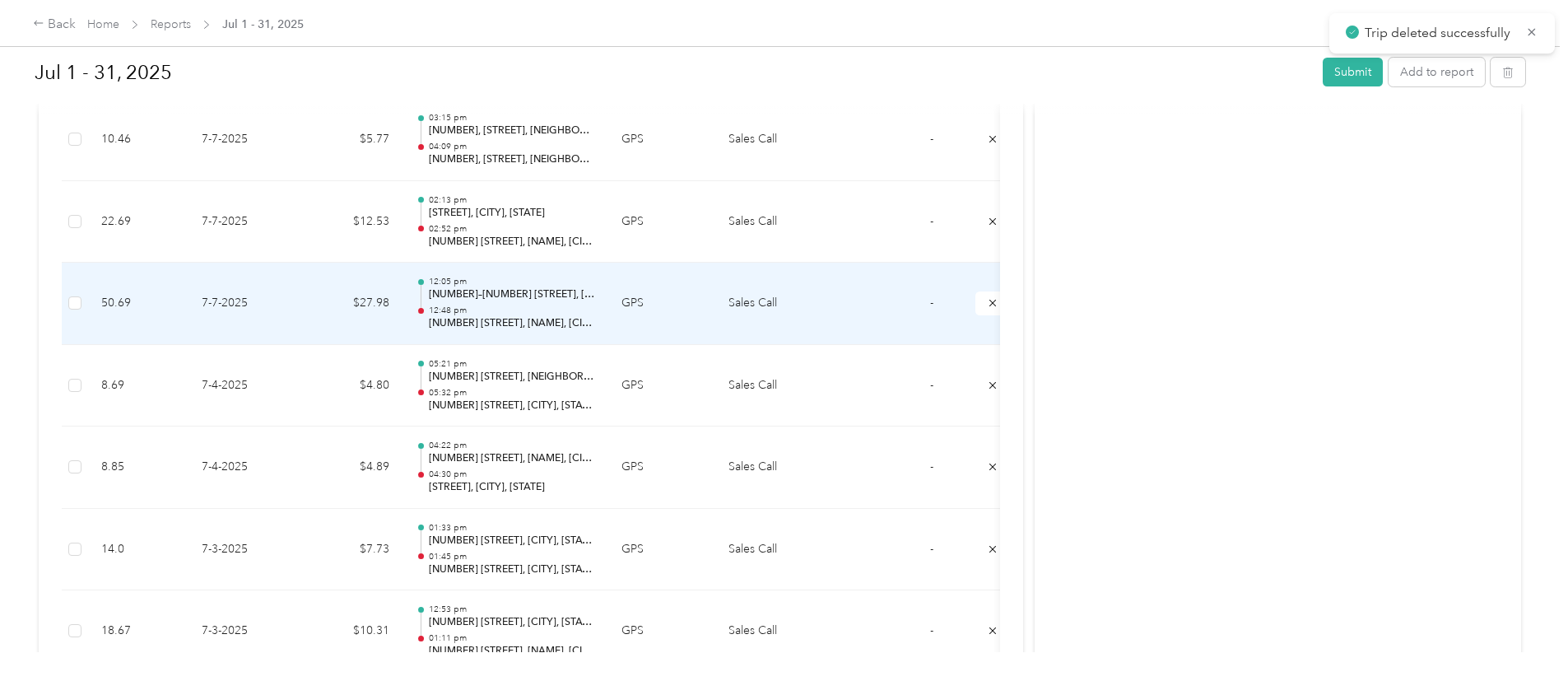 click on "12:48 pm" at bounding box center [512, 310] 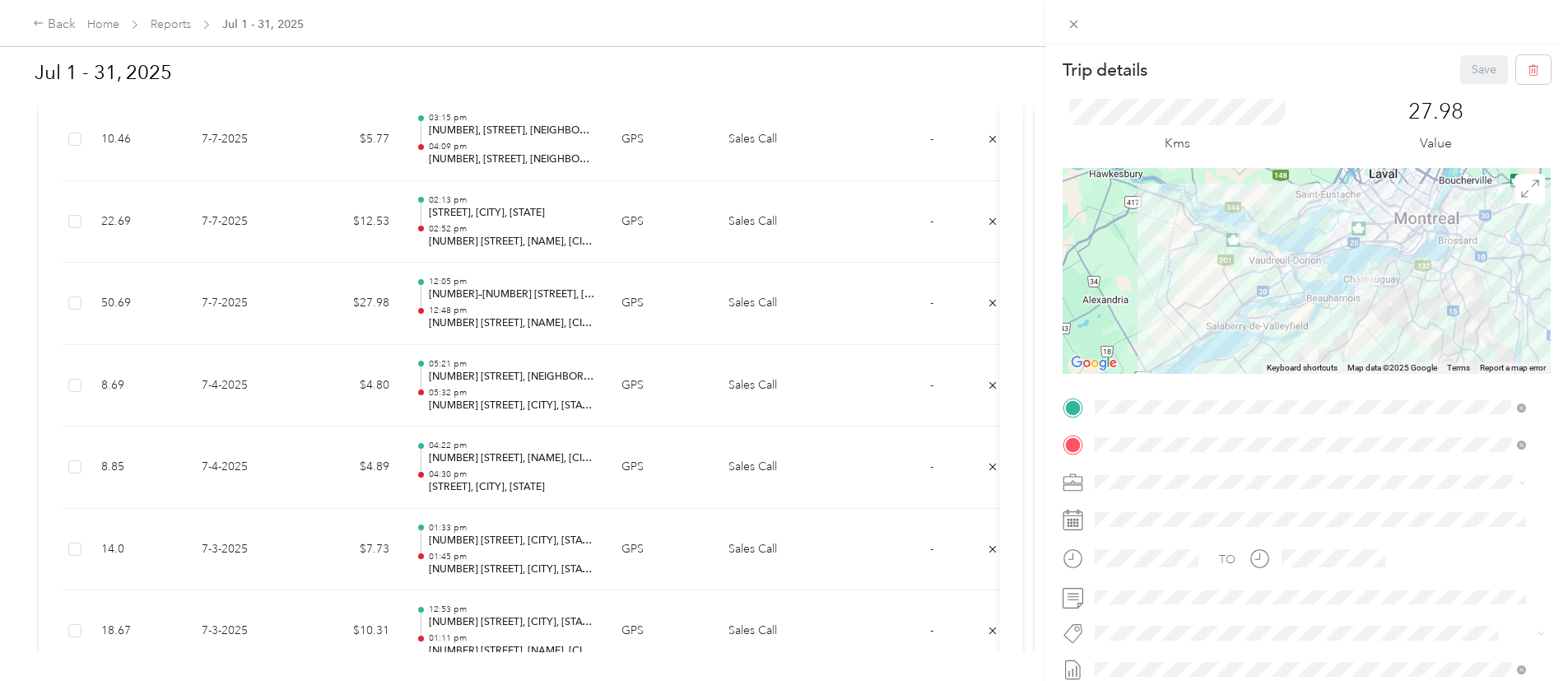 click on "Trip details Save This trip cannot be edited because it is either under review, approved, or paid. Contact your Team Manager to edit it. Kms 27.98 Value  ← Move left → Move right ↑ Move up ↓ Move down + Zoom in - Zoom out Home Jump left by 75% End Jump right by 75% Page Up Jump up by 75% Page Down Jump down by 75% Keyboard shortcuts Map Data Map data ©2025 Google Map data ©2025 Google 10 km  Click to toggle between metric and imperial units Terms Report a map error TO Add photo" at bounding box center [784, 340] 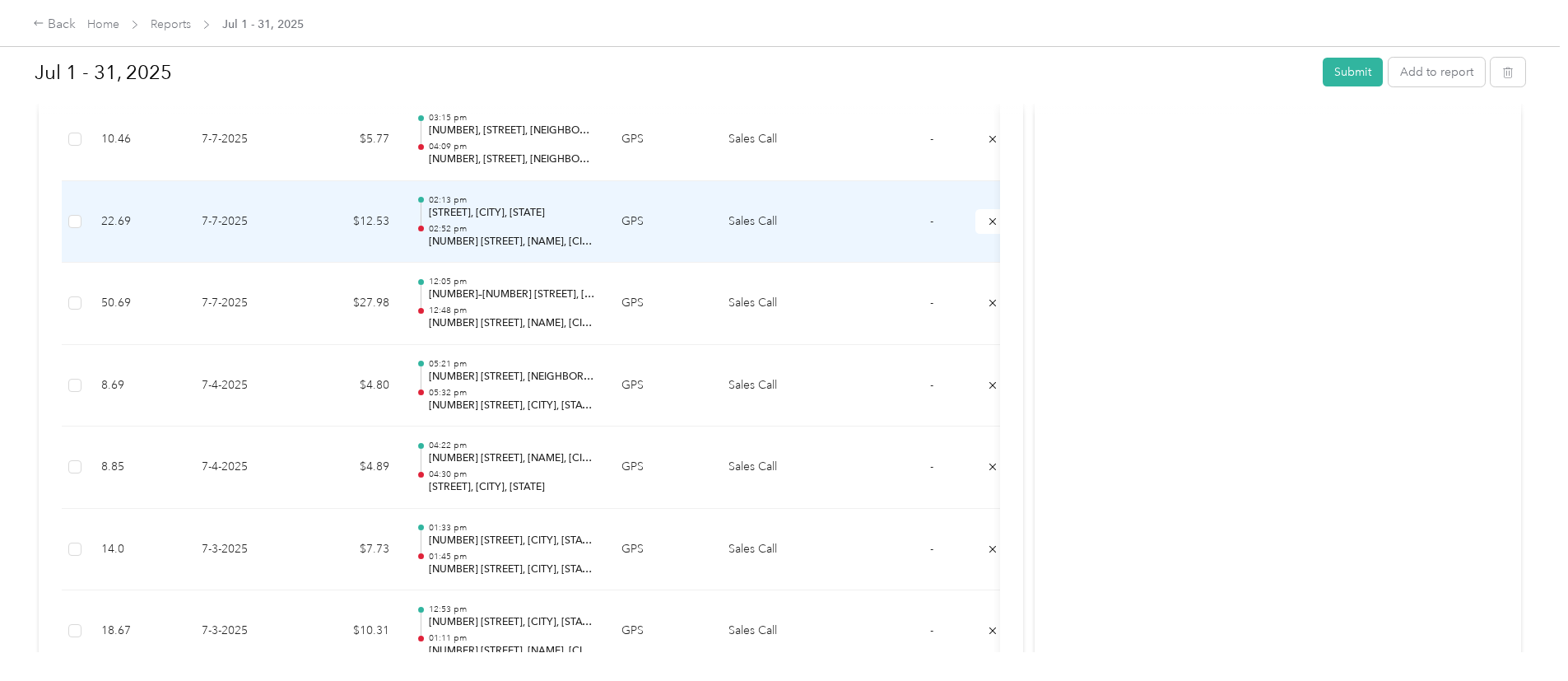 click on "02:52 pm" at bounding box center (512, 229) 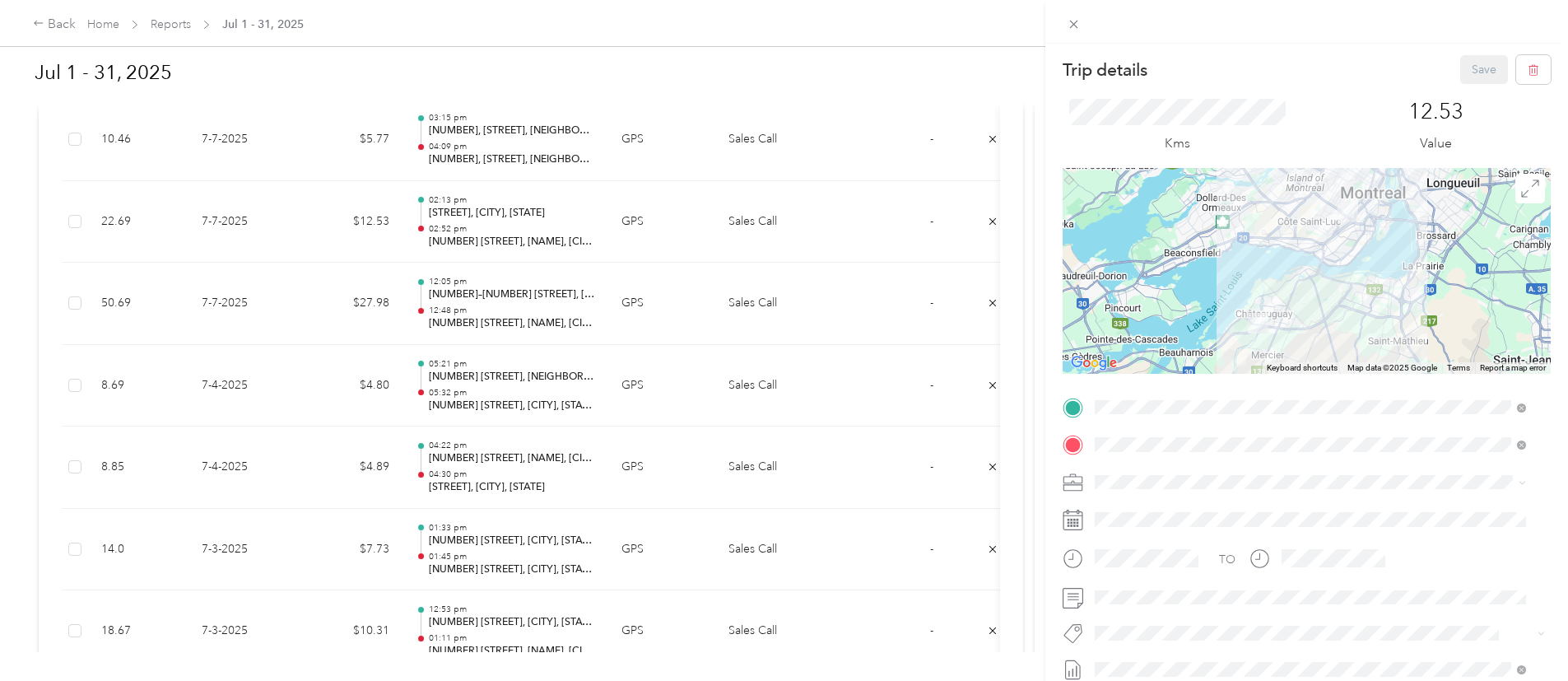 click on "Trip details Save This trip cannot be edited because it is either under review, approved, or paid. Contact your Team Manager to edit it. Kms 12.53 Value  ← Move left → Move right ↑ Move up ↓ Move down + Zoom in - Zoom out Home Jump left by 75% End Jump right by 75% Page Up Jump up by 75% Page Down Jump down by 75% Keyboard shortcuts Map Data Map data ©2025 Google Map data ©2025 Google 5 km  Click to toggle between metric and imperial units Terms Report a map error TO Add photo" at bounding box center (784, 340) 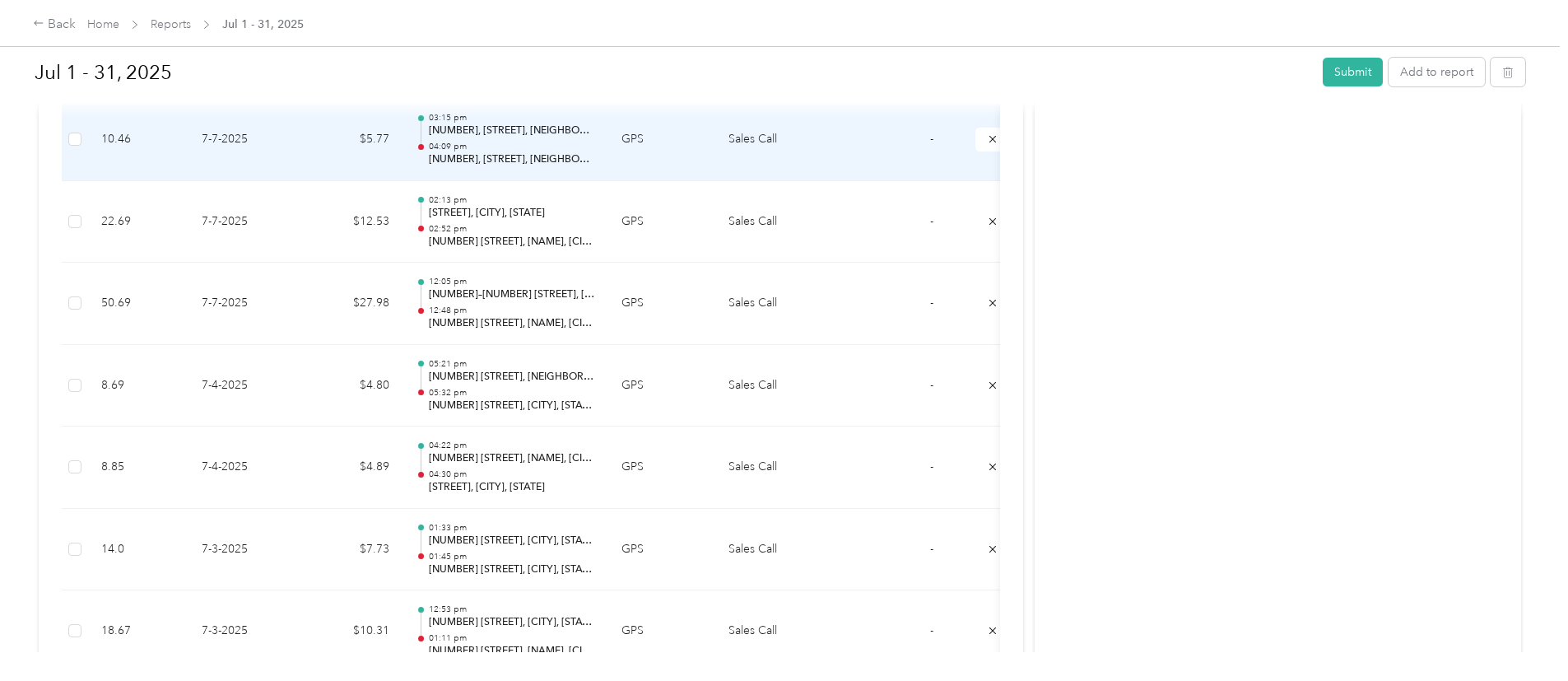 click on "04:09 pm" at bounding box center [512, 147] 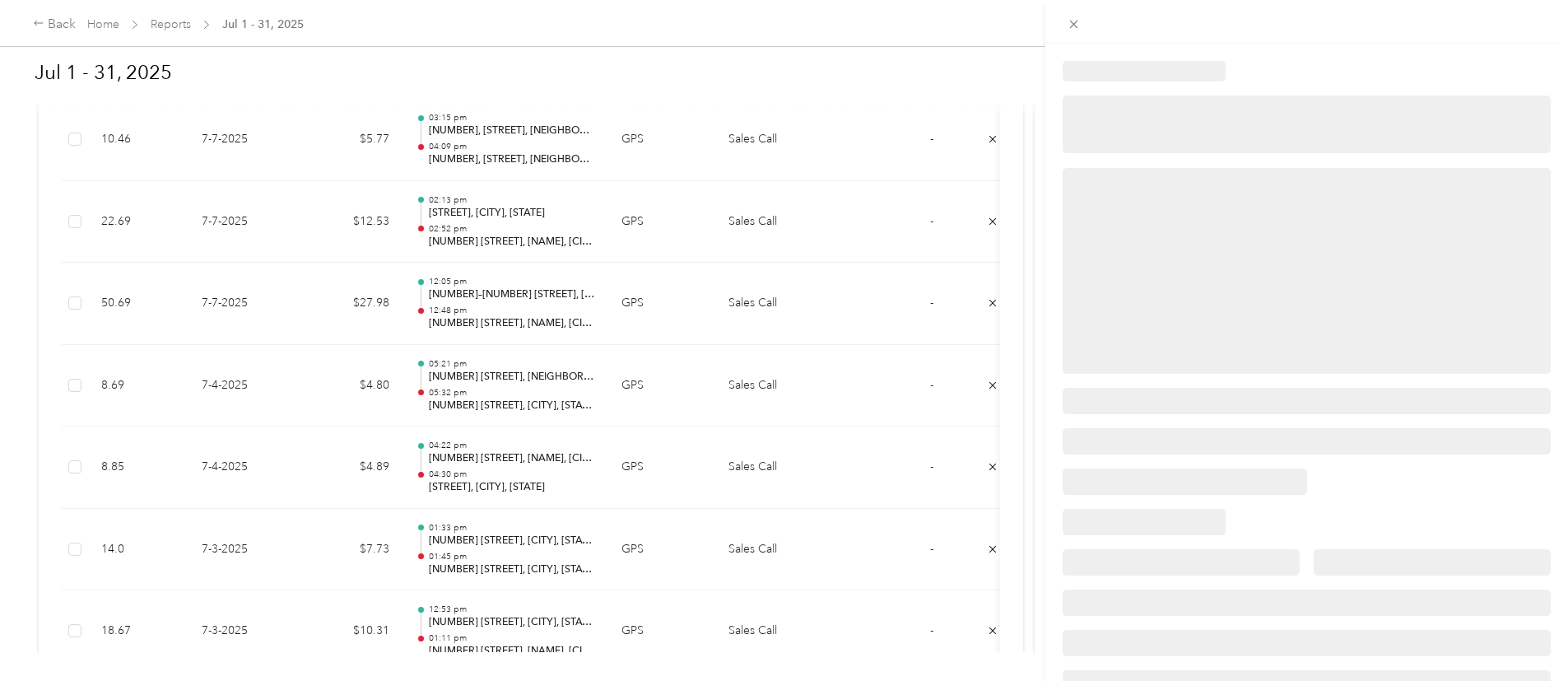 click at bounding box center (784, 340) 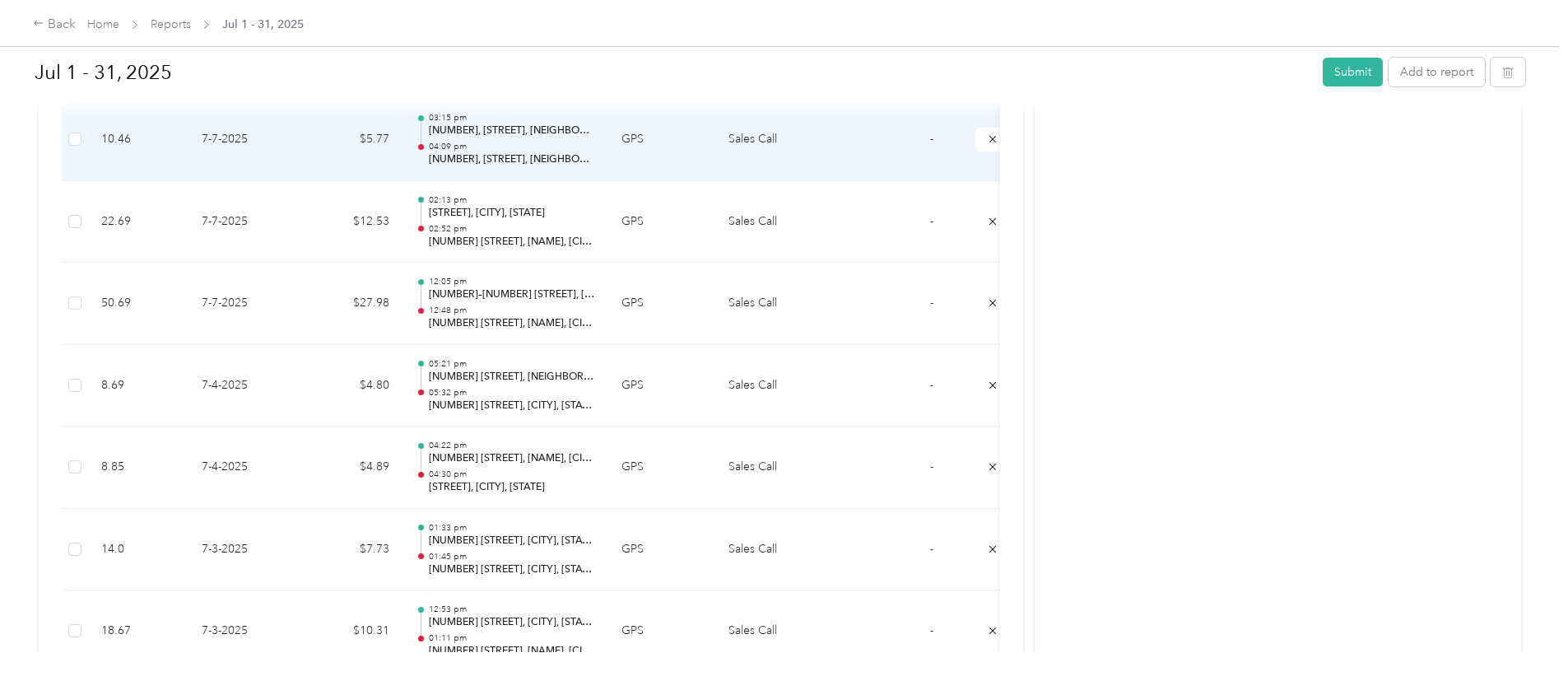 click on "04:09 pm" at bounding box center [512, 147] 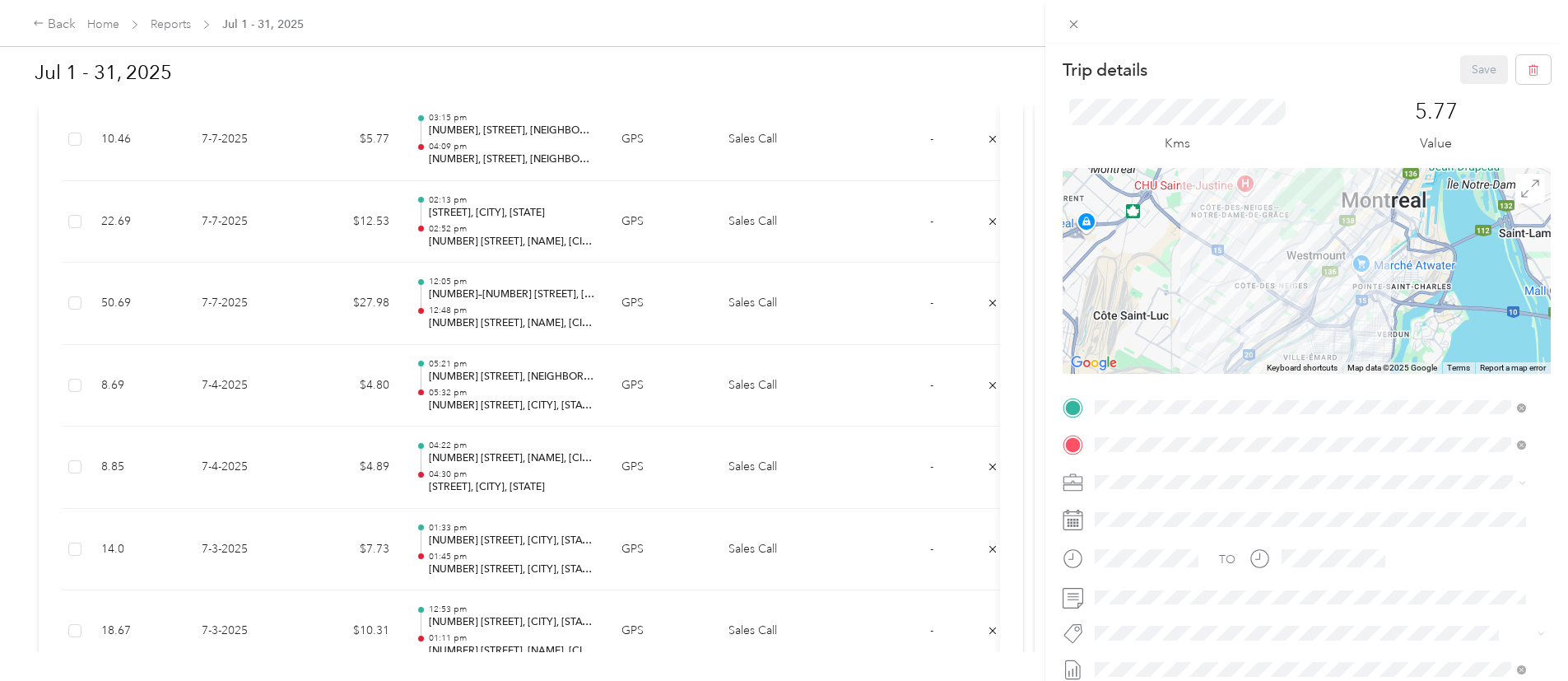 click on "Trip details Save This trip cannot be edited because it is either under review, approved, or paid. Contact your Team Manager to edit it. Kms 5.77 Value  ← Move left → Move right ↑ Move up ↓ Move down + Zoom in - Zoom out Home Jump left by 75% End Jump right by 75% Page Up Jump up by 75% Page Down Jump down by 75% Keyboard shortcuts Map Data Map data ©2025 Google Map data ©2025 Google 2 km  Click to toggle between metric and imperial units Terms Report a map error TO Add photo" at bounding box center (784, 340) 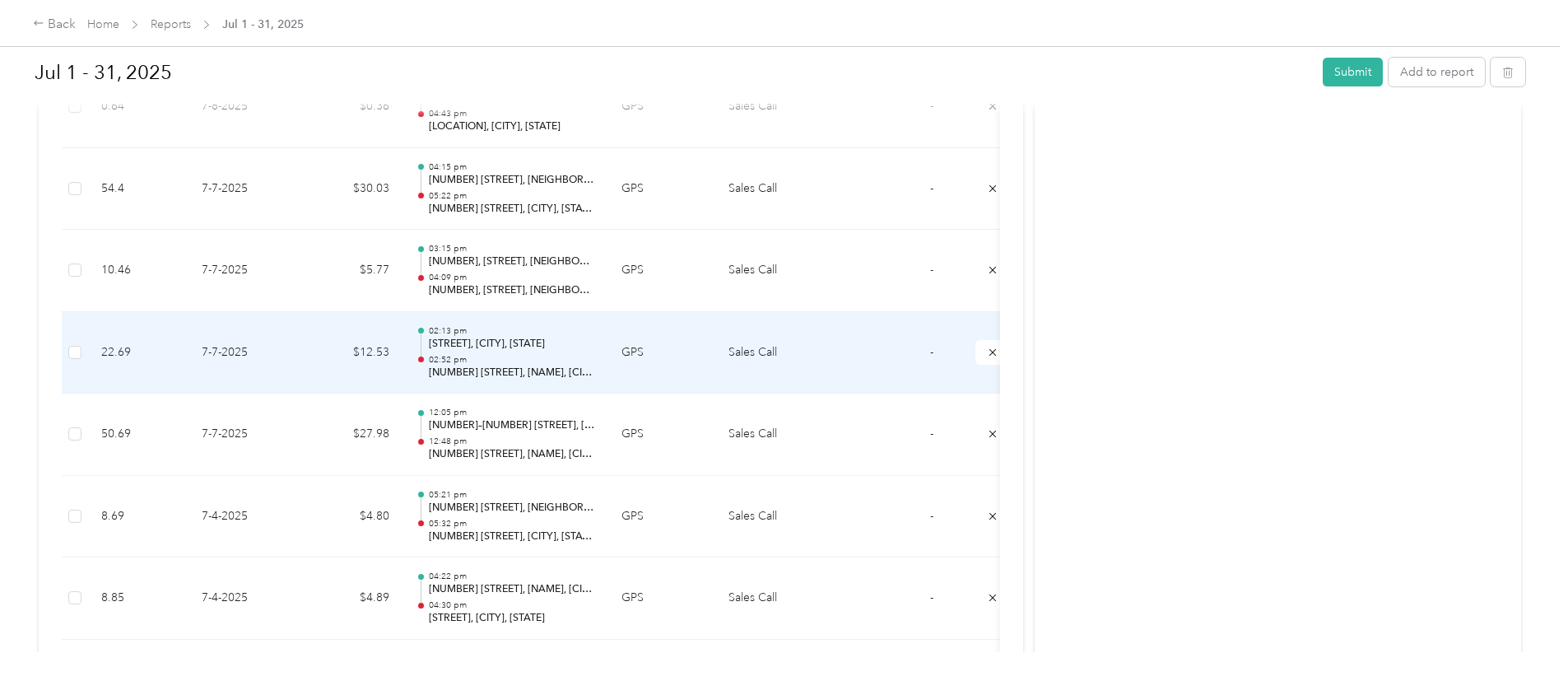 scroll, scrollTop: 3270, scrollLeft: 0, axis: vertical 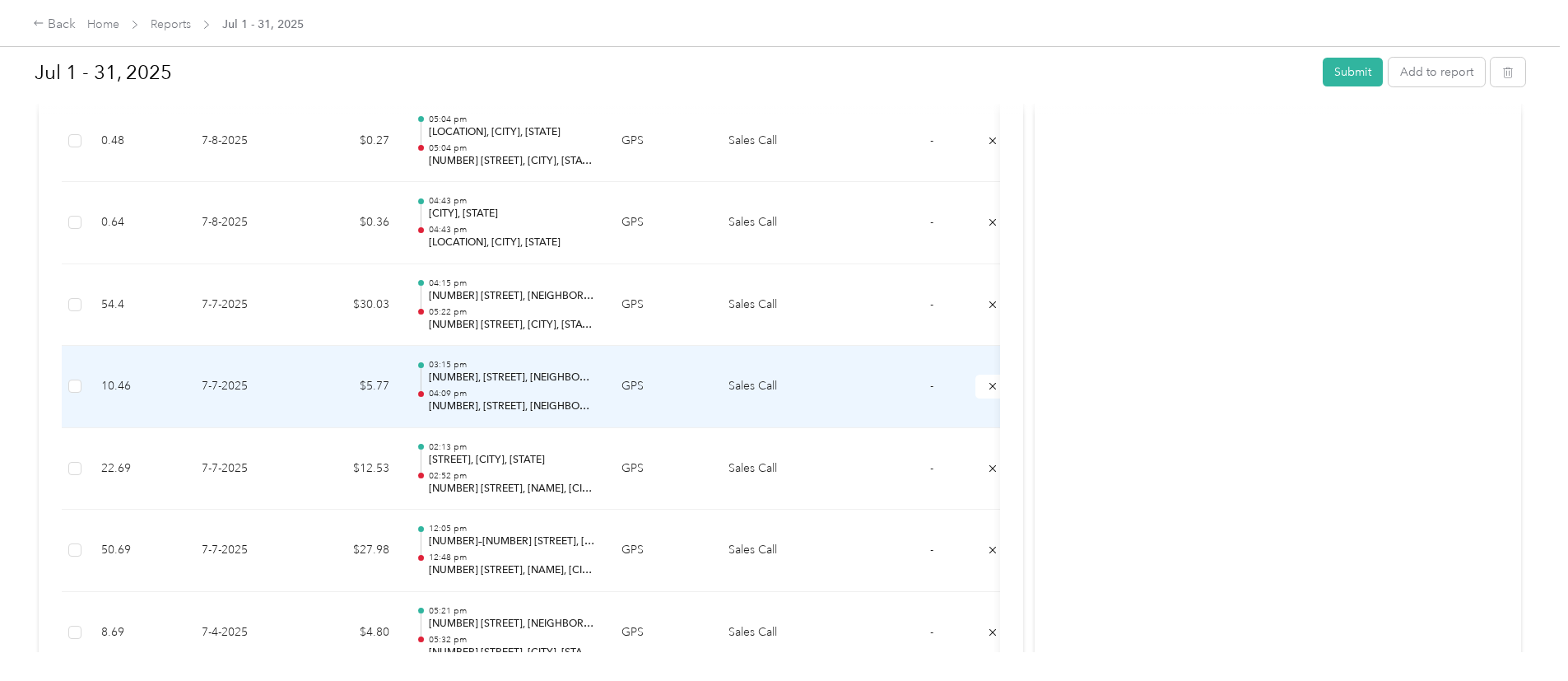 click on "[NUMBER], [STREET], [NEIGHBORHOOD], [CITY], [STATE], [STATE], [POSTAL_CODE], [COUNTRY]" at bounding box center [512, 378] 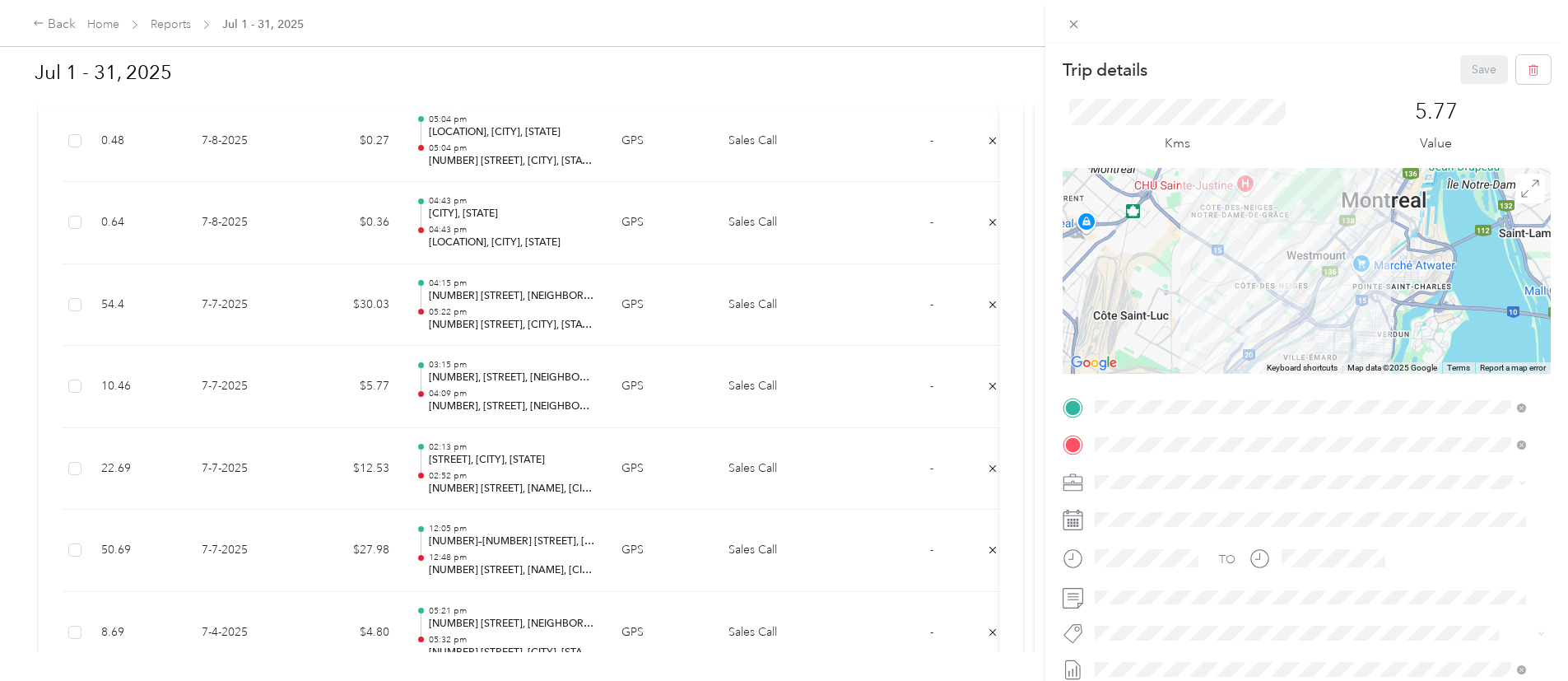 click on "Trip details Save This trip cannot be edited because it is either under review, approved, or paid. Contact your Team Manager to edit it. Kms 5.77 Value  ← Move left → Move right ↑ Move up ↓ Move down + Zoom in - Zoom out Home Jump left by 75% End Jump right by 75% Page Up Jump up by 75% Page Down Jump down by 75% Keyboard shortcuts Map Data Map data ©2025 Google Map data ©2025 Google 2 km  Click to toggle between metric and imperial units Terms Report a map error TO Add photo" at bounding box center [784, 340] 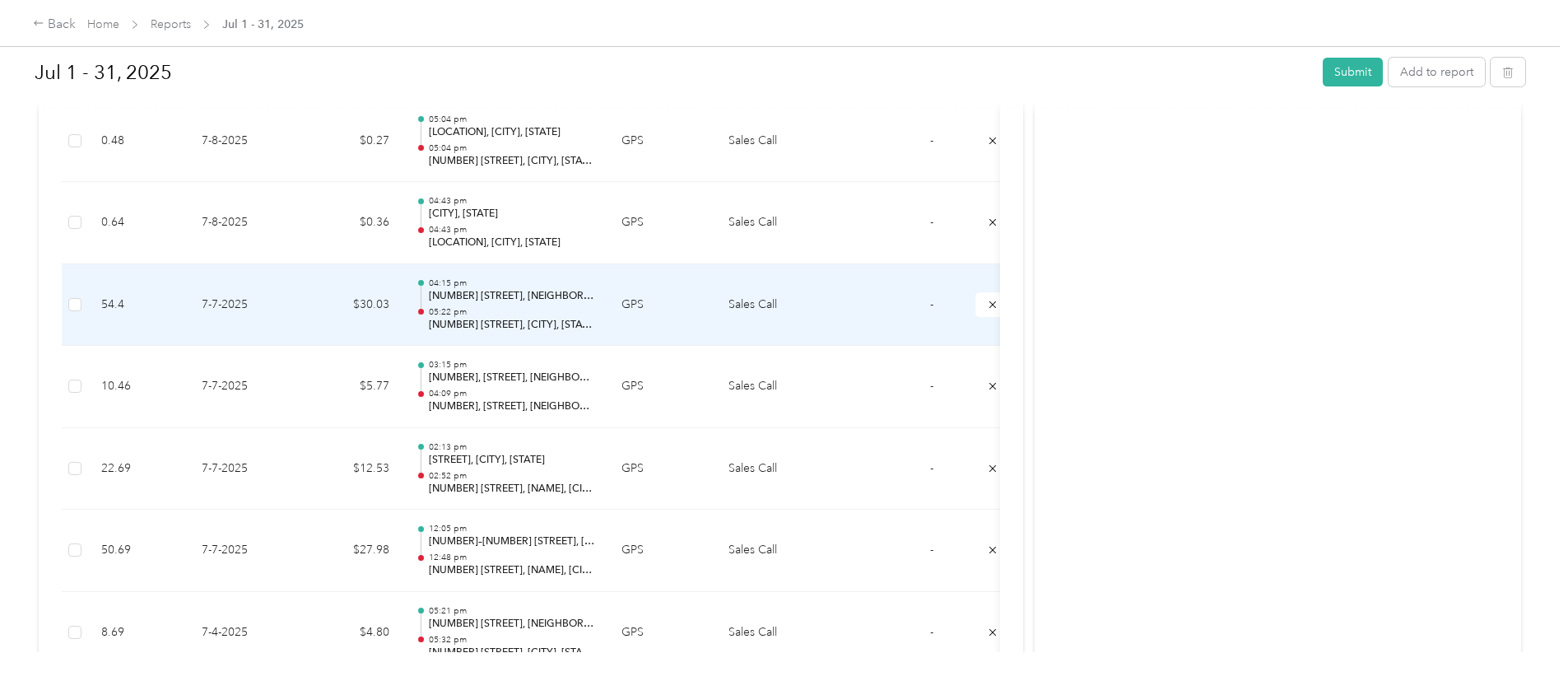 click on "05:22 pm" at bounding box center (512, 312) 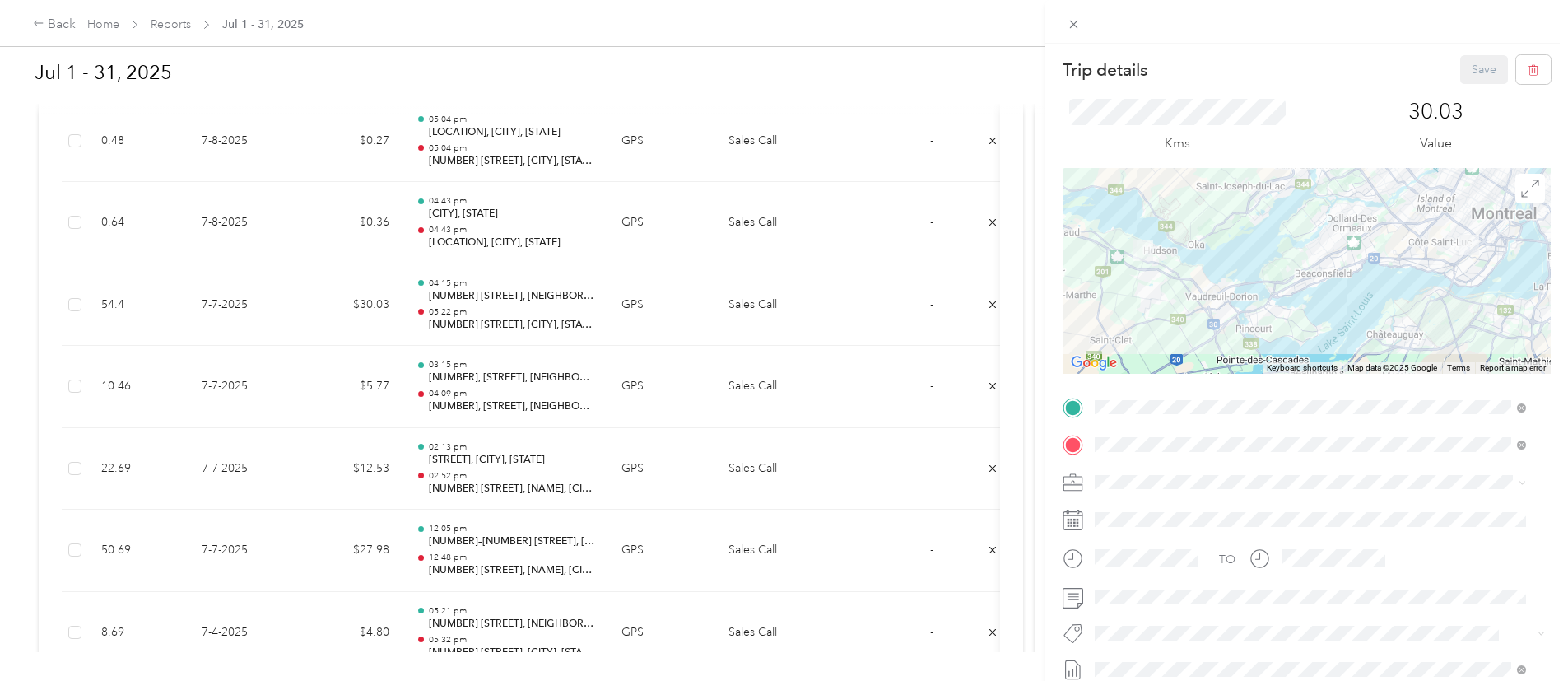 click on "Trip details Save This trip cannot be edited because it is either under review, approved, or paid. Contact your Team Manager to edit it. Kms 30.03 Value  ← Move left → Move right ↑ Move up ↓ Move down + Zoom in - Zoom out Home Jump left by 75% End Jump right by 75% Page Up Jump up by 75% Page Down Jump down by 75% Keyboard shortcuts Map Data Map data ©2025 Google Map data ©2025 Google 5 km  Click to toggle between metric and imperial units Terms Report a map error TO Add photo" at bounding box center [784, 340] 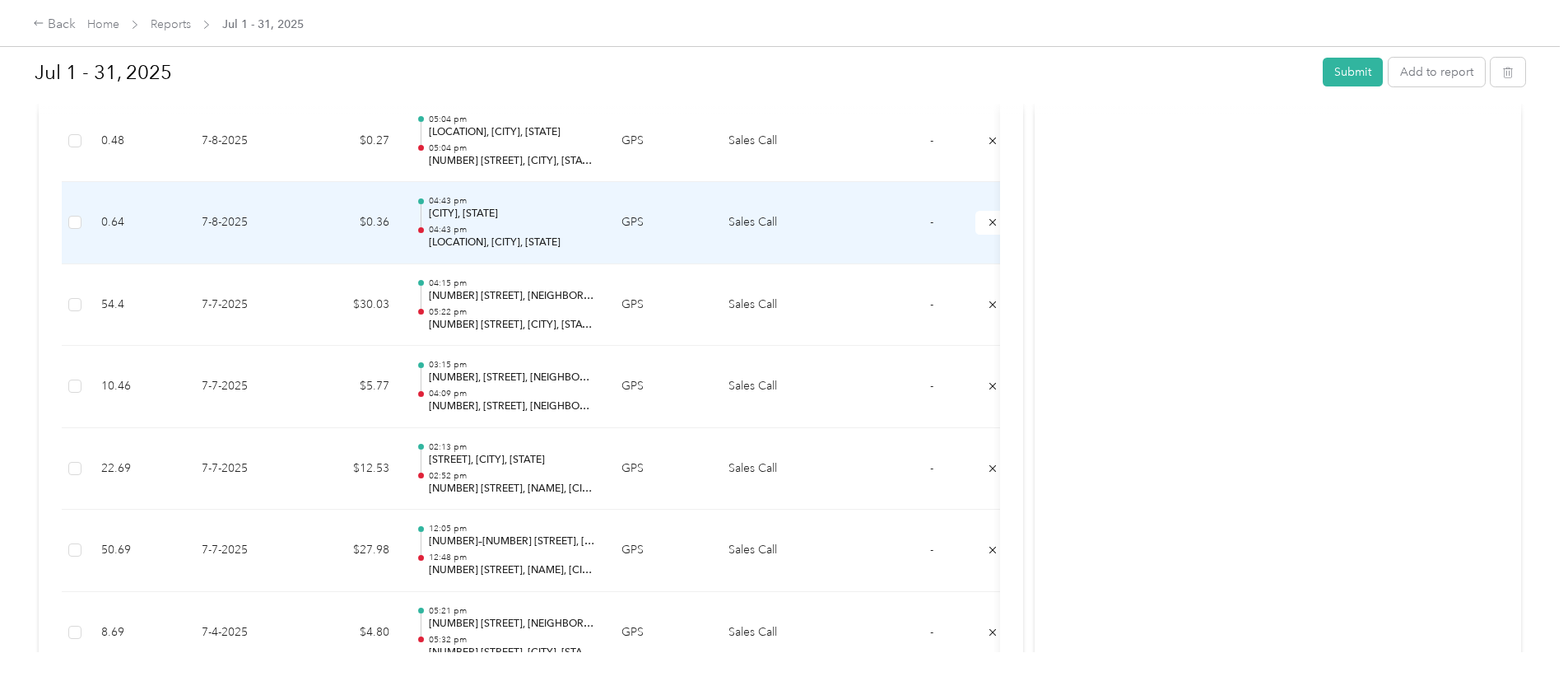 click on "[CITY], [STATE]" at bounding box center [512, 214] 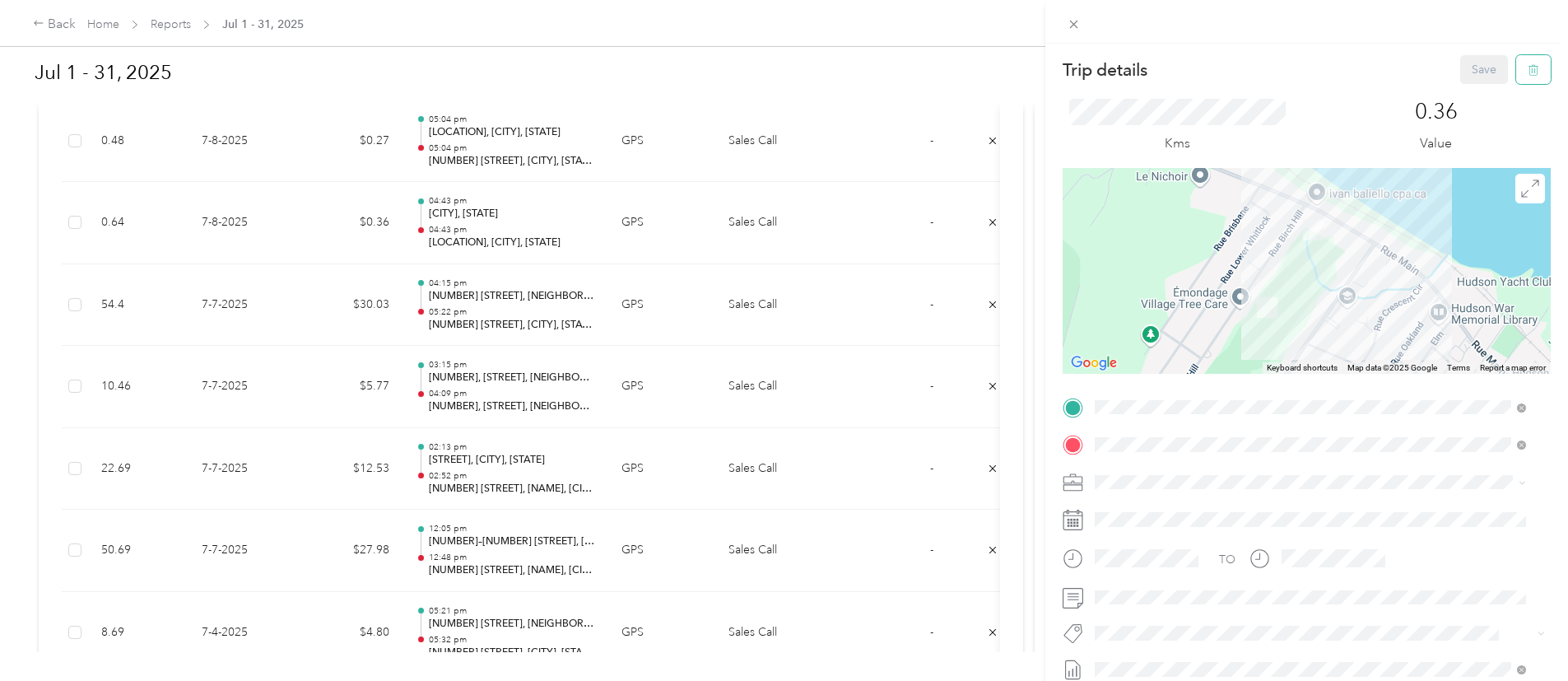 click at bounding box center (1533, 69) 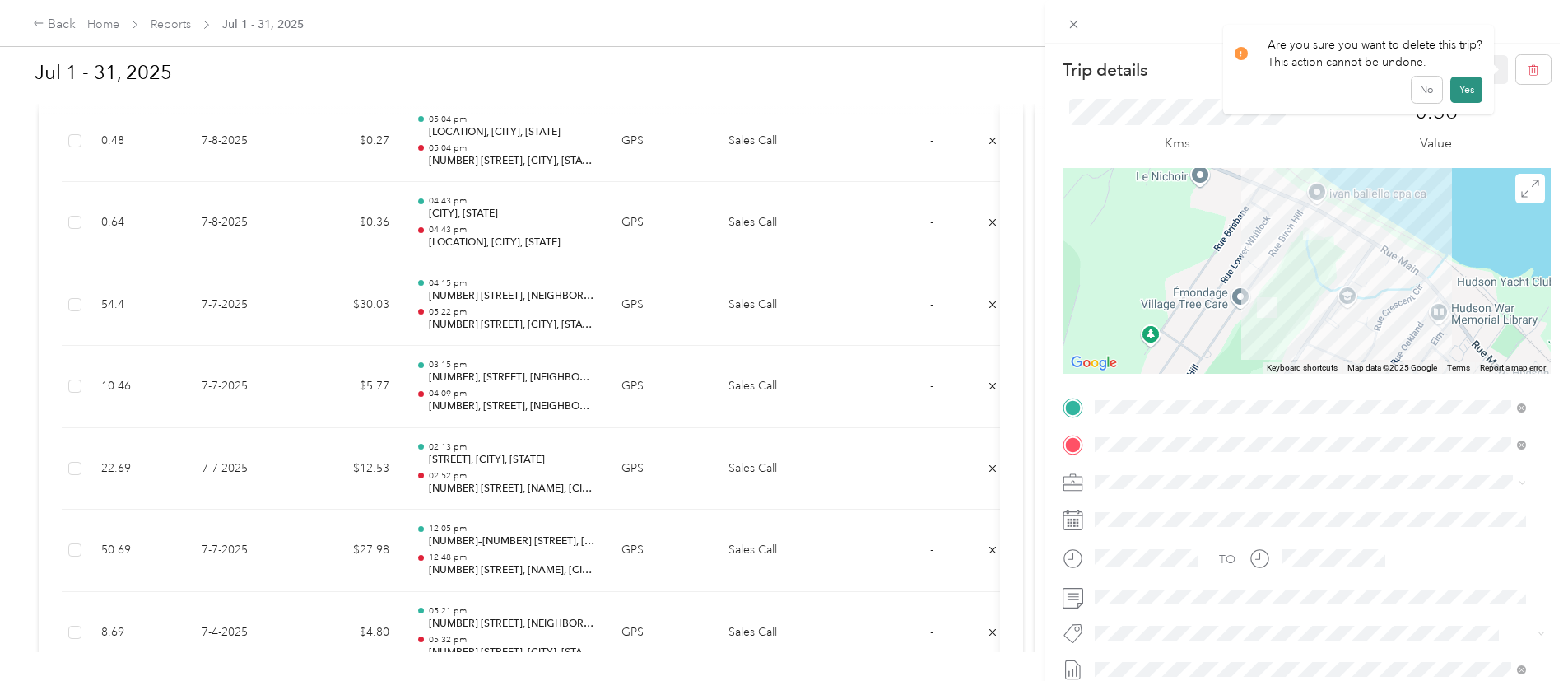 click on "Yes" at bounding box center (1466, 90) 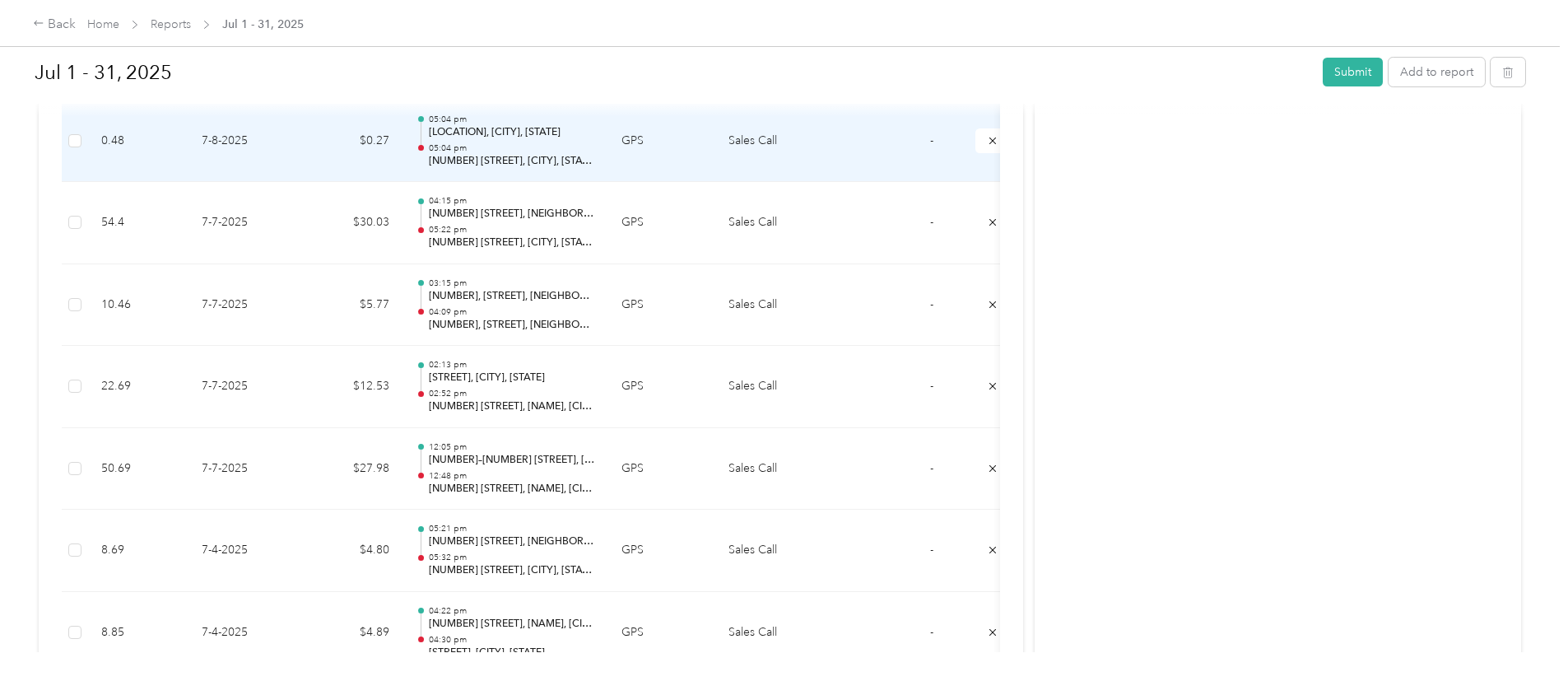 click on "[NUMBER] [STREET], [CITY], [STATE]" at bounding box center (512, 161) 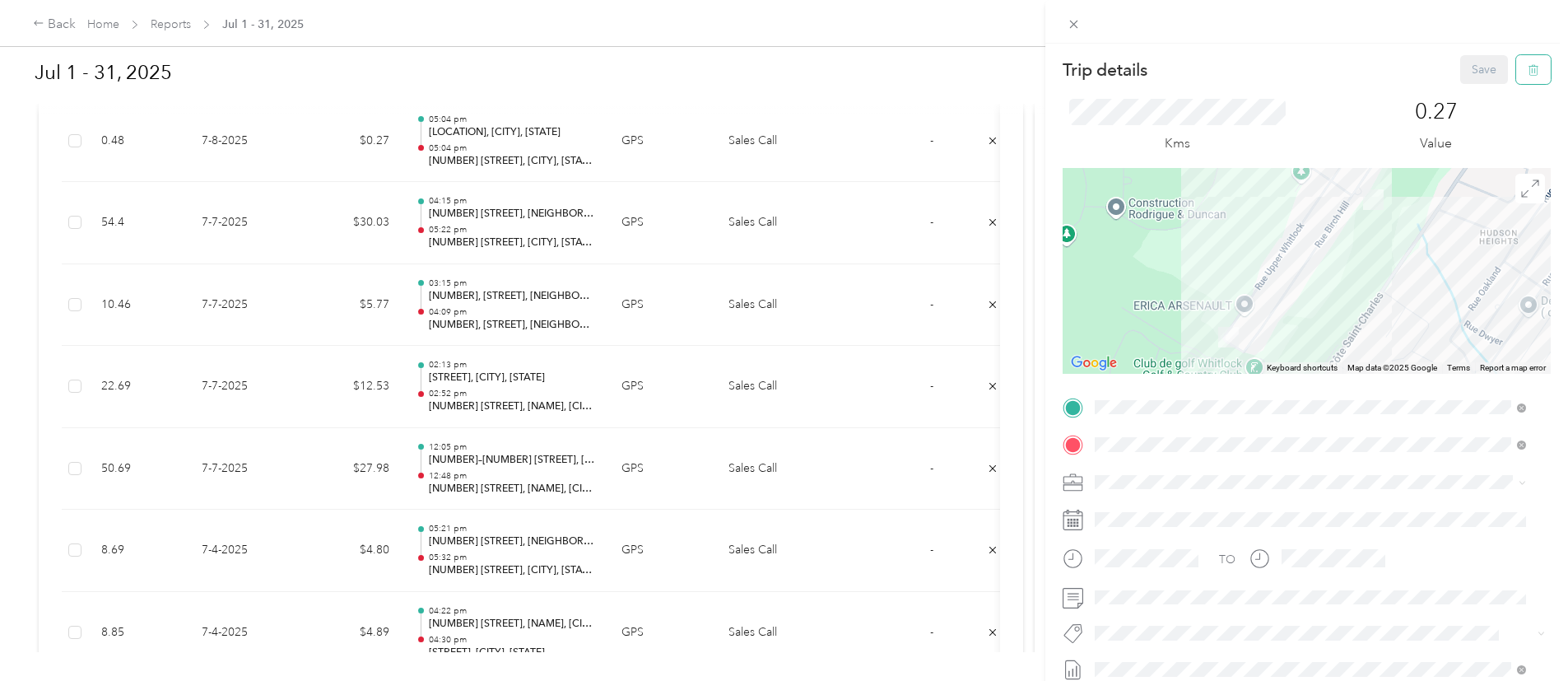 click at bounding box center (1533, 69) 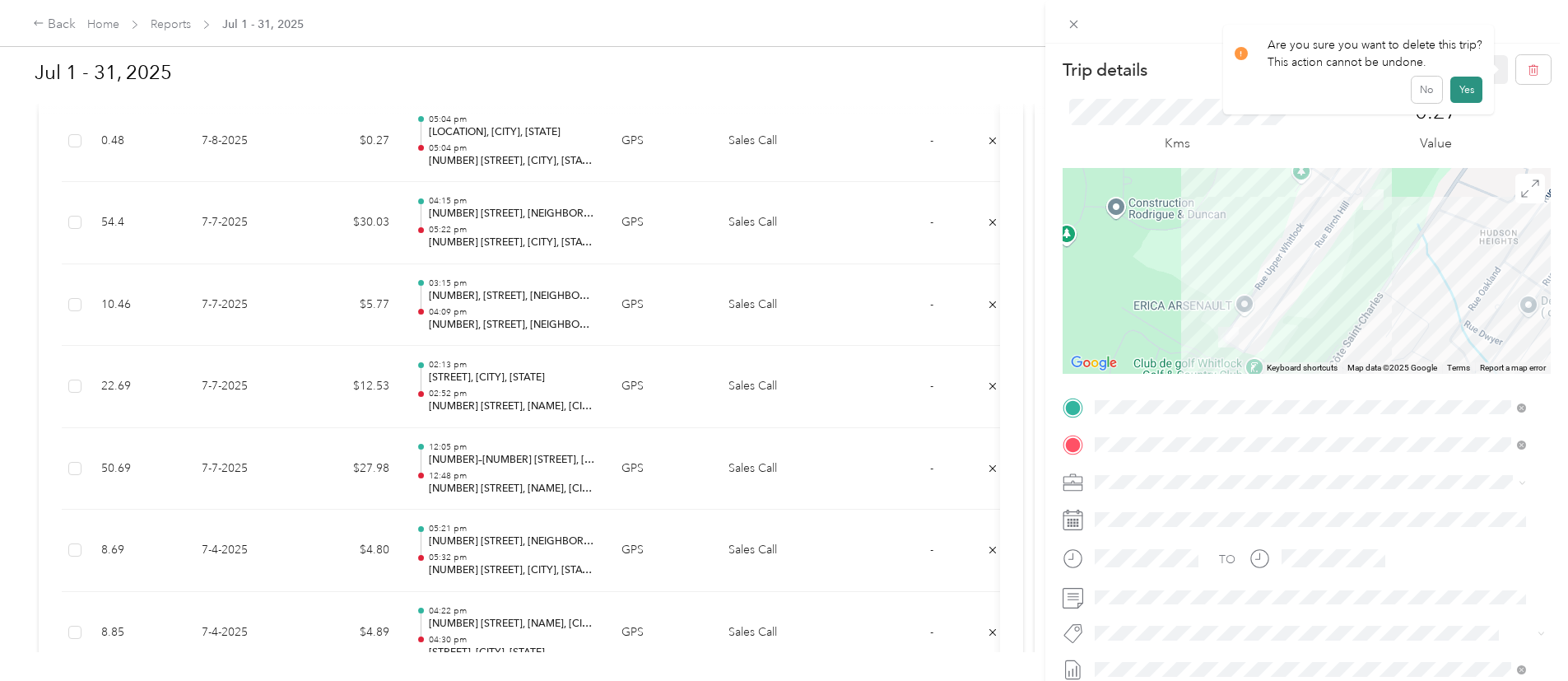 click on "Yes" at bounding box center [1466, 90] 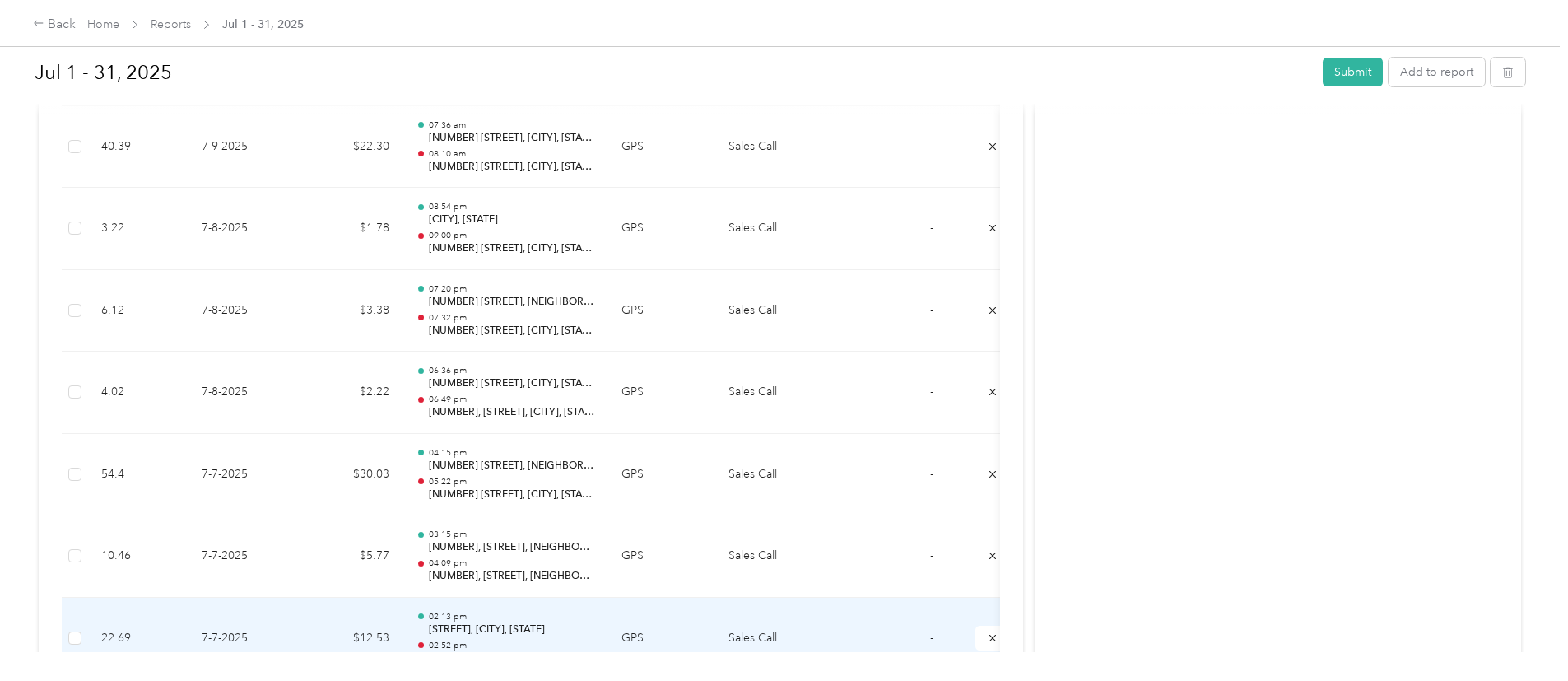 scroll, scrollTop: 2899, scrollLeft: 0, axis: vertical 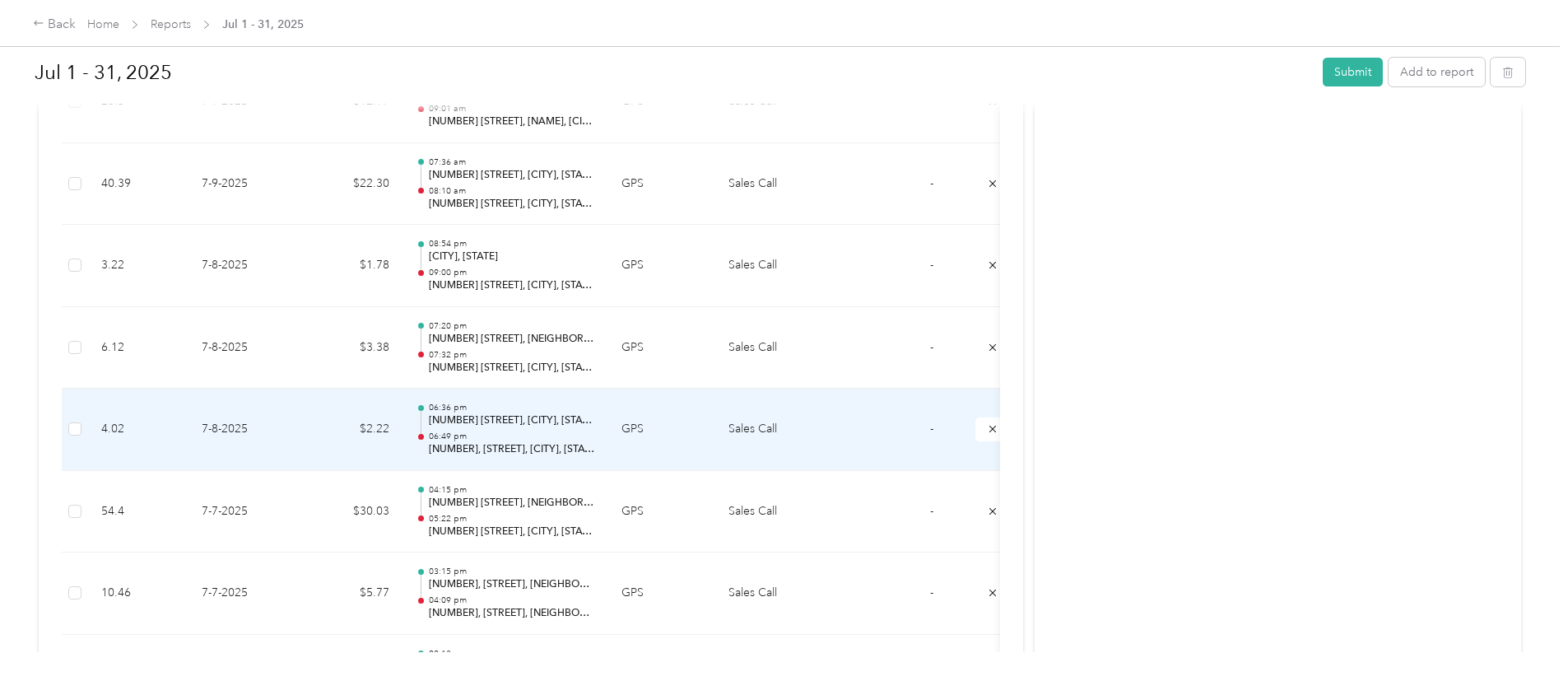 click on "[NUMBER] [STREET], [CITY], [STATE]" at bounding box center (512, 421) 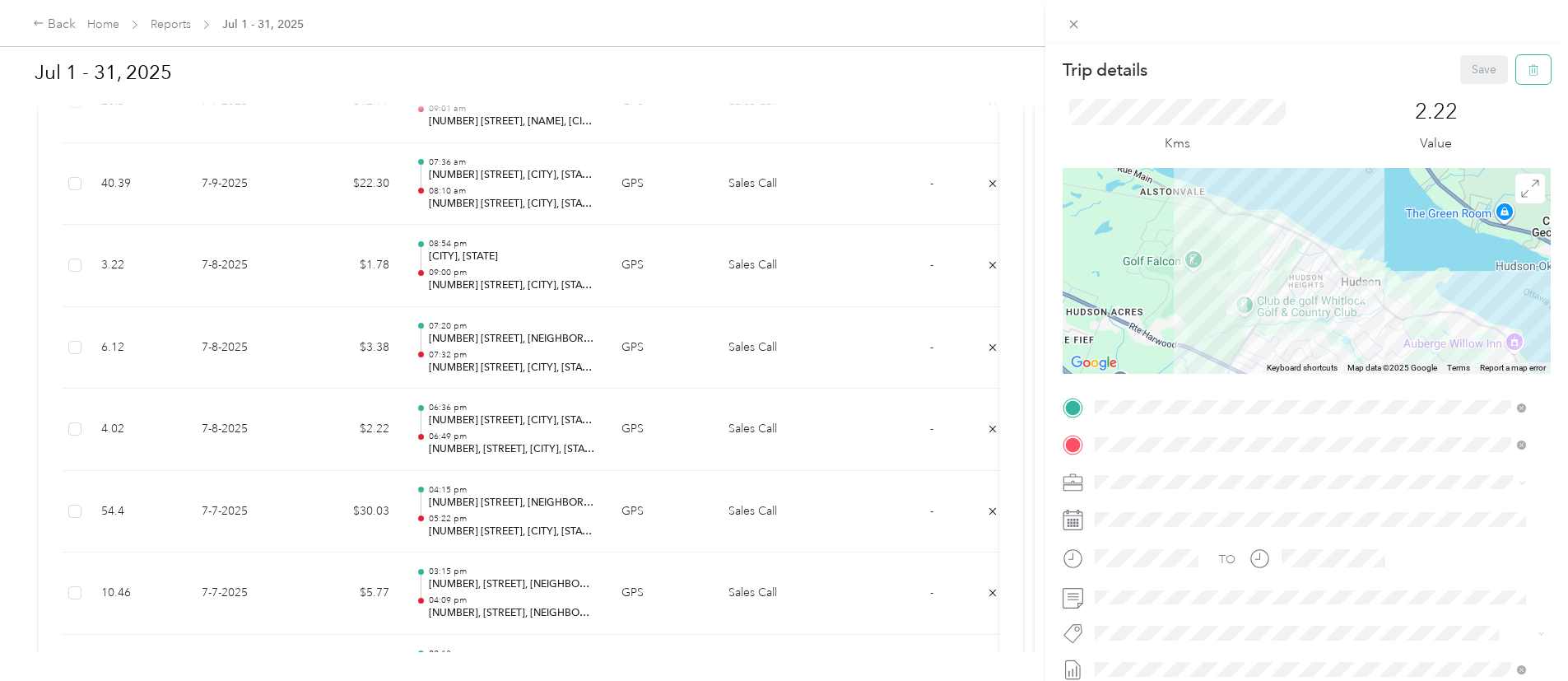 click at bounding box center [1533, 69] 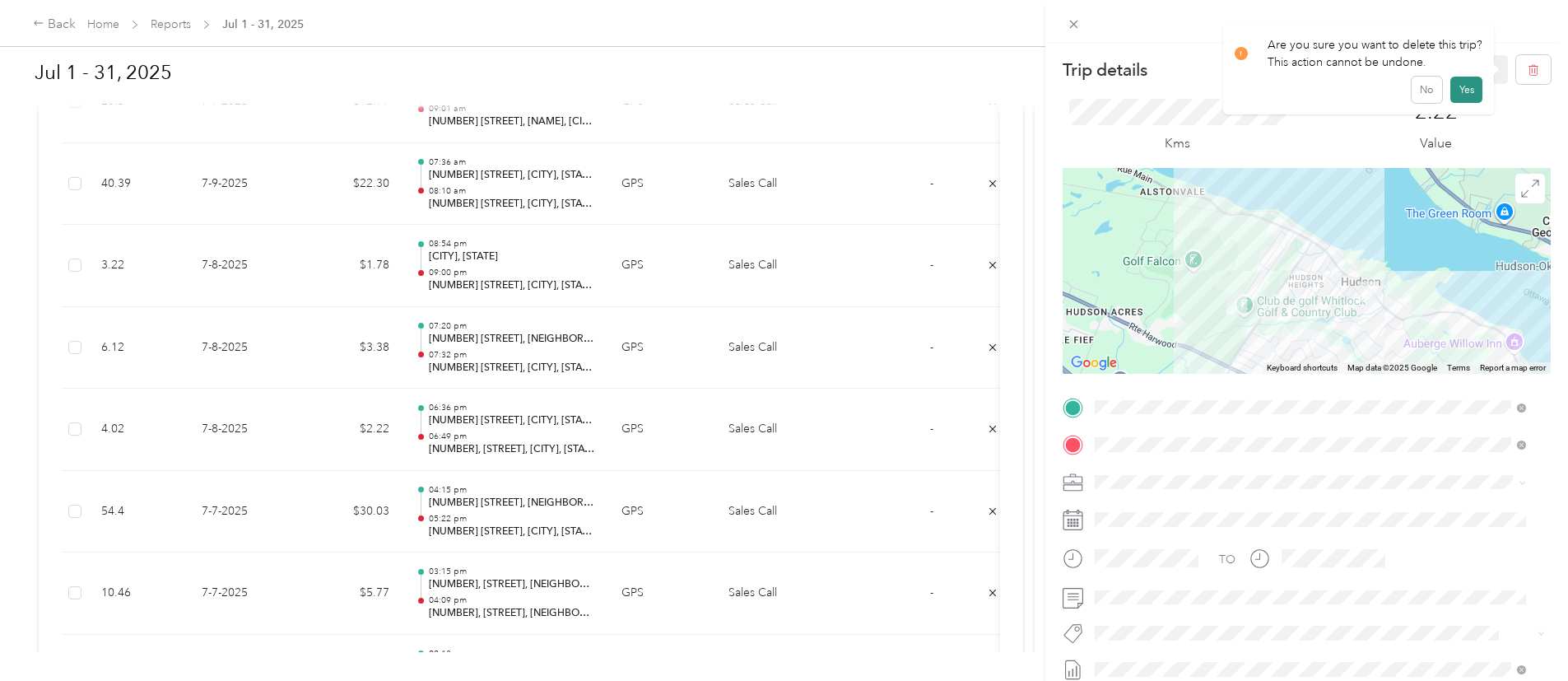 click on "Yes" at bounding box center [1466, 90] 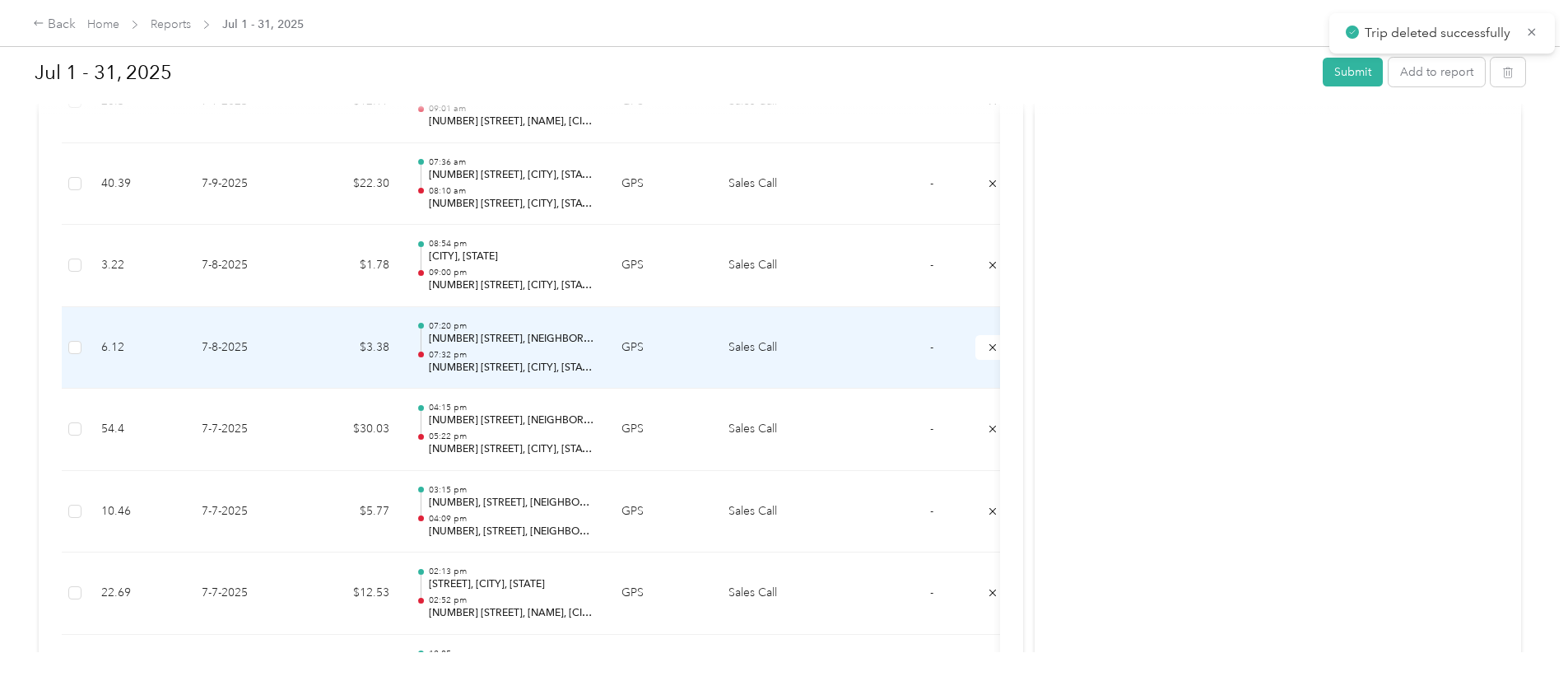 click on "[TIME] [NUMBER] [STREET], [NEIGHBORHOOD], [CITY], [PROVINCE] [TIME] [NUMBER] [STREET], [CITY], [PROVINCE]" at bounding box center [505, 348] 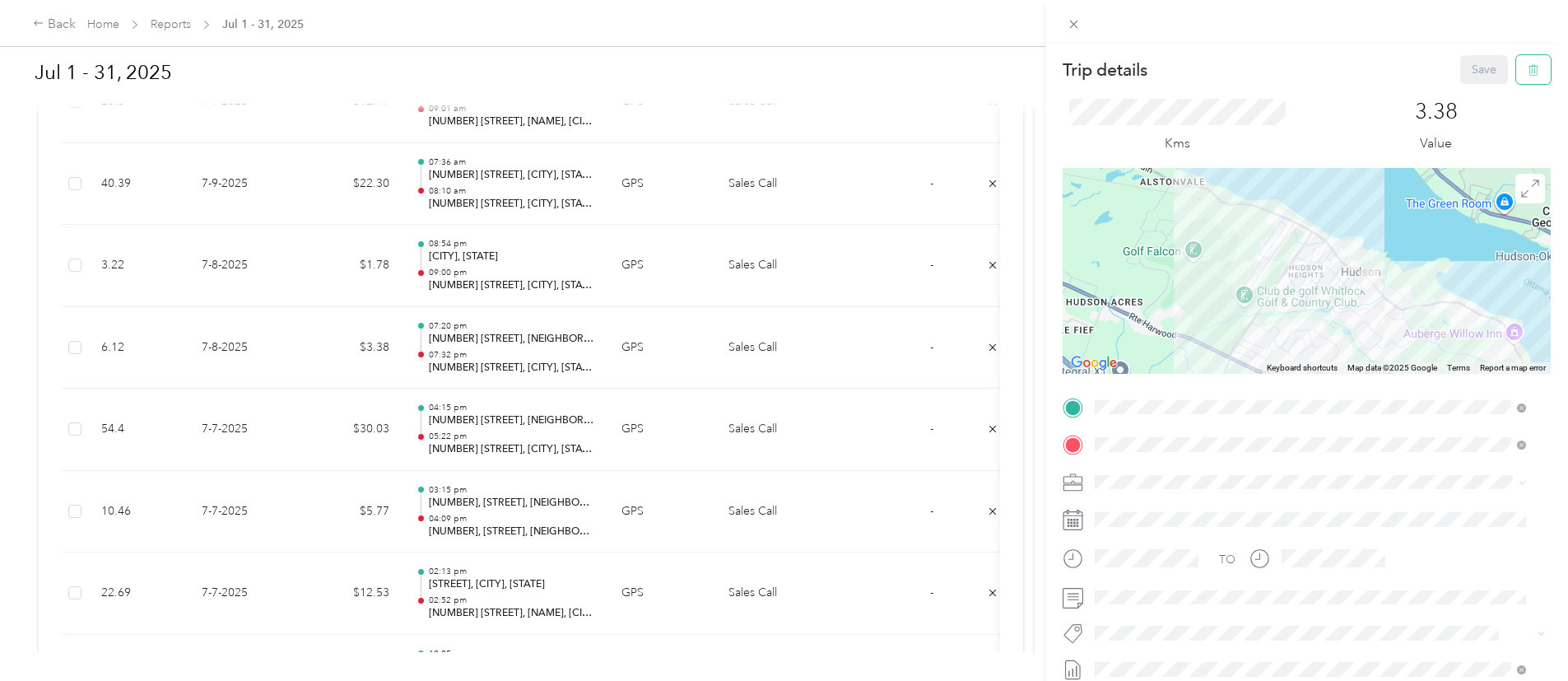 click at bounding box center (1533, 69) 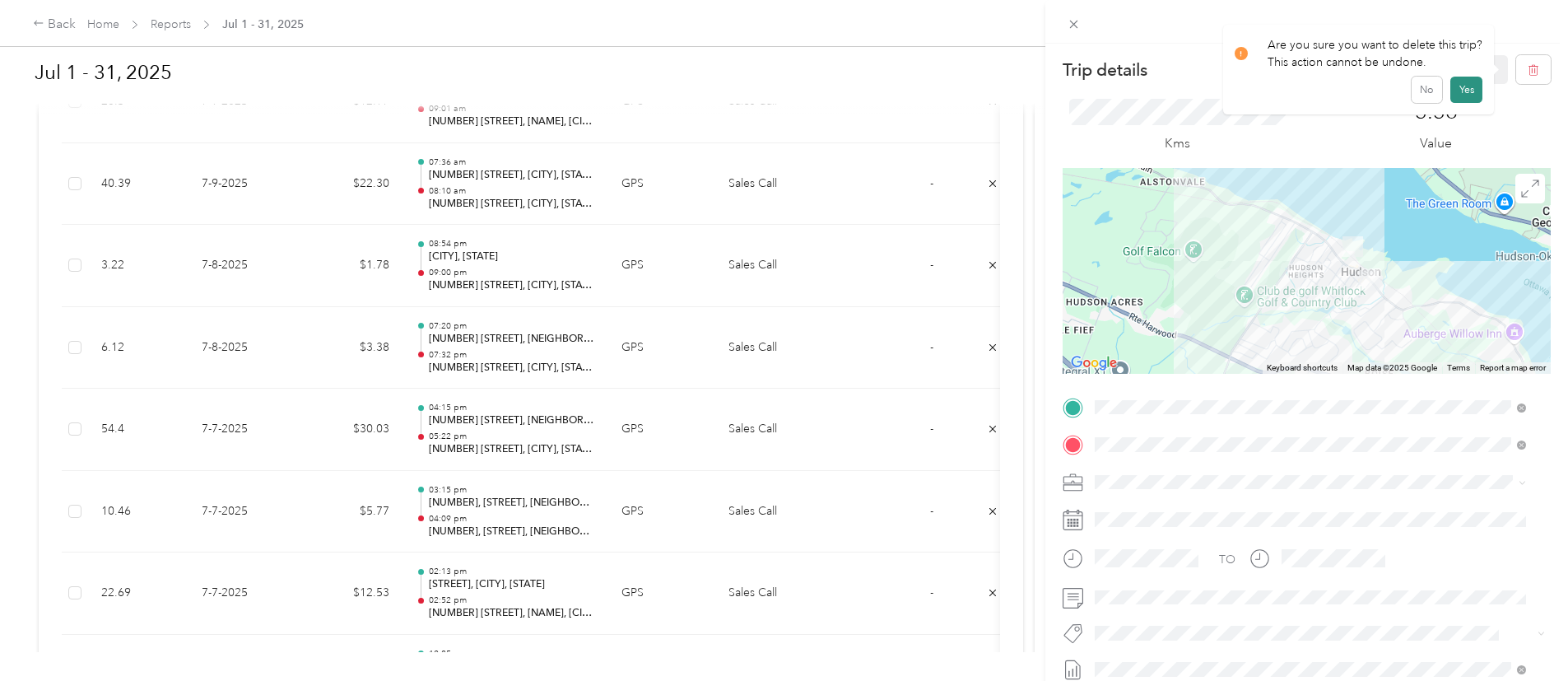 click on "Yes" at bounding box center [1466, 90] 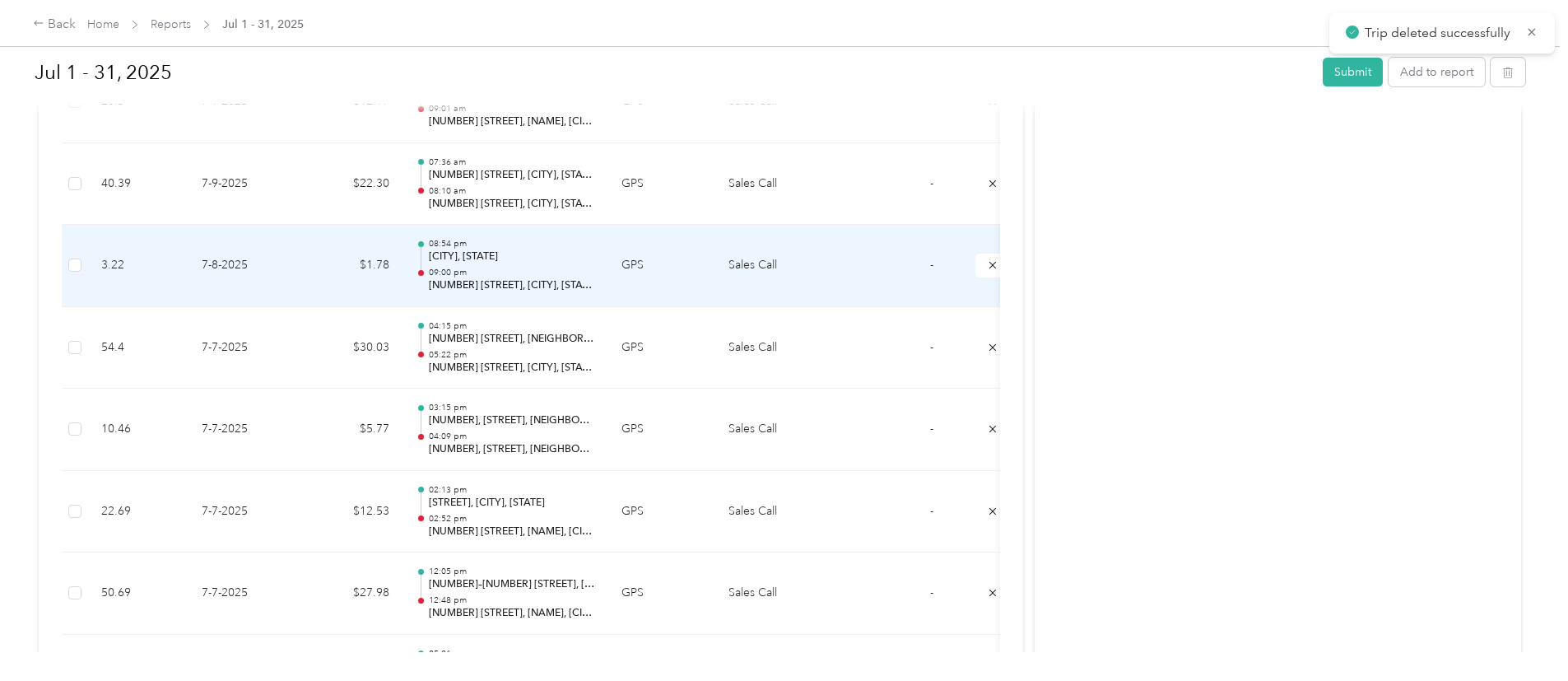 click on "09:00 pm" at bounding box center [512, 273] 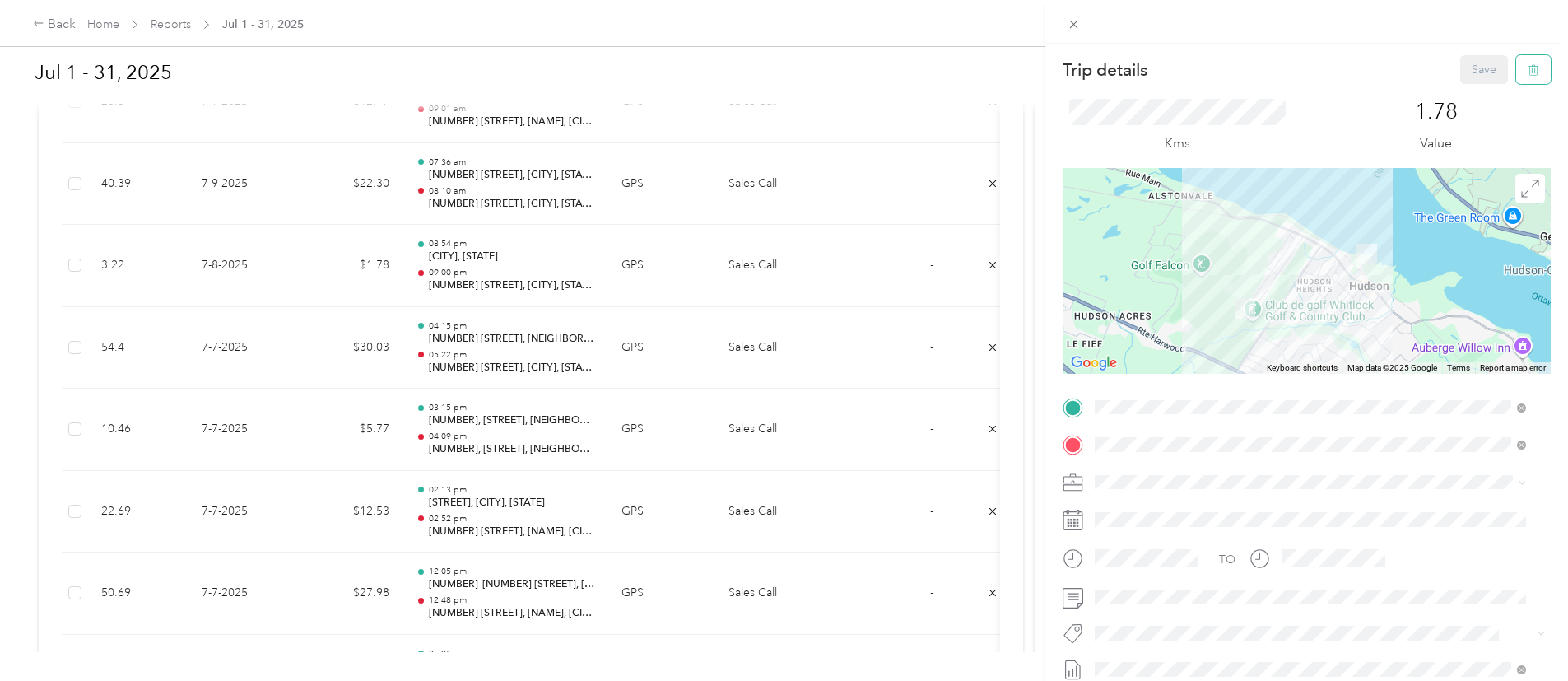 click at bounding box center (1533, 69) 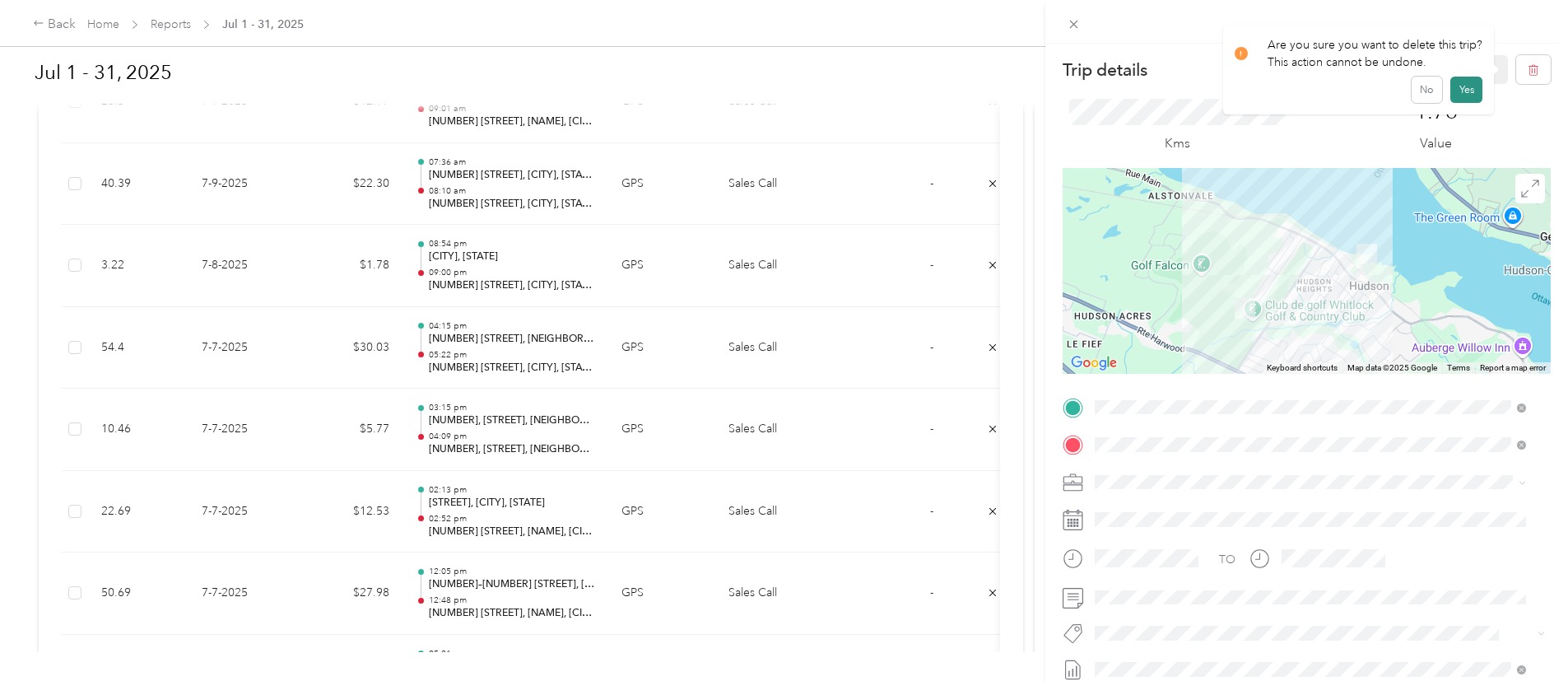 click on "Yes" at bounding box center [1466, 90] 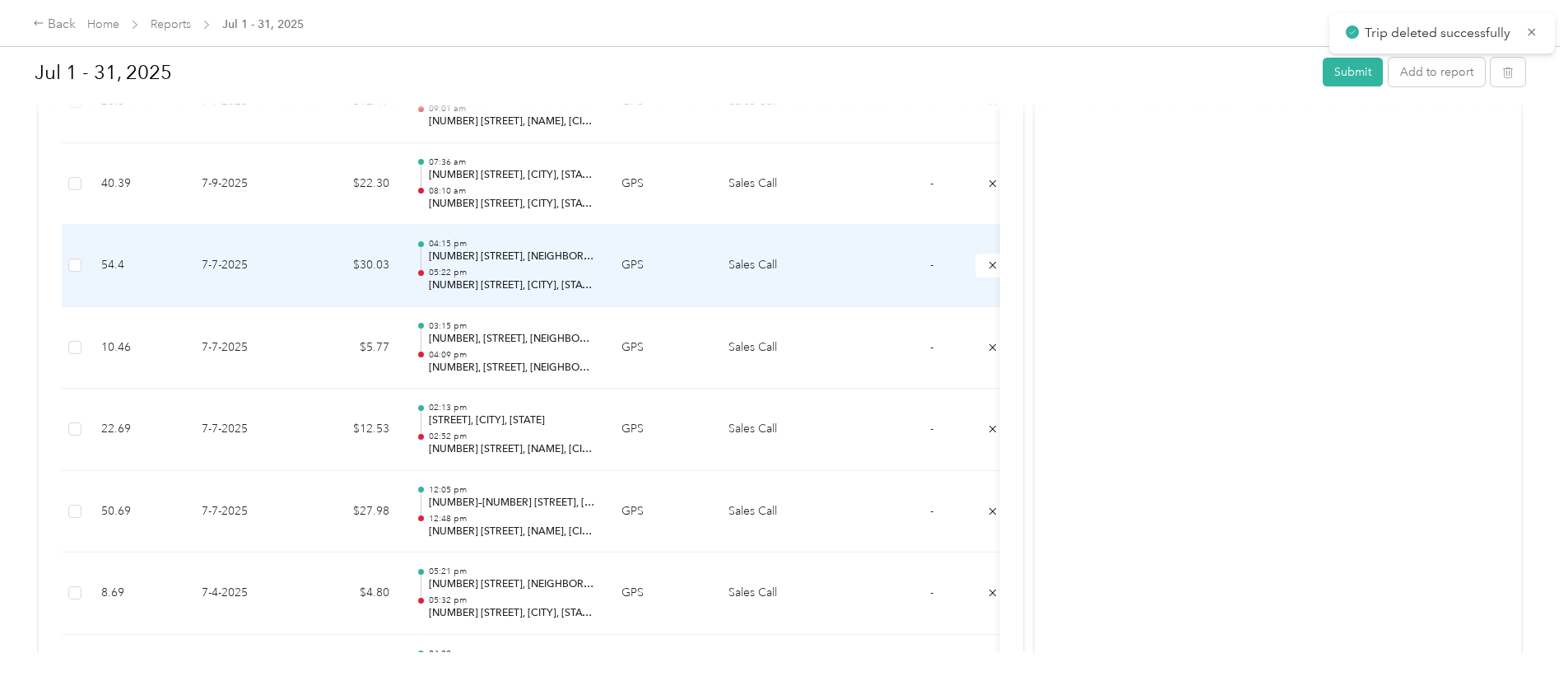 scroll, scrollTop: 2776, scrollLeft: 0, axis: vertical 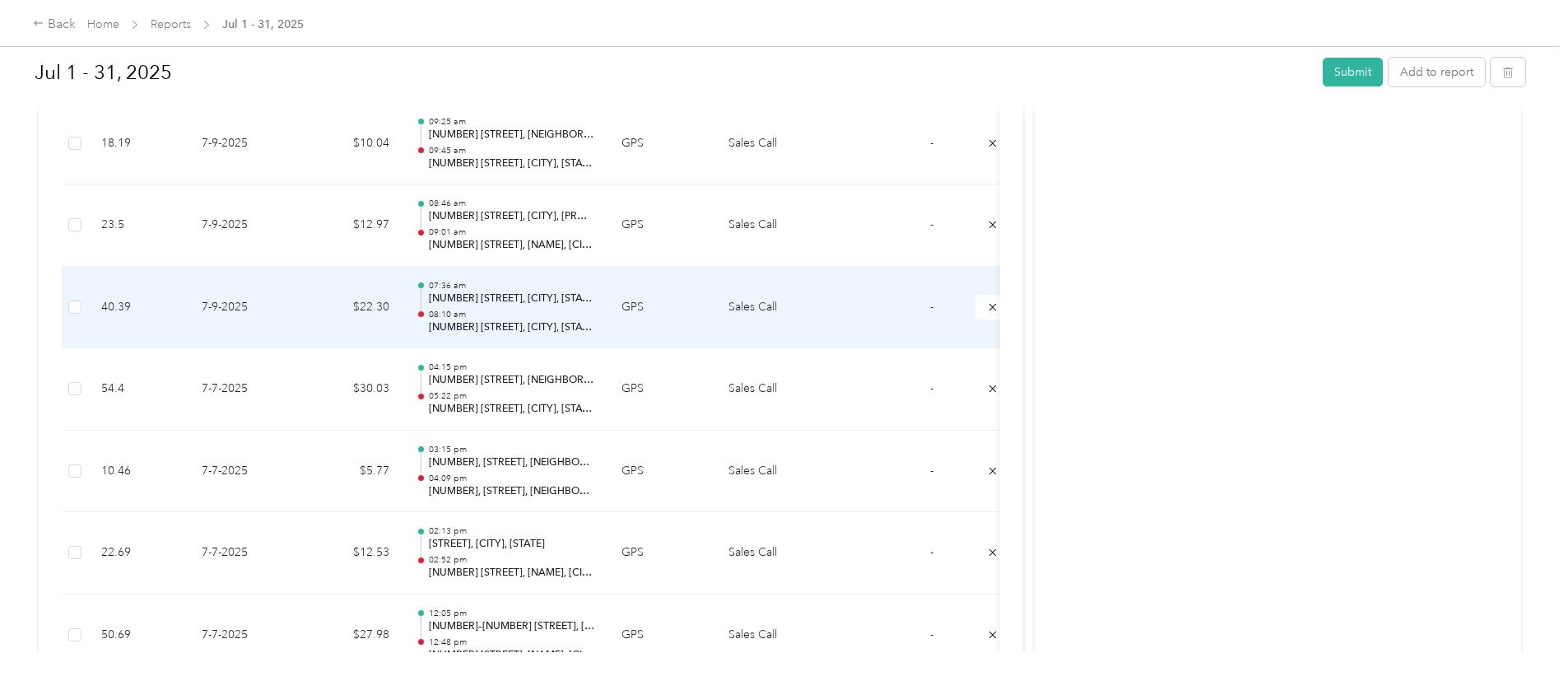click on "[NUMBER] [STREET], [CITY], [STATE]" at bounding box center (512, 299) 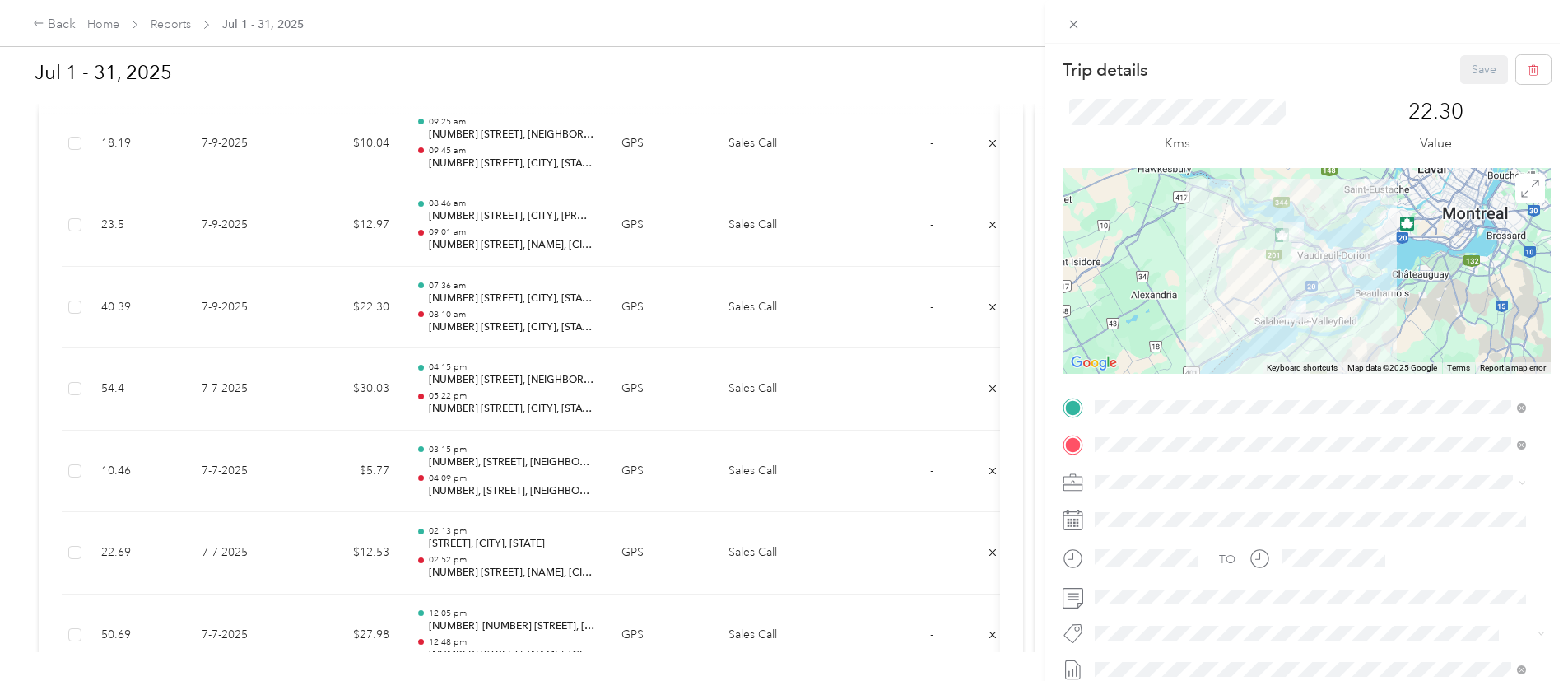 click on "Trip details Save This trip cannot be edited because it is either under review, approved, or paid. Contact your Team Manager to edit it. Kms 22.30 Value  ← Move left → Move right ↑ Move up ↓ Move down + Zoom in - Zoom out Home Jump left by 75% End Jump right by 75% Page Up Jump up by 75% Page Down Jump down by 75% Keyboard shortcuts Map Data Map data ©2025 Google Map data ©2025 Google 10 km  Click to toggle between metric and imperial units Terms Report a map error TO Add photo" at bounding box center [784, 340] 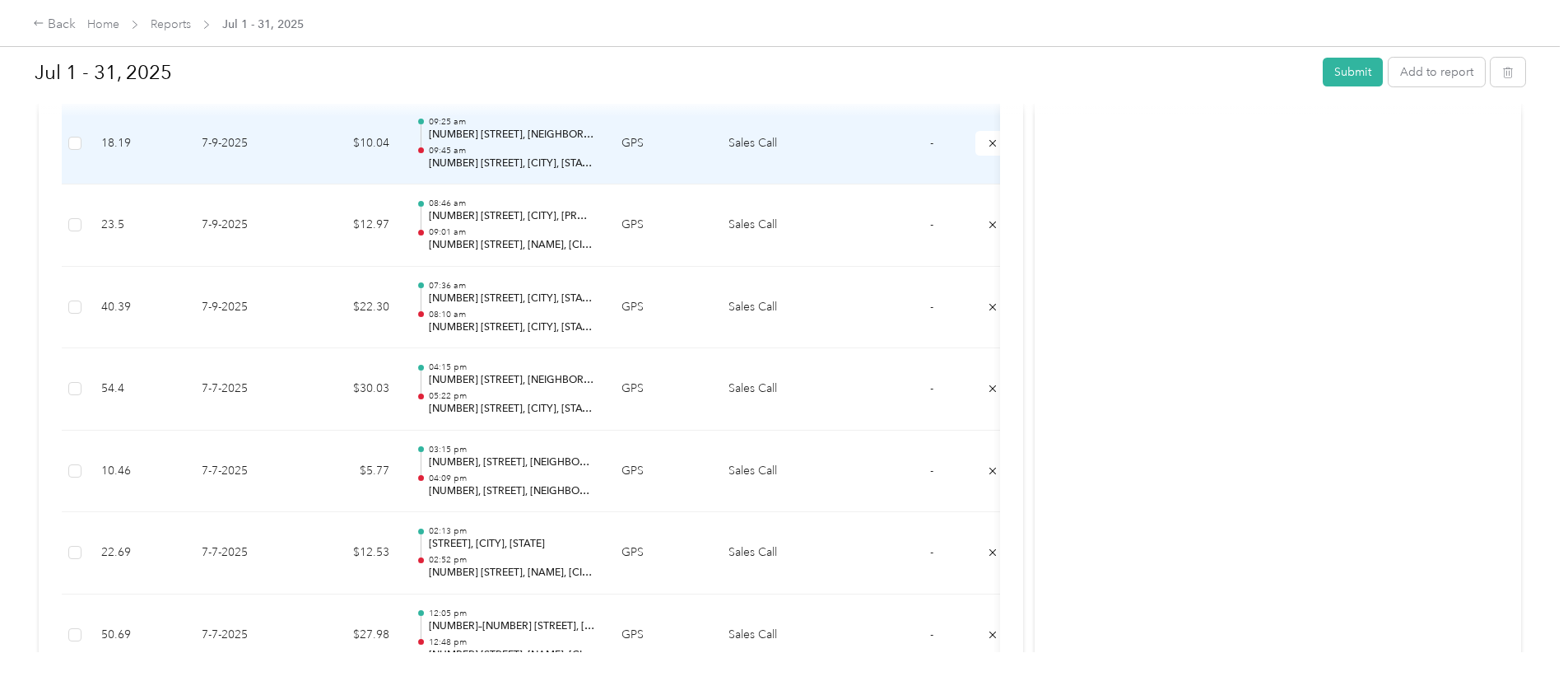 click on "09:45 am" at bounding box center (512, 151) 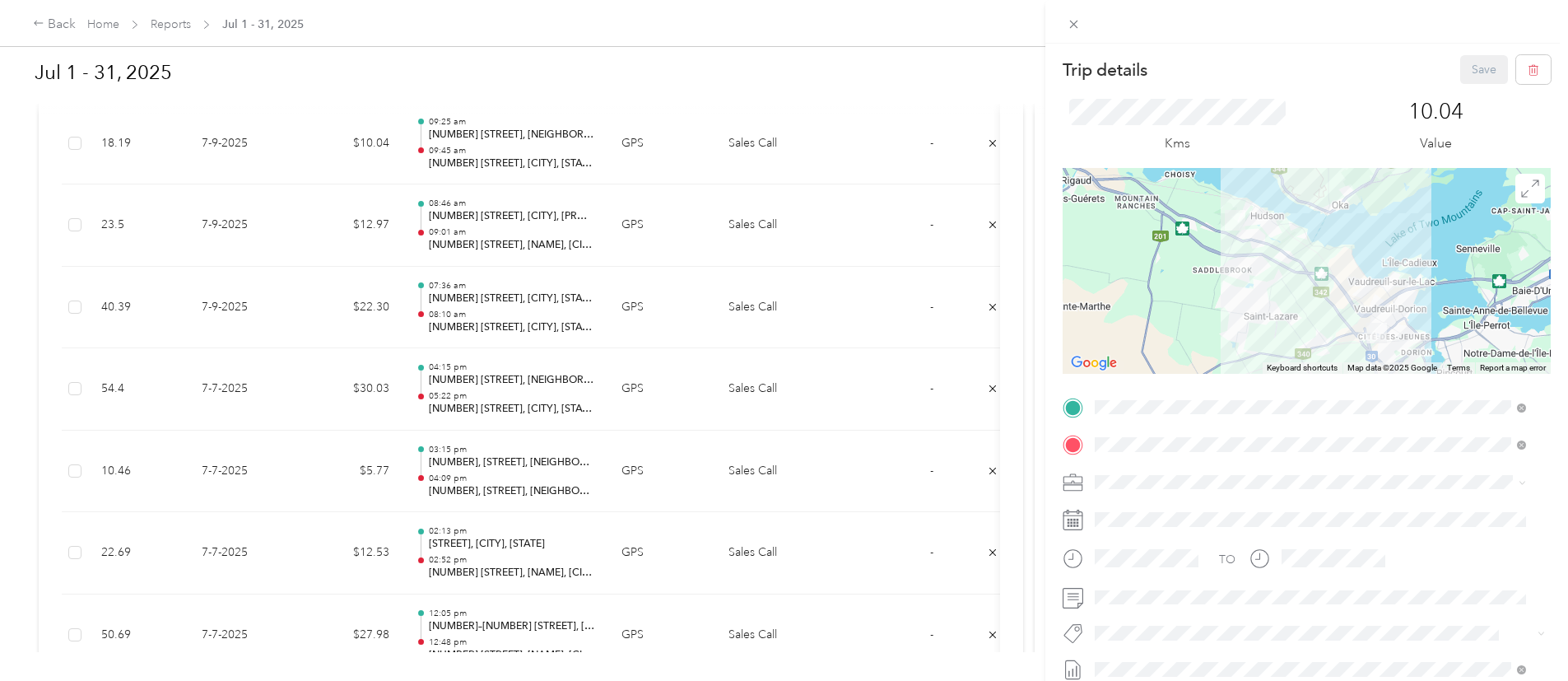 click on "Trip details Save This trip cannot be edited because it is either under review, approved, or paid. Contact your Team Manager to edit it. Kms 10.04 Value  ← Move left → Move right ↑ Move up ↓ Move down + Zoom in - Zoom out Home Jump left by 75% End Jump right by 75% Page Up Jump up by 75% Page Down Jump down by 75% Keyboard shortcuts Map Data Map data ©2025 Google Map data ©2025 Google 2 km  Click to toggle between metric and imperial units Terms Report a map error TO Add photo" at bounding box center [784, 340] 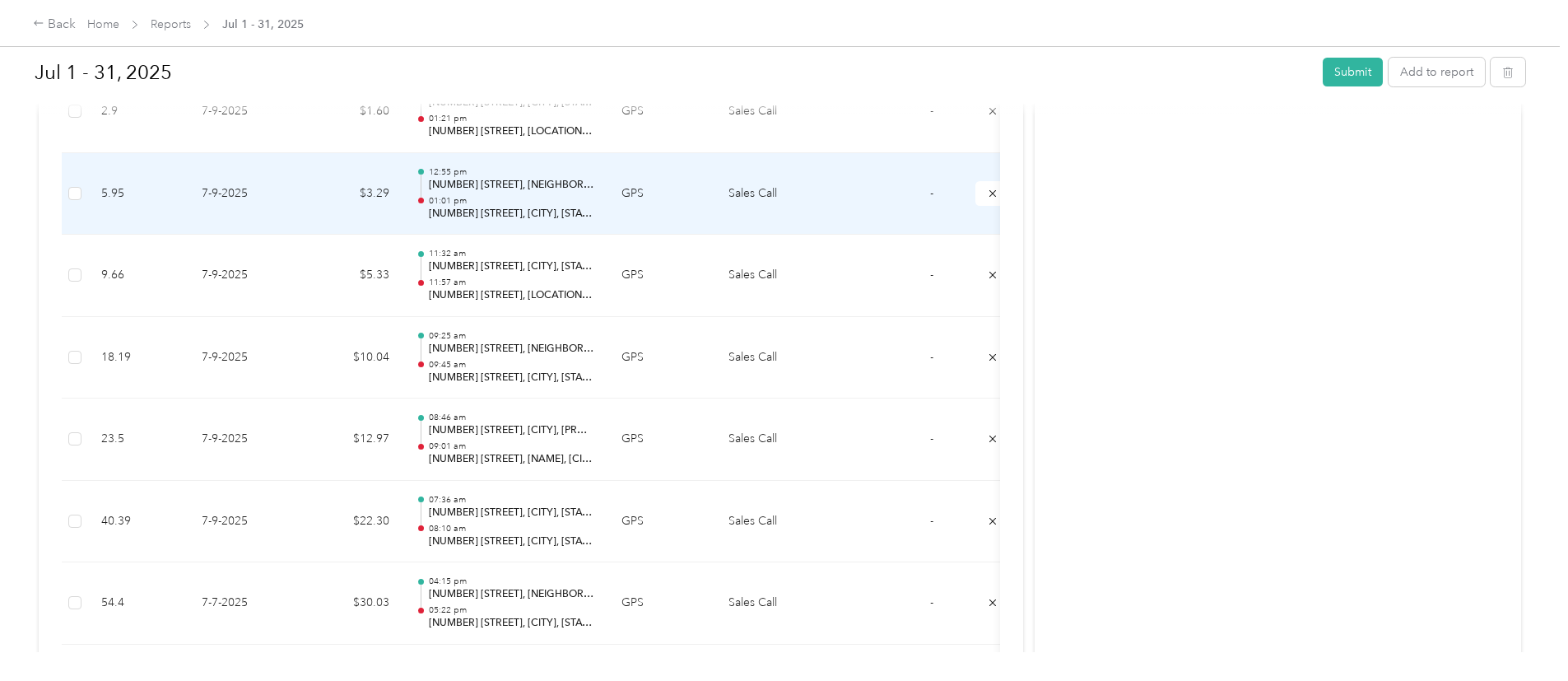 scroll, scrollTop: 2529, scrollLeft: 0, axis: vertical 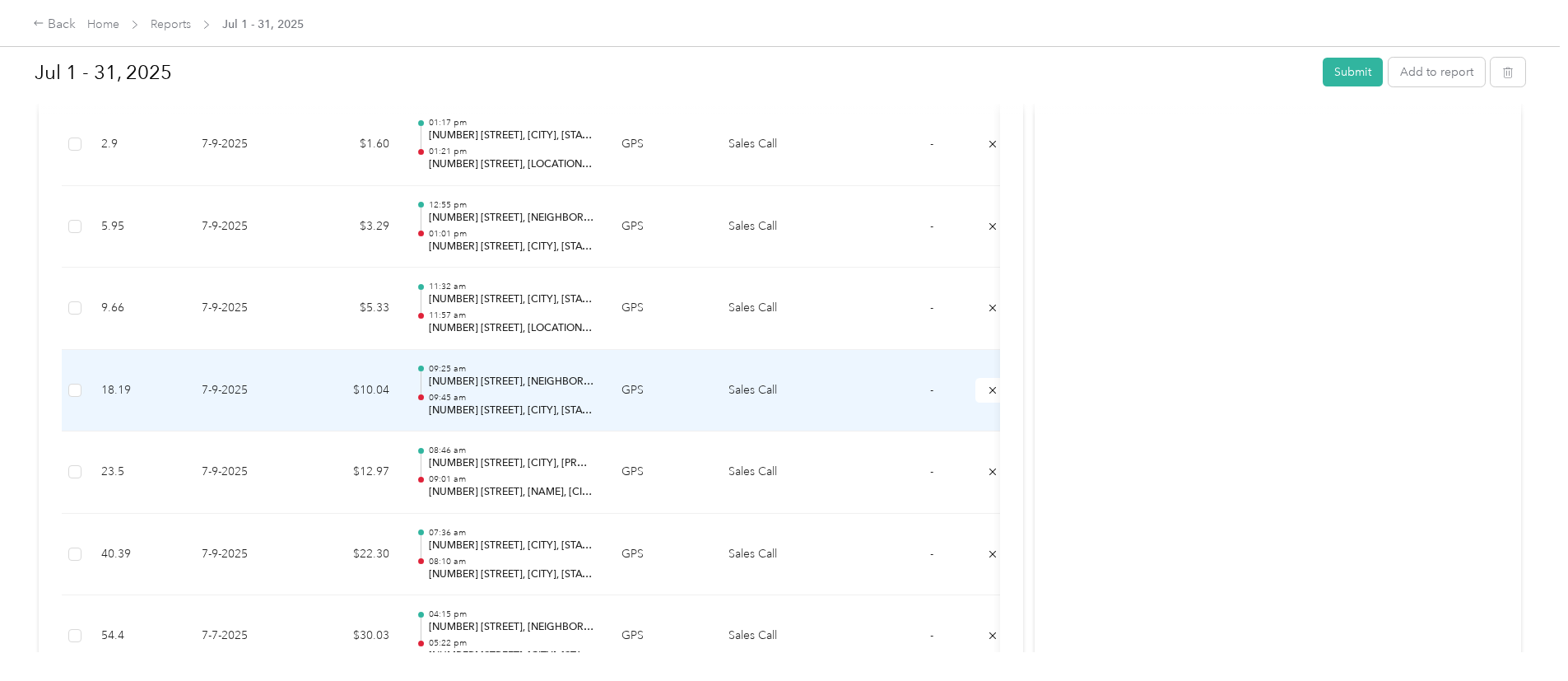 click on "[NUMBER] [STREET], [NEIGHBORHOOD], [CITY], [PROVINCE]" at bounding box center [512, 382] 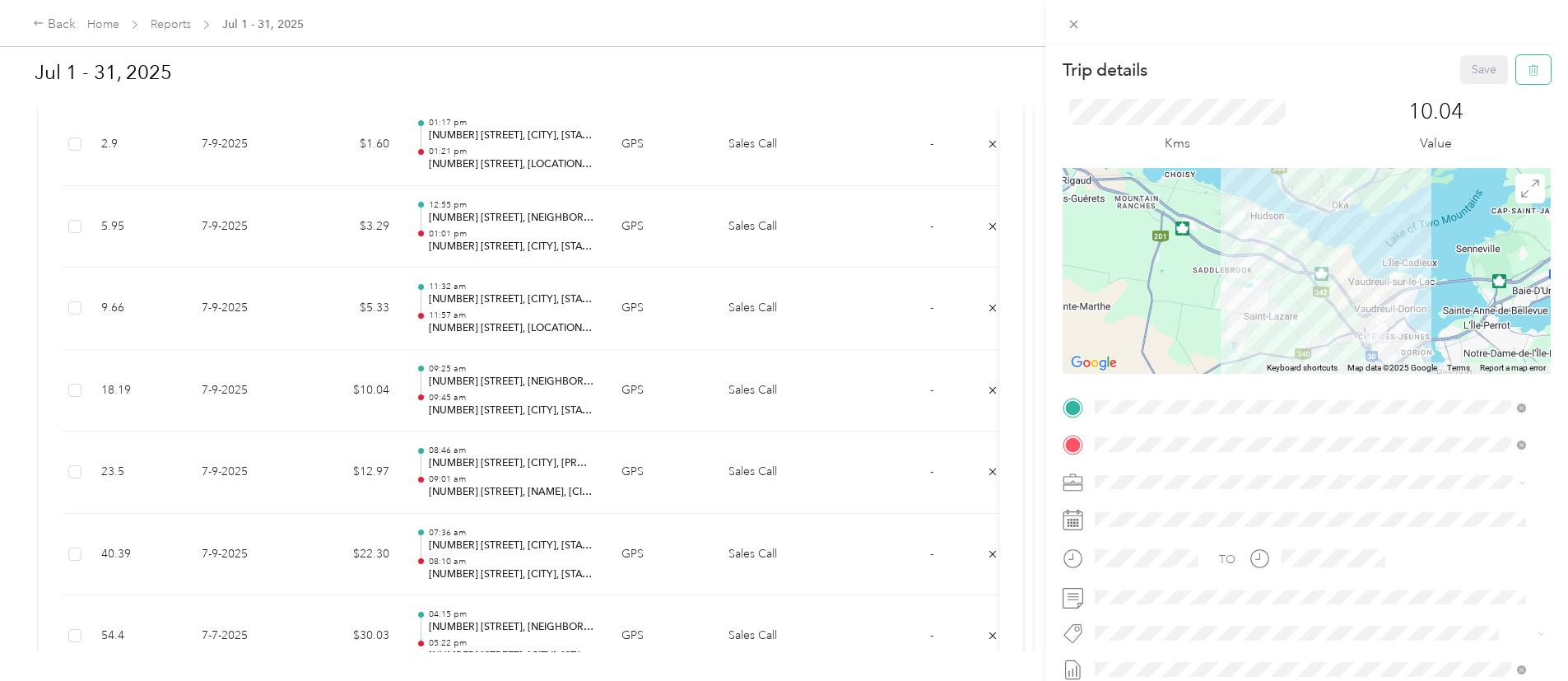 click at bounding box center (1533, 69) 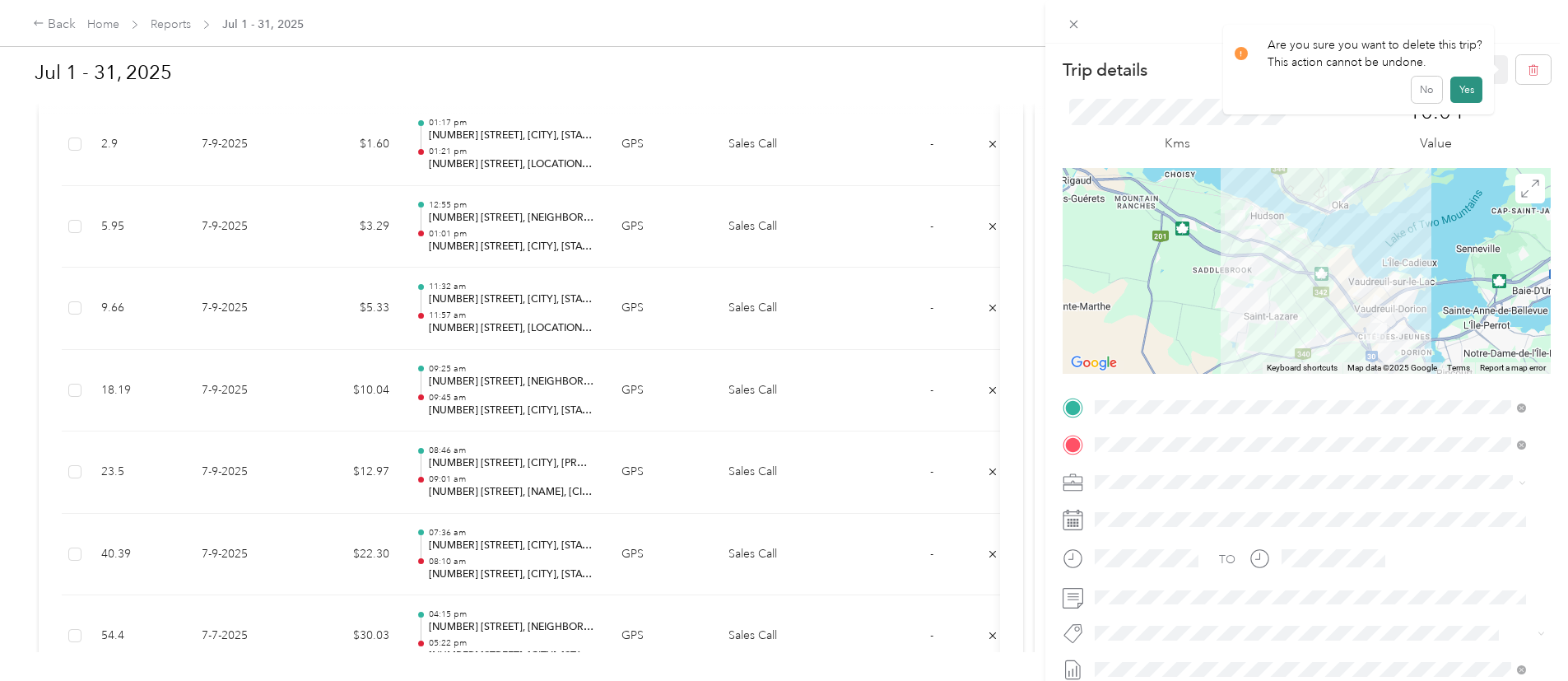 click on "Yes" at bounding box center [1466, 90] 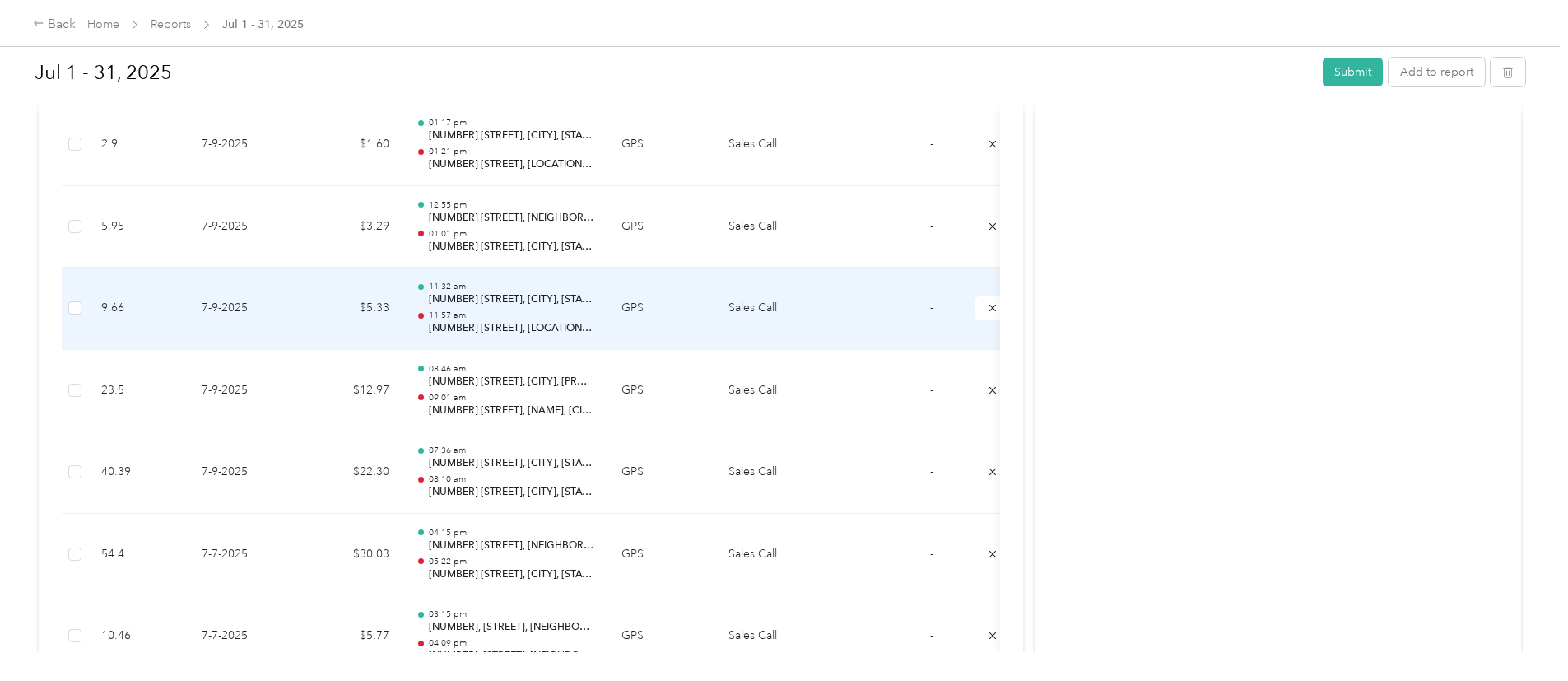 click on "[NUMBER] [STREET], [CITY], [STATE]" at bounding box center (512, 300) 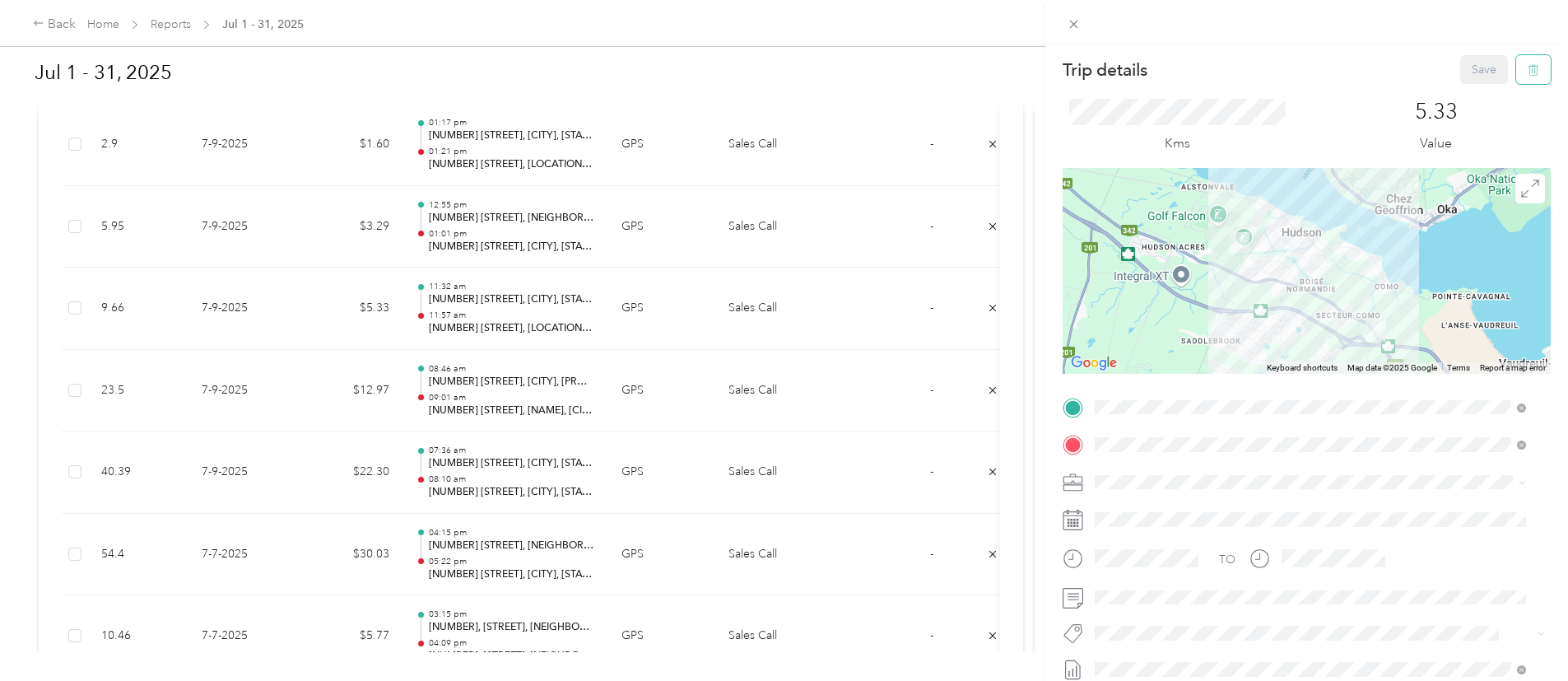 click 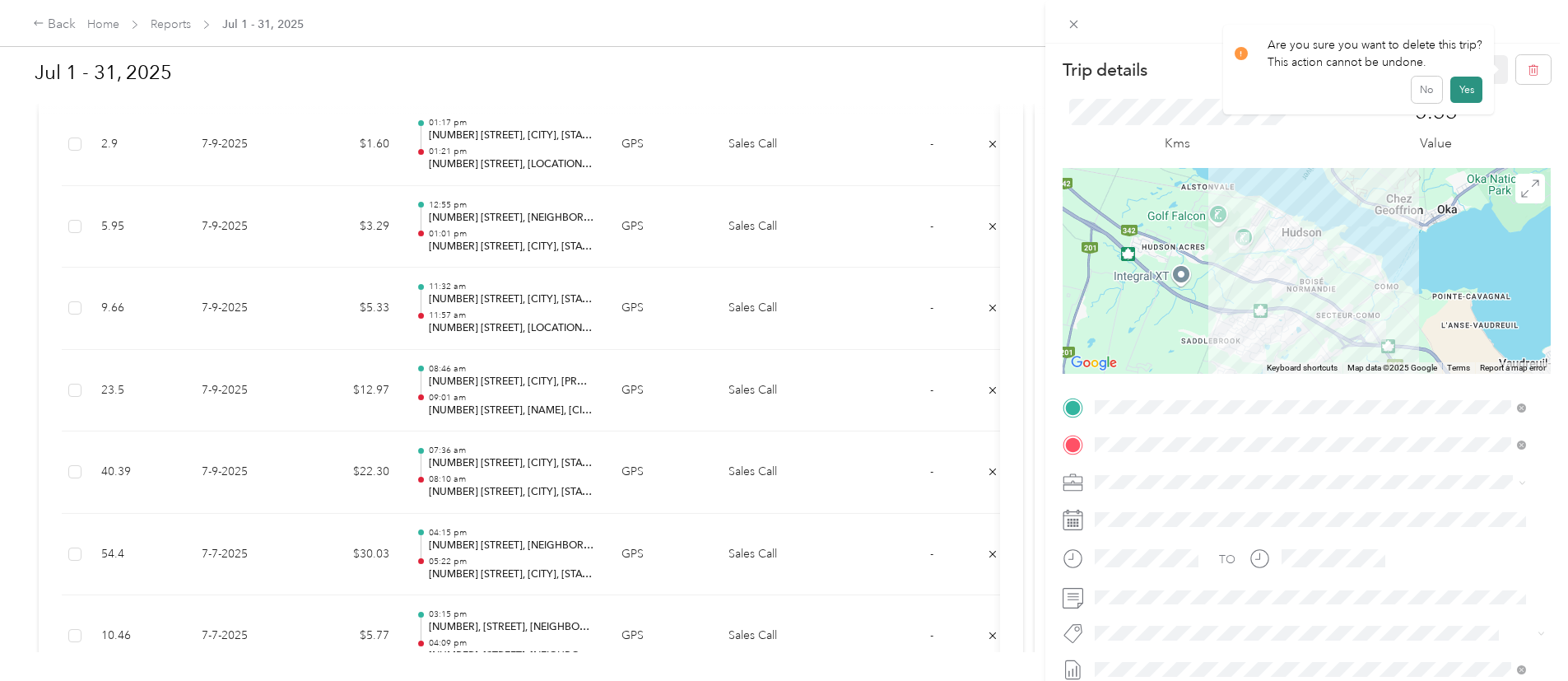 click on "Yes" at bounding box center [1466, 90] 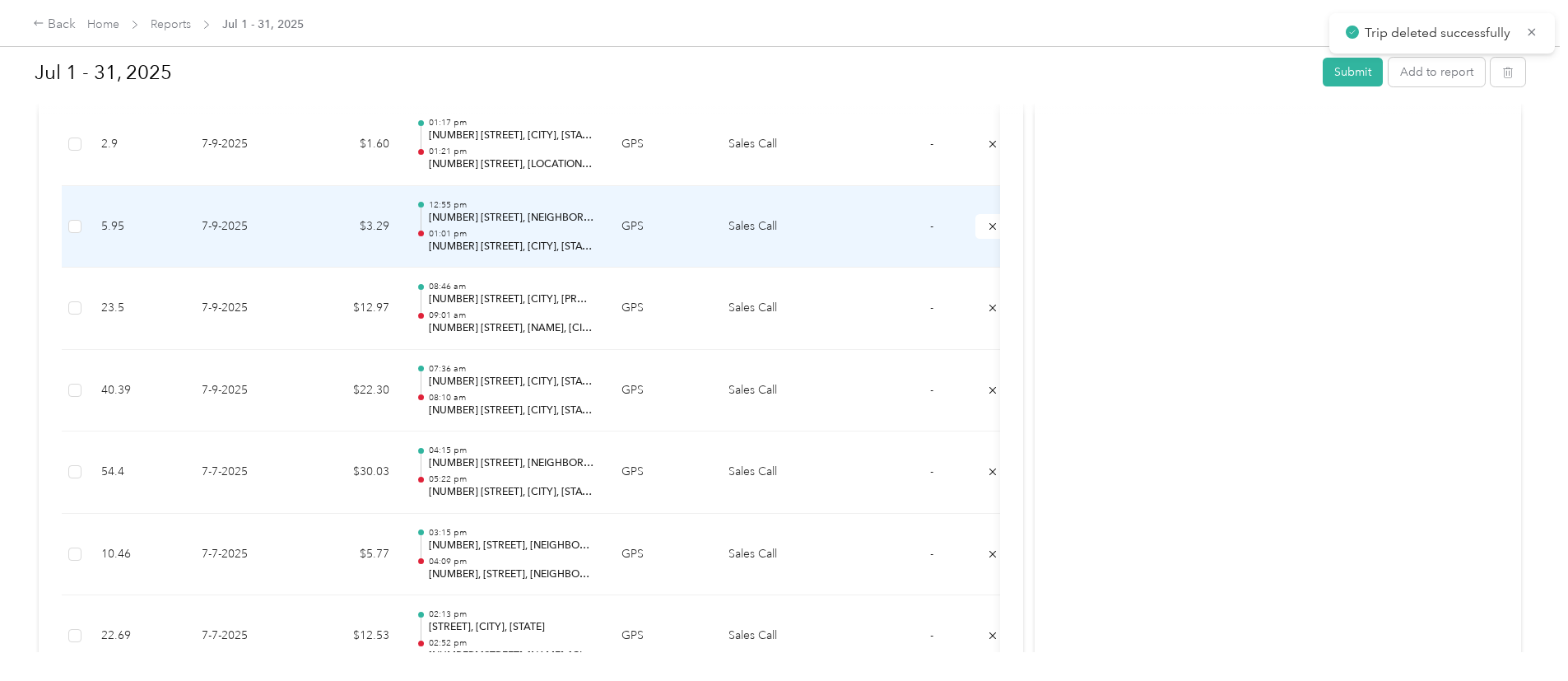 click on "01:01 pm" at bounding box center [512, 234] 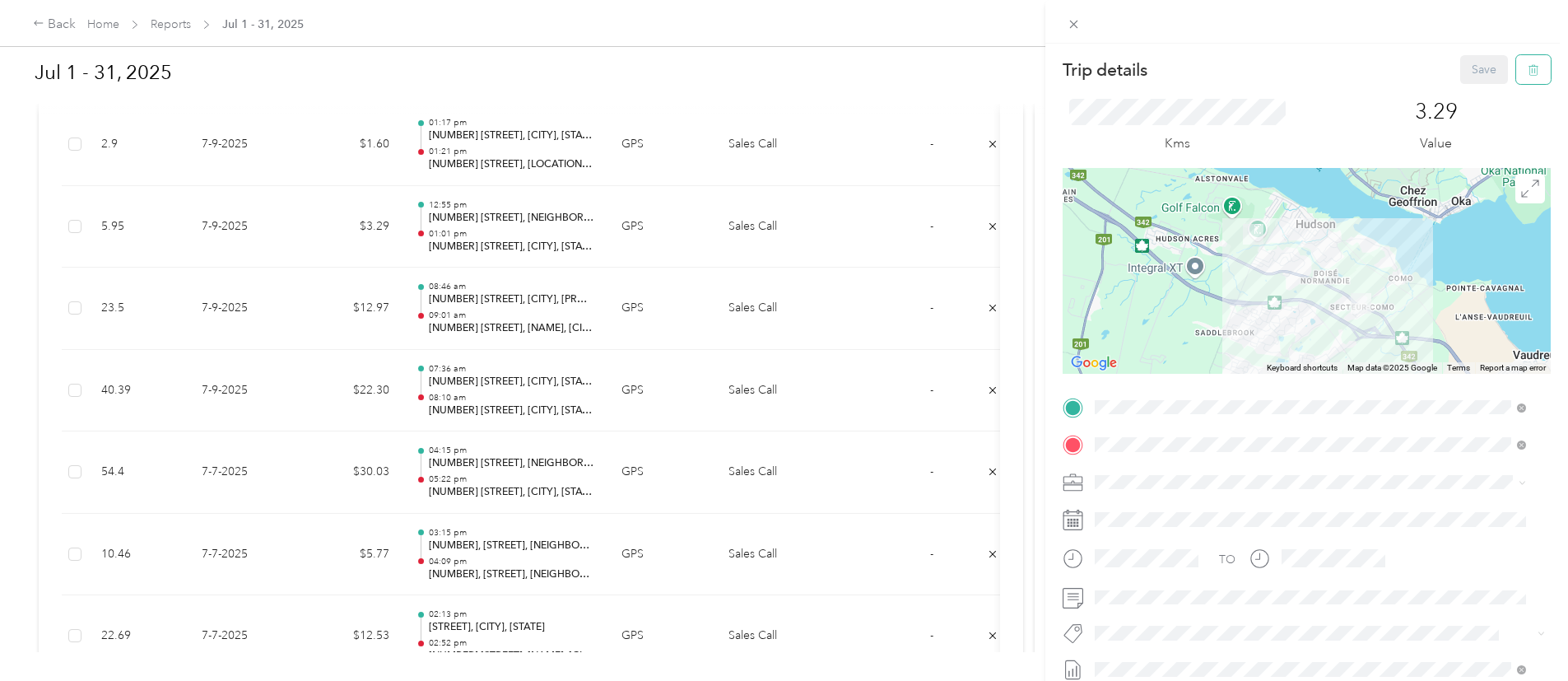 click at bounding box center [1533, 69] 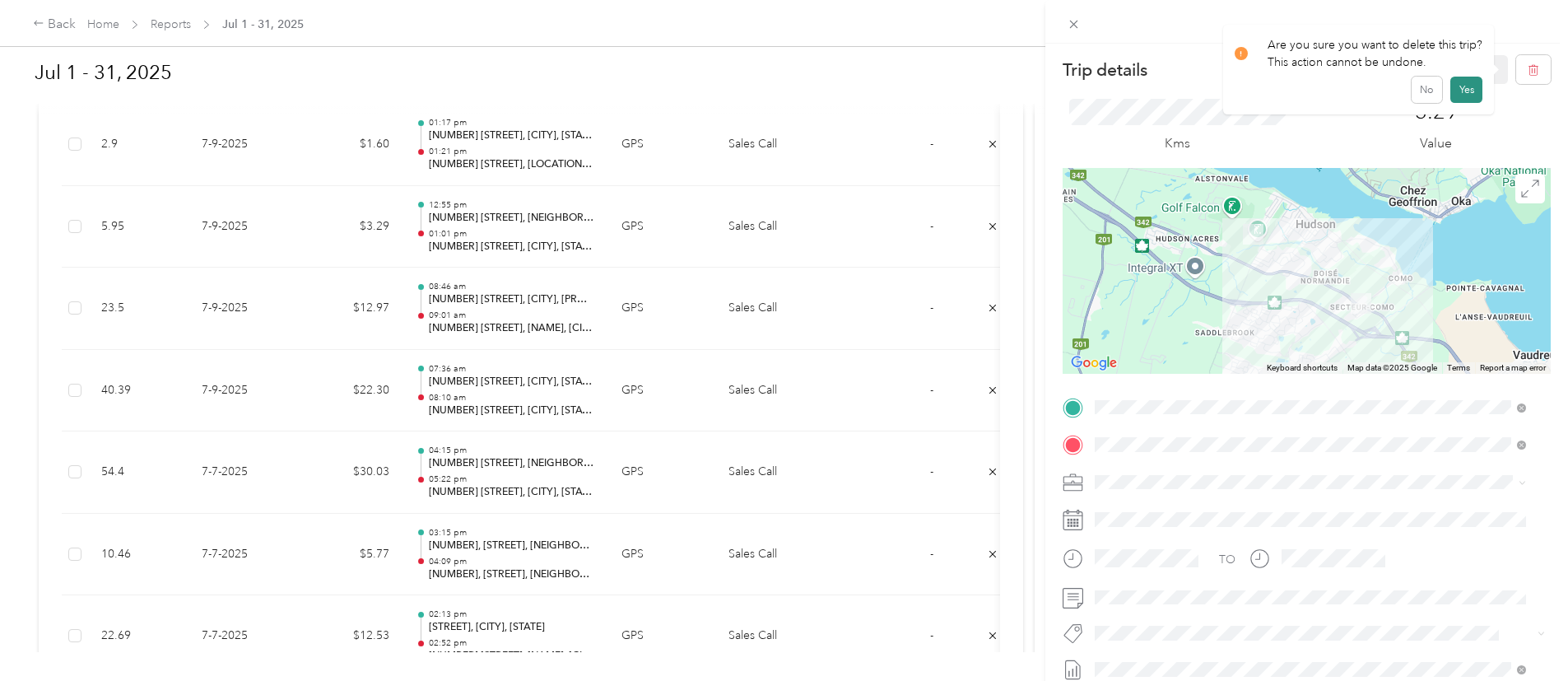 click on "Yes" at bounding box center [1466, 90] 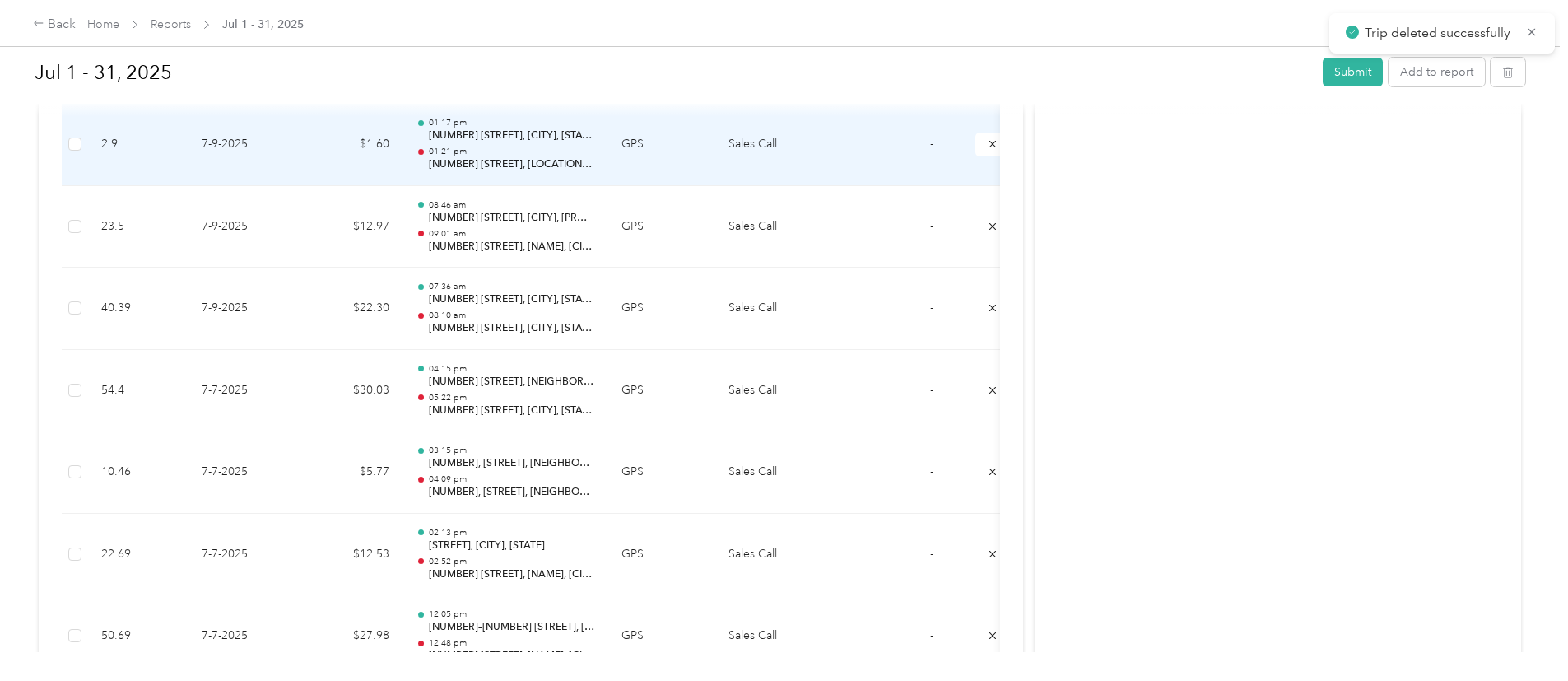 click on "01:21 pm" at bounding box center [512, 152] 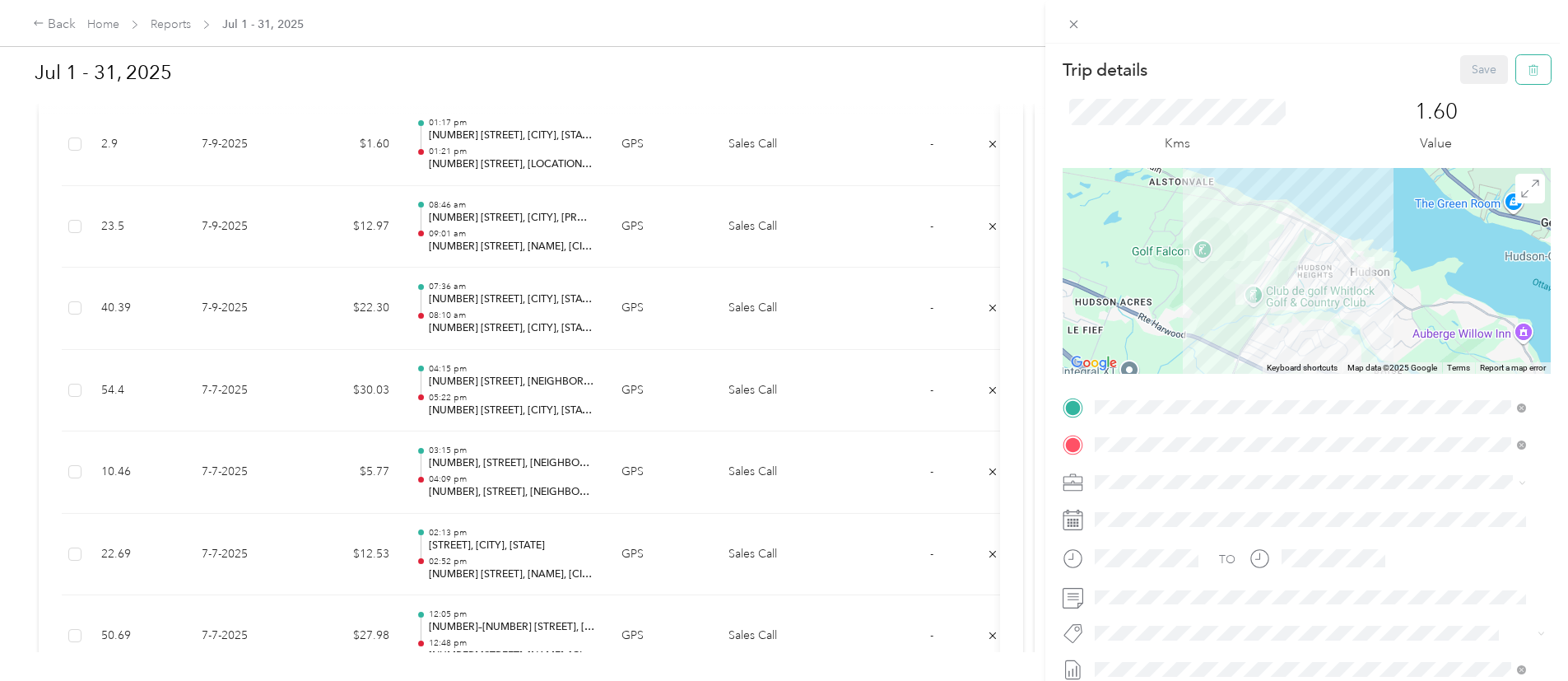 click 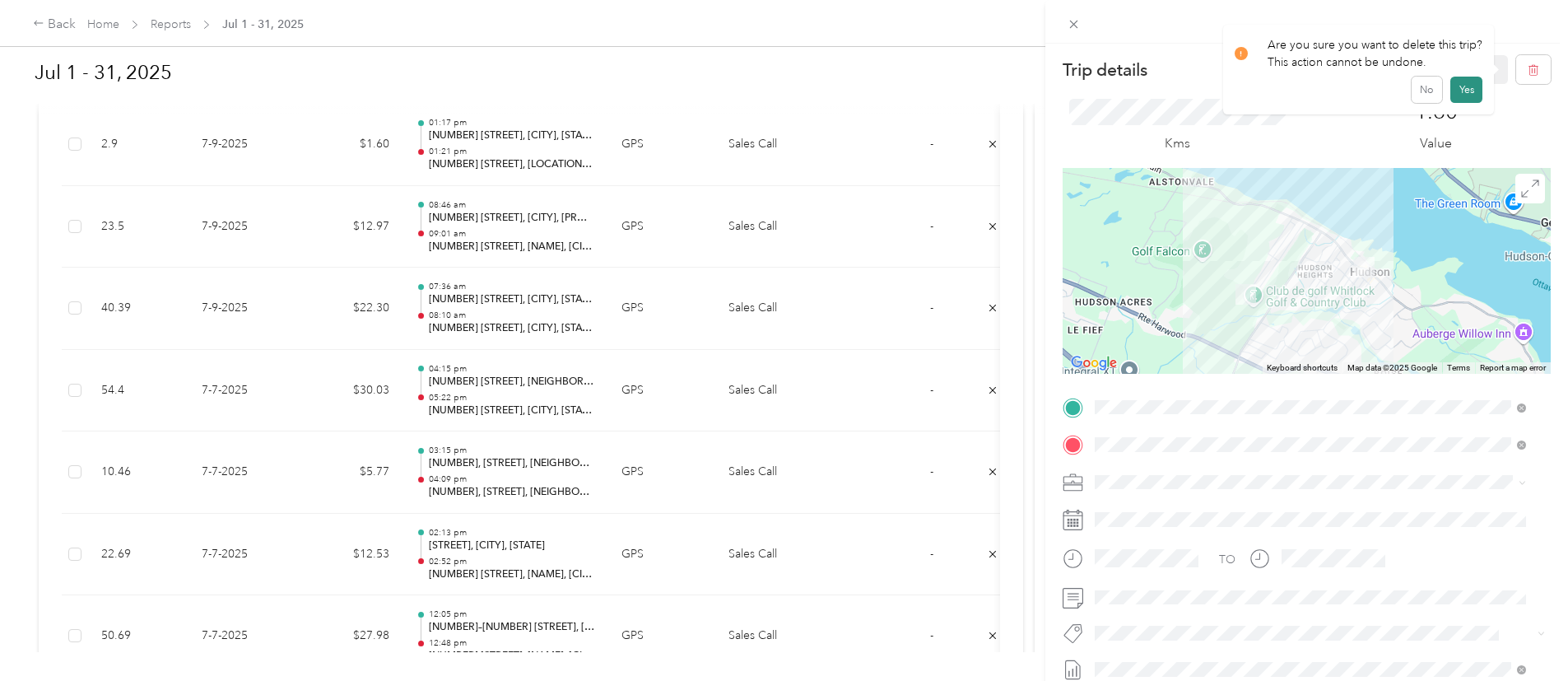 click on "Yes" at bounding box center (1466, 90) 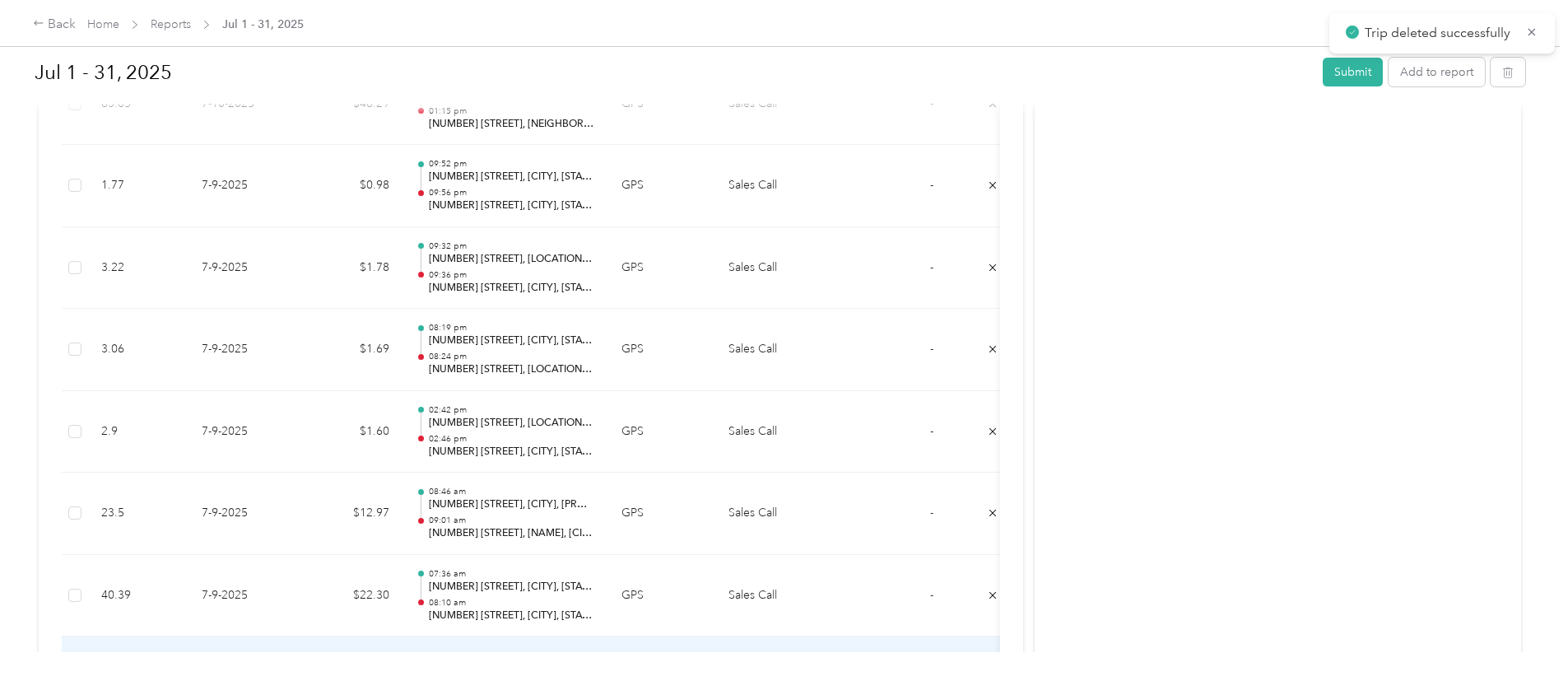 scroll, scrollTop: 2158, scrollLeft: 0, axis: vertical 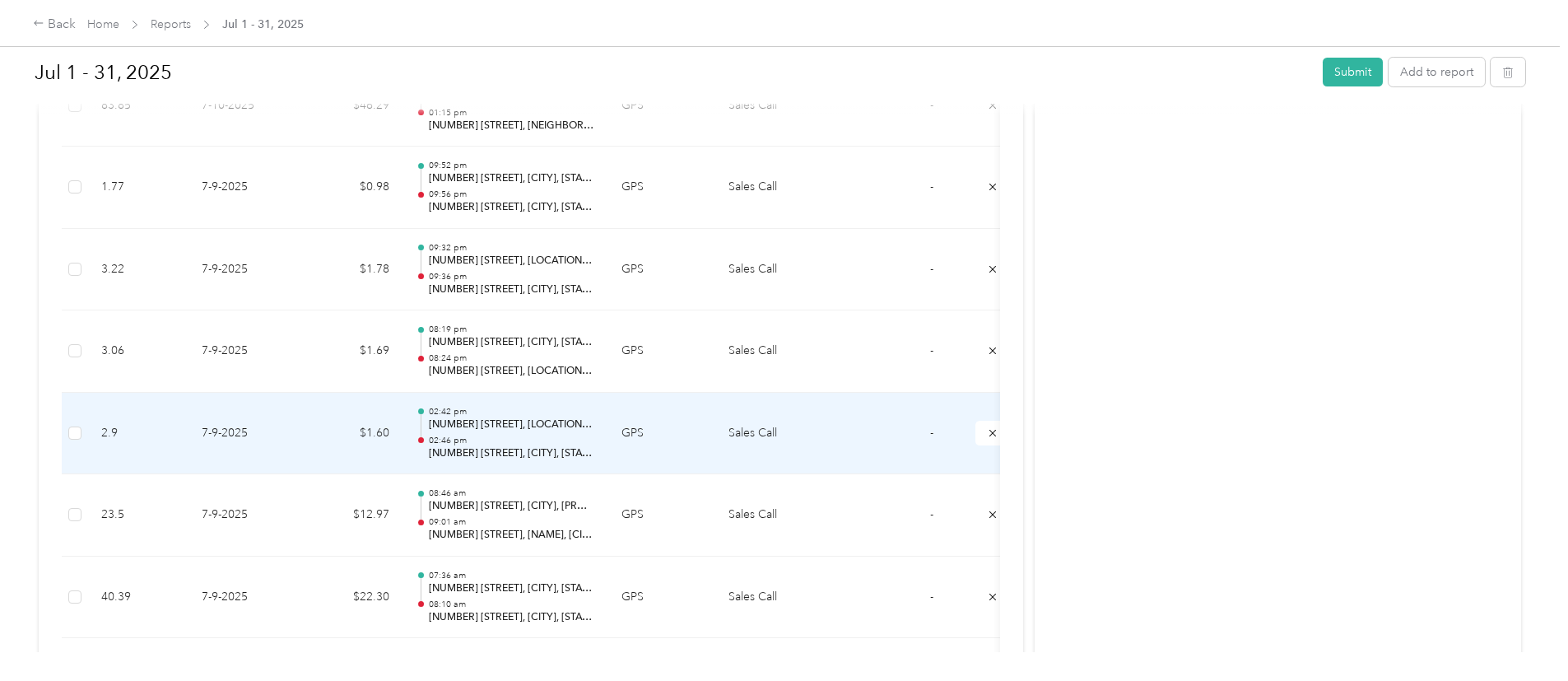click on "[NUMBER] [STREET], [LOCATION], [CITY], [STATE]" at bounding box center (512, 425) 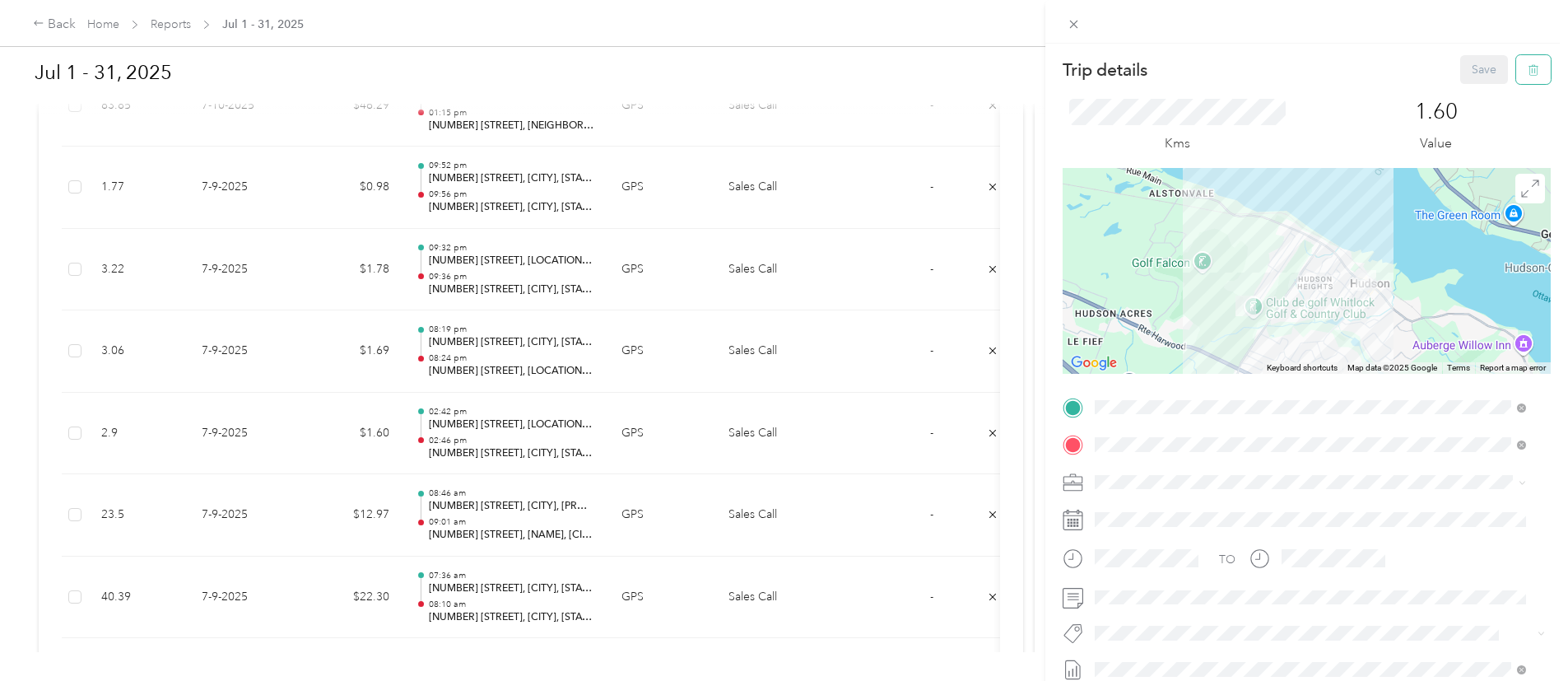 click 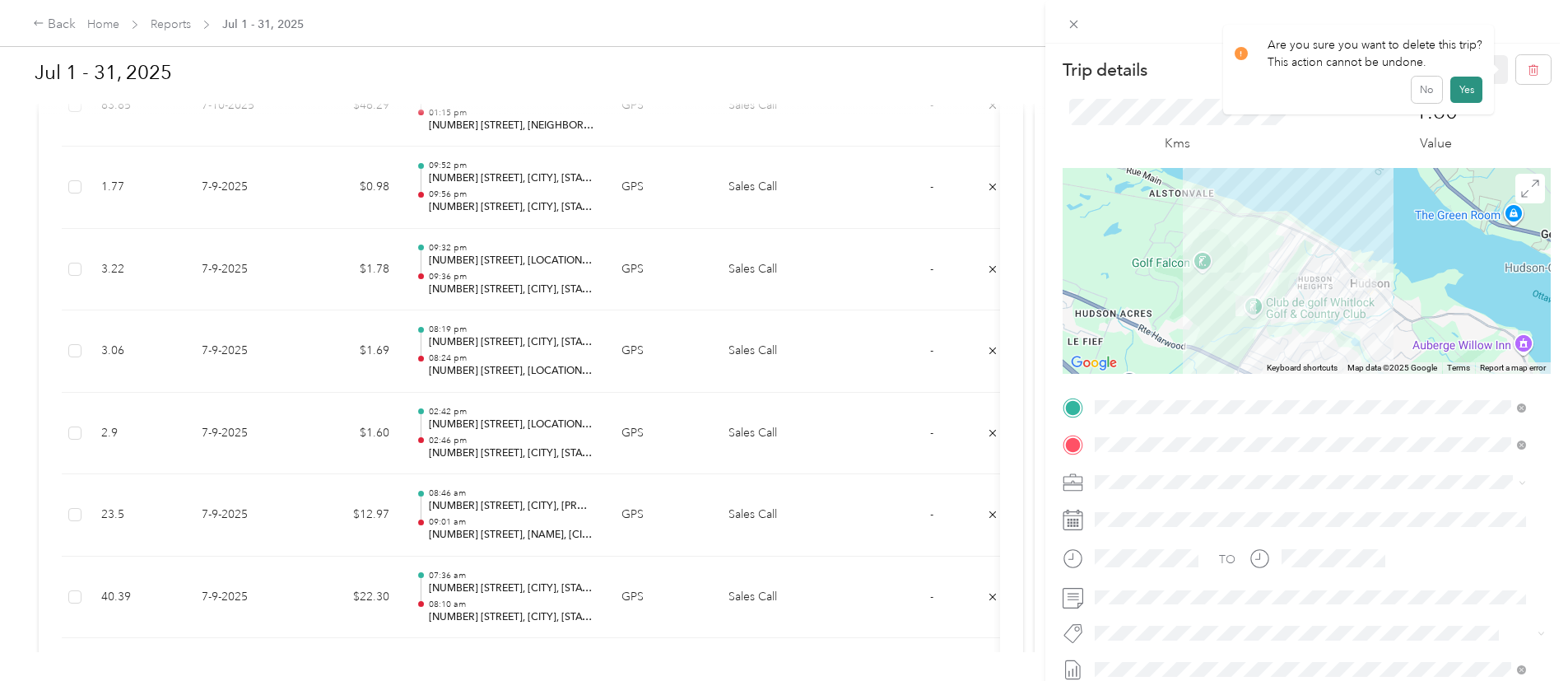 click on "Yes" at bounding box center [1466, 90] 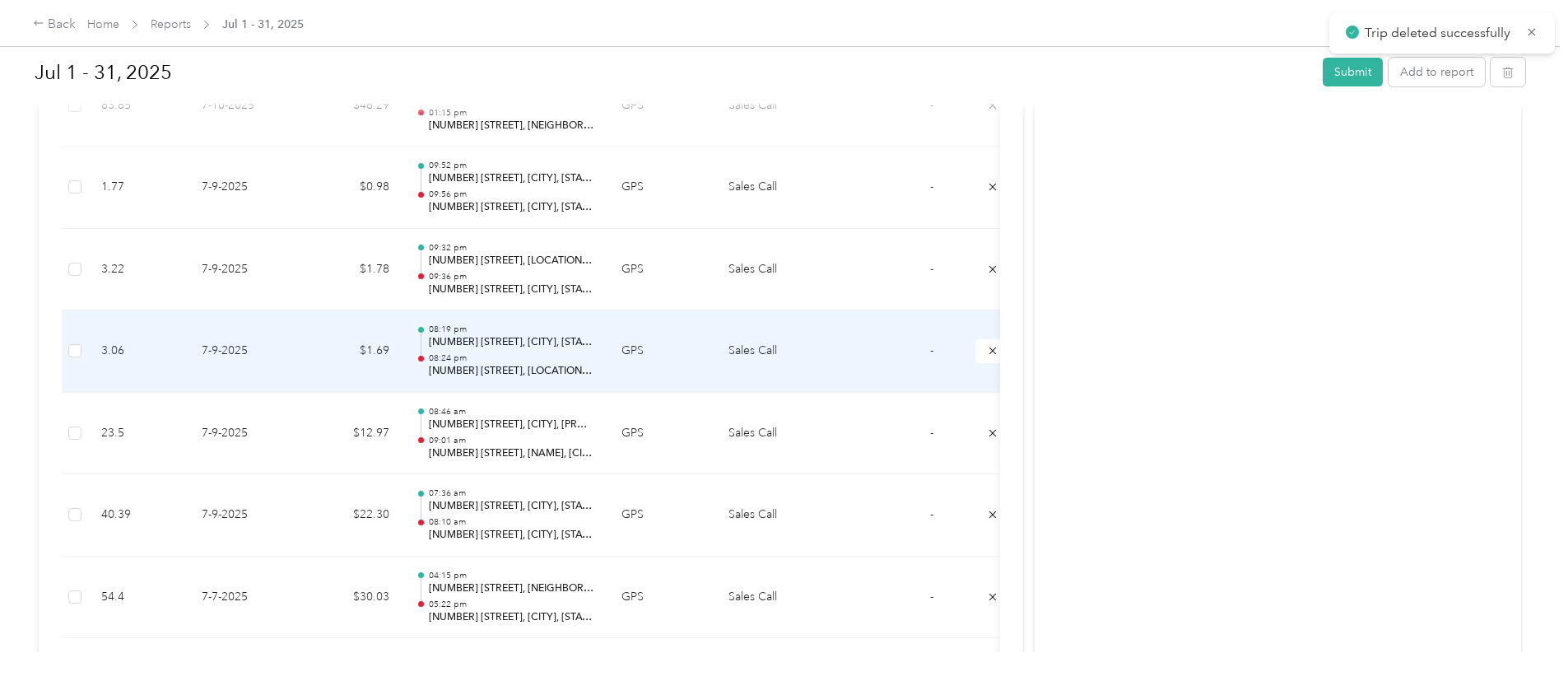click on "08:24 pm" at bounding box center [512, 358] 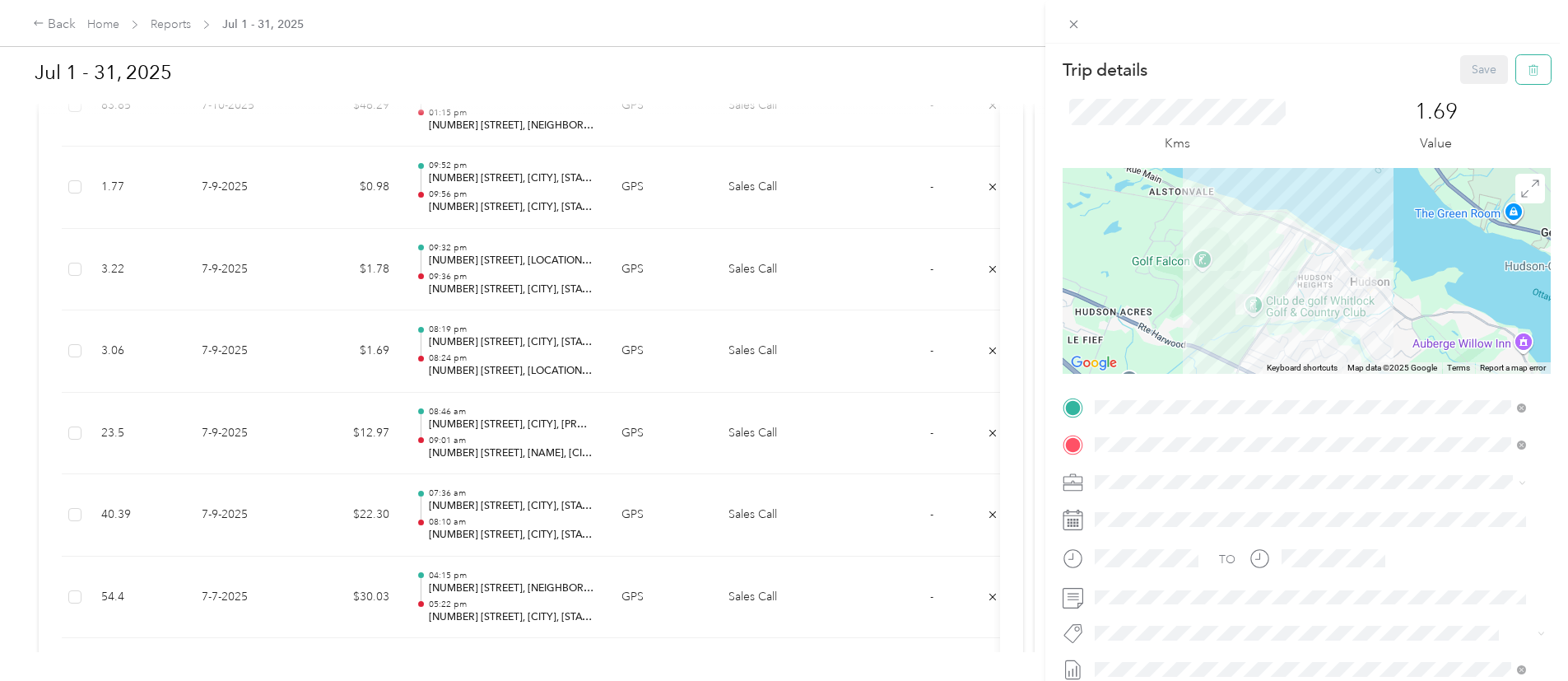 click at bounding box center (1533, 69) 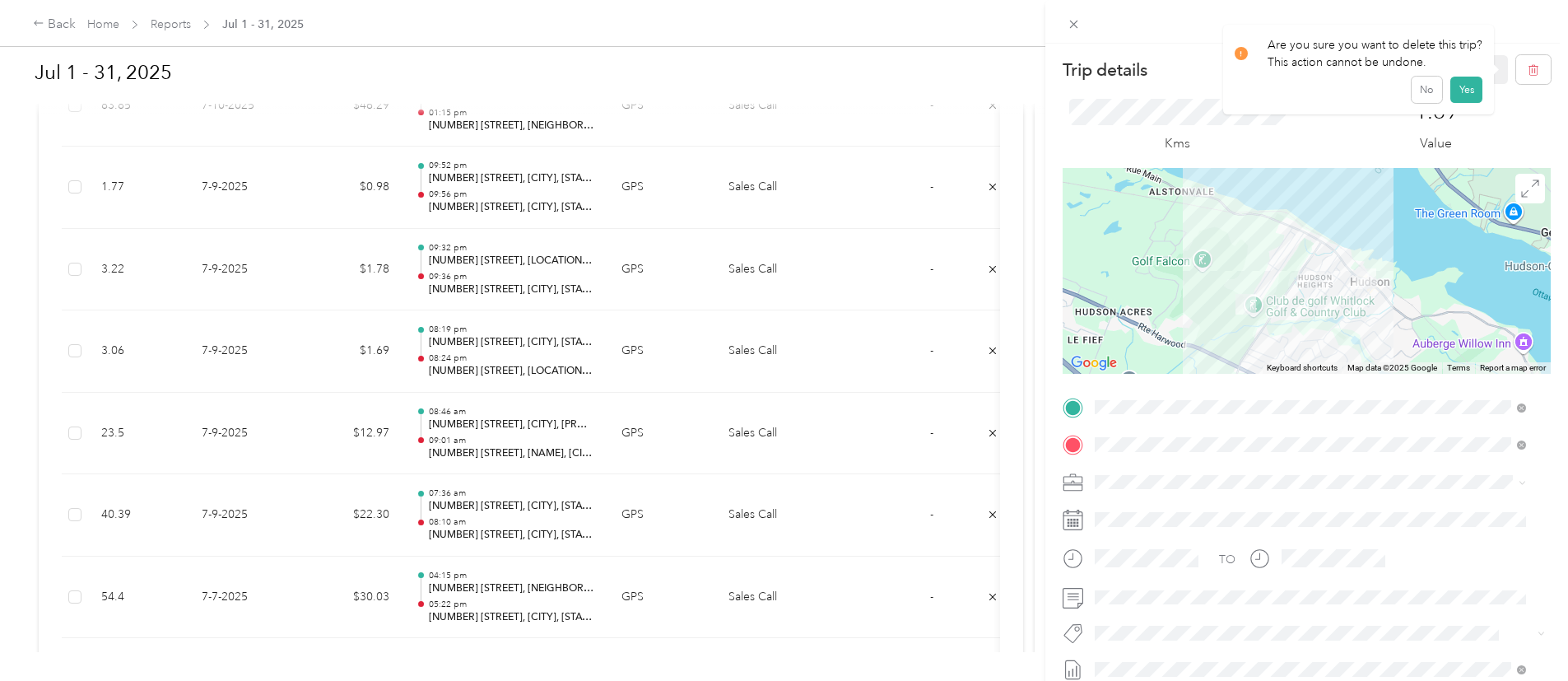 click on "Are you sure you want to delete this trip?   This action cannot be undone. No Yes" at bounding box center (1359, 69) 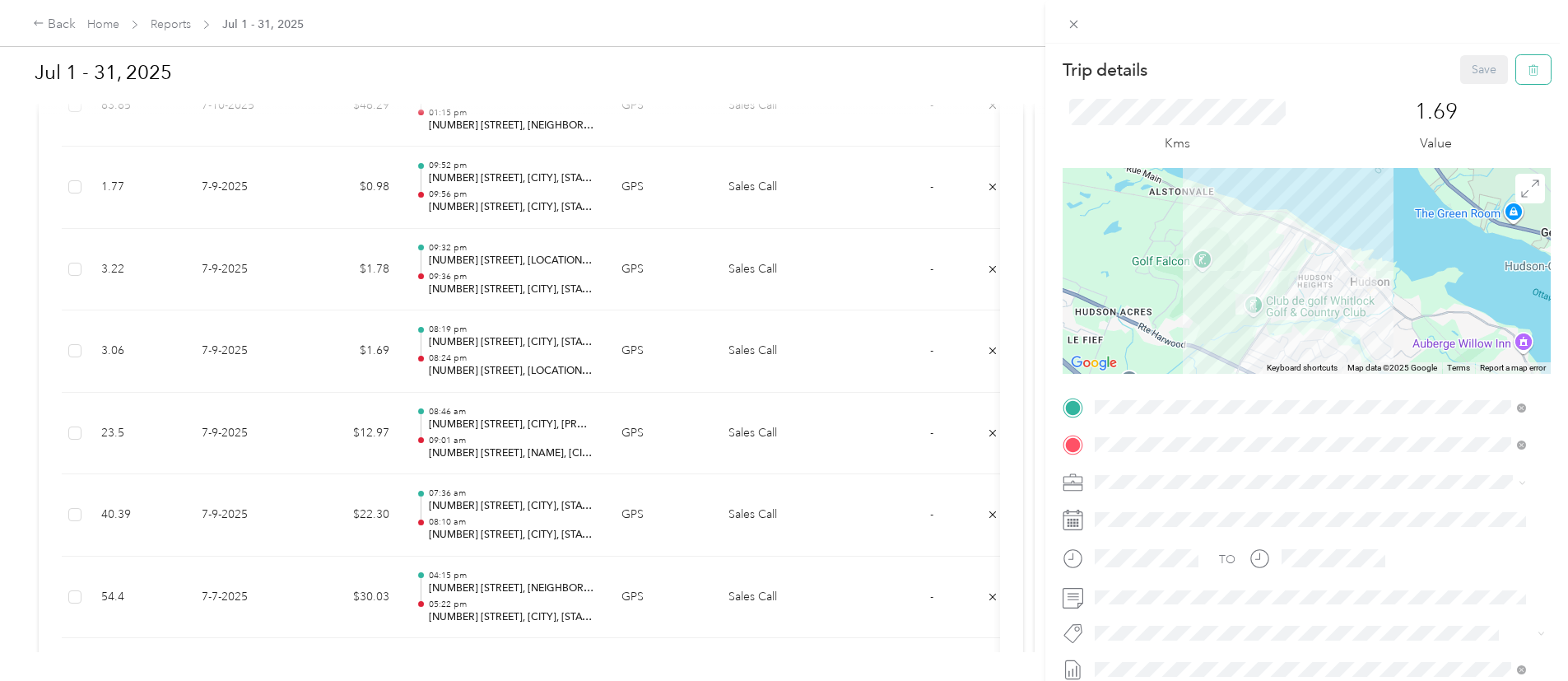 click at bounding box center (1533, 69) 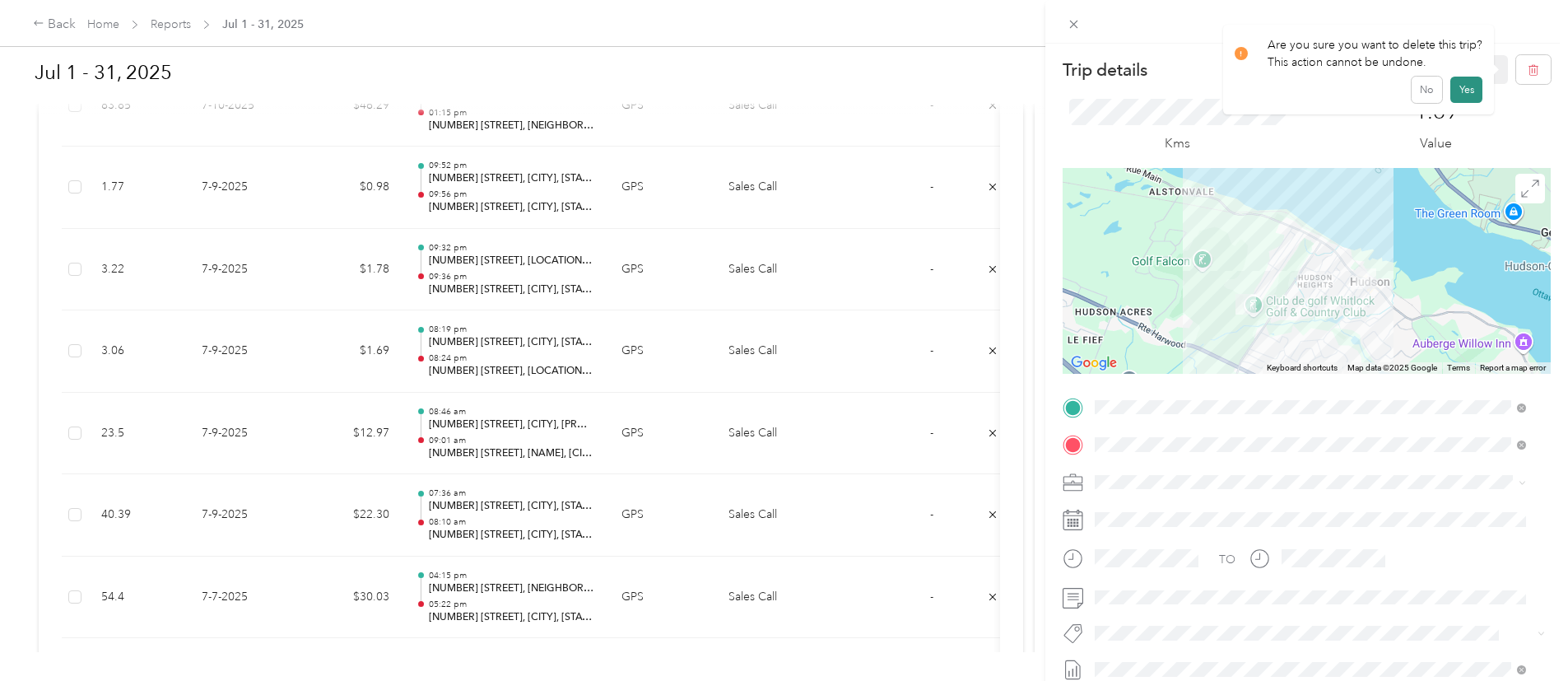 click on "Yes" at bounding box center (1466, 90) 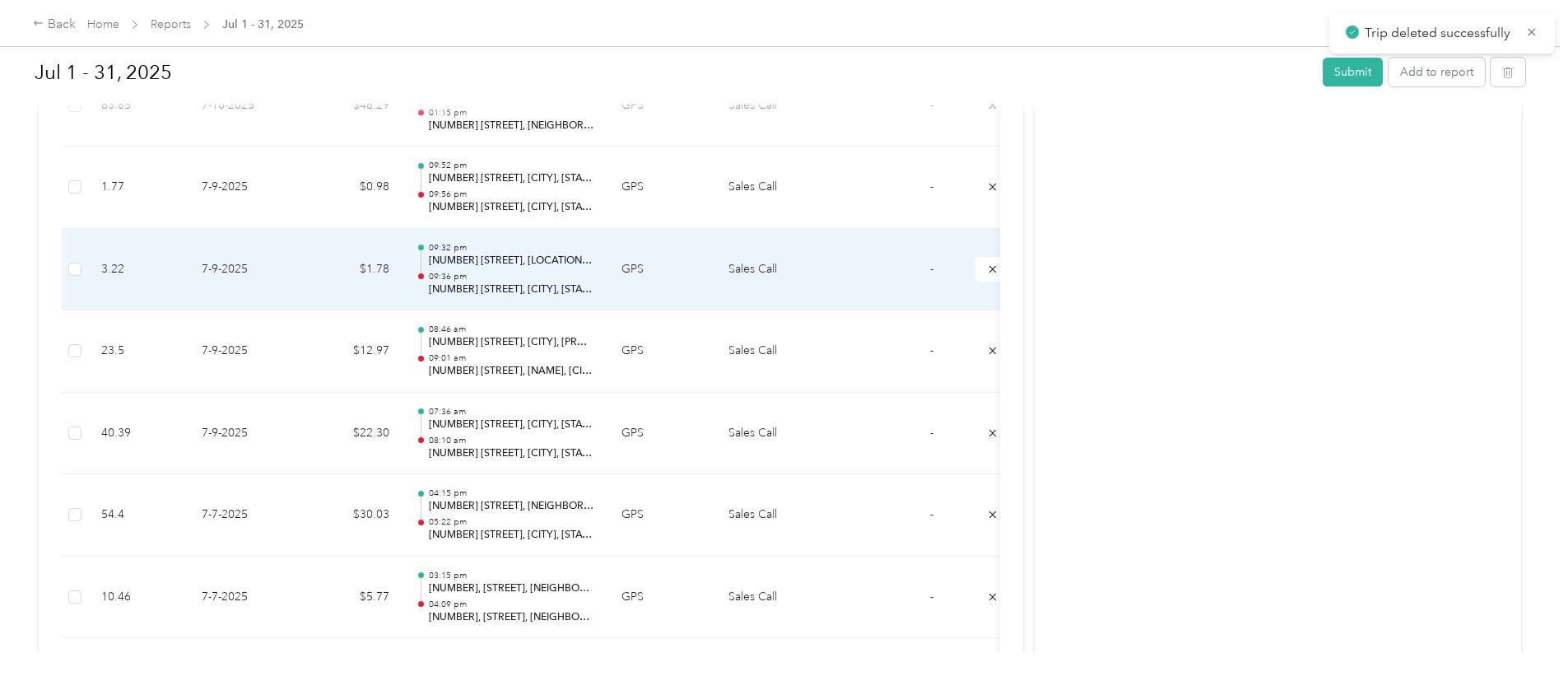 click on "$1.78" at bounding box center (353, 270) 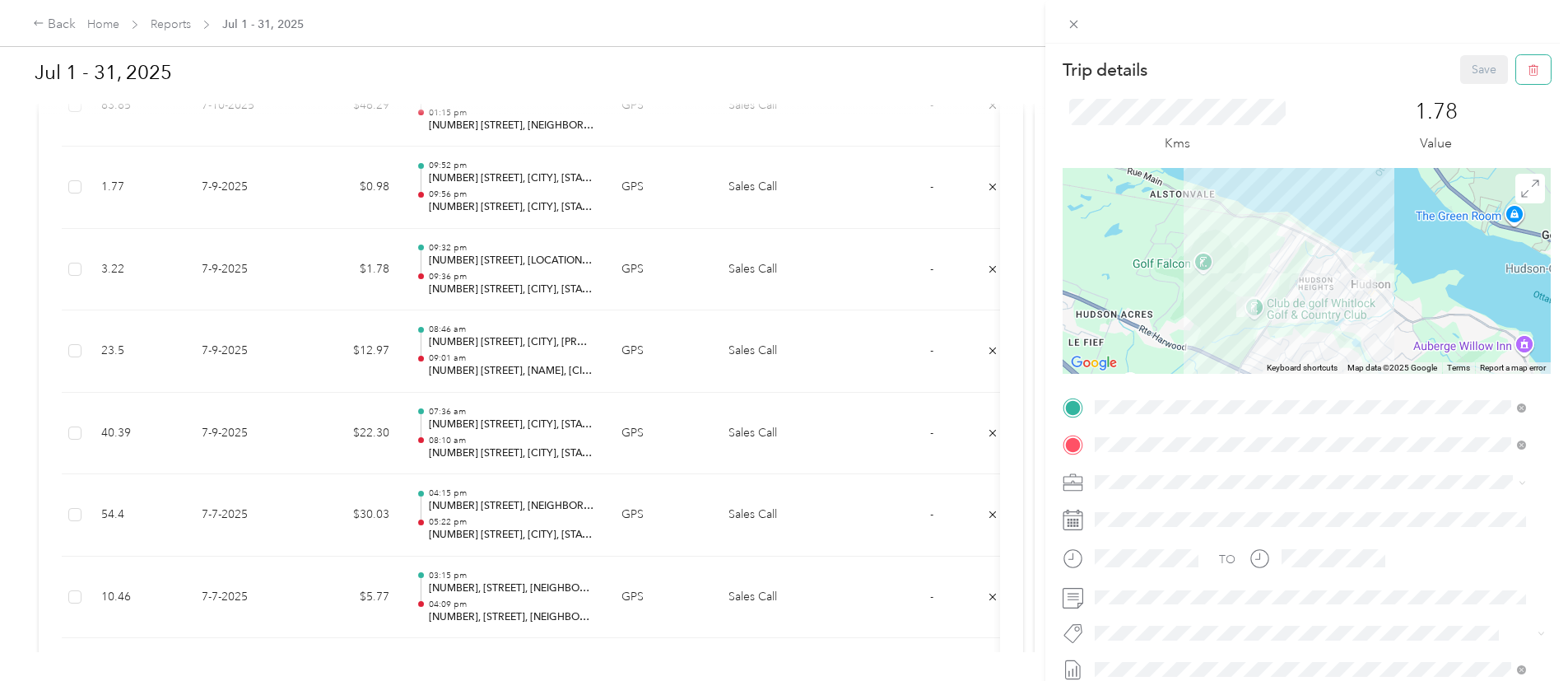 click on "Trip details Save This trip cannot be edited because it is either under review, approved, or paid. Contact your Team Manager to edit it. Kms 1.78 Value  ← Move left → Move right ↑ Move up ↓ Move down + Zoom in - Zoom out Home Jump left by 75% End Jump right by 75% Page Up Jump up by 75% Page Down Jump down by 75% Keyboard shortcuts Map Data Map data ©2025 Google Map data ©2025 Google 1 km  Click to toggle between metric and imperial units Terms Report a map error TO Add photo" at bounding box center [1306, 423] 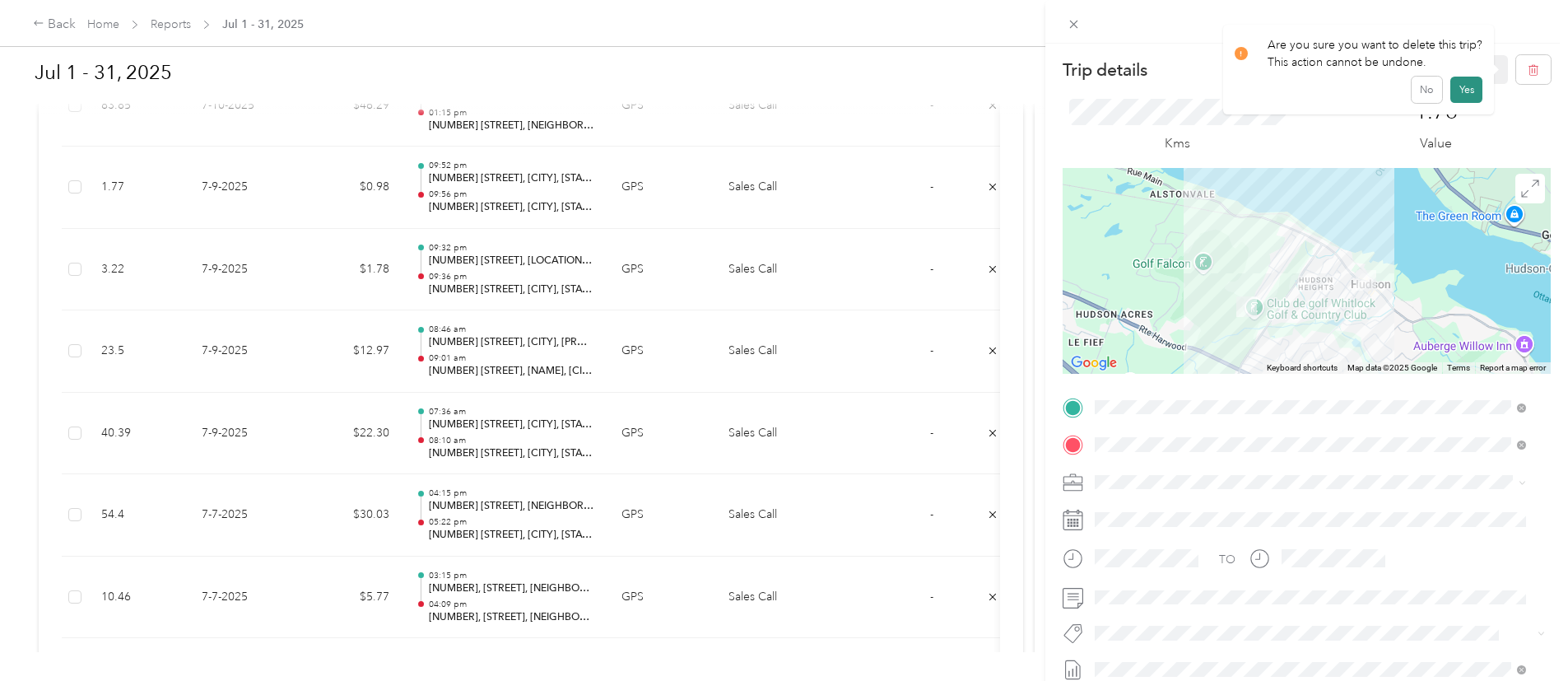 click on "Yes" at bounding box center (1466, 90) 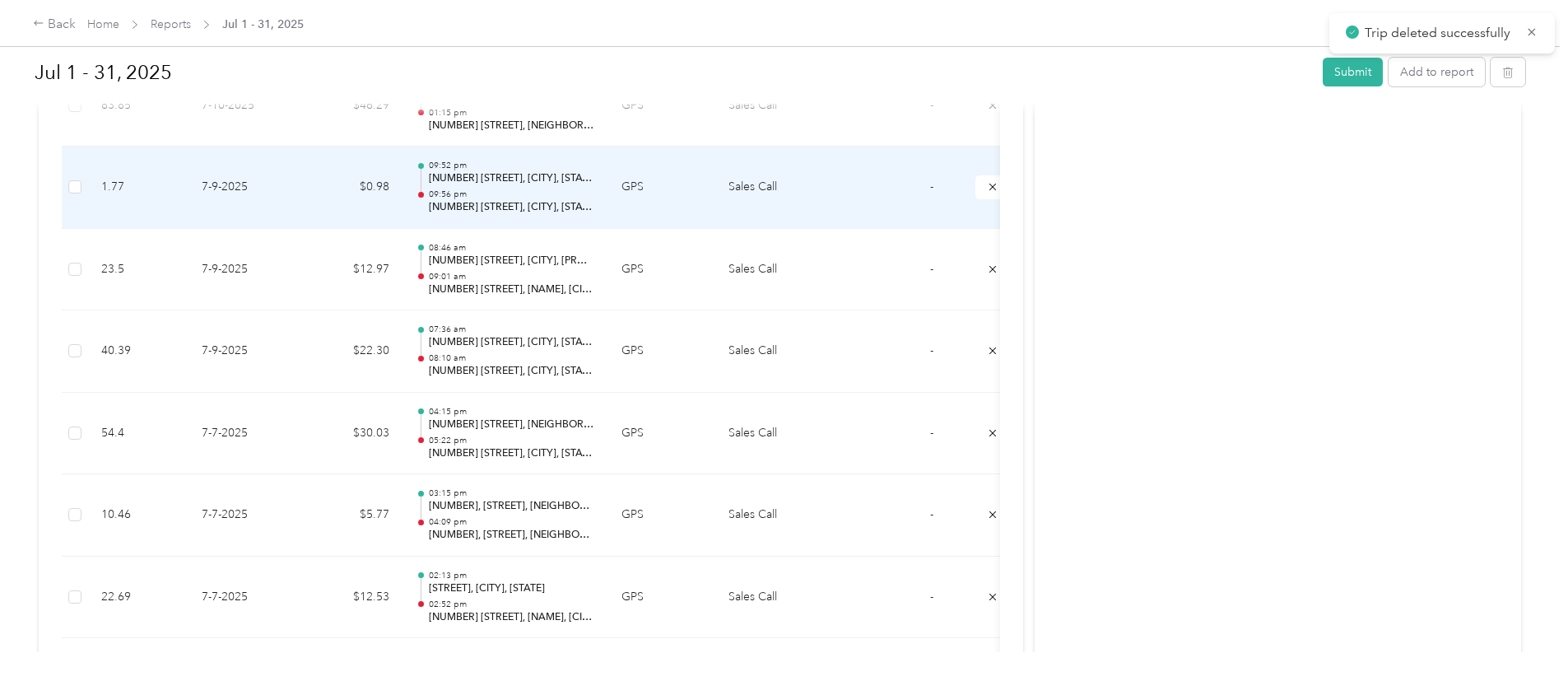 click on "09:56 pm" at bounding box center (512, 194) 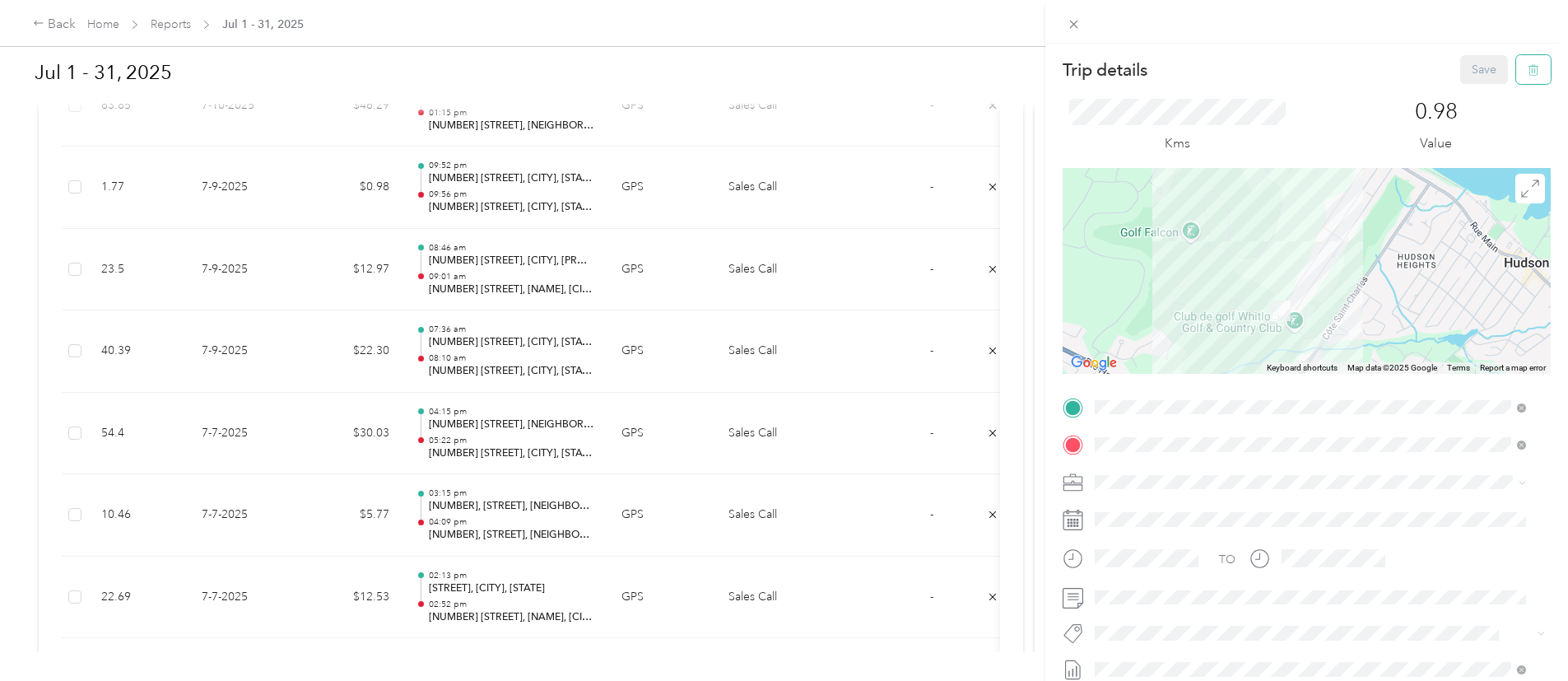 click 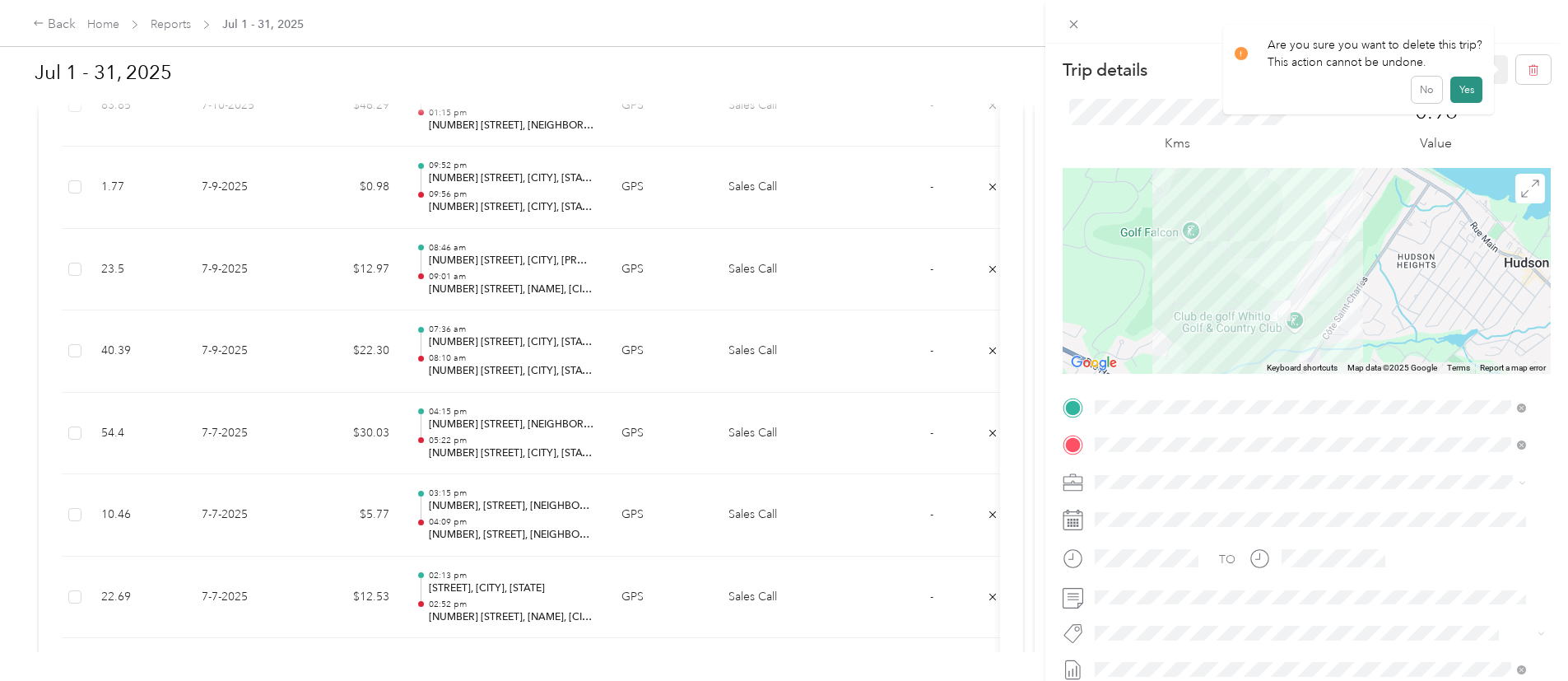 click on "Yes" at bounding box center (1466, 90) 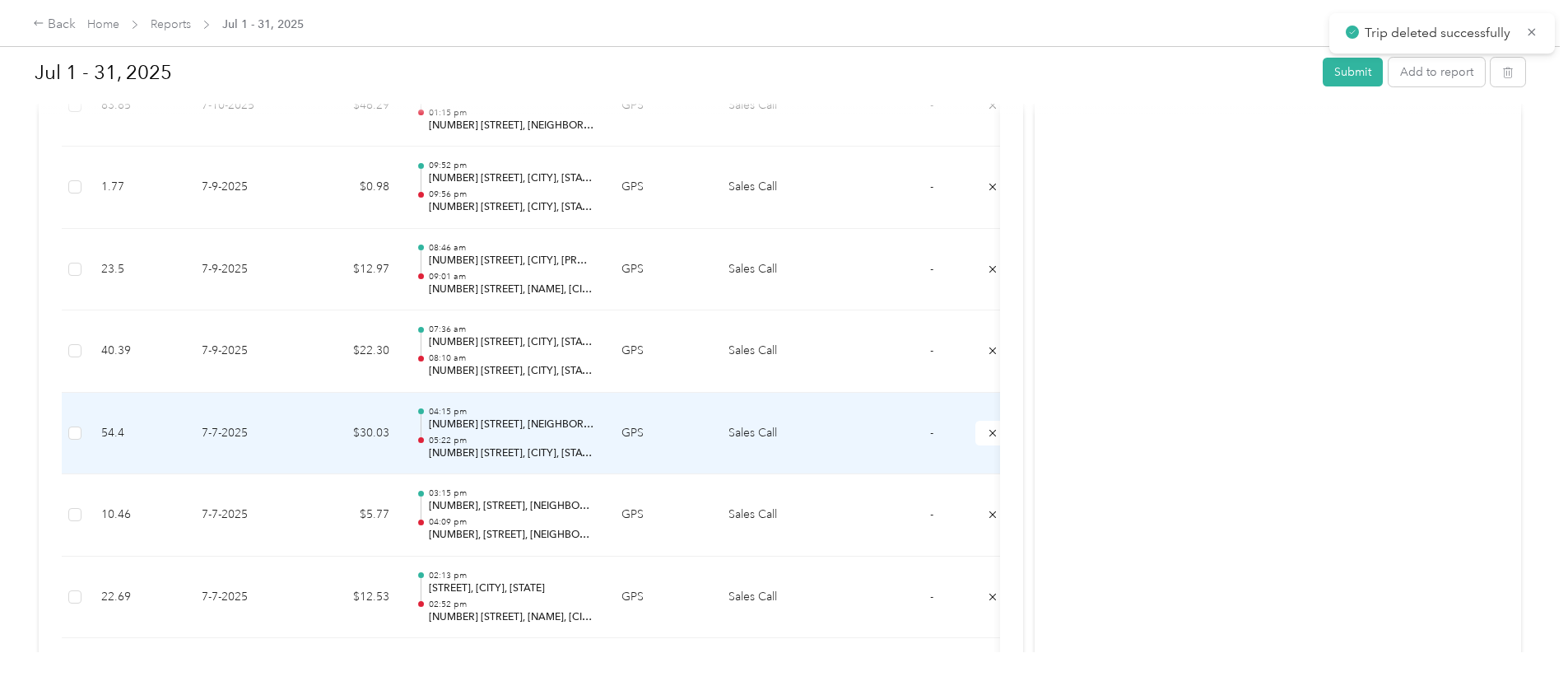 scroll, scrollTop: 2035, scrollLeft: 0, axis: vertical 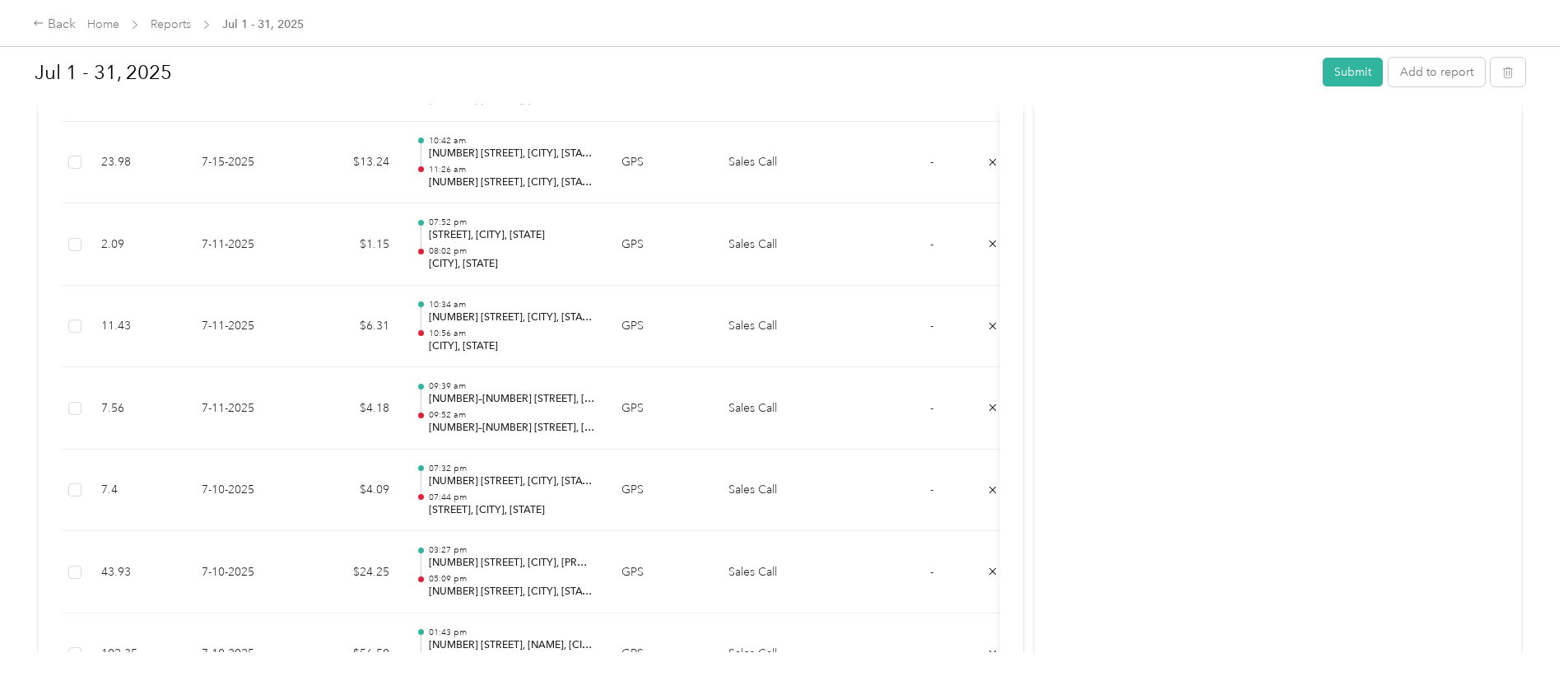 click on "[NUMBER] [STREET], [CITY], [STATE]" at bounding box center (512, 727) 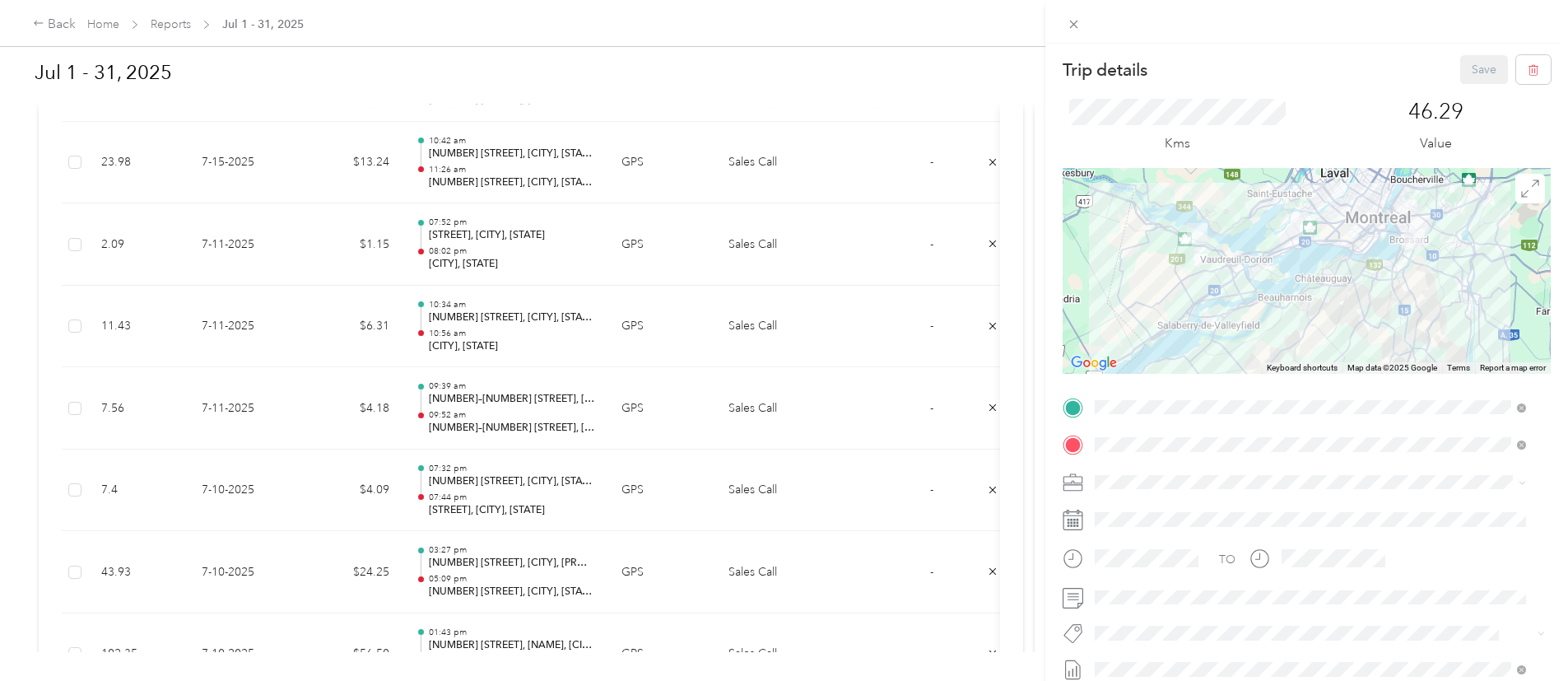 click on "Trip details Save This trip cannot be edited because it is either under review, approved, or paid. Contact your Team Manager to edit it. Kms 46.29 Value  ← Move left → Move right ↑ Move up ↓ Move down + Zoom in - Zoom out Home Jump left by 75% End Jump right by 75% Page Up Jump up by 75% Page Down Jump down by 75% Keyboard shortcuts Map Data Map data ©2025 Google Map data ©2025 Google 10 km  Click to toggle between metric and imperial units Terms Report a map error TO Add photo" at bounding box center (784, 340) 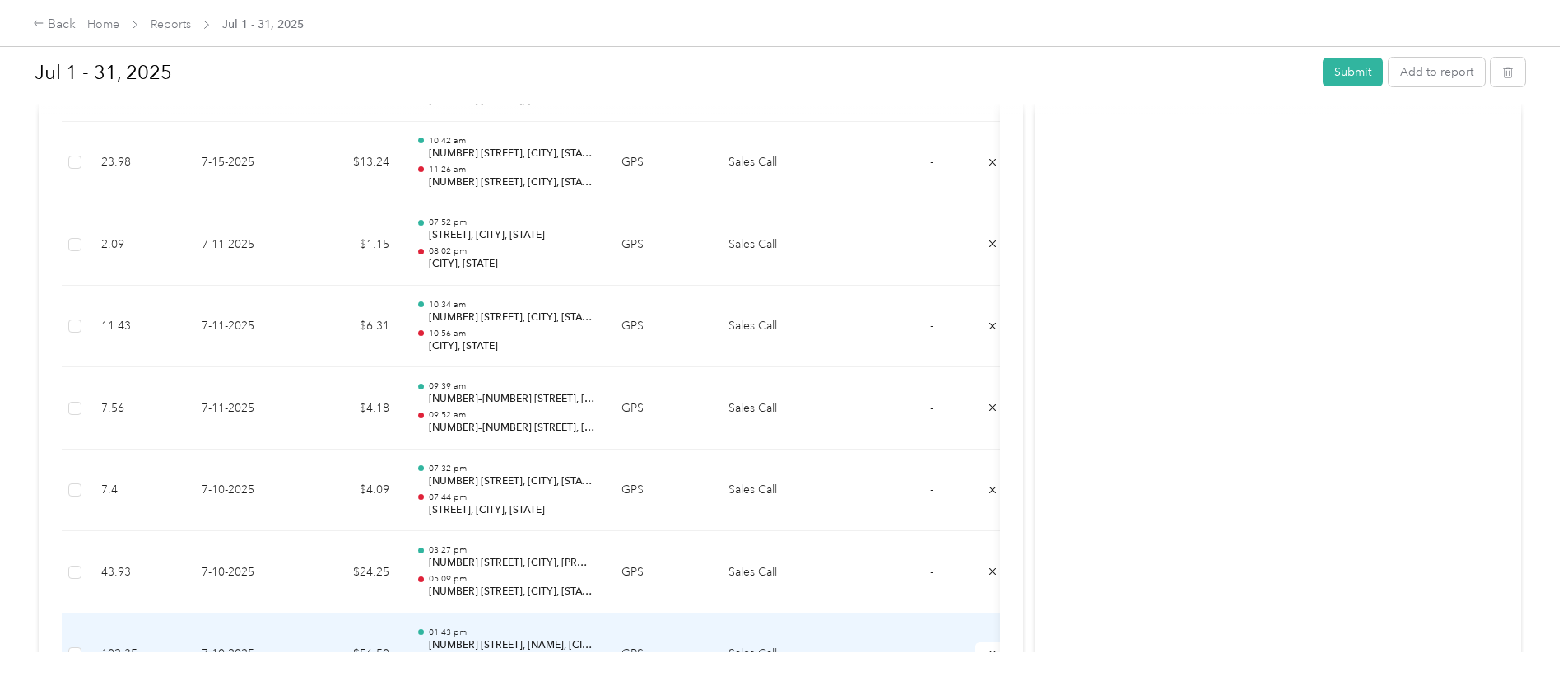click on "[NUMBER] [STREET], [NAME], [CITY], [STATE]" at bounding box center (512, 646) 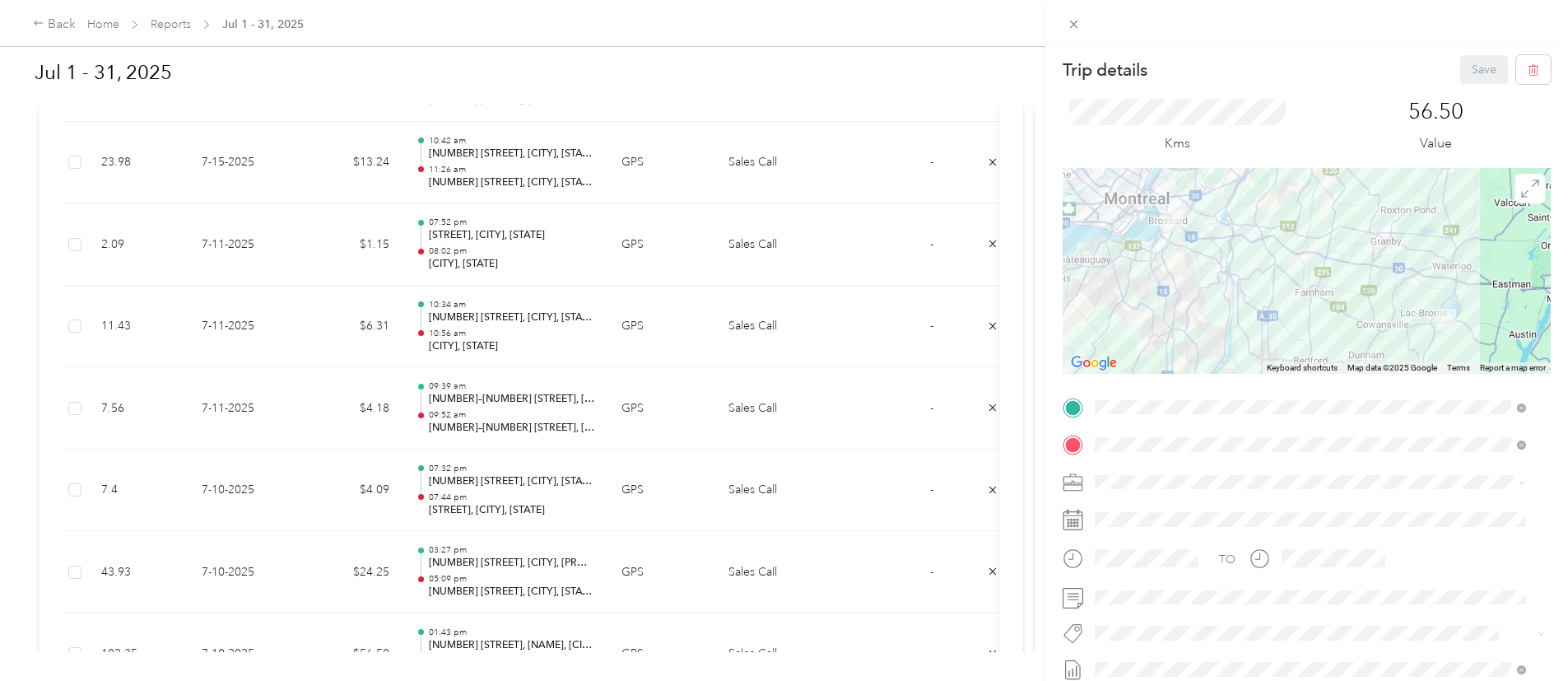 click on "Trip details Save This trip cannot be edited because it is either under review, approved, or paid. Contact your Team Manager to edit it. Kms 56.50 Value  ← Move left → Move right ↑ Move up ↓ Move down + Zoom in - Zoom out Home Jump left by 75% End Jump right by 75% Page Up Jump up by 75% Page Down Jump down by 75% Keyboard shortcuts Map Data Map data ©2025 Google Map data ©2025 Google 10 km  Click to toggle between metric and imperial units Terms Report a map error TO Add photo" at bounding box center (784, 340) 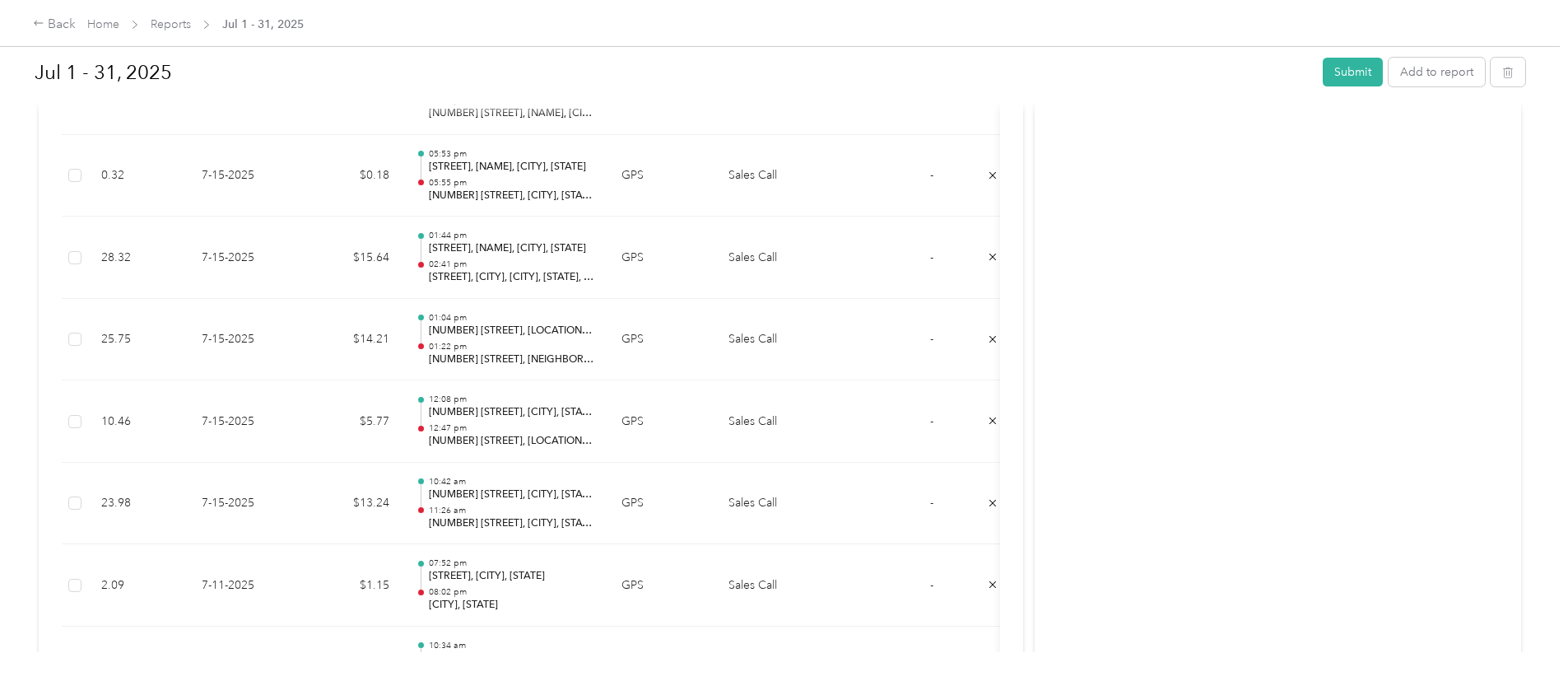 scroll, scrollTop: 1664, scrollLeft: 0, axis: vertical 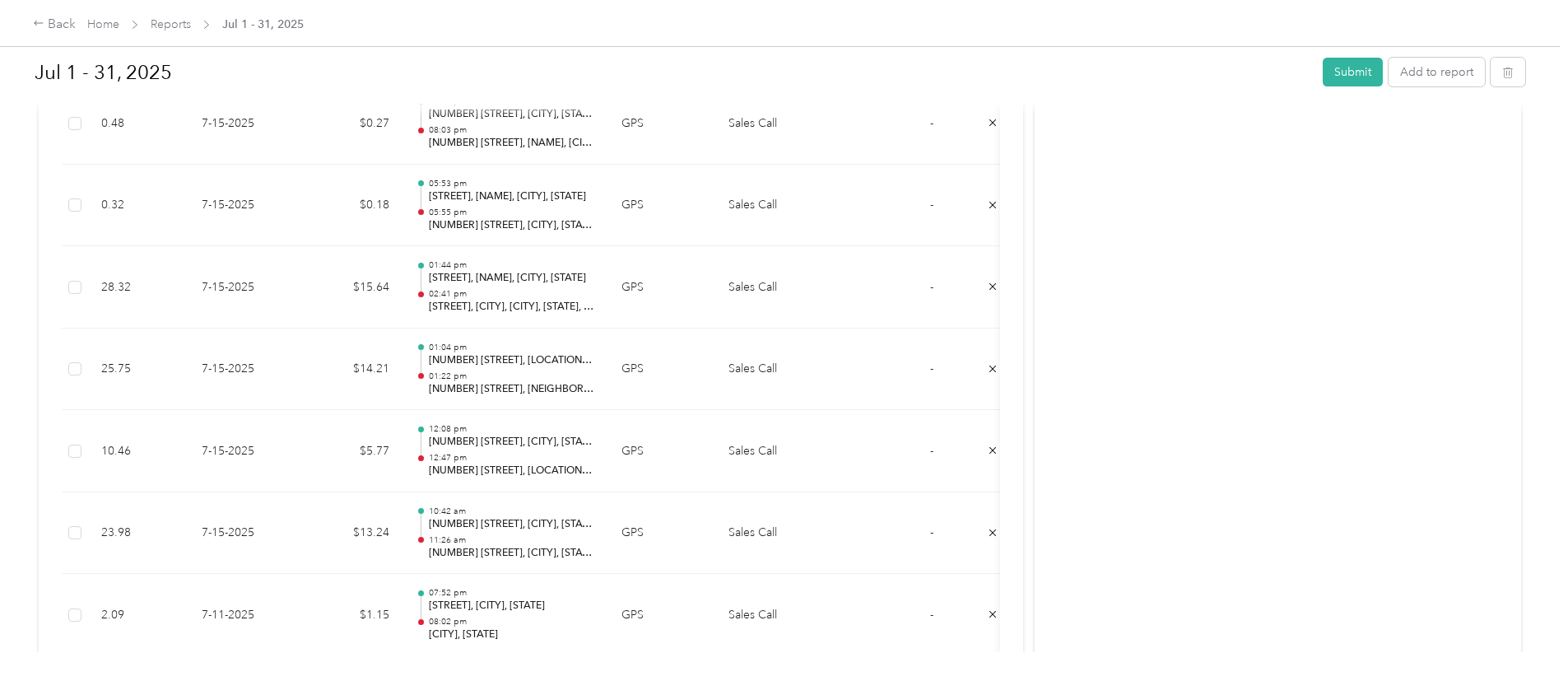 click on "03:27 pm" at bounding box center (512, 921) 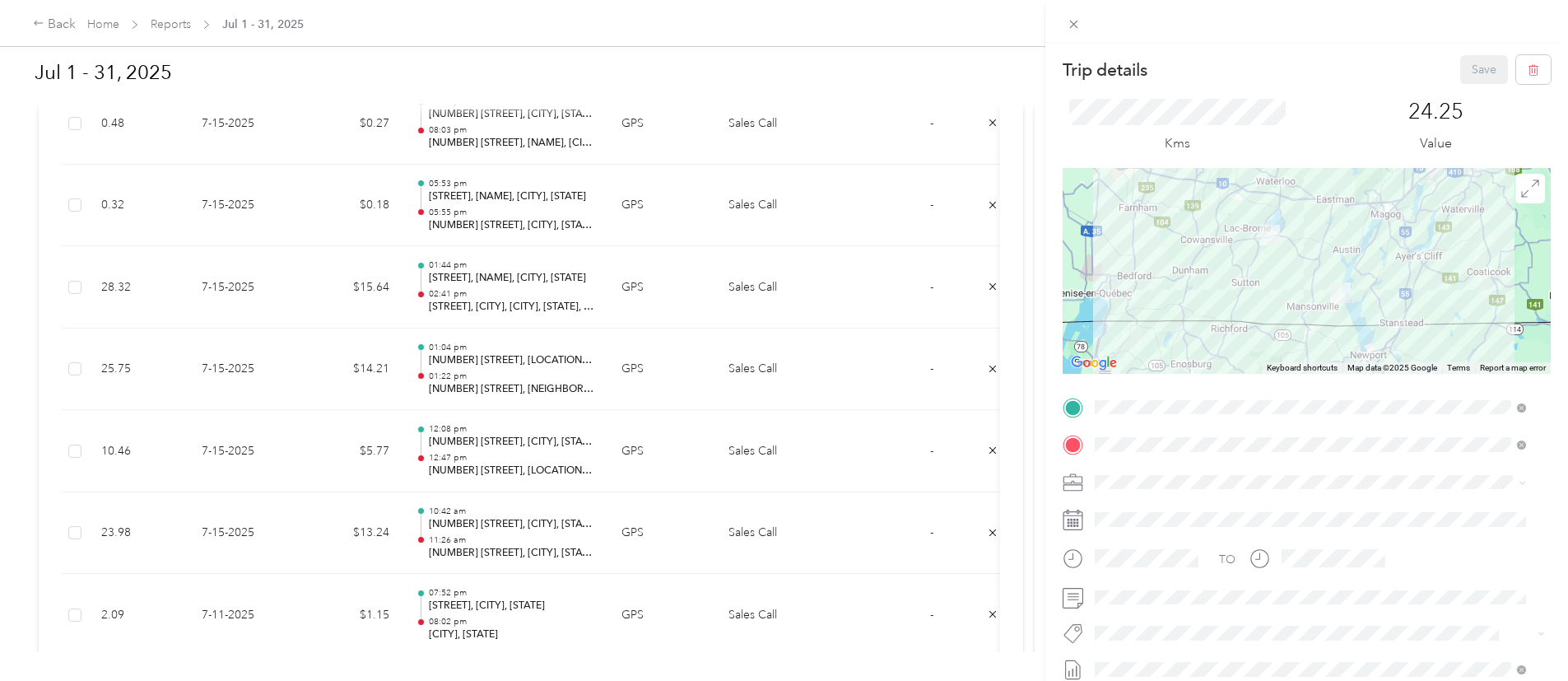 click on "Trip details Save This trip cannot be edited because it is either under review, approved, or paid. Contact your Team Manager to edit it. Kms 24.25 Value  ← Move left → Move right ↑ Move up ↓ Move down + Zoom in - Zoom out Home Jump left by 75% End Jump right by 75% Page Up Jump up by 75% Page Down Jump down by 75% Keyboard shortcuts Map Data Map data ©2025 Google Map data ©2025 Google 10 km  Click to toggle between metric and imperial units Terms Report a map error TO Add photo" at bounding box center (784, 340) 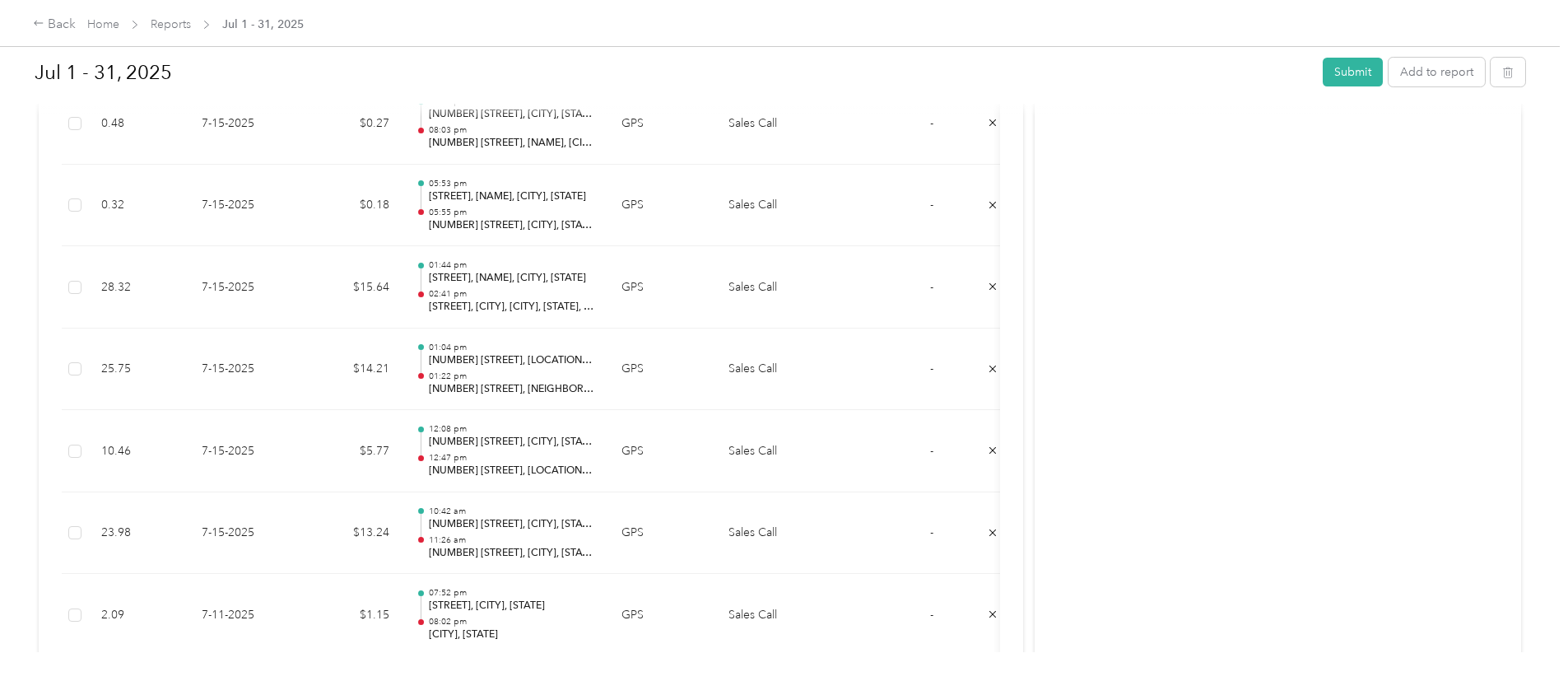 click on "[NUMBER] [STREET], [CITY], [STATE]" at bounding box center [512, 852] 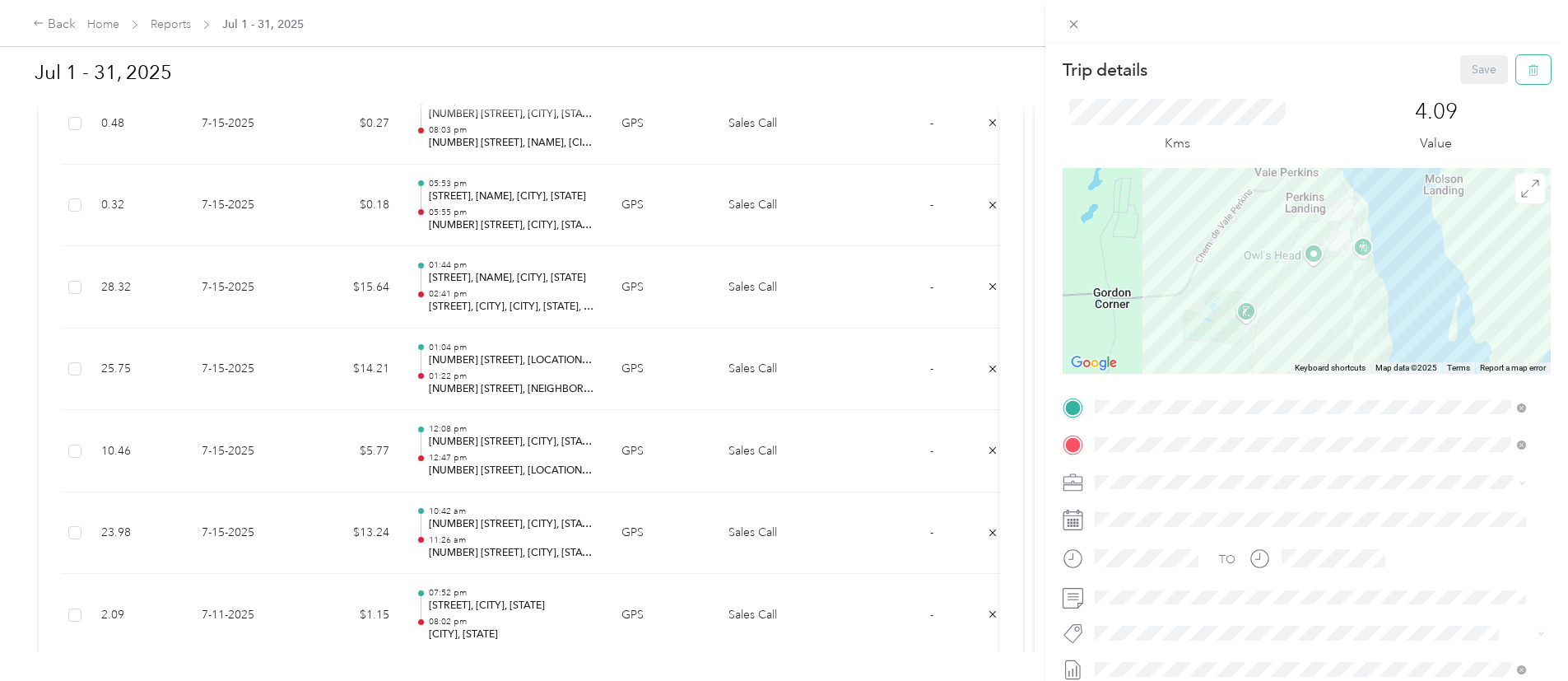 click at bounding box center (1533, 69) 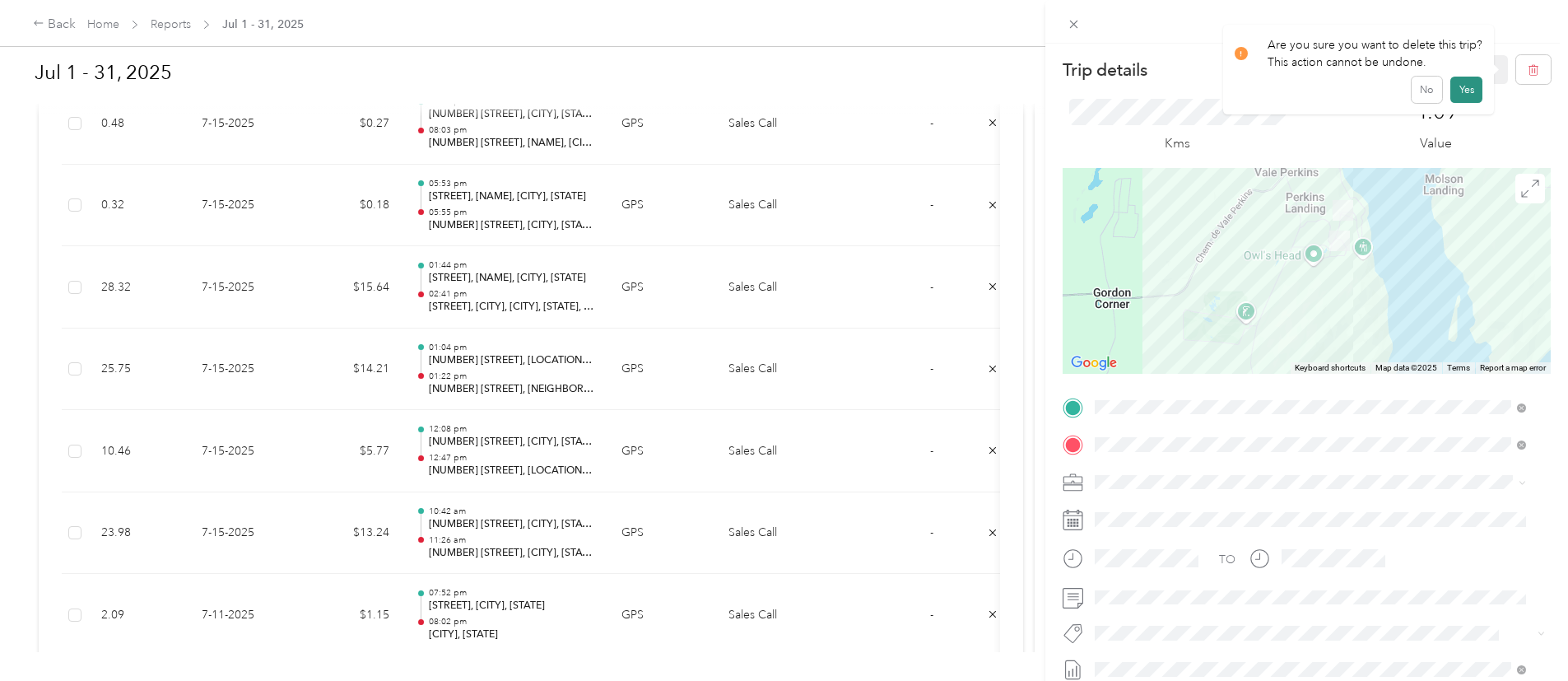 click on "Yes" at bounding box center (1466, 90) 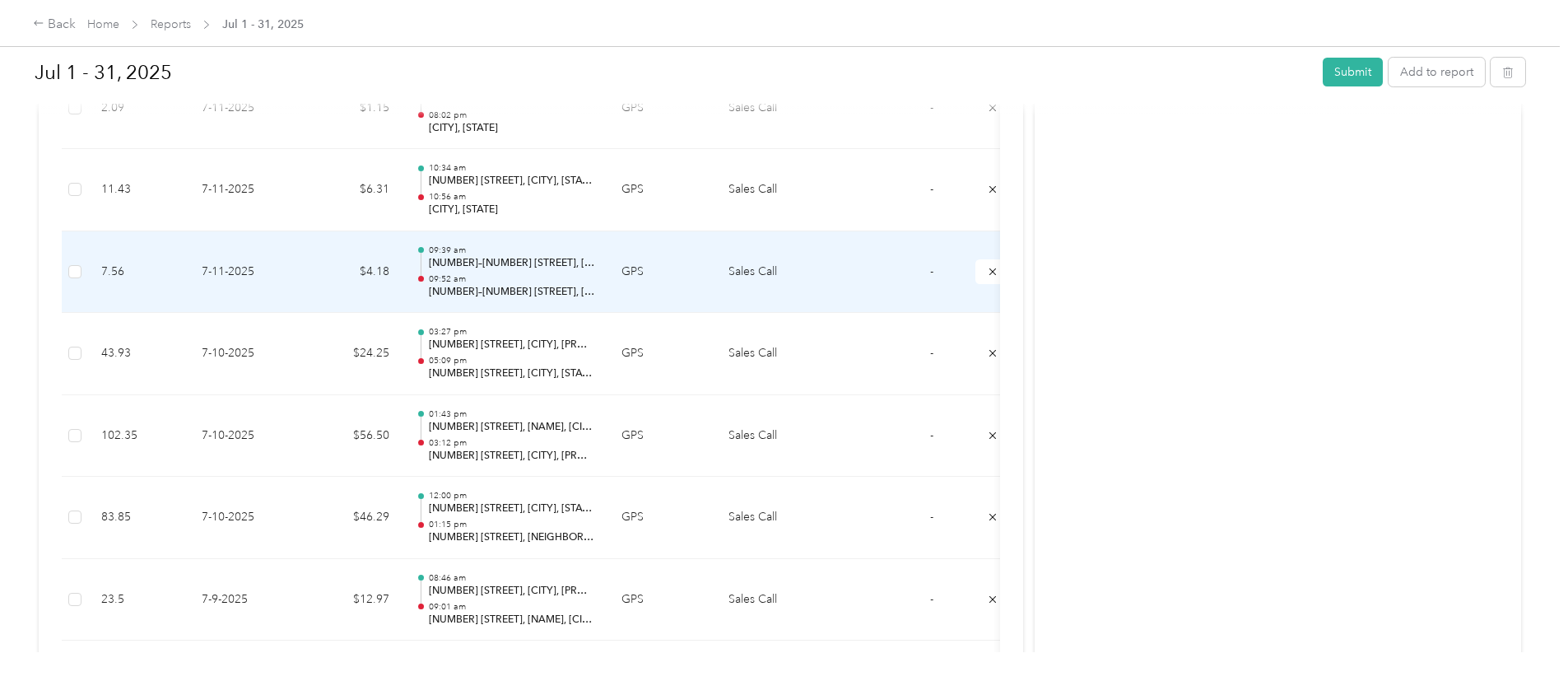 click on "09:52 am" at bounding box center (512, 279) 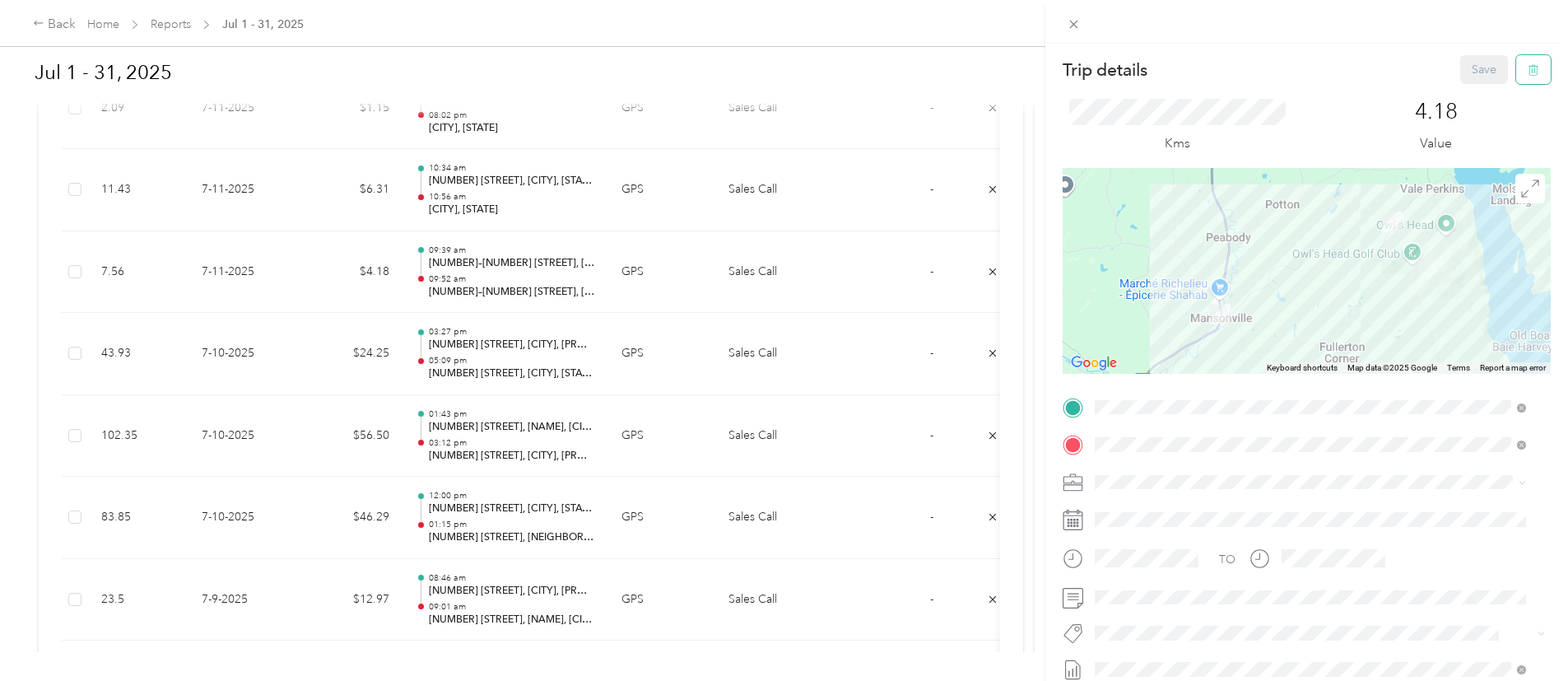 click at bounding box center [1533, 69] 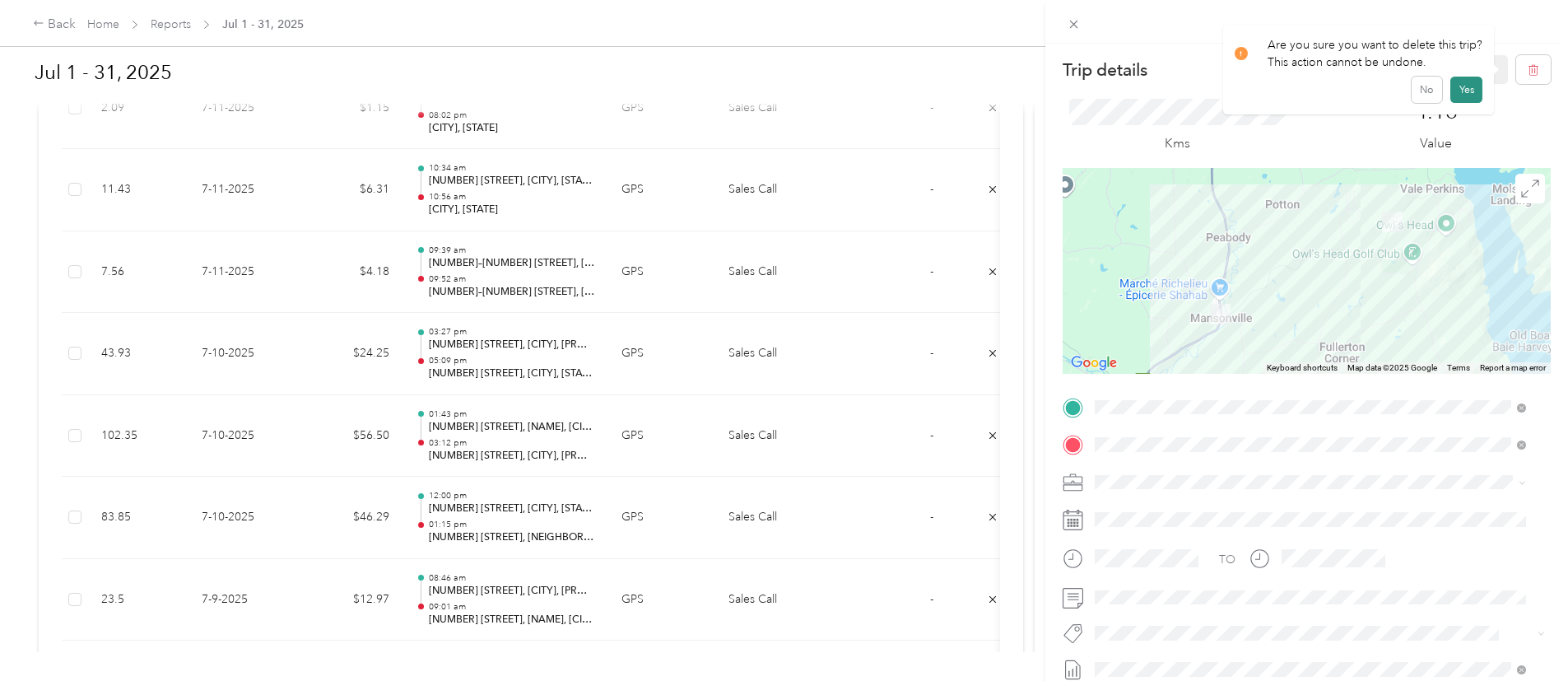 click on "Yes" at bounding box center [1466, 90] 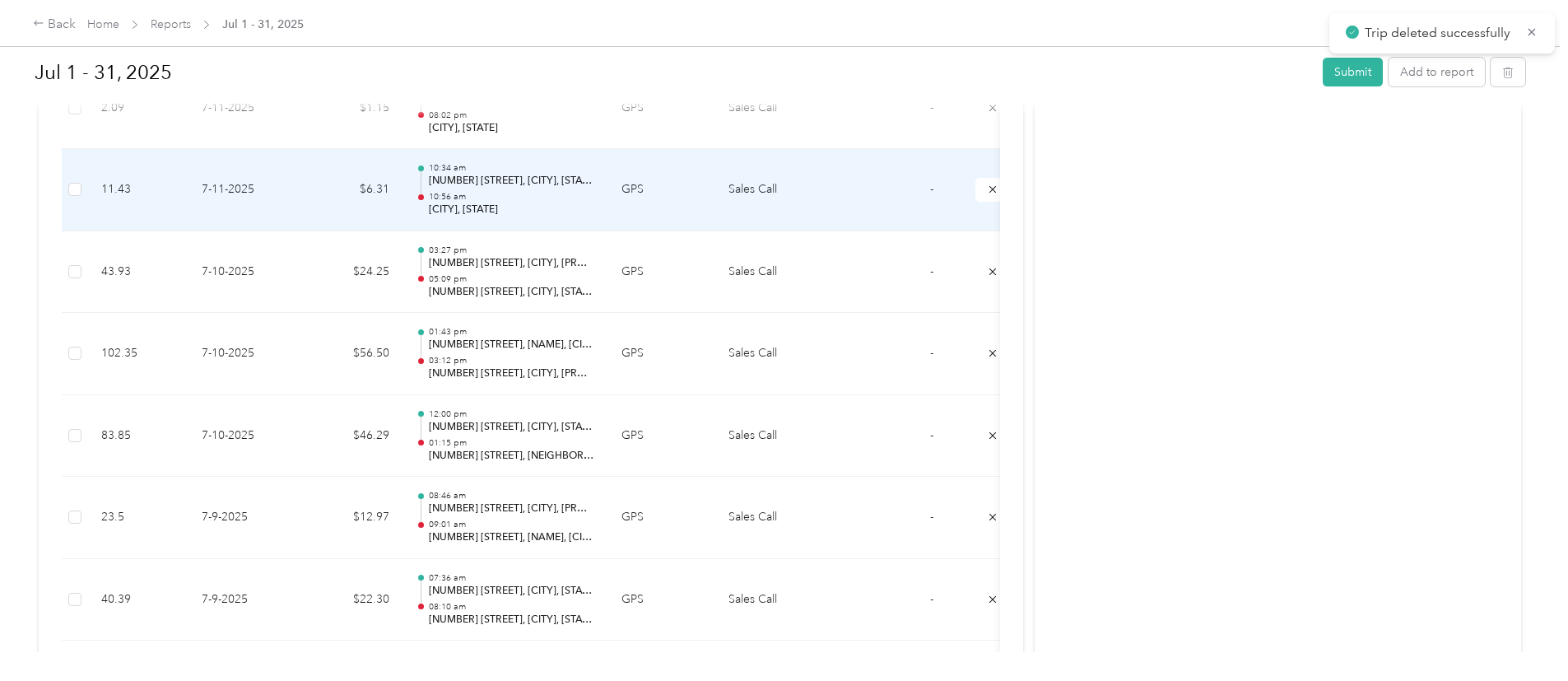 click on "10:56 am" at bounding box center [512, 197] 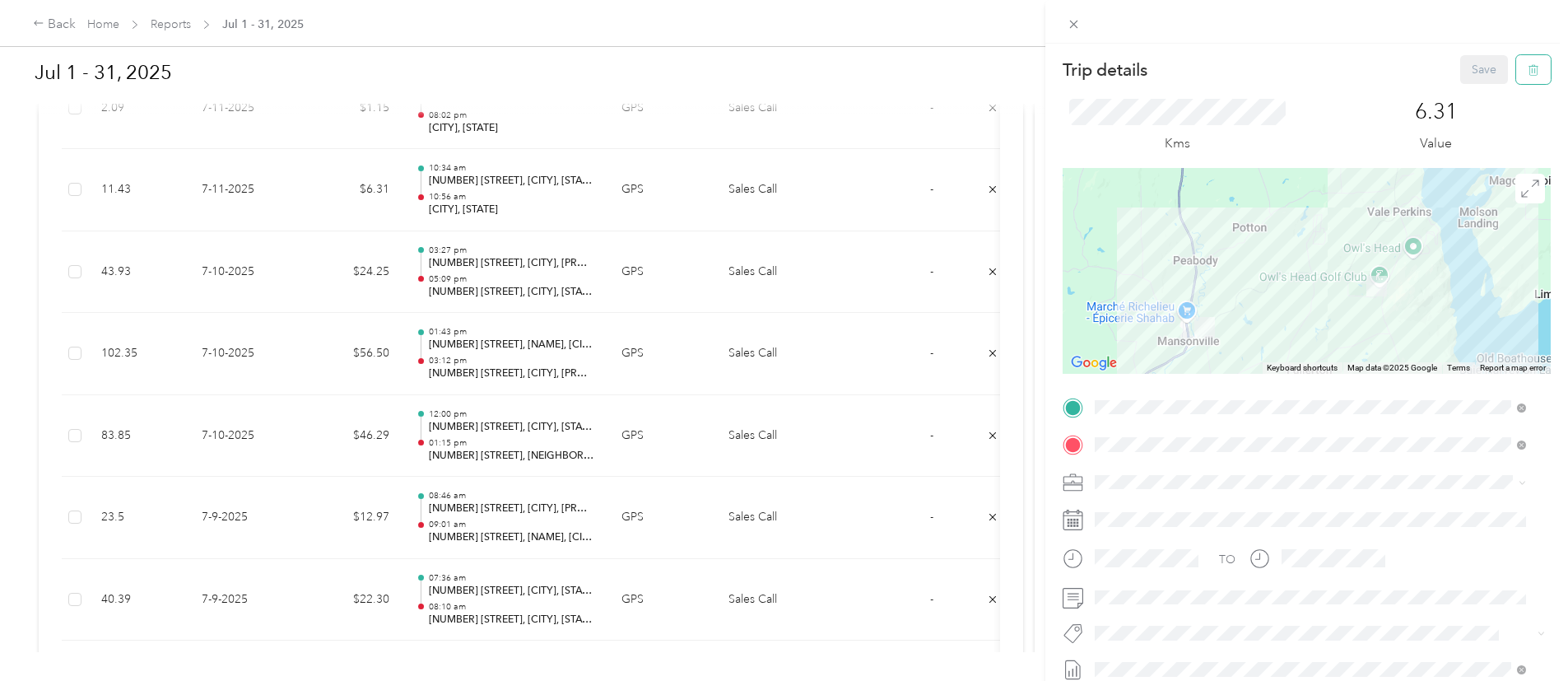 click at bounding box center [1533, 69] 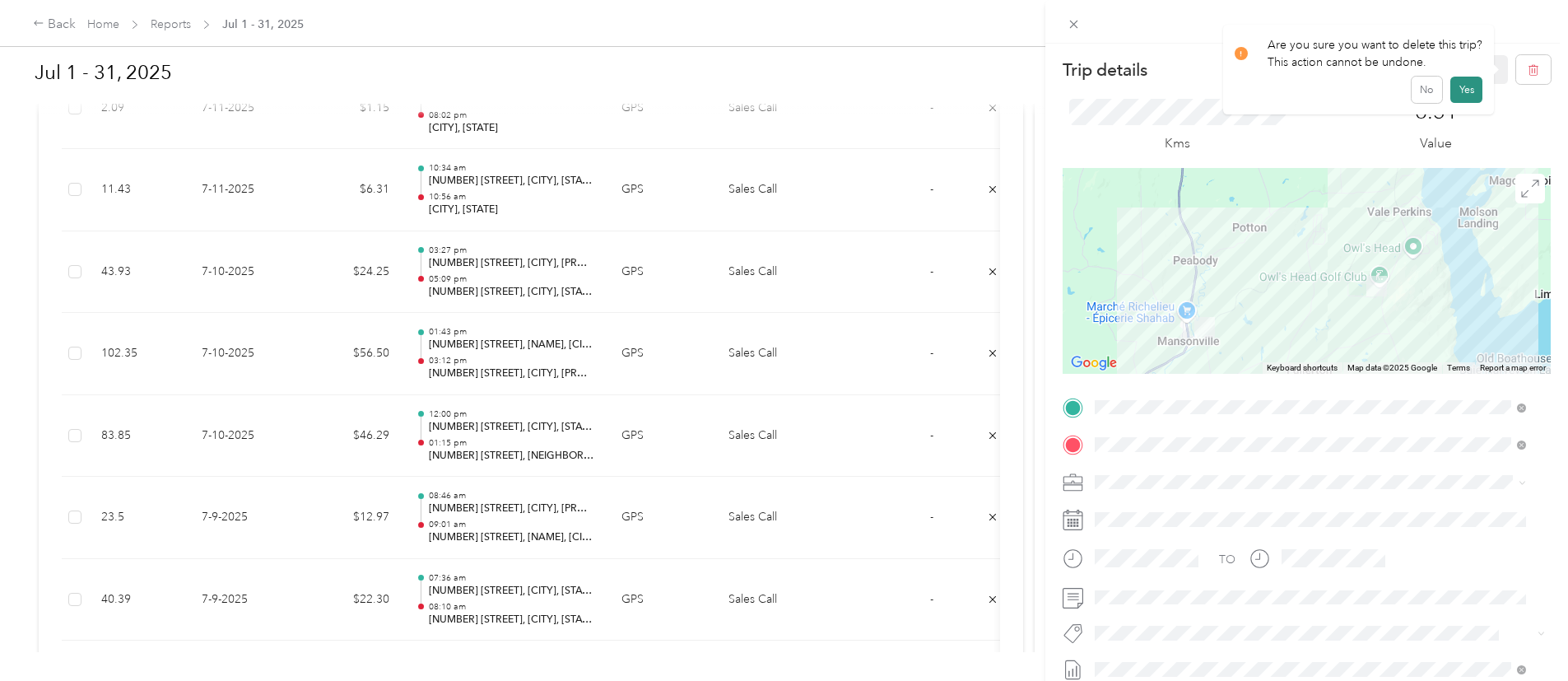 click on "Yes" at bounding box center (1466, 90) 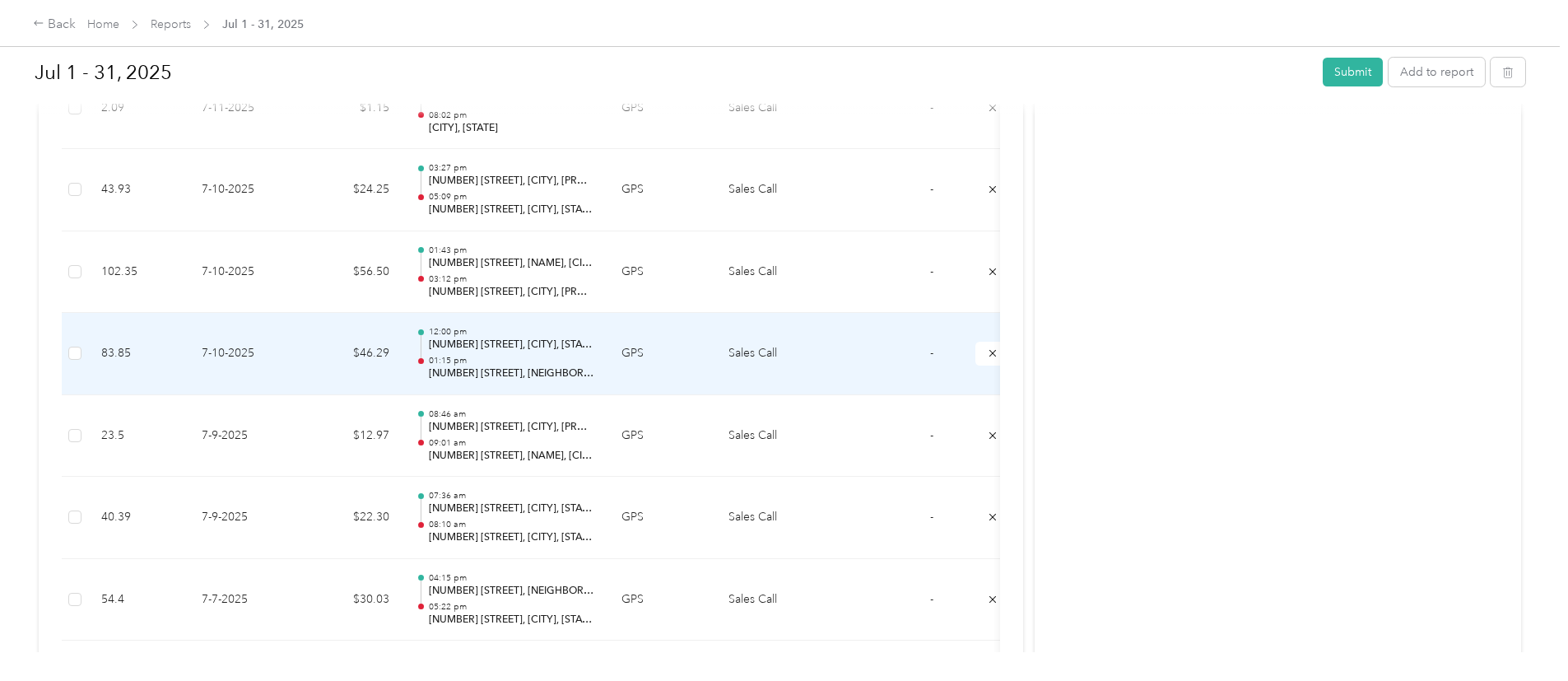 scroll, scrollTop: 1541, scrollLeft: 0, axis: vertical 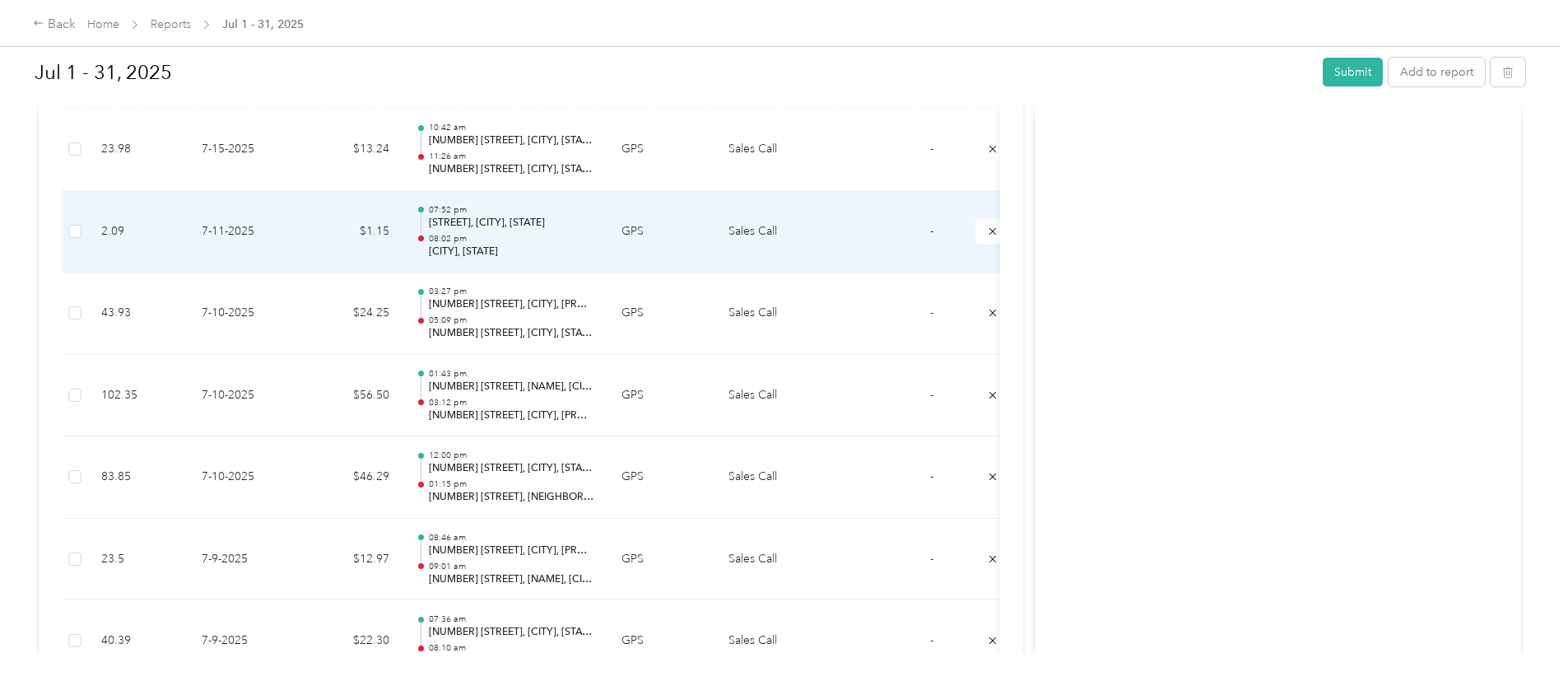 click on "08:02 pm" at bounding box center [512, 239] 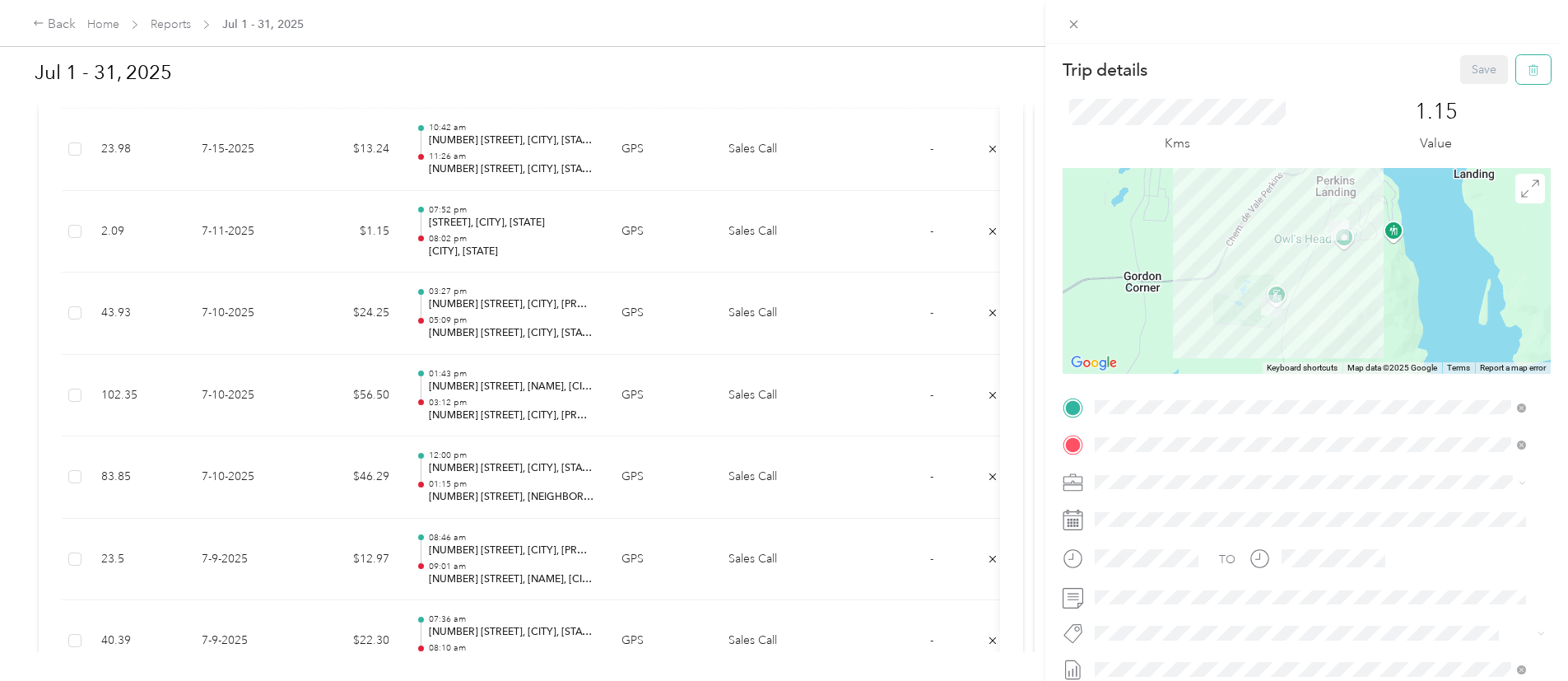 click 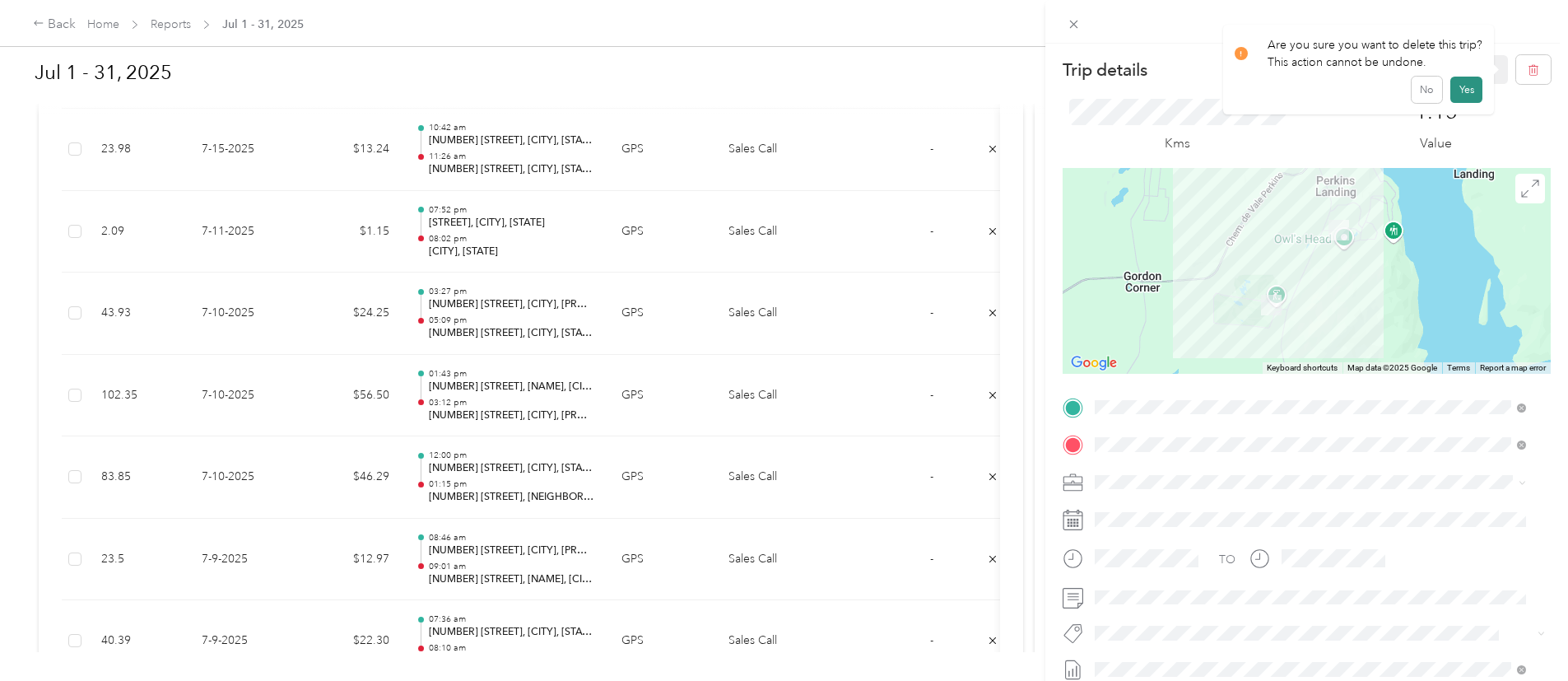 click on "Yes" at bounding box center [1466, 90] 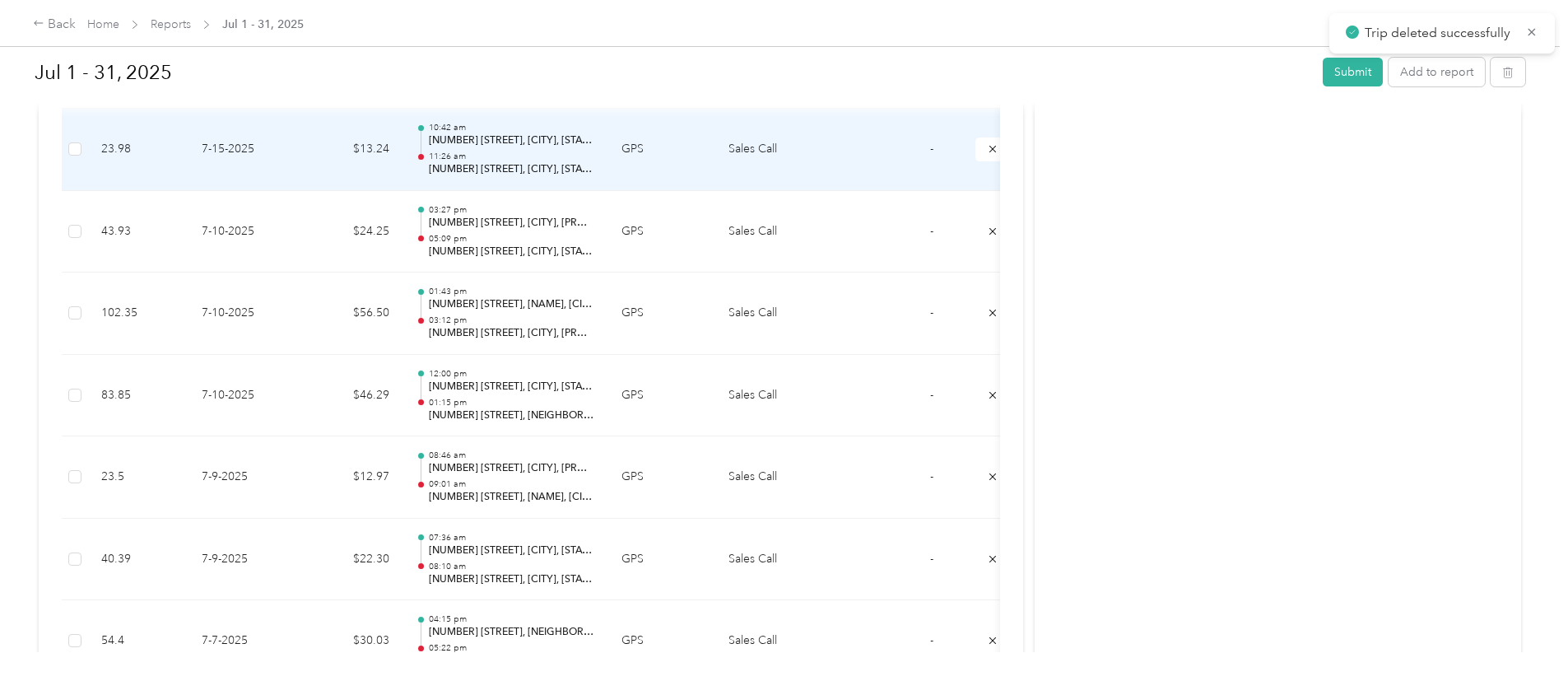 click on "[NUMBER] [STREET], [CITY], [STATE]" at bounding box center (512, 170) 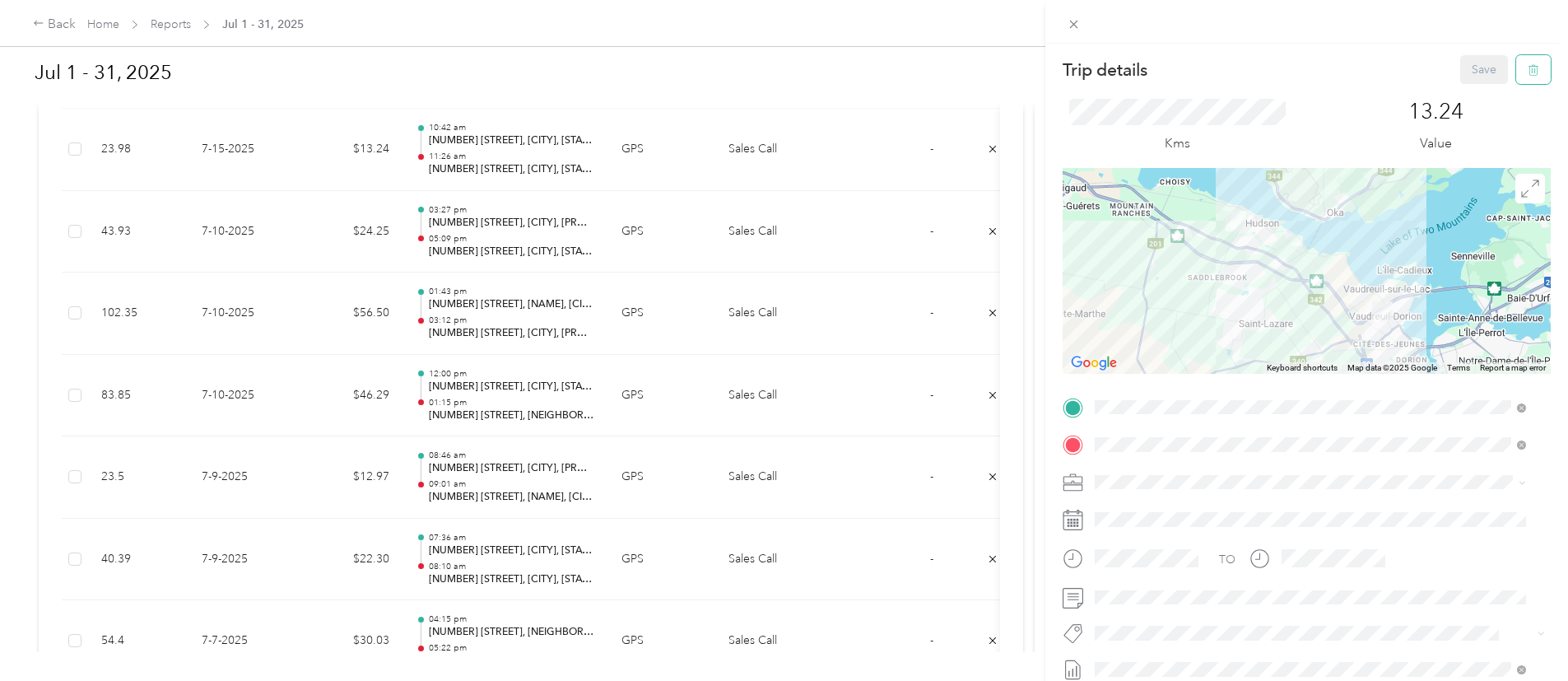 click at bounding box center (1533, 69) 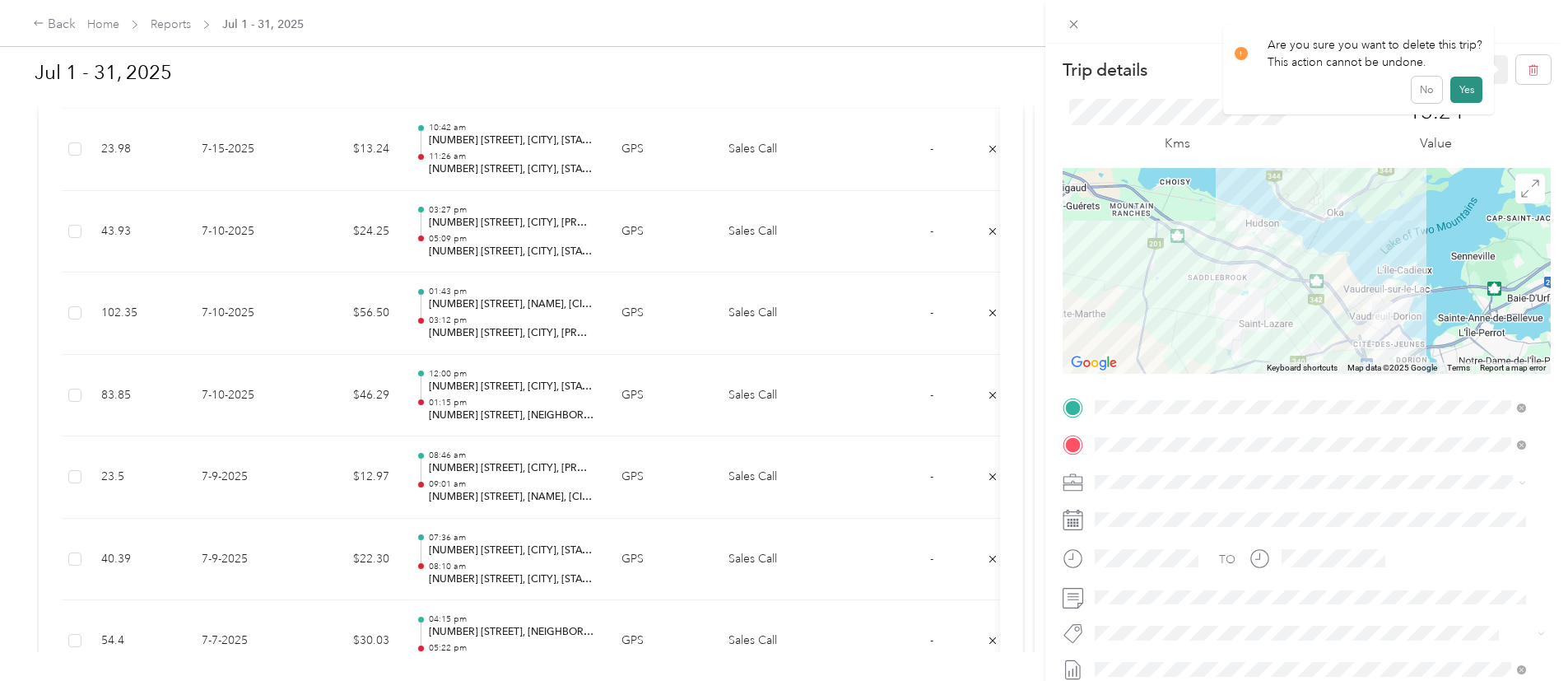 click on "Yes" at bounding box center (1466, 90) 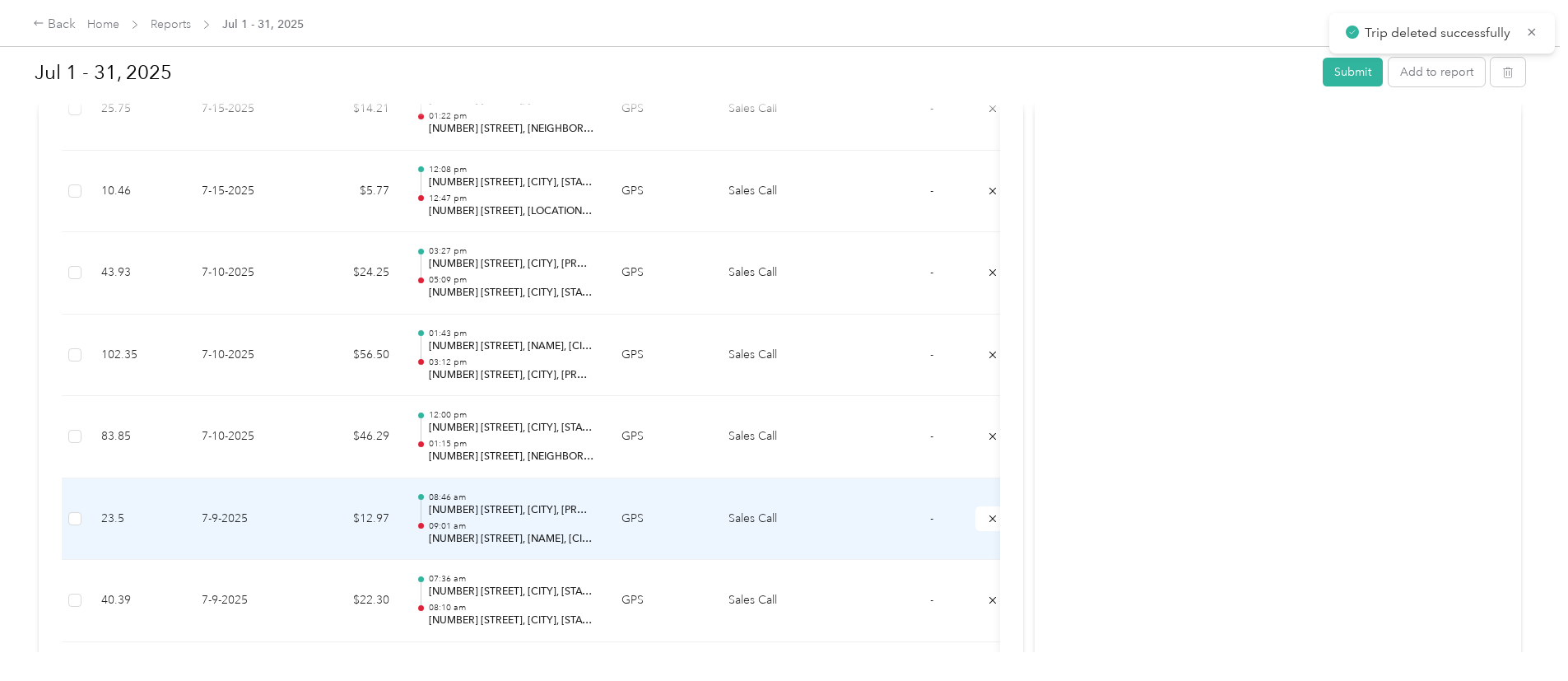 scroll, scrollTop: 1294, scrollLeft: 0, axis: vertical 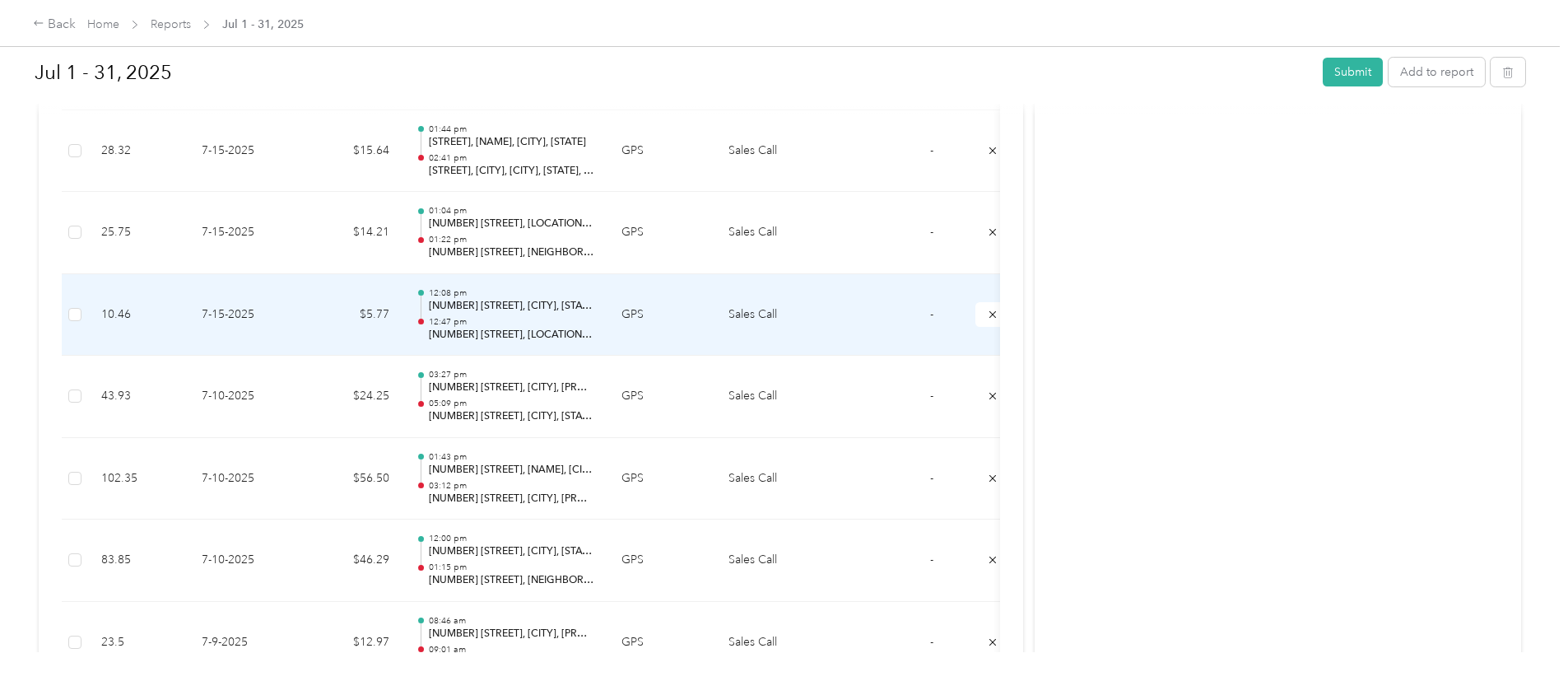 click on "[NUMBER] [STREET], [CITY], [STATE]" at bounding box center [512, 306] 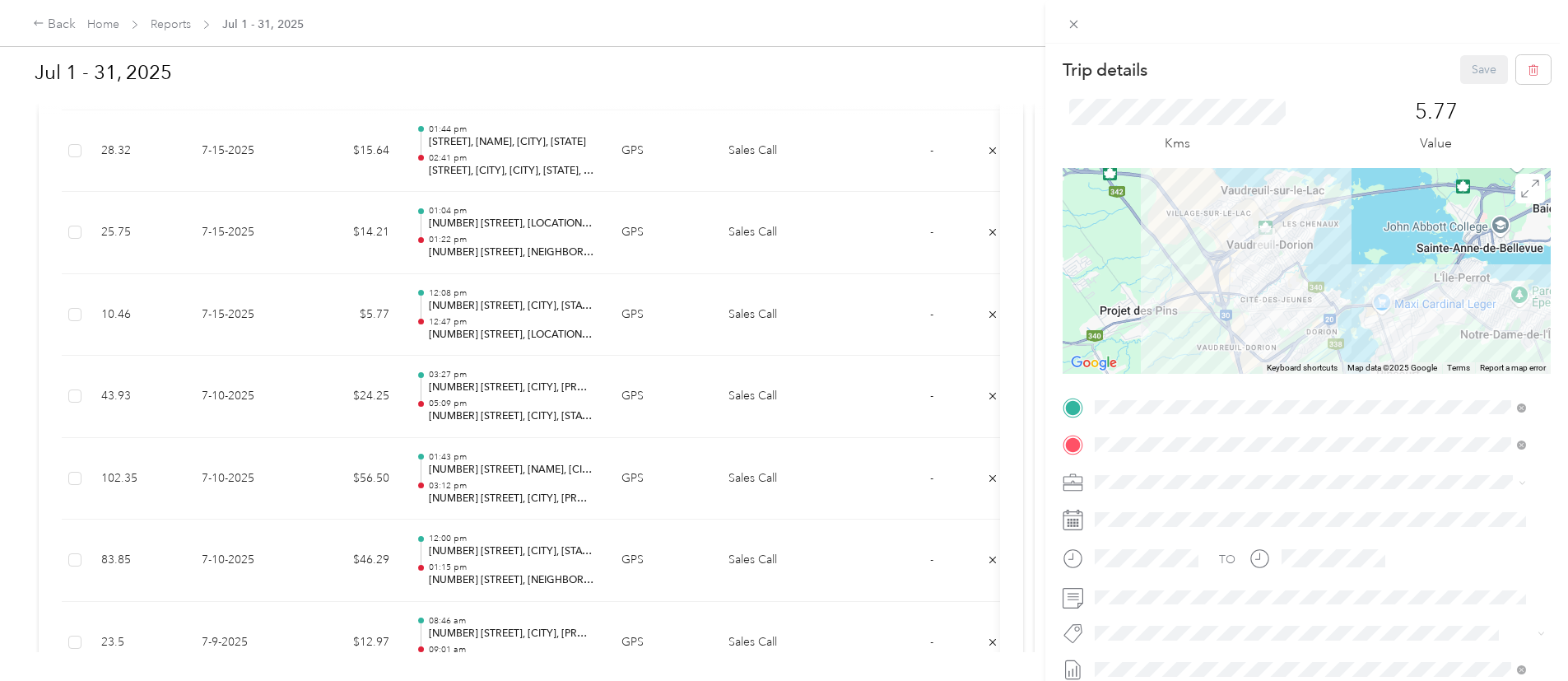 click on "Trip details Save This trip cannot be edited because it is either under review, approved, or paid. Contact your Team Manager to edit it. Kms 5.77 Value  ← Move left → Move right ↑ Move up ↓ Move down + Zoom in - Zoom out Home Jump left by 75% End Jump right by 75% Page Up Jump up by 75% Page Down Jump down by 75% Keyboard shortcuts Map Data Map data ©2025 Google Map data ©2025 Google 2 km  Click to toggle between metric and imperial units Terms Report a map error TO Add photo" at bounding box center [784, 340] 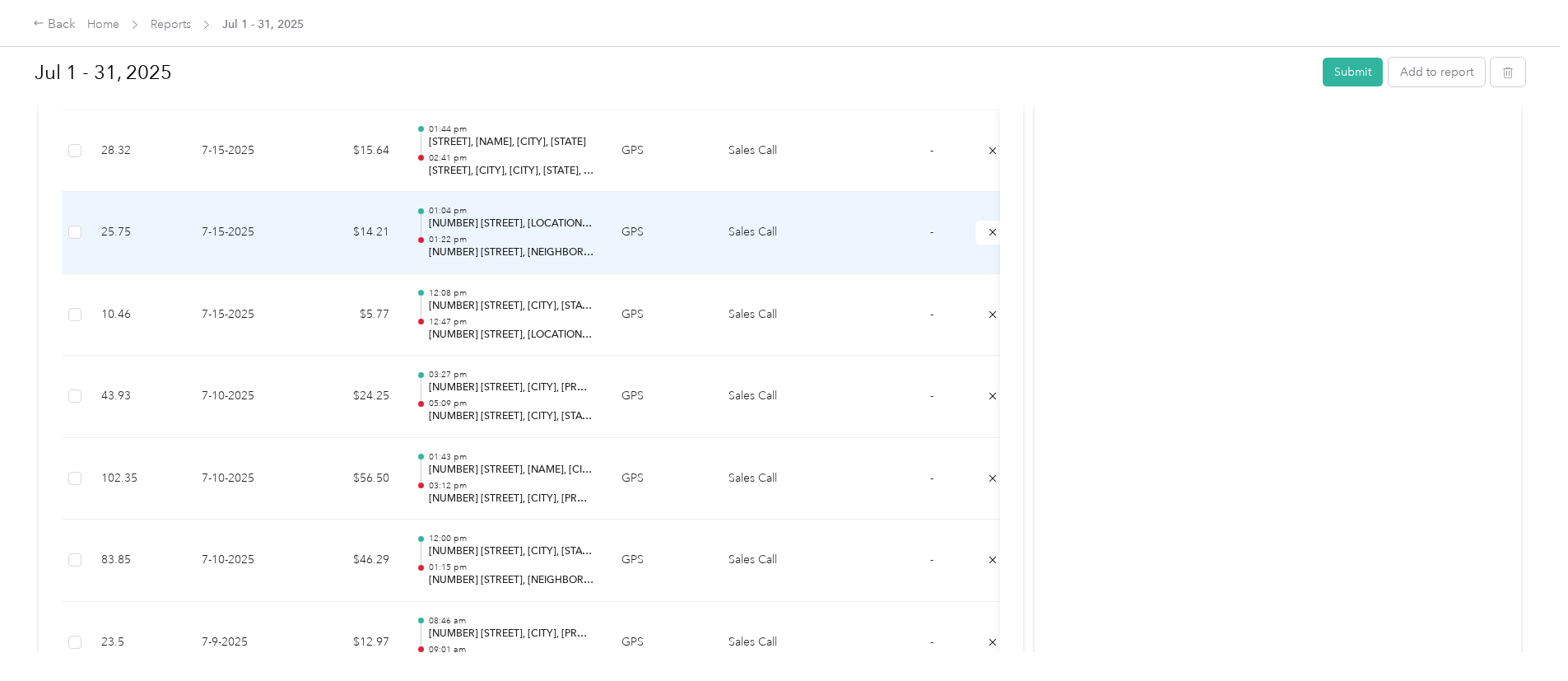 click on "01:22 pm" at bounding box center [512, 240] 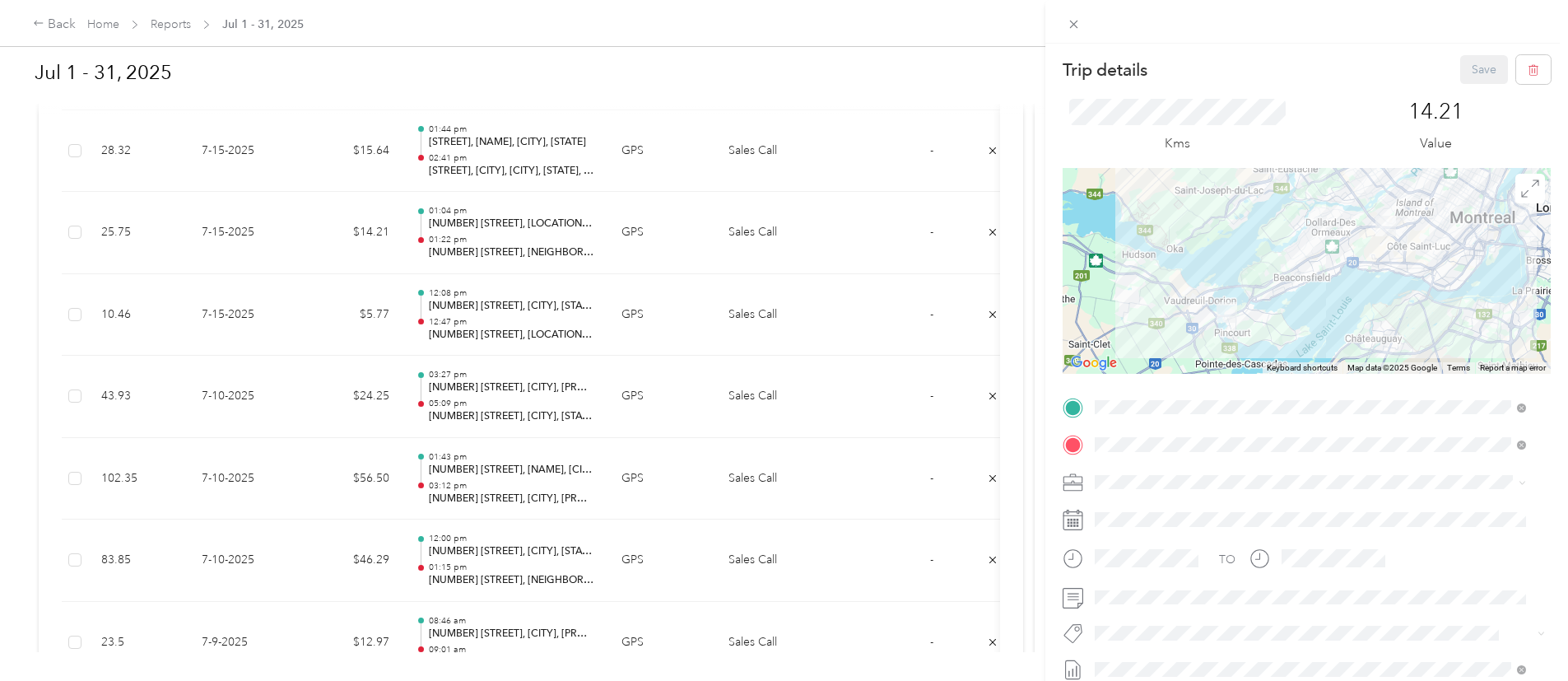 click on "Trip details Save This trip cannot be edited because it is either under review, approved, or paid. Contact your Team Manager to edit it. Kms 14.21 Value  ← Move left → Move right ↑ Move up ↓ Move down + Zoom in - Zoom out Home Jump left by 75% End Jump right by 75% Page Up Jump up by 75% Page Down Jump down by 75% Keyboard shortcuts Map Data Map data ©2025 Google Map data ©2025 Google 5 km  Click to toggle between metric and imperial units Terms Report a map error TO Add photo" at bounding box center (784, 340) 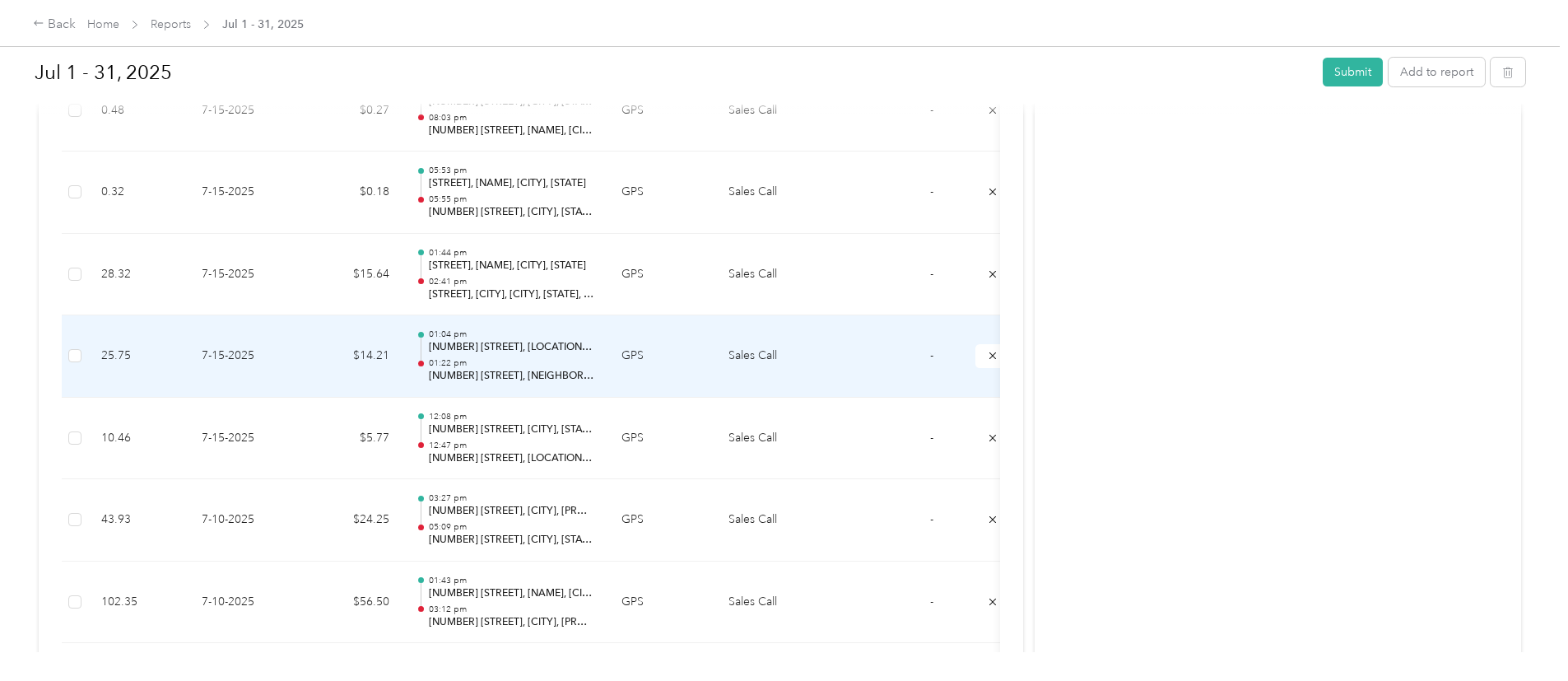 scroll, scrollTop: 1047, scrollLeft: 0, axis: vertical 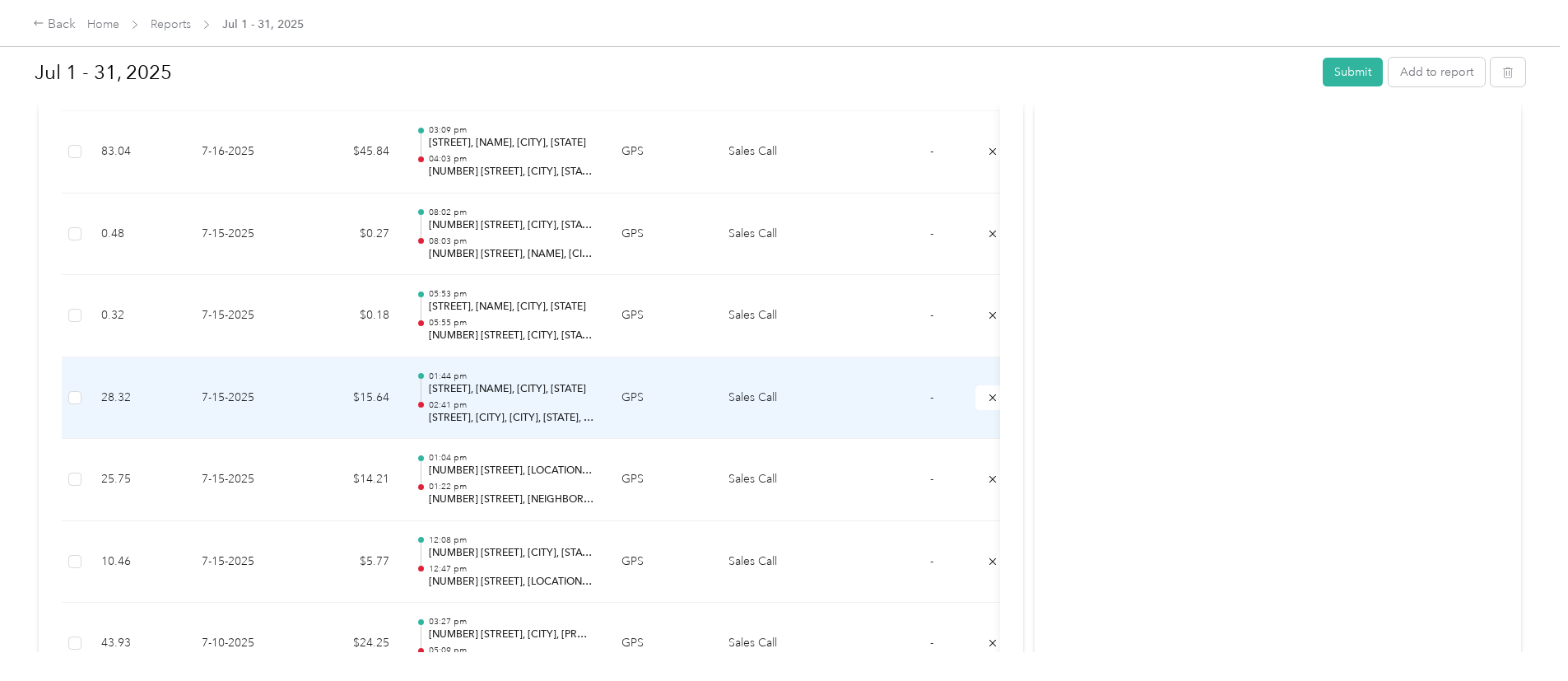 click on "[STREET], [NAME], [CITY], [STATE]" at bounding box center (512, 389) 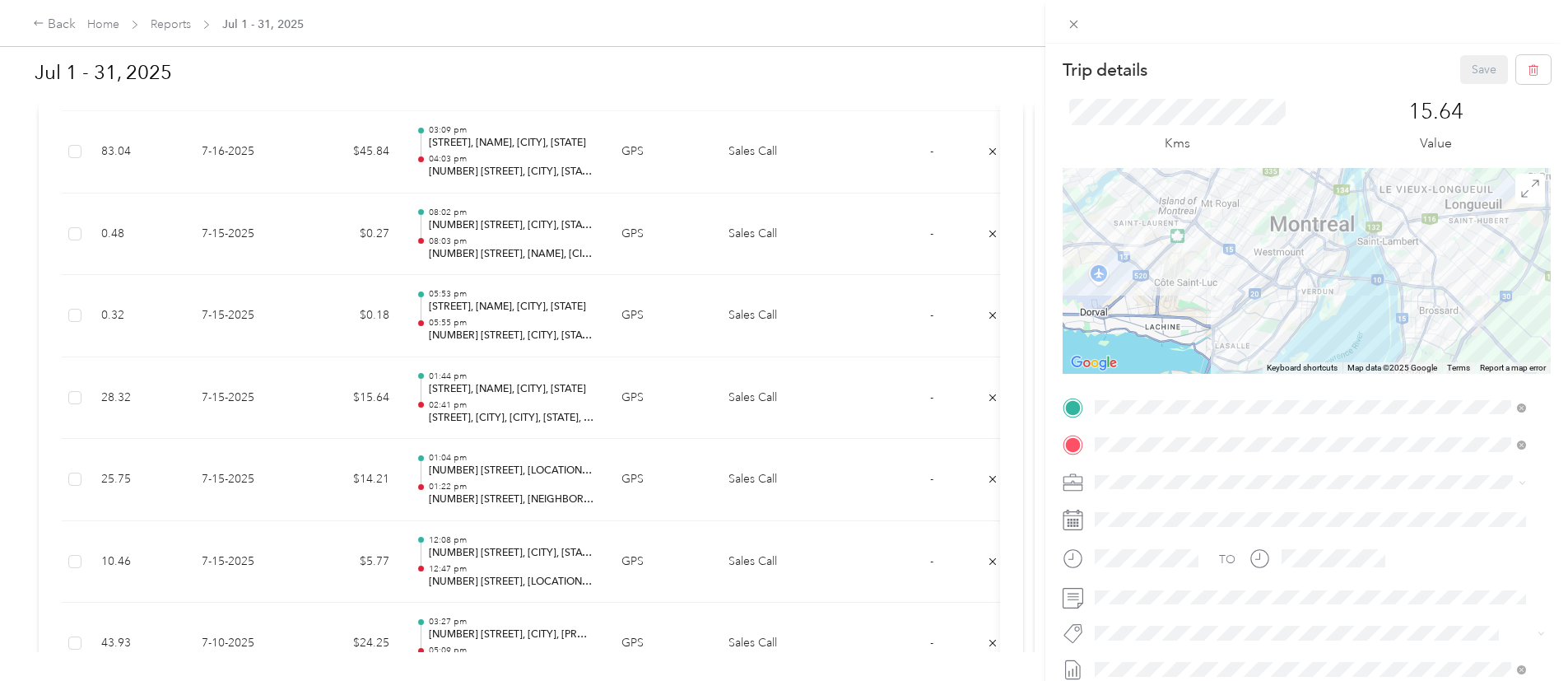 click on "Trip details Save This trip cannot be edited because it is either under review, approved, or paid. Contact your Team Manager to edit it. Kms 15.64 Value  ← Move left → Move right ↑ Move up ↓ Move down + Zoom in - Zoom out Home Jump left by 75% End Jump right by 75% Page Up Jump up by 75% Page Down Jump down by 75% Keyboard shortcuts Map Data Map data ©2025 Google Map data ©2025 Google 2 km  Click to toggle between metric and imperial units Terms Report a map error TO Add photo" at bounding box center [784, 340] 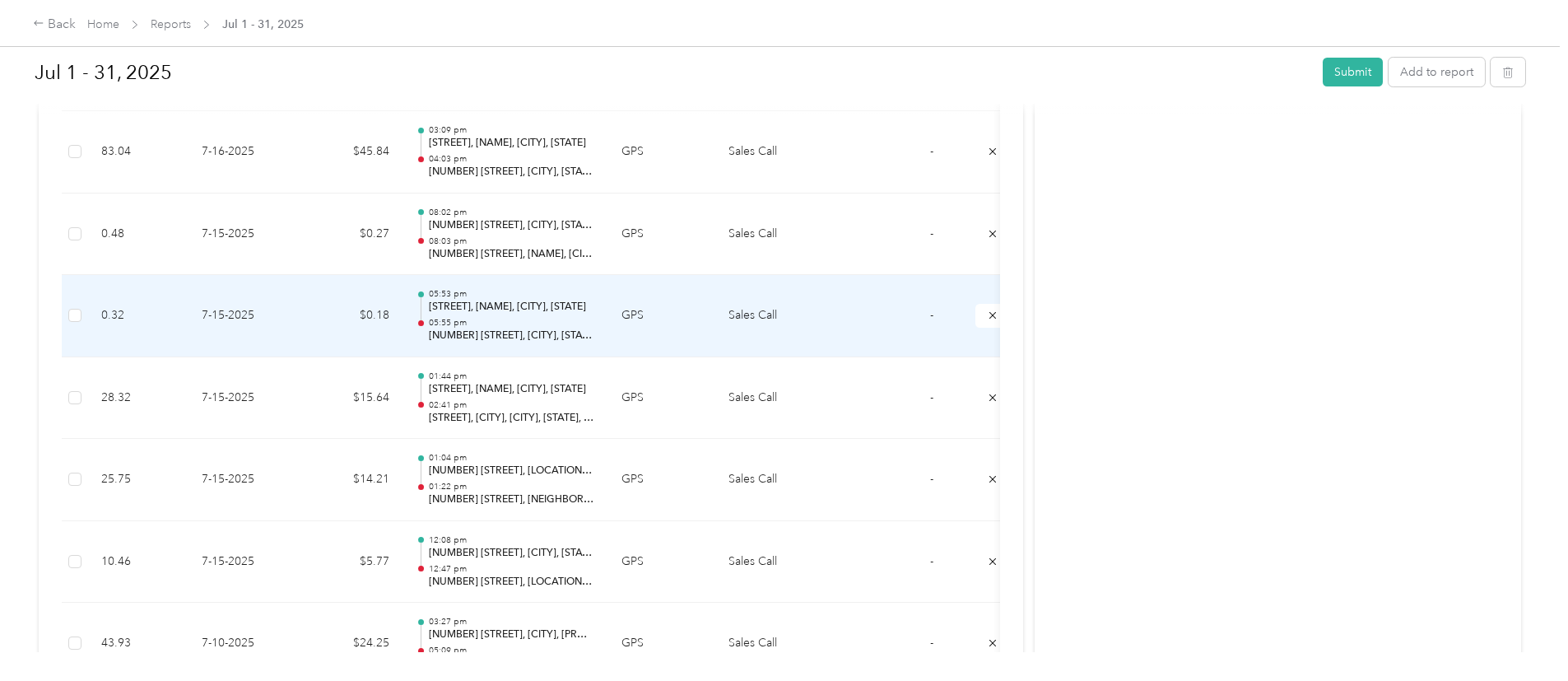 click on "[STREET], [NAME], [CITY], [STATE]" at bounding box center [512, 307] 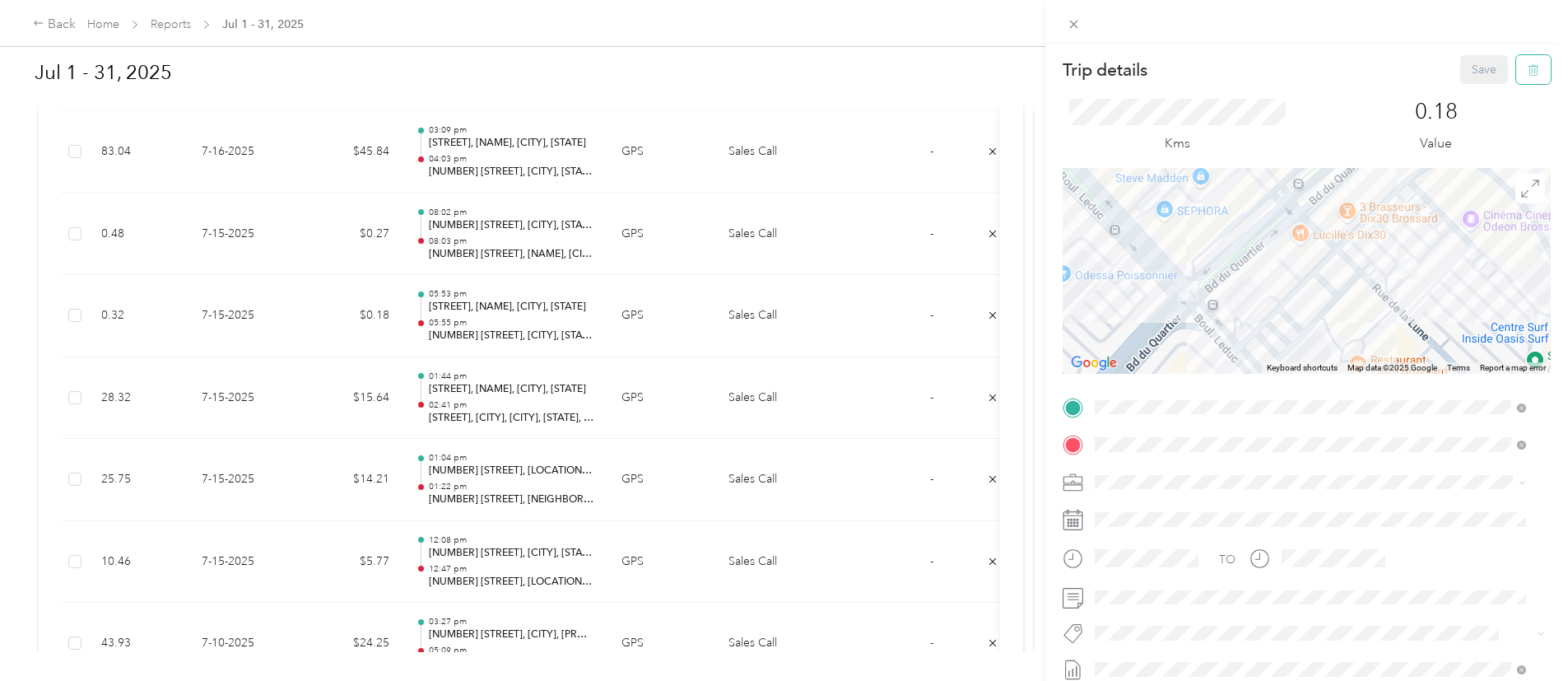 click at bounding box center (1533, 69) 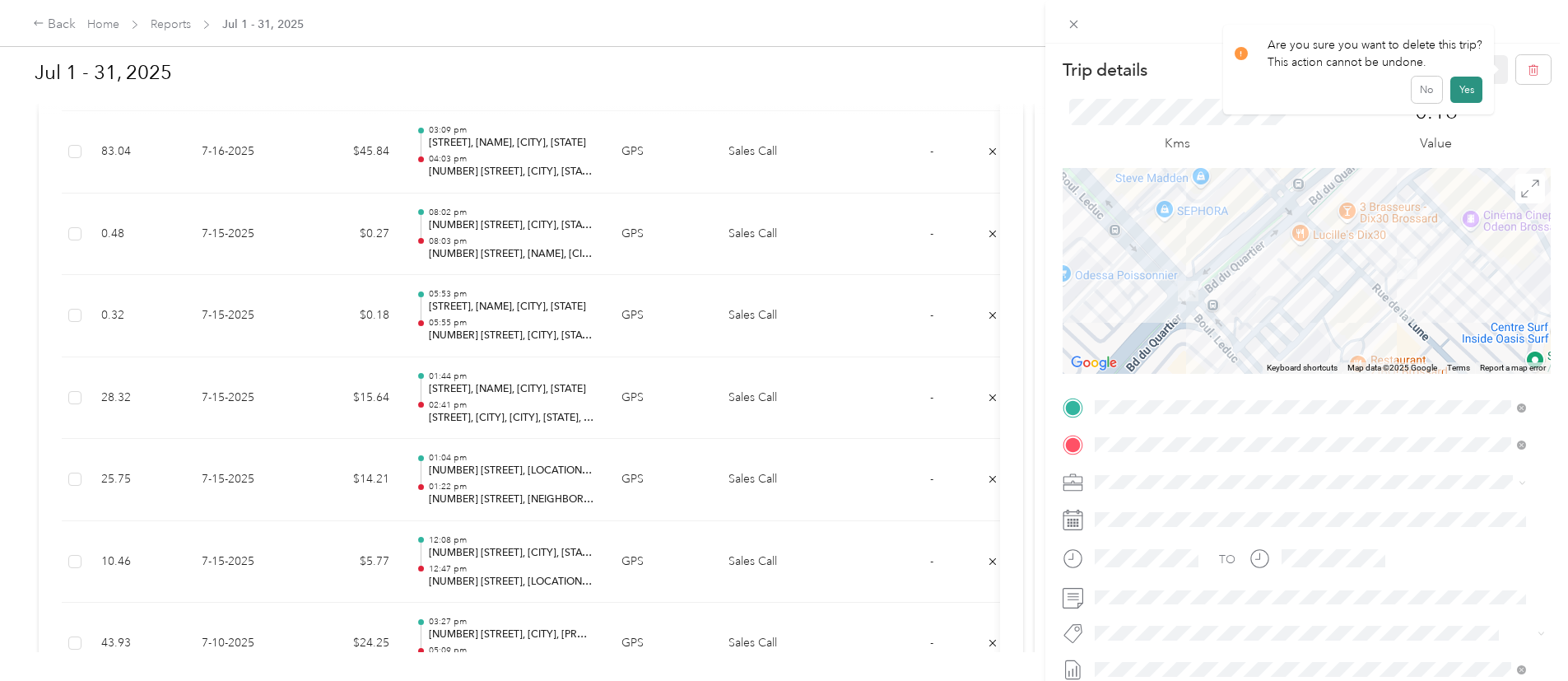 click on "Yes" at bounding box center (1466, 90) 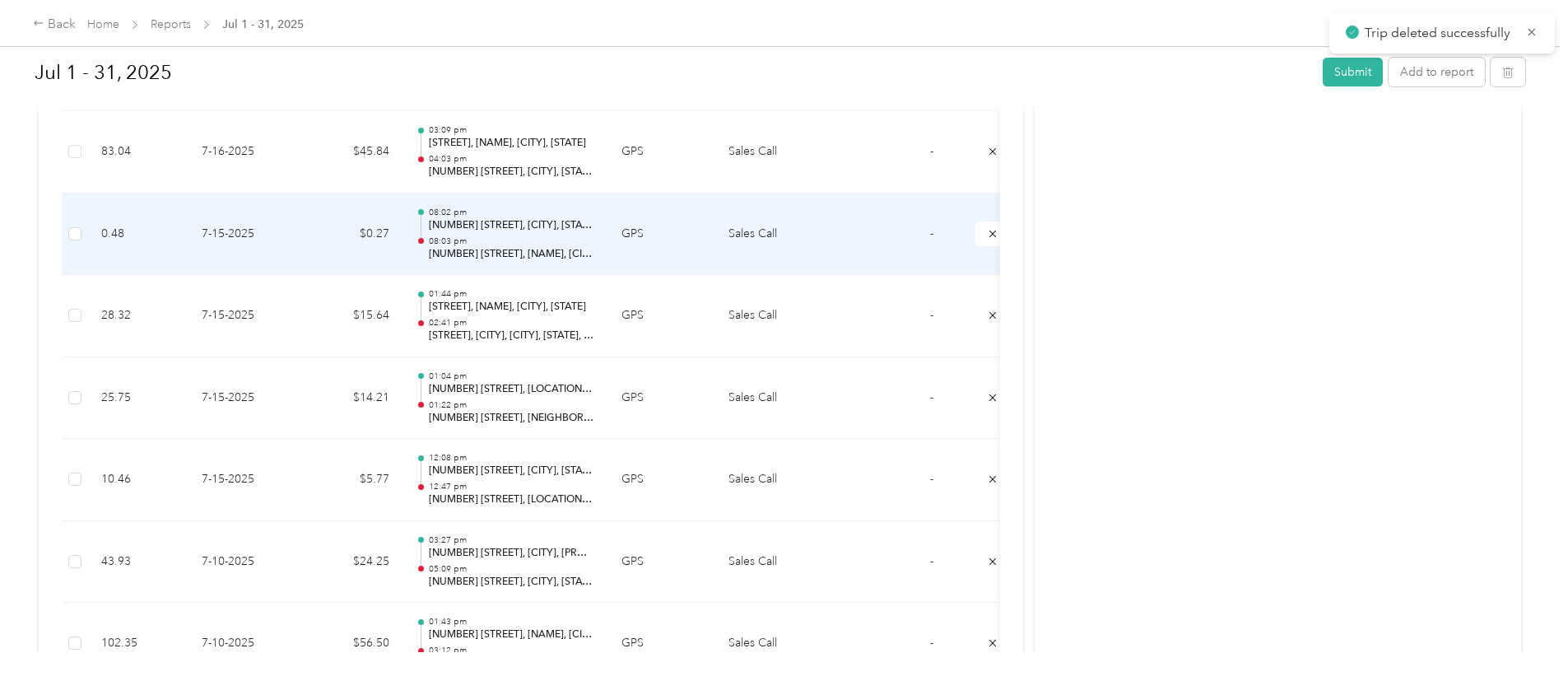 click on "[NUMBER] [STREET], [CITY], [STATE]" at bounding box center (512, 226) 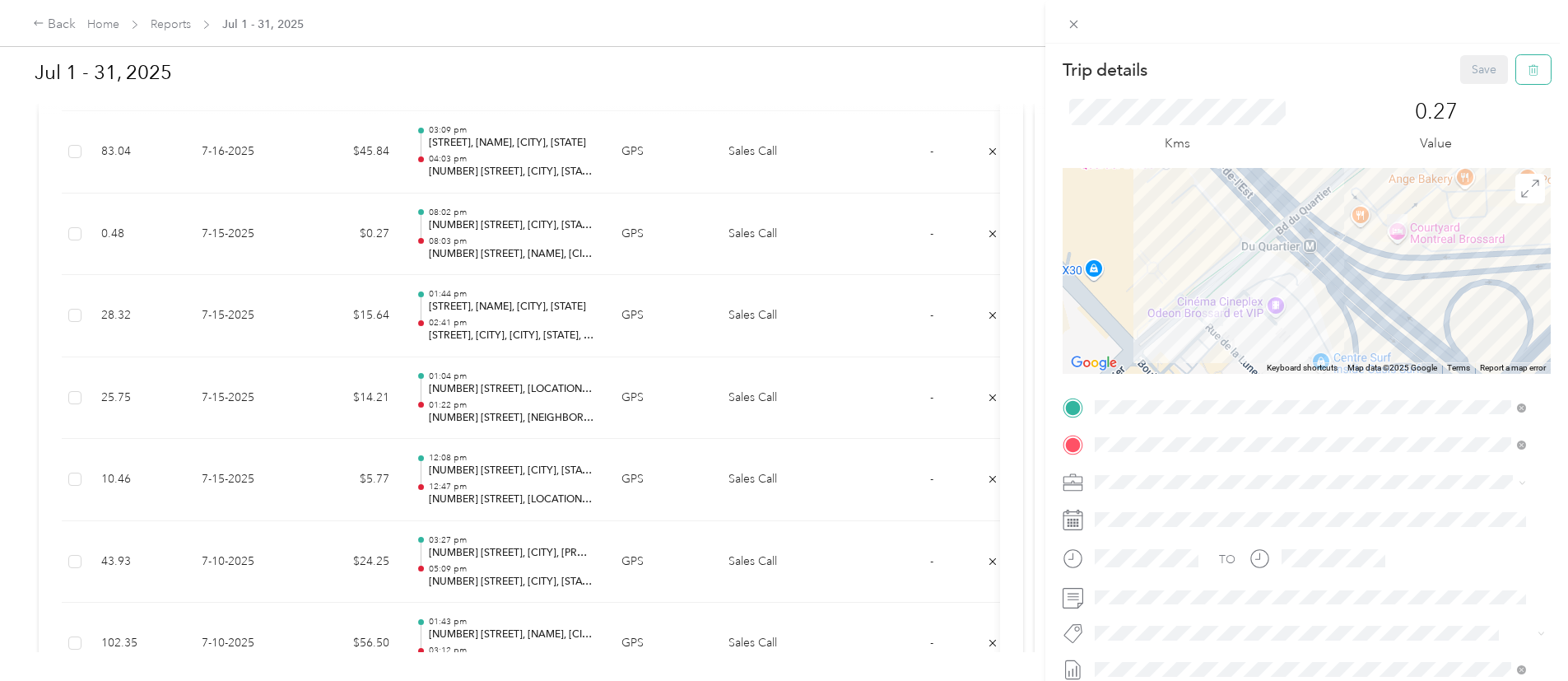 click 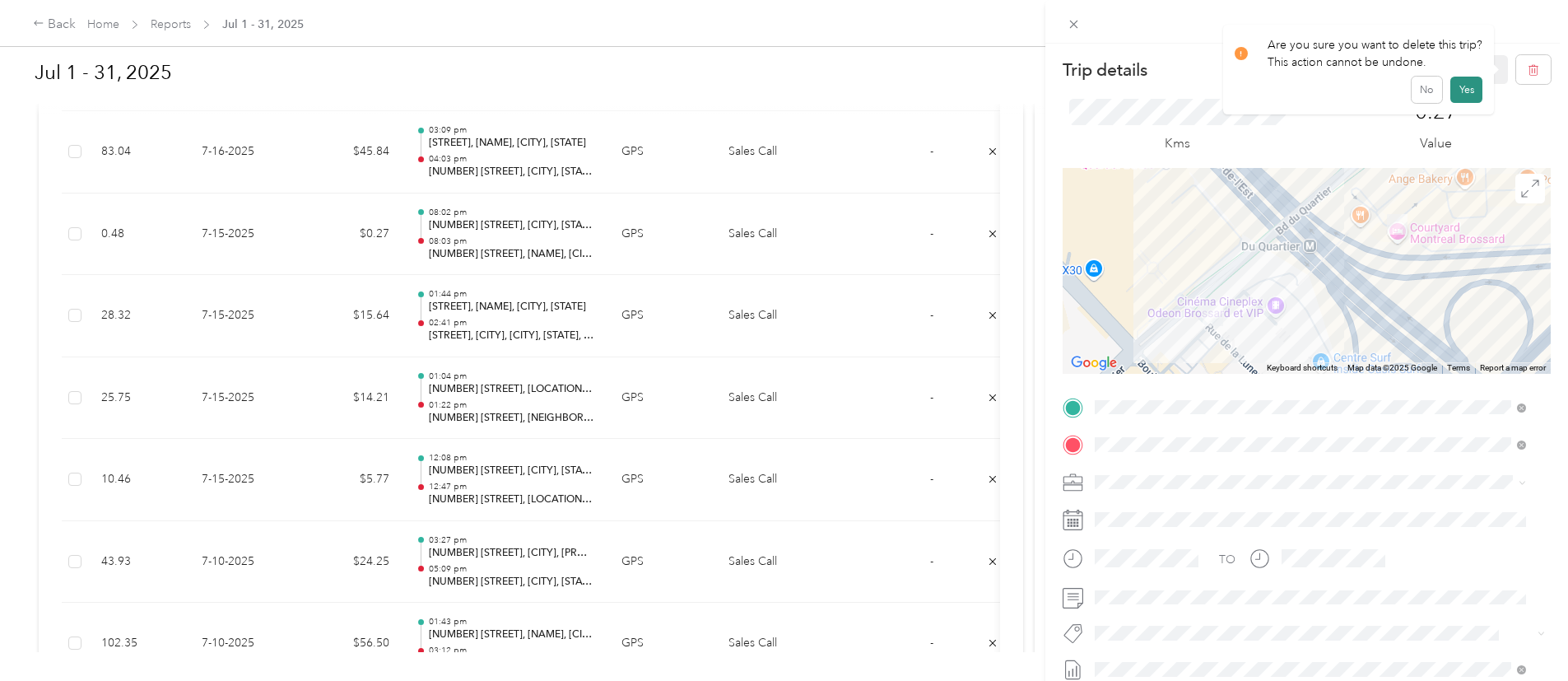 click on "Yes" at bounding box center (1466, 90) 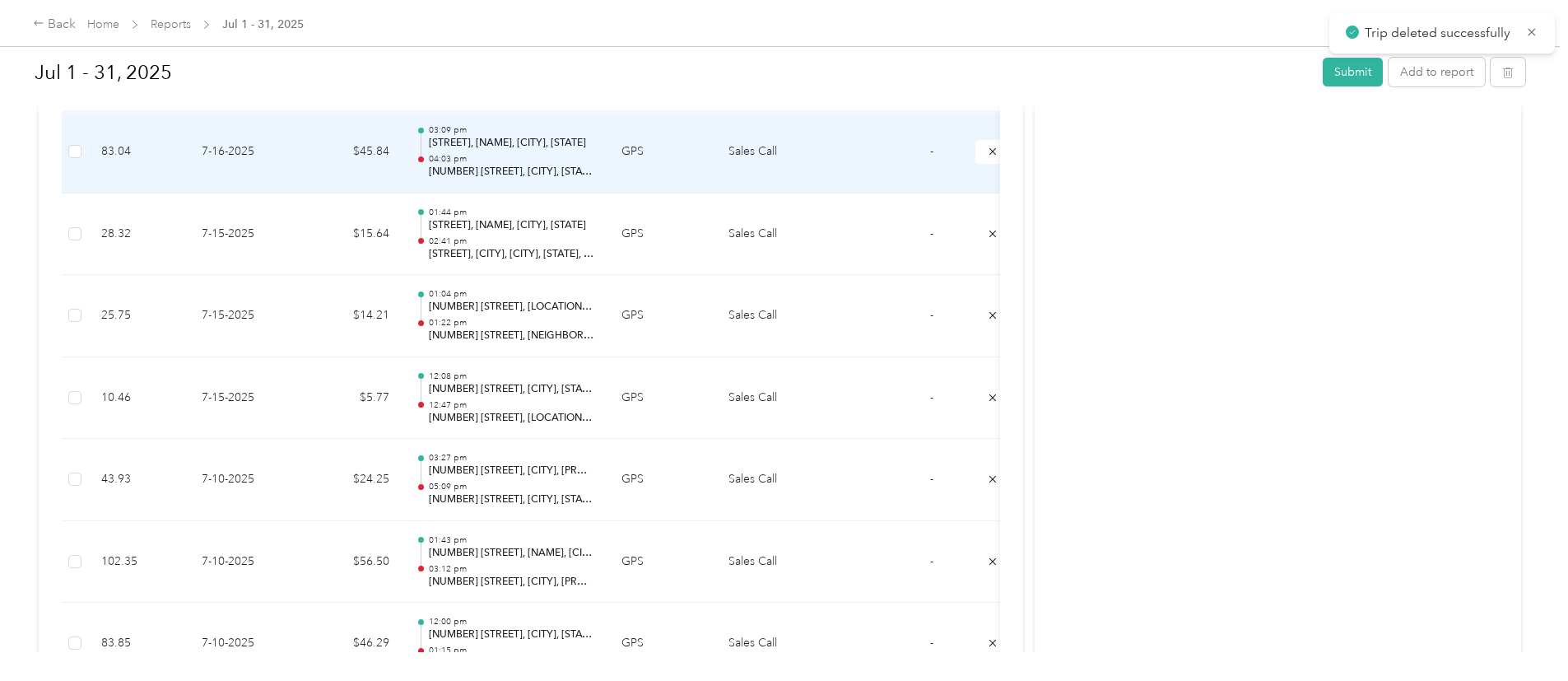 click on "[STREET], [NAME], [CITY], [STATE]" at bounding box center (512, 143) 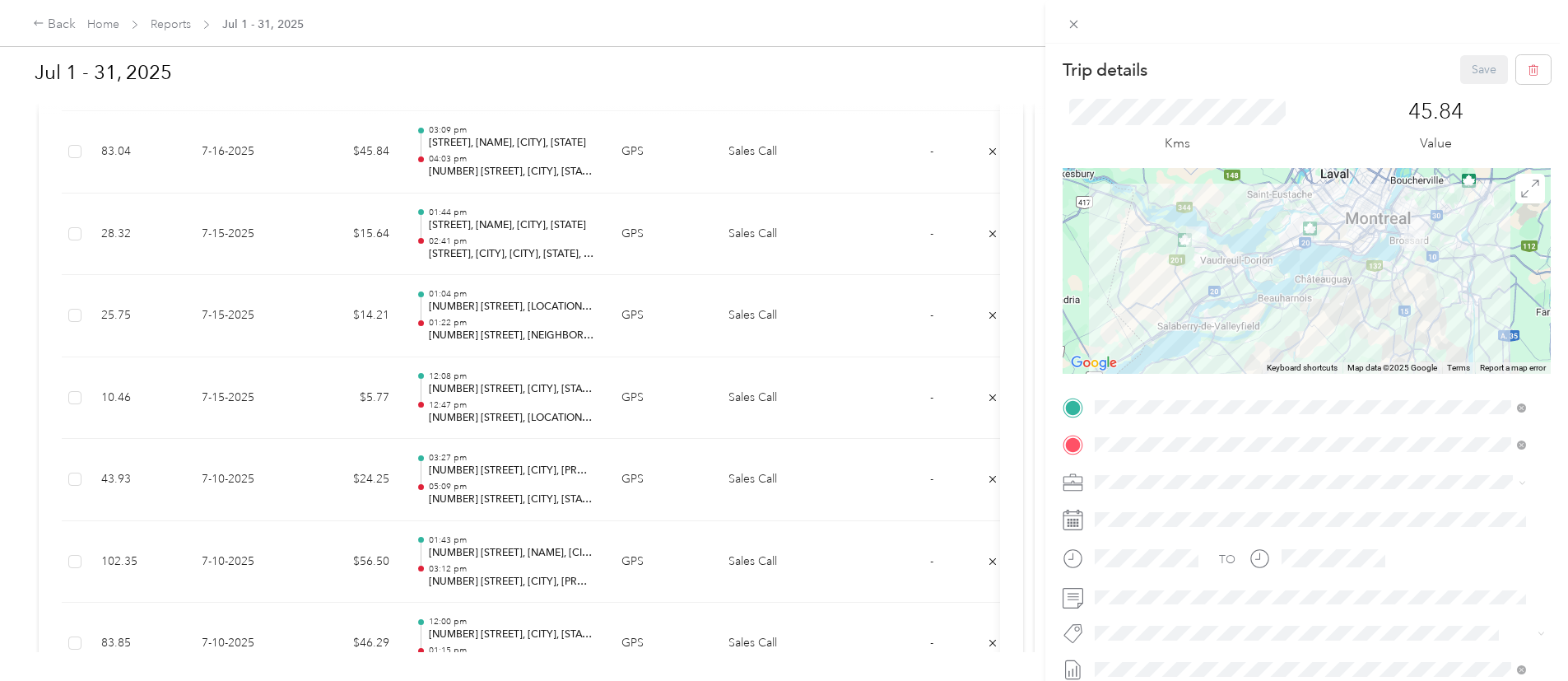 click on "Trip details Save This trip cannot be edited because it is either under review, approved, or paid. Contact your Team Manager to edit it. Kms 45.84 Value  ← Move left → Move right ↑ Move up ↓ Move down + Zoom in - Zoom out Home Jump left by 75% End Jump right by 75% Page Up Jump up by 75% Page Down Jump down by 75% Keyboard shortcuts Map Data Map data ©2025 Google Map data ©2025 Google 10 km  Click to toggle between metric and imperial units Terms Report a map error TO Add photo" at bounding box center (784, 340) 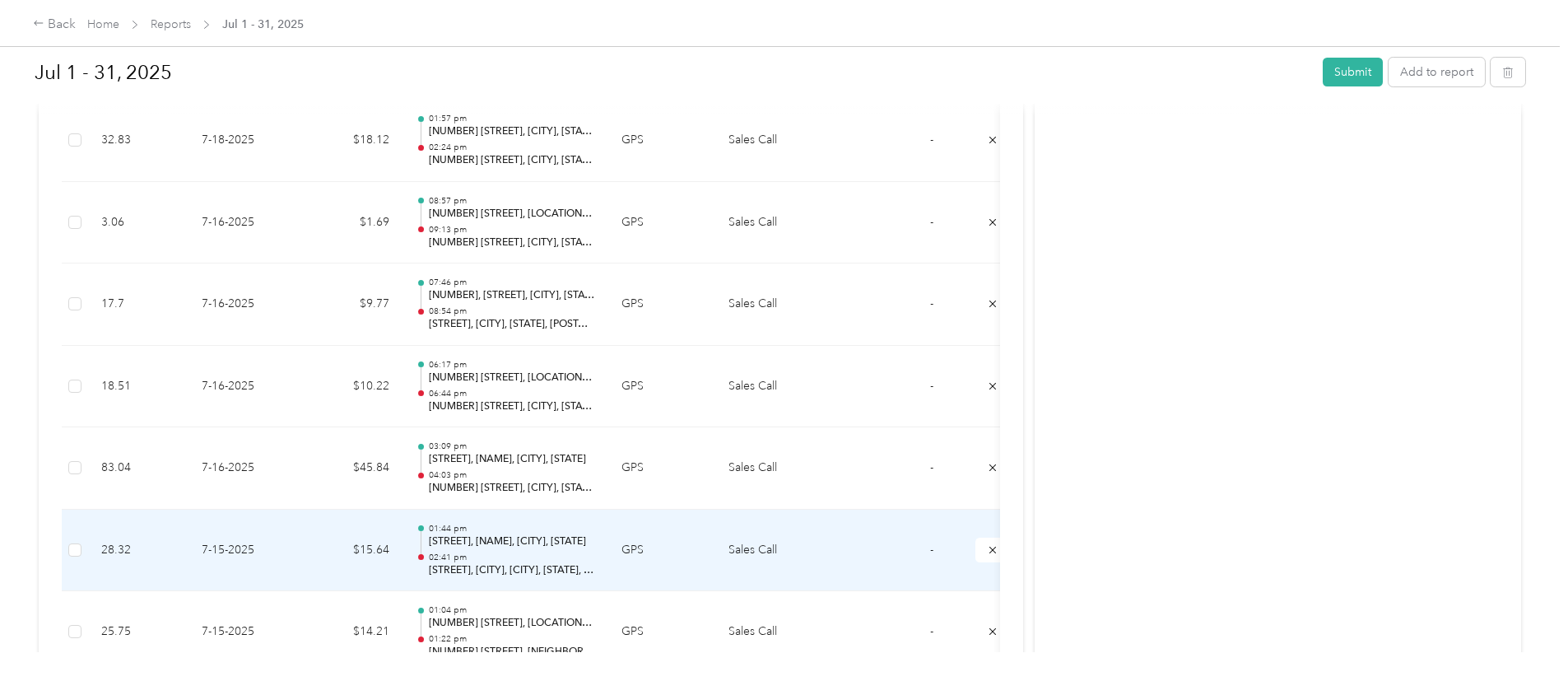 scroll, scrollTop: 676, scrollLeft: 0, axis: vertical 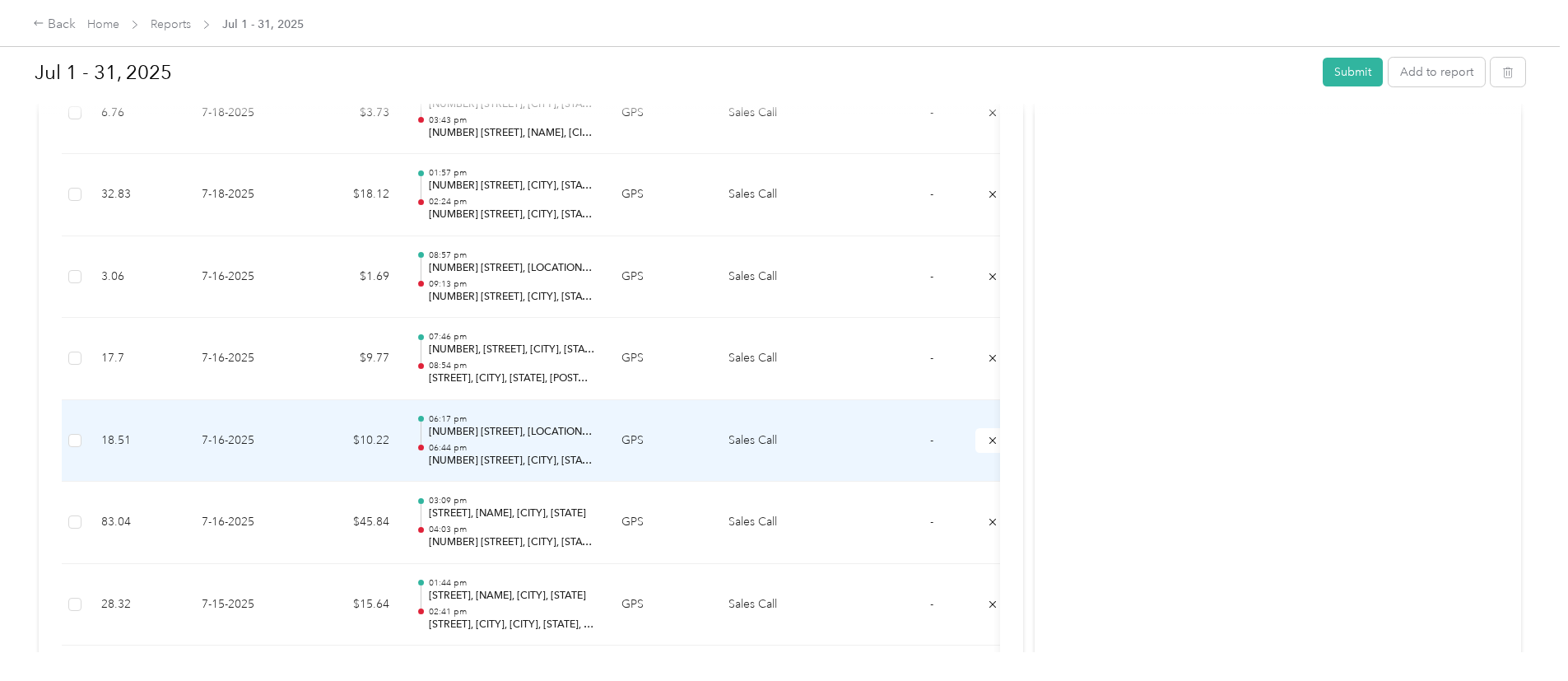 click on "06:17 pm" at bounding box center (512, 419) 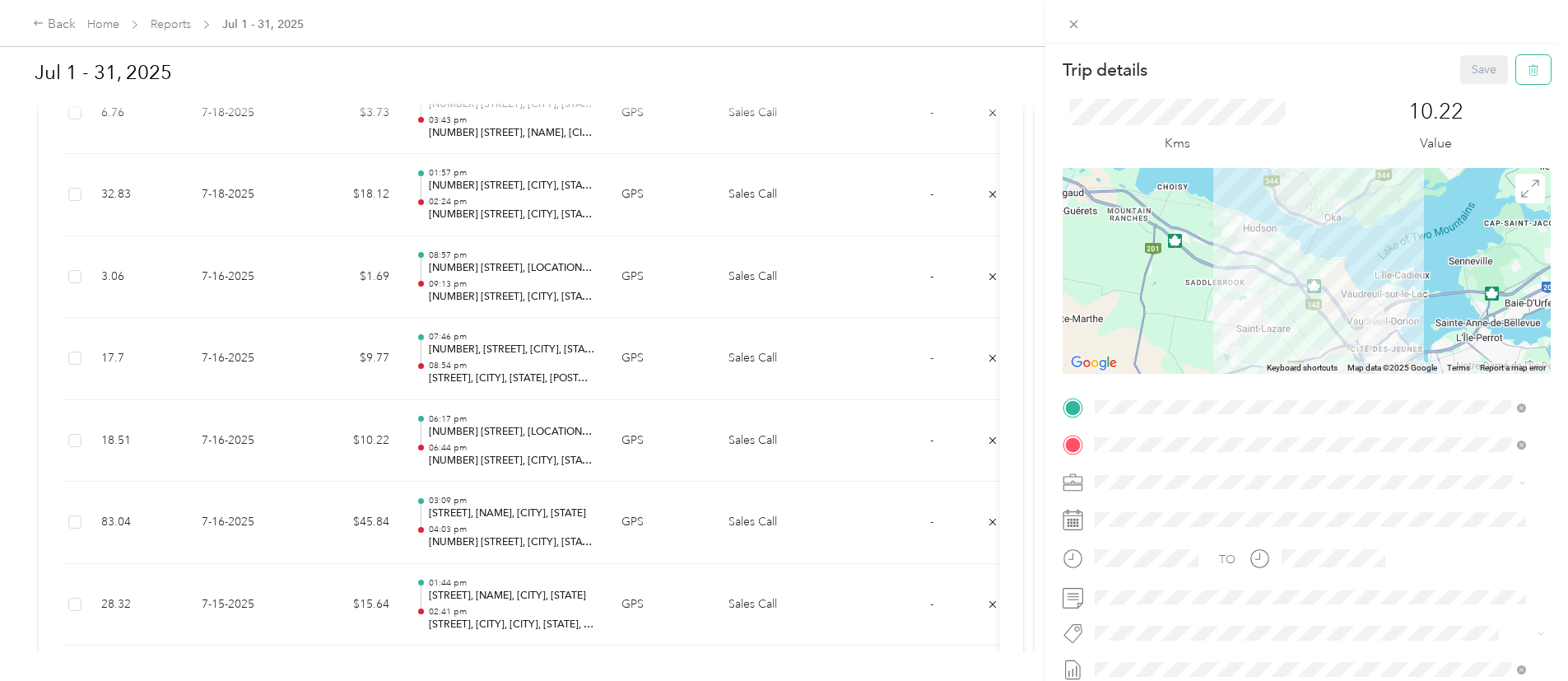 click 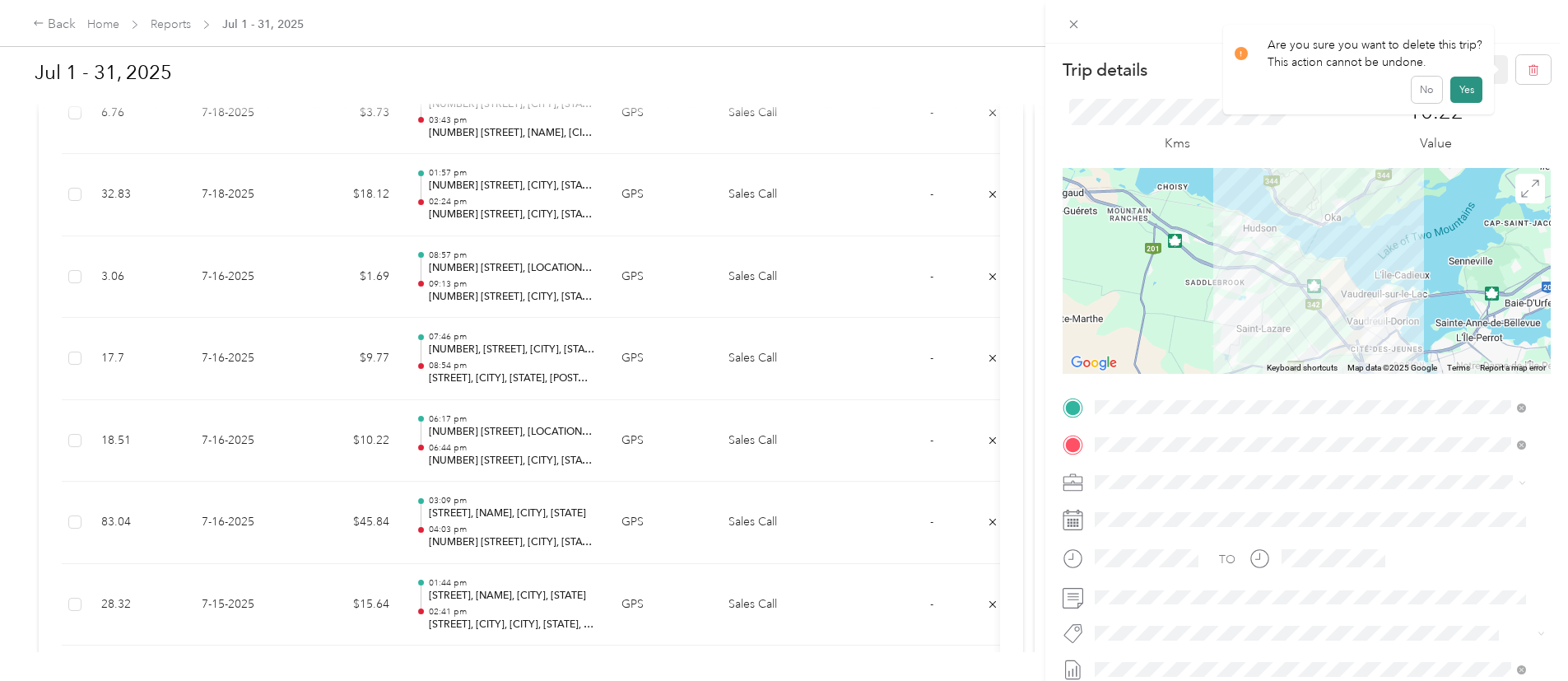click on "Yes" at bounding box center [1466, 90] 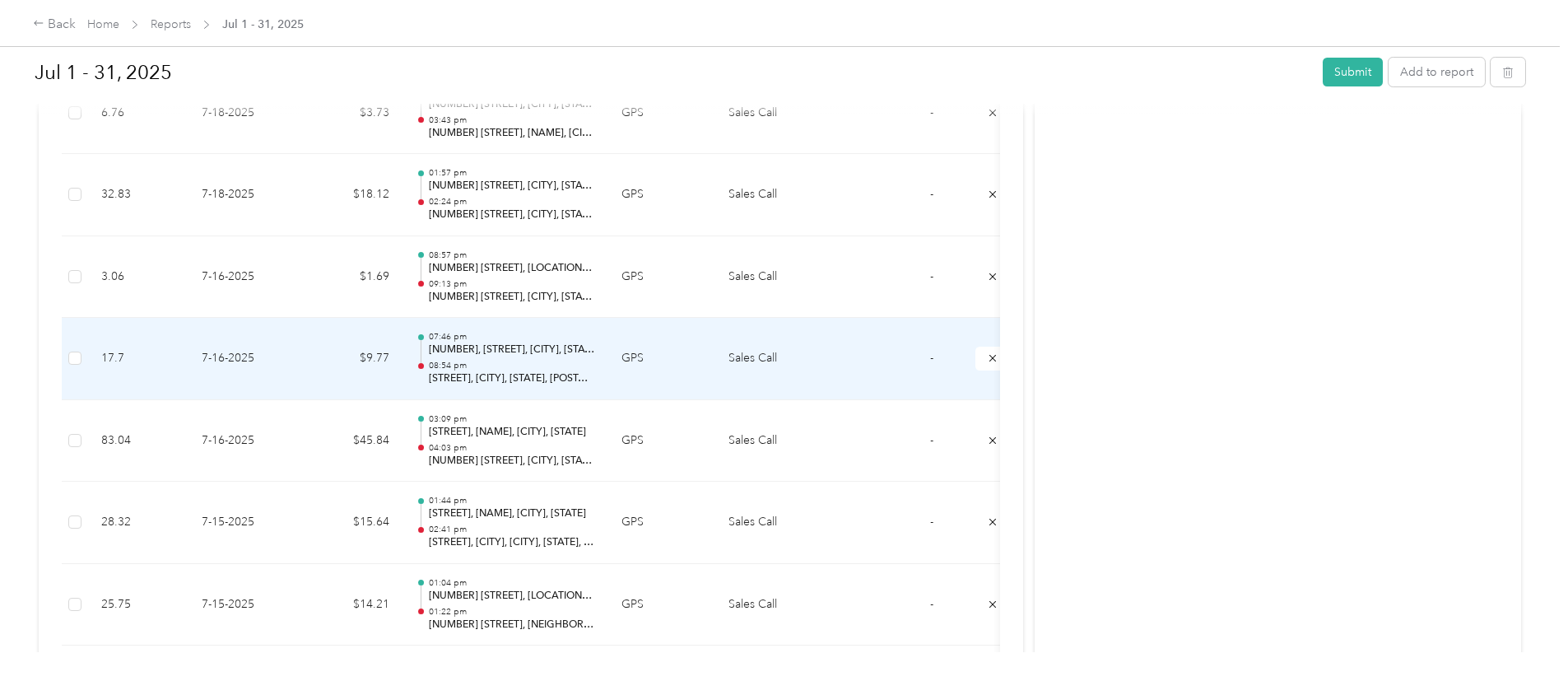 click on "08:54 pm" at bounding box center [512, 366] 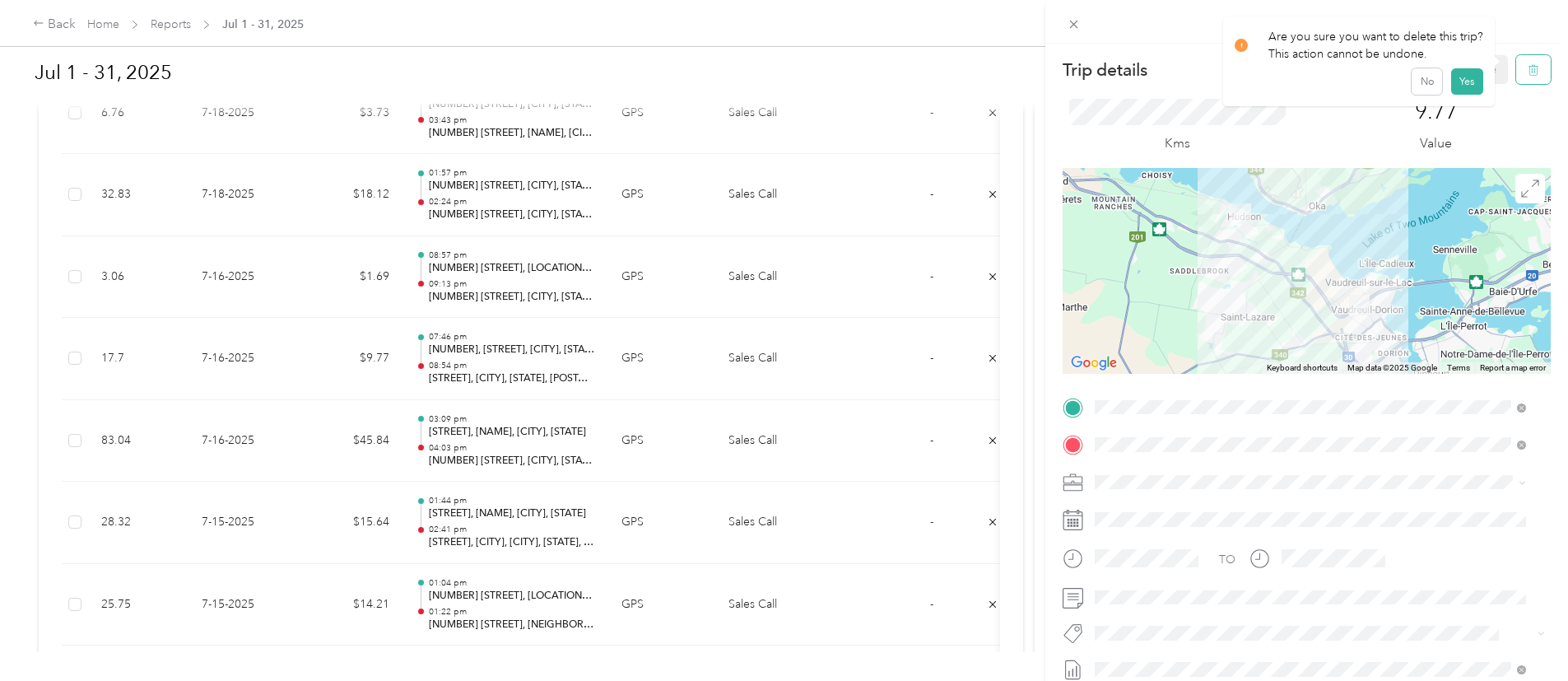 click 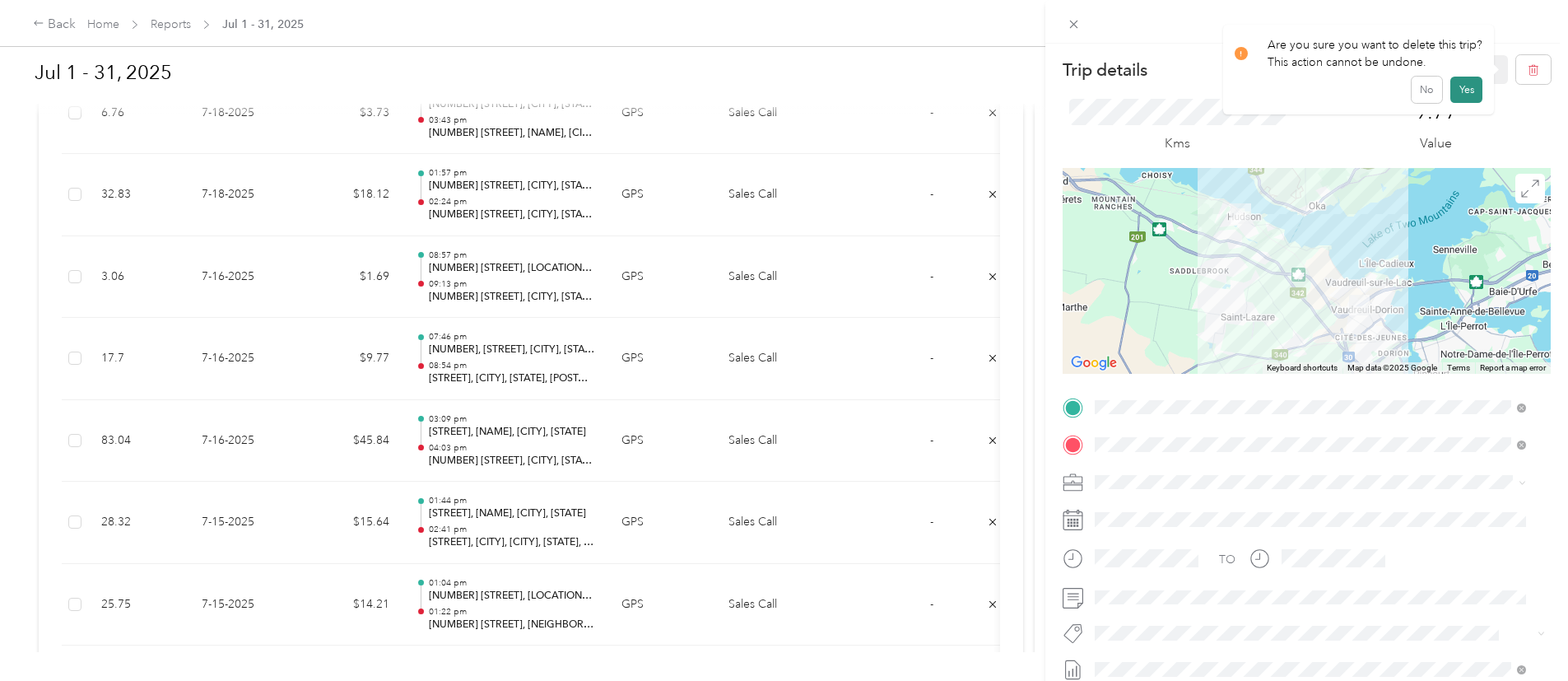 click on "Yes" at bounding box center (1466, 90) 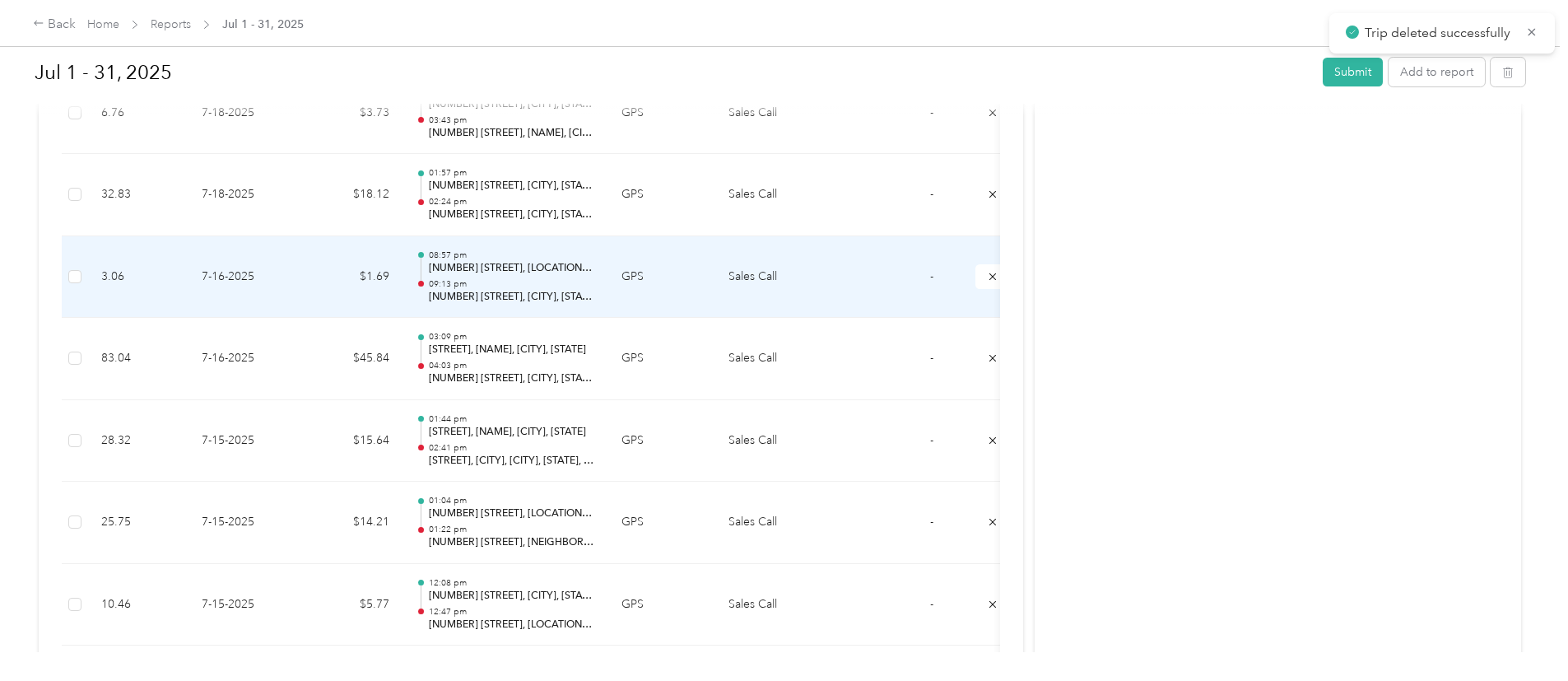 click on "09:13 pm" at bounding box center [512, 284] 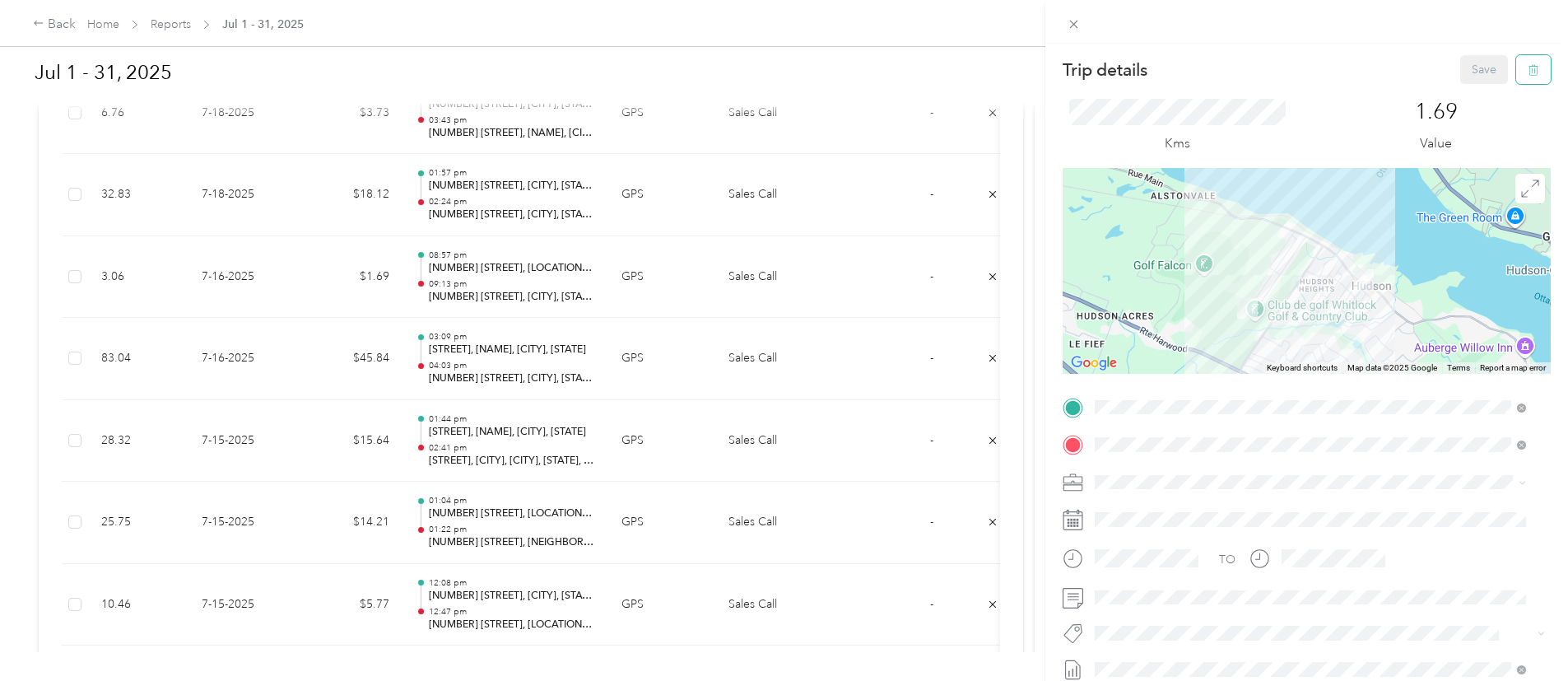 click at bounding box center (1533, 69) 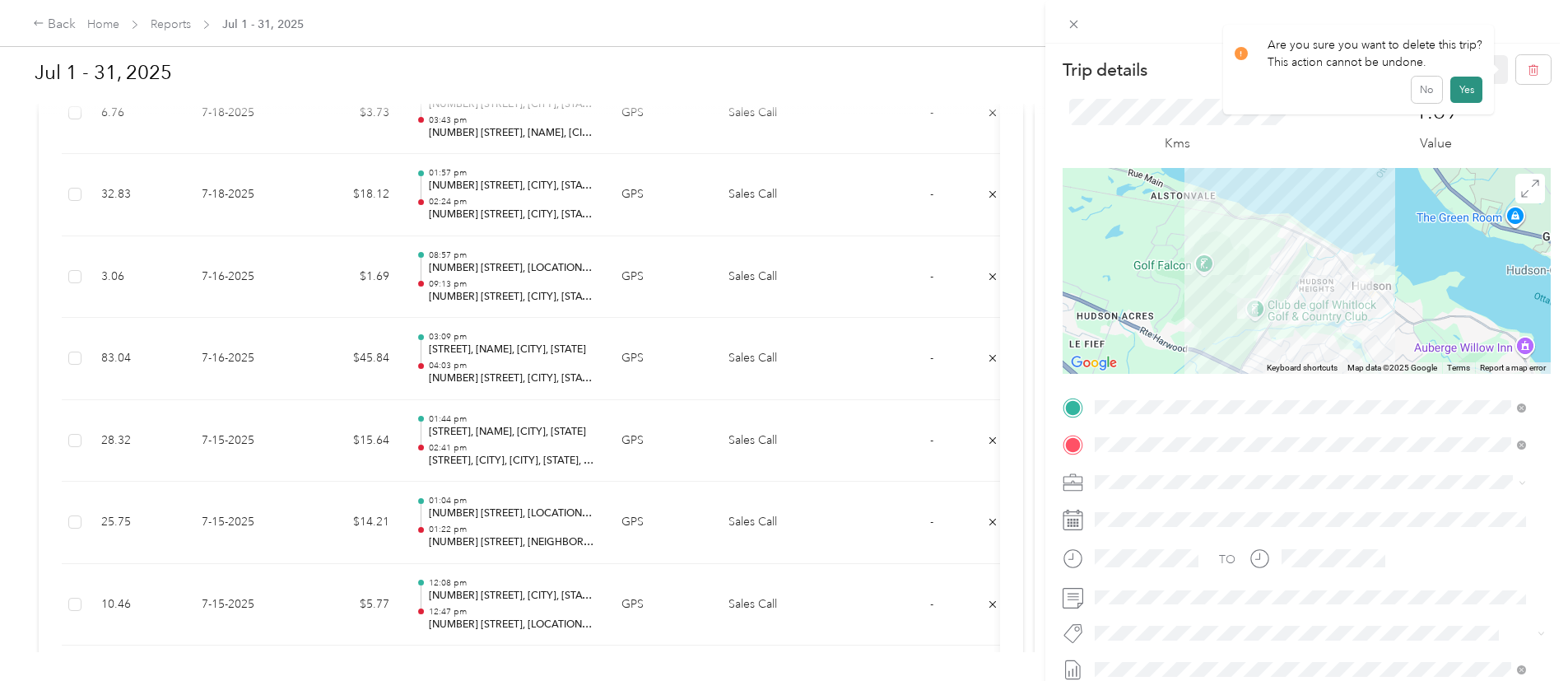 click on "Yes" at bounding box center [1466, 90] 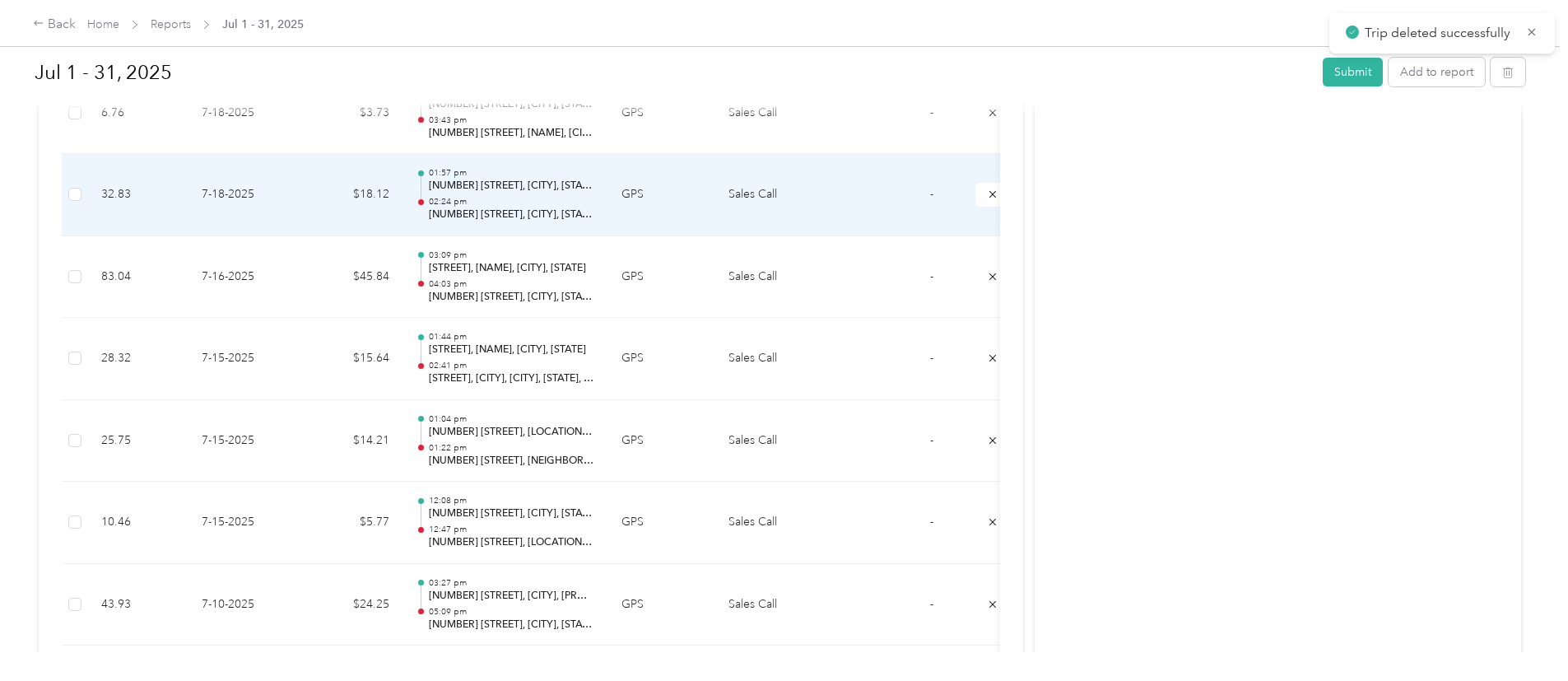 click on "02:24 pm" at bounding box center (512, 202) 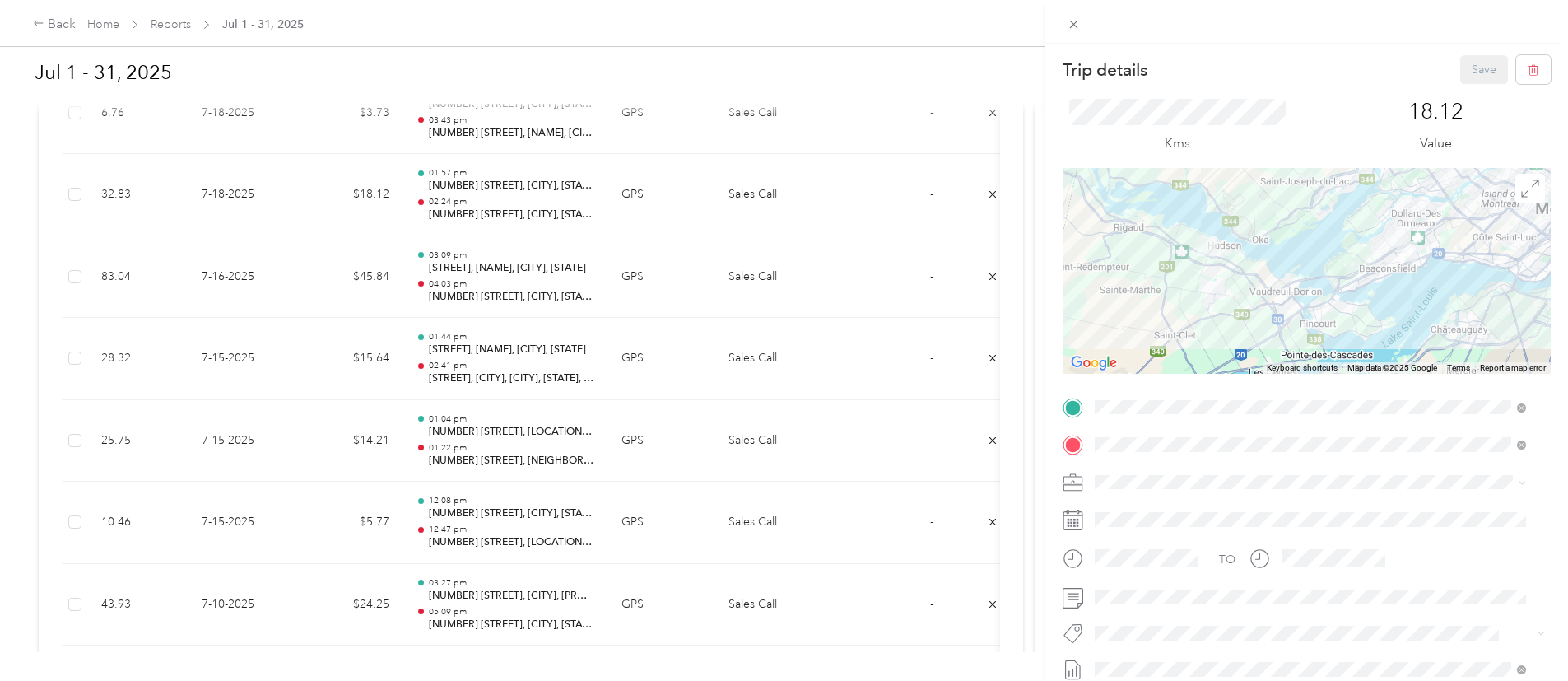 click on "Trip details Save This trip cannot be edited because it is either under review, approved, or paid. Contact your Team Manager to edit it. Kms 18.12 Value  ← Move left → Move right ↑ Move up ↓ Move down + Zoom in - Zoom out Home Jump left by 75% End Jump right by 75% Page Up Jump up by 75% Page Down Jump down by 75% Keyboard shortcuts Map Data Map data ©2025 Google Map data ©2025 Google 5 km  Click to toggle between metric and imperial units Terms Report a map error TO Add photo" at bounding box center [784, 340] 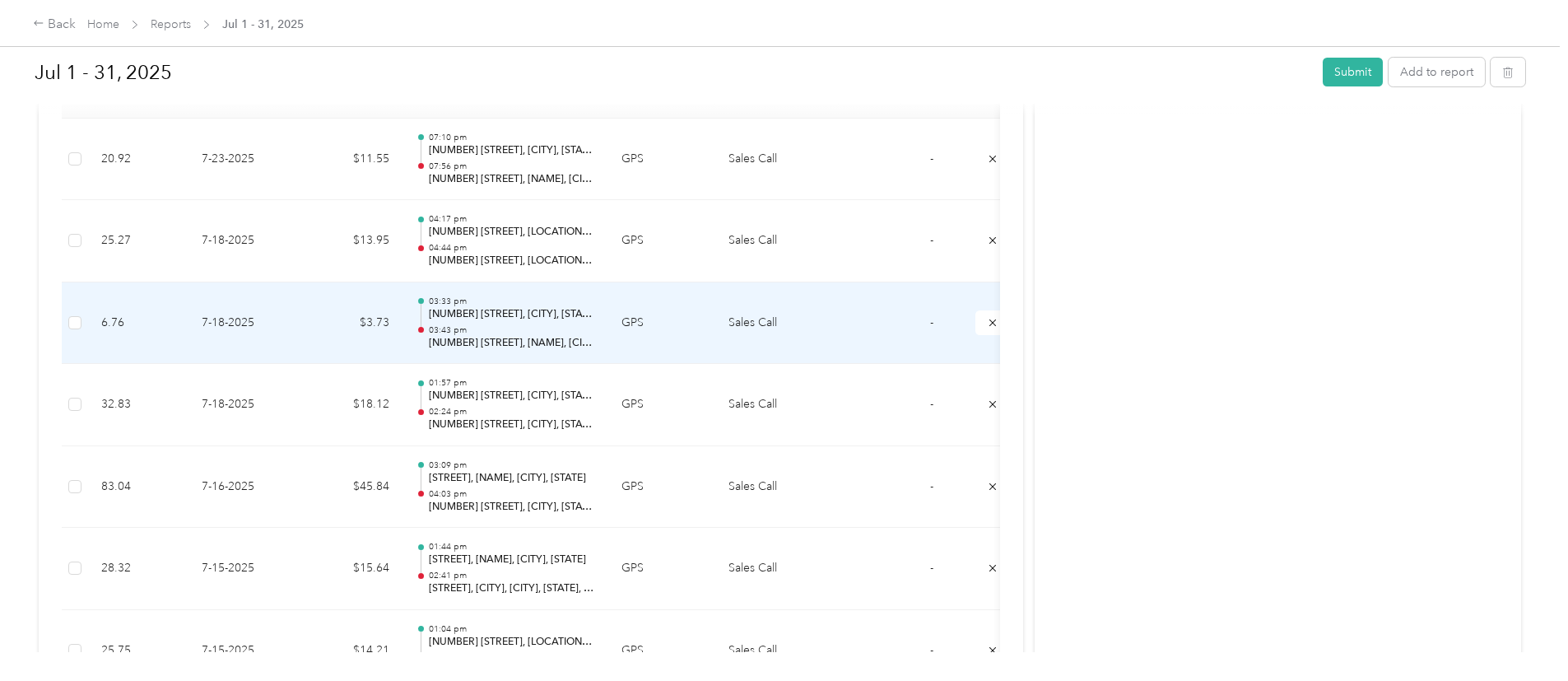 scroll, scrollTop: 429, scrollLeft: 0, axis: vertical 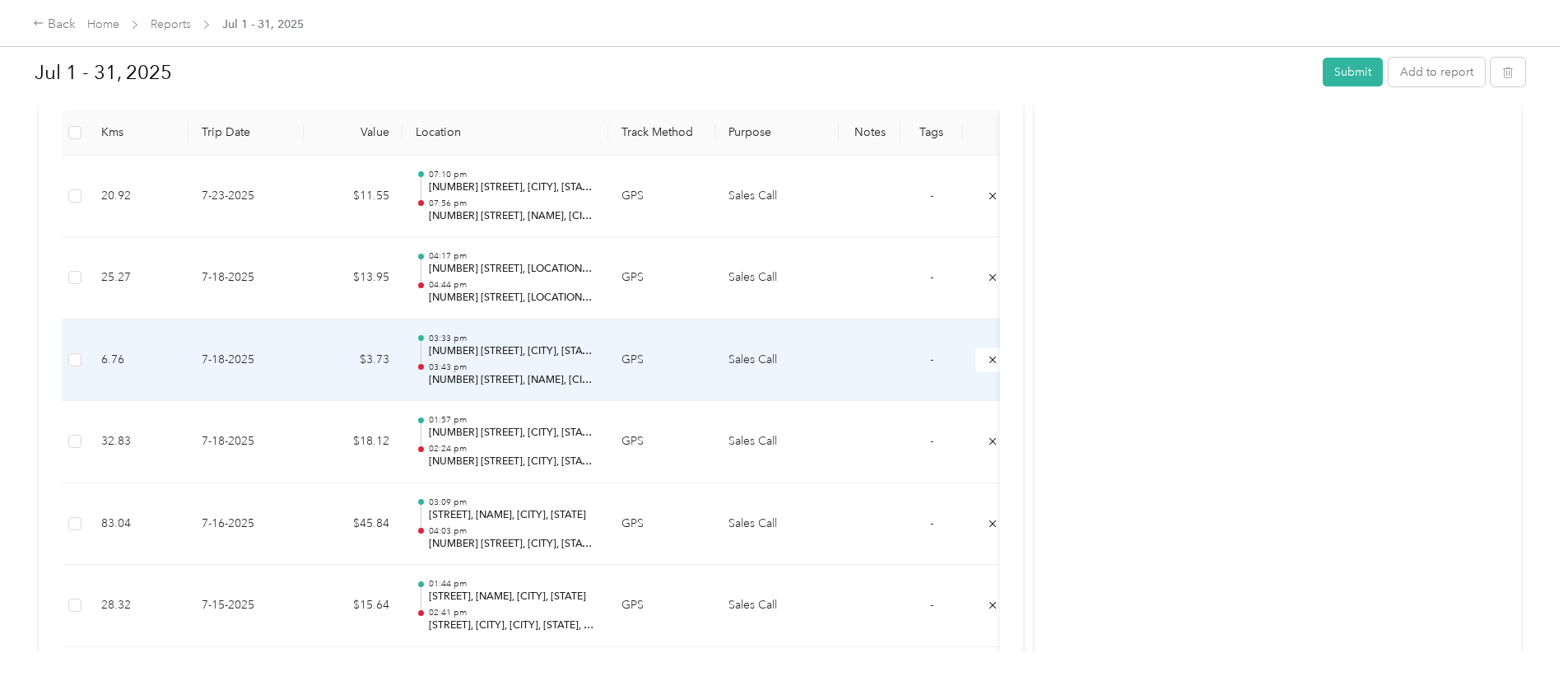 click on "03:43 pm" at bounding box center (512, 367) 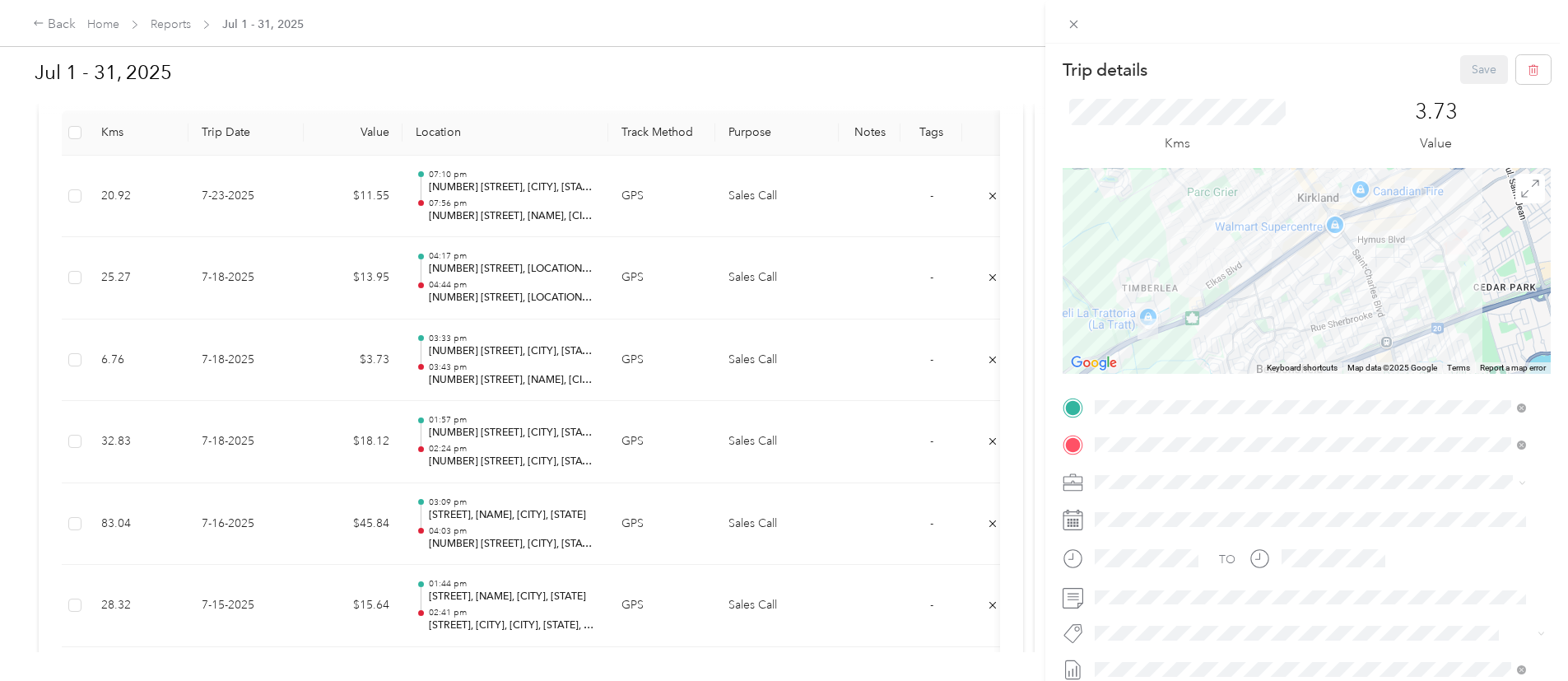 click on "Trip details Save This trip cannot be edited because it is either under review, approved, or paid. Contact your Team Manager to edit it. Kms 3.73 Value  ← Move left → Move right ↑ Move up ↓ Move down + Zoom in - Zoom out Home Jump left by 75% End Jump right by 75% Page Up Jump up by 75% Page Down Jump down by 75% Keyboard shortcuts Map Data Map data ©2025 Google Map data ©2025 Google 1 km  Click to toggle between metric and imperial units Terms Report a map error TO Add photo" at bounding box center [784, 340] 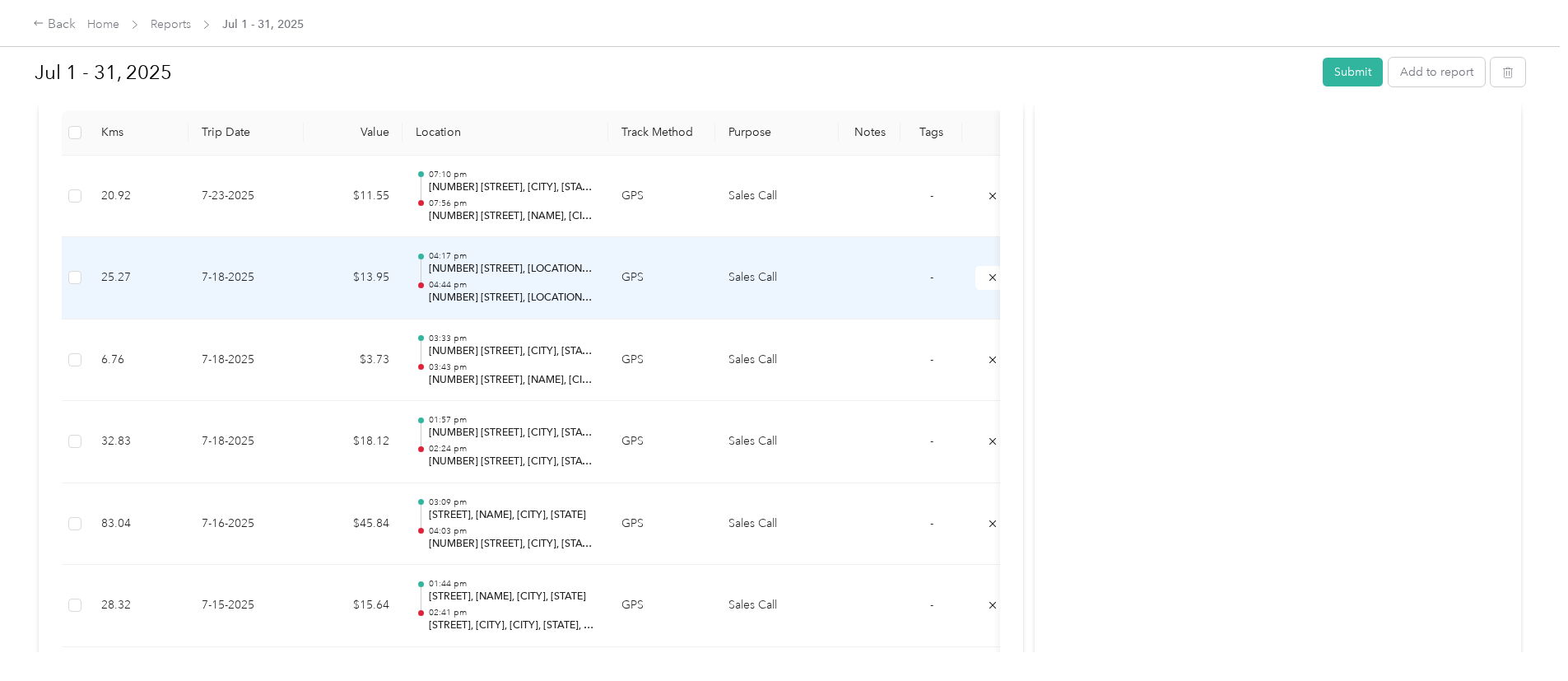click on "[NUMBER] [STREET], [LOCATION], [CITY], [STATE]" at bounding box center [512, 269] 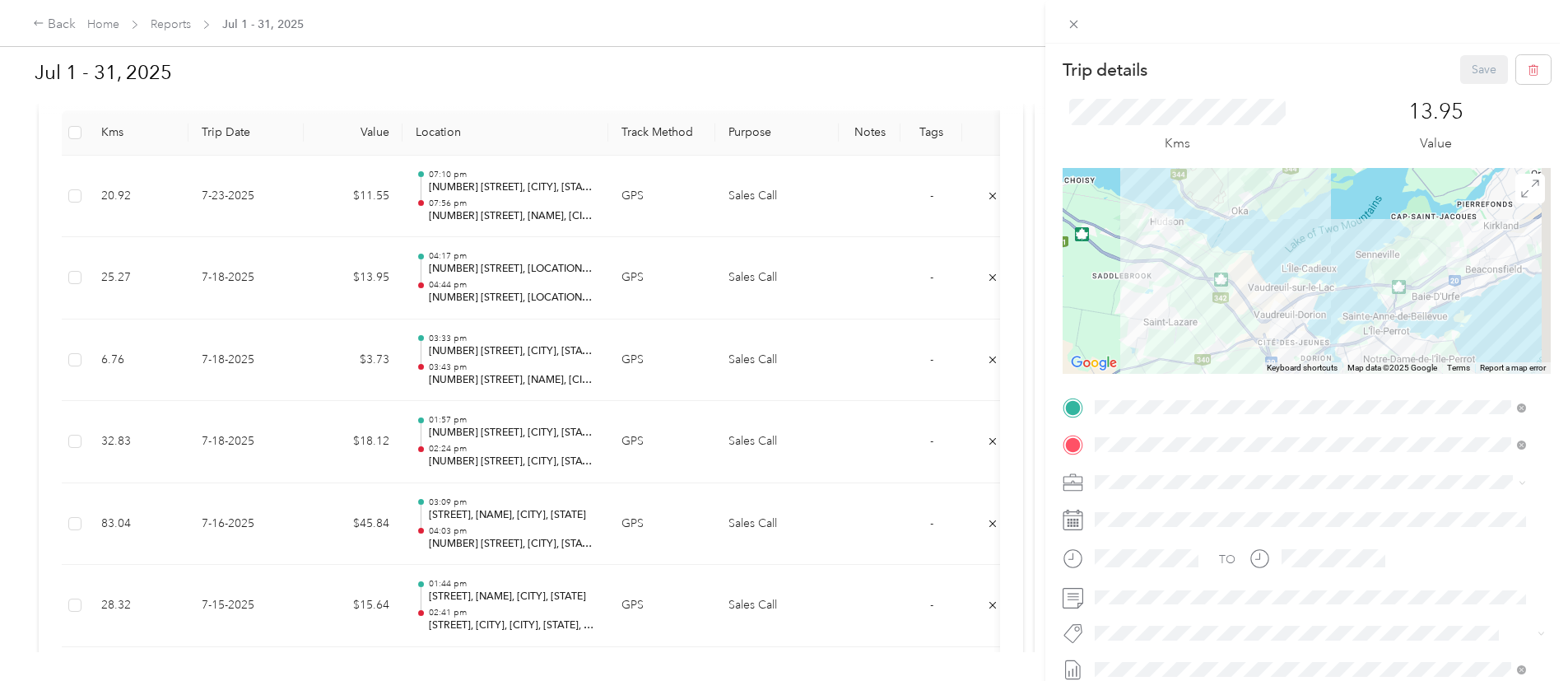 click on "Trip details Save This trip cannot be edited because it is either under review, approved, or paid. Contact your Team Manager to edit it. Kms 13.95 Value  ← Move left → Move right ↑ Move up ↓ Move down + Zoom in - Zoom out Home Jump left by 75% End Jump right by 75% Page Up Jump up by 75% Page Down Jump down by 75% Keyboard shortcuts Map Data Map data ©2025 Google Map data ©2025 Google 2 km  Click to toggle between metric and imperial units Terms Report a map error TO Add photo" at bounding box center [784, 340] 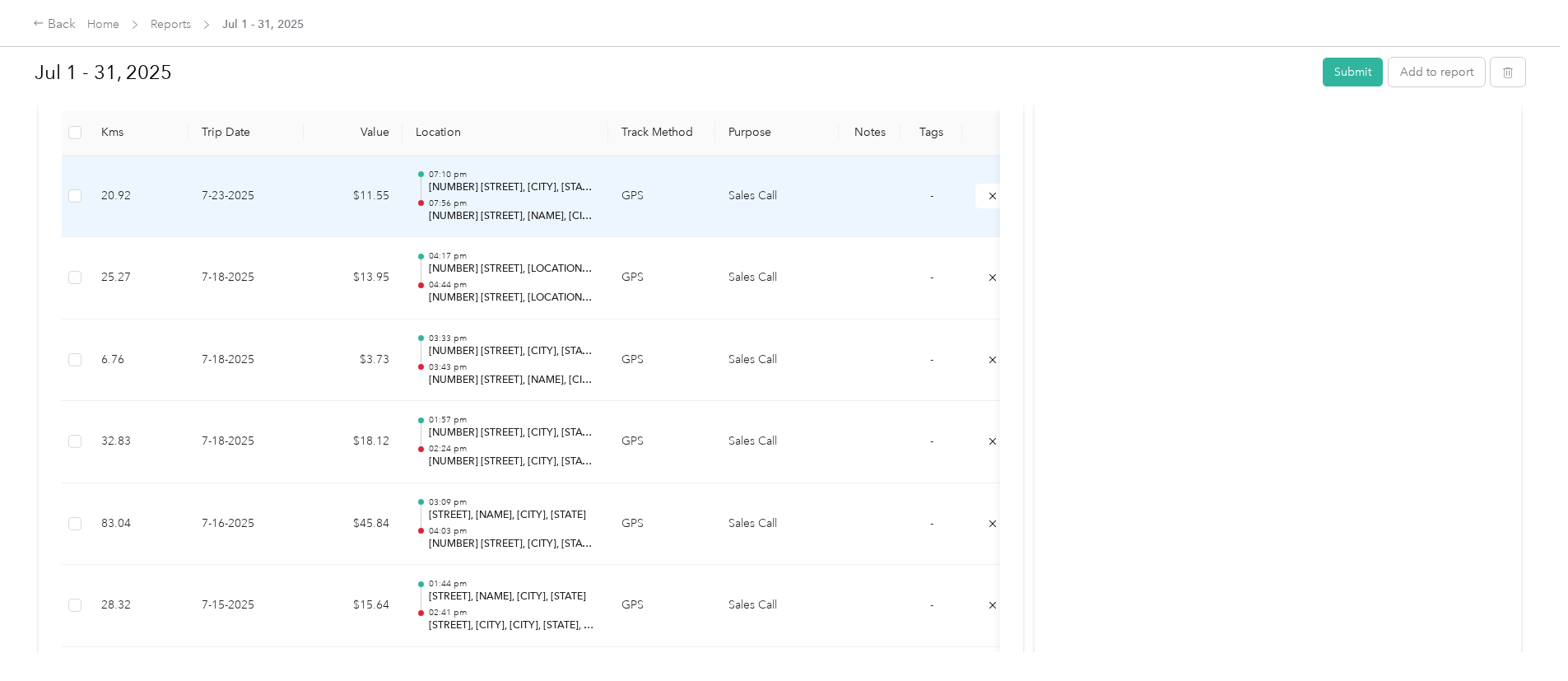 click on "07:56 pm" at bounding box center (512, 203) 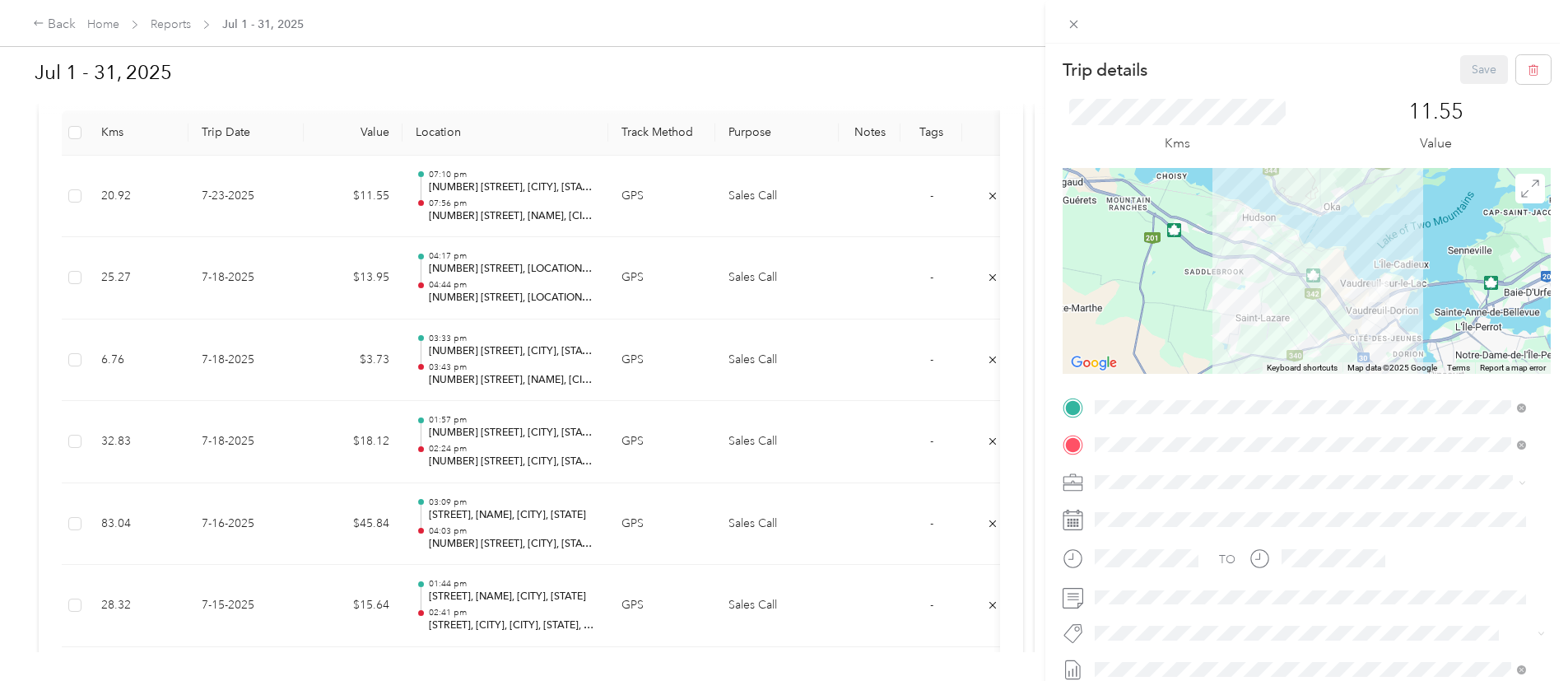 click on "Trip details Save This trip cannot be edited because it is either under review, approved, or paid. Contact your Team Manager to edit it. Kms 11.55 Value  ← Move left → Move right ↑ Move up ↓ Move down + Zoom in - Zoom out Home Jump left by 75% End Jump right by 75% Page Up Jump up by 75% Page Down Jump down by 75% Keyboard shortcuts Map Data Map data ©2025 Google Map data ©2025 Google 2 km  Click to toggle between metric and imperial units Terms Report a map error TO Add photo" at bounding box center (784, 340) 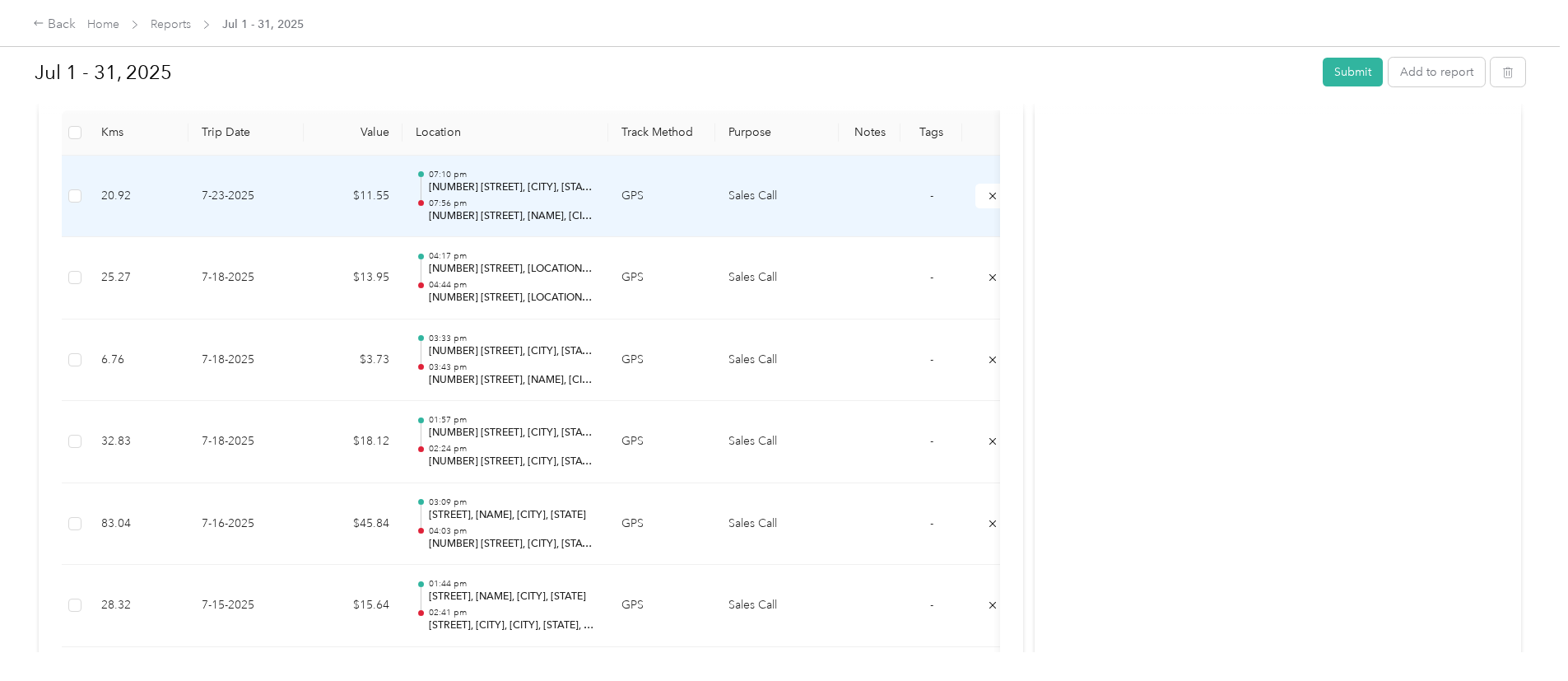 click on "07:10 pm" at bounding box center (512, 175) 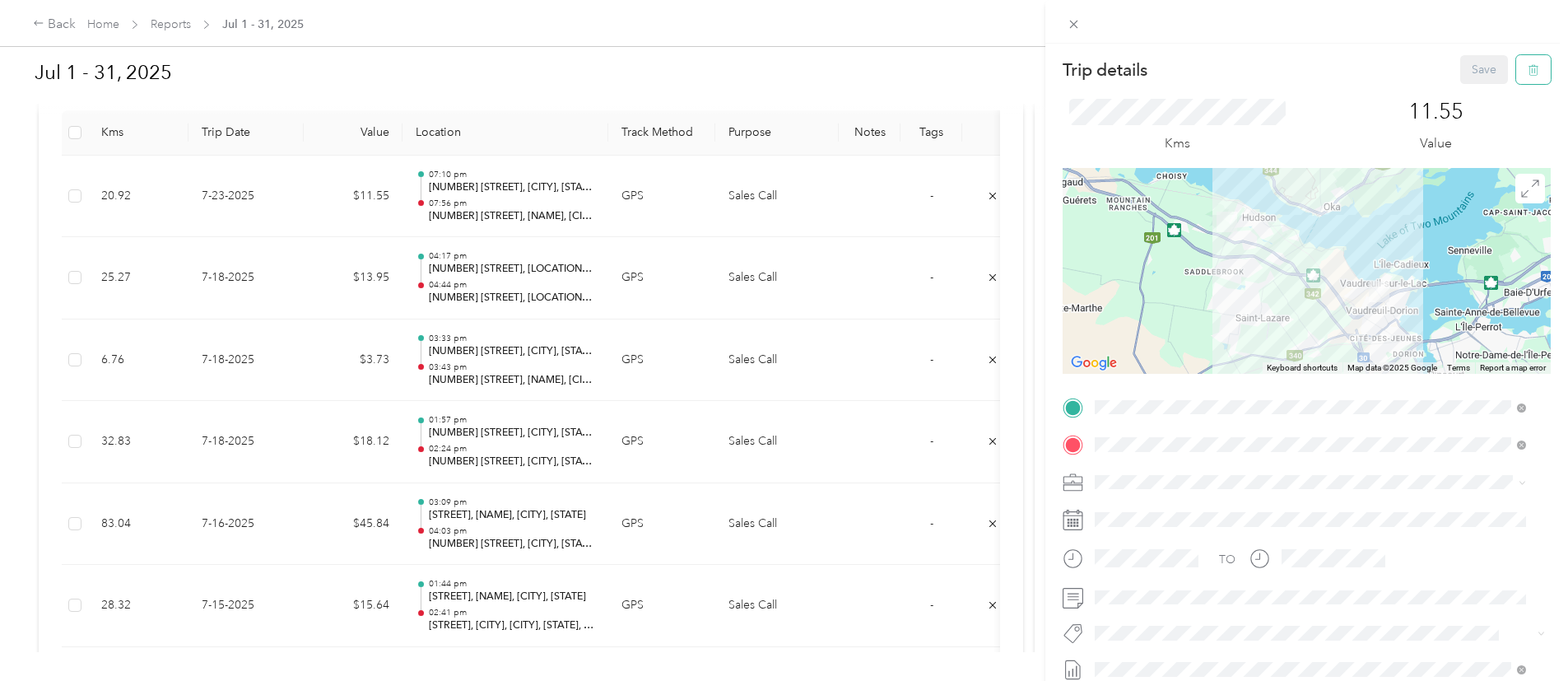 click 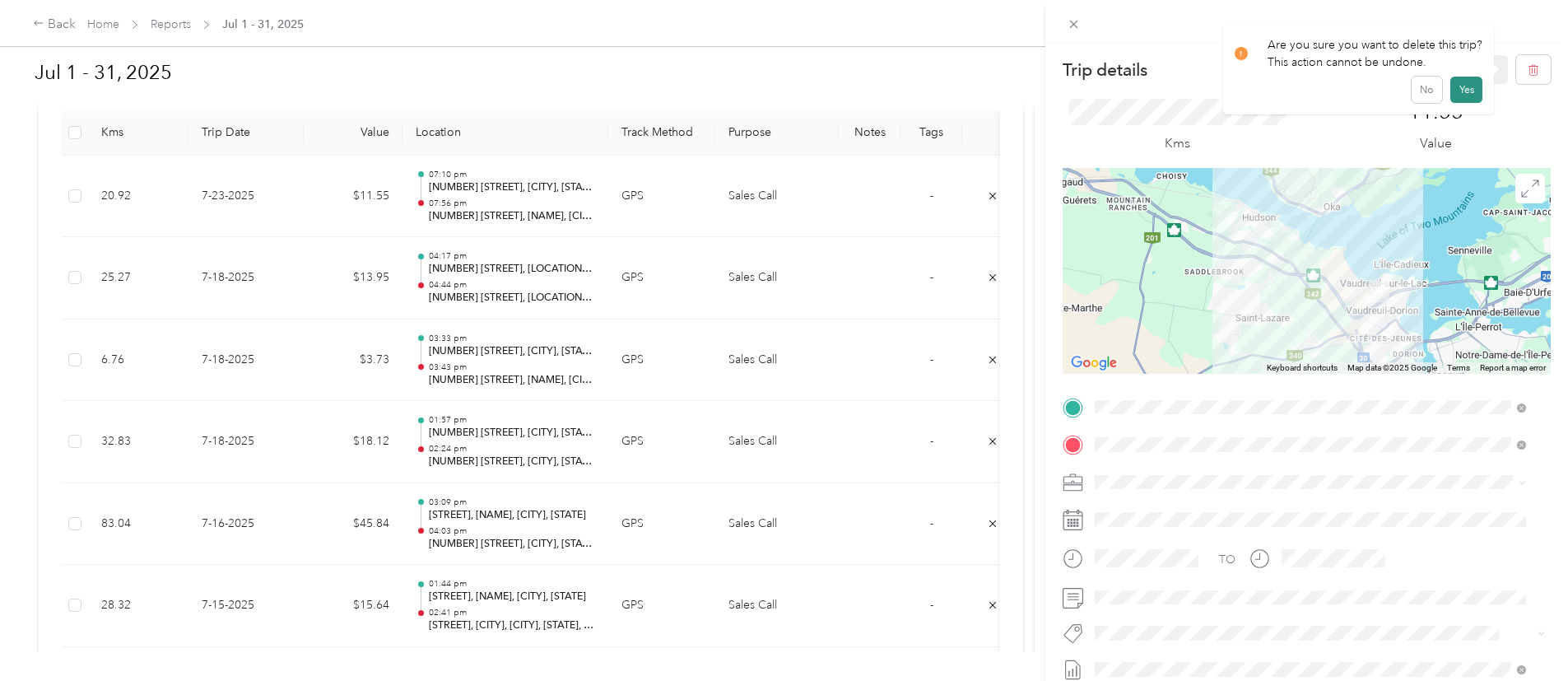 click on "Yes" at bounding box center [1466, 90] 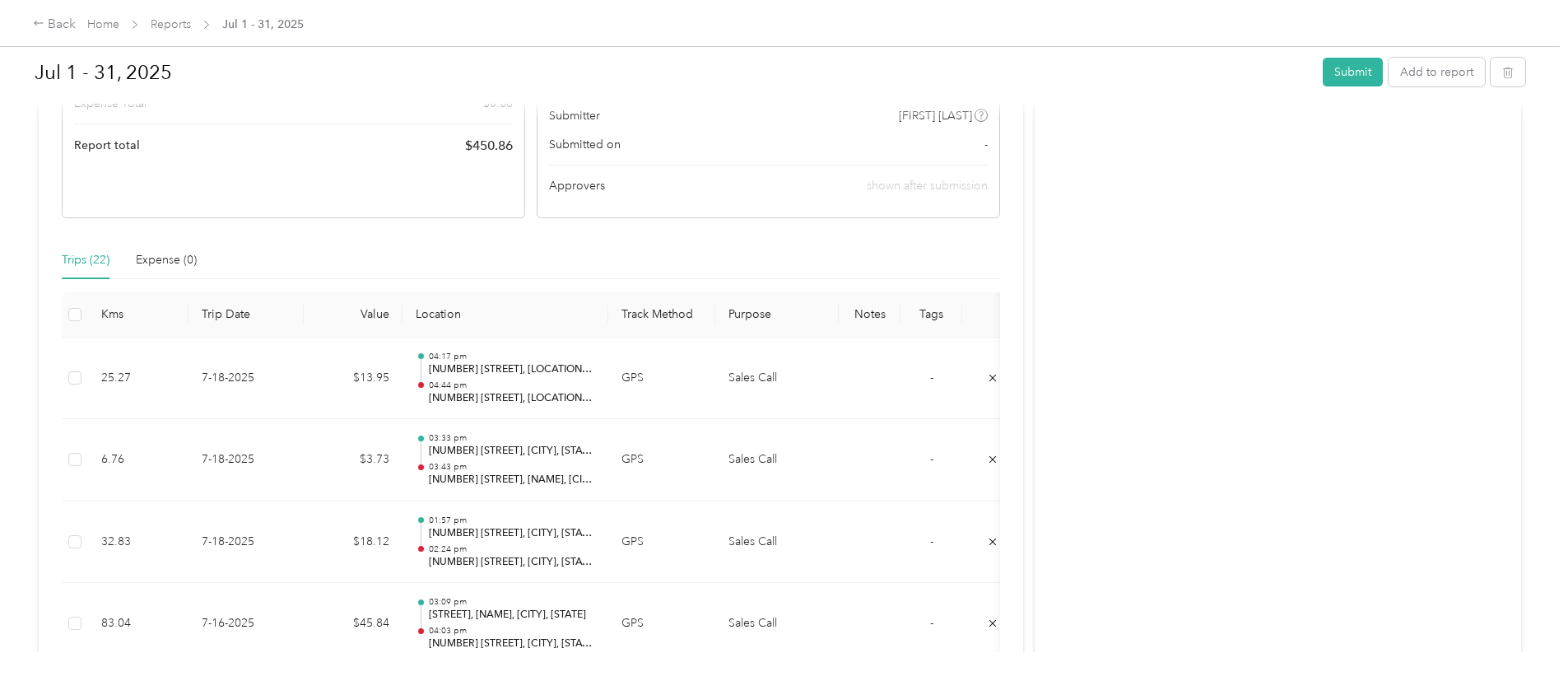 scroll, scrollTop: 371, scrollLeft: 0, axis: vertical 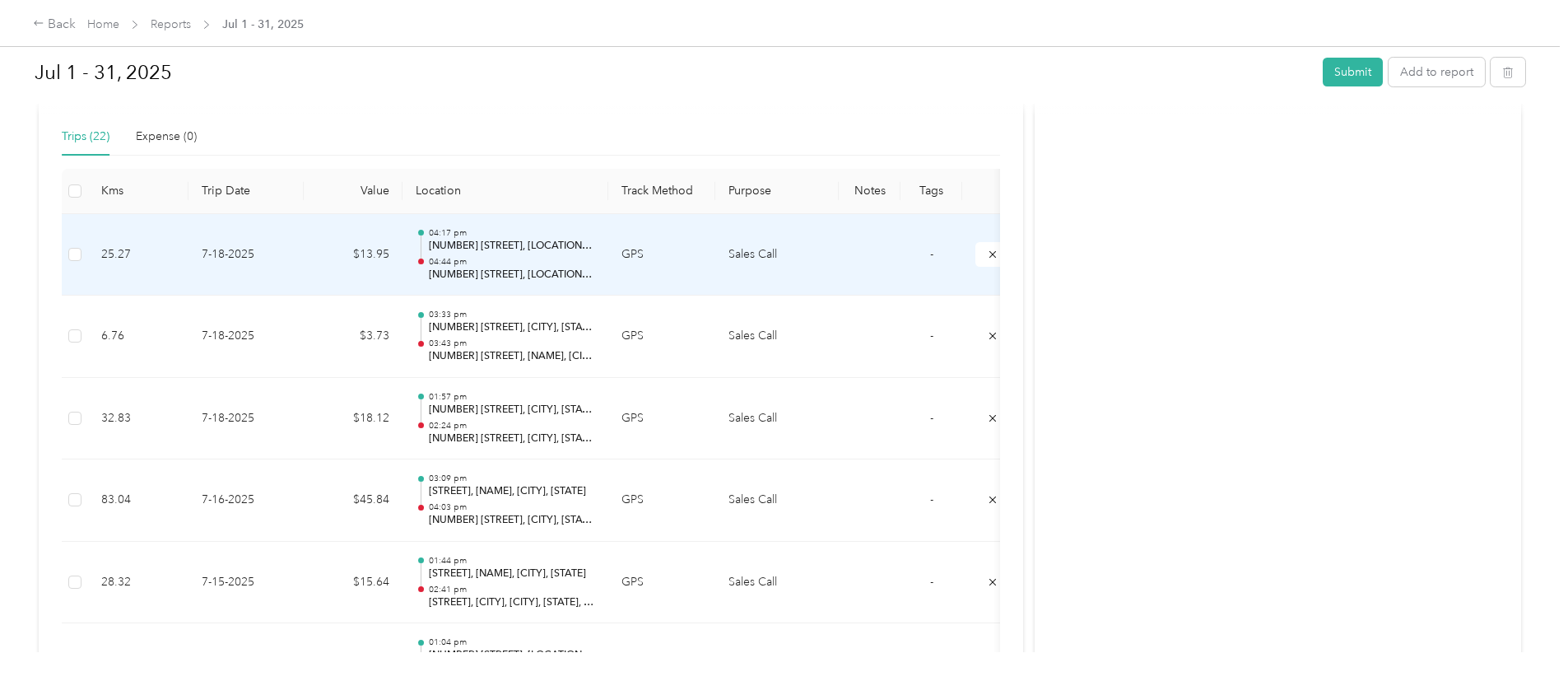 click on "04:17 pm [NUMBER] [STREET], [CITY], [STATE] 04:44 pm [NUMBER] [STREET], [CITY], [STATE]" at bounding box center (512, 254) 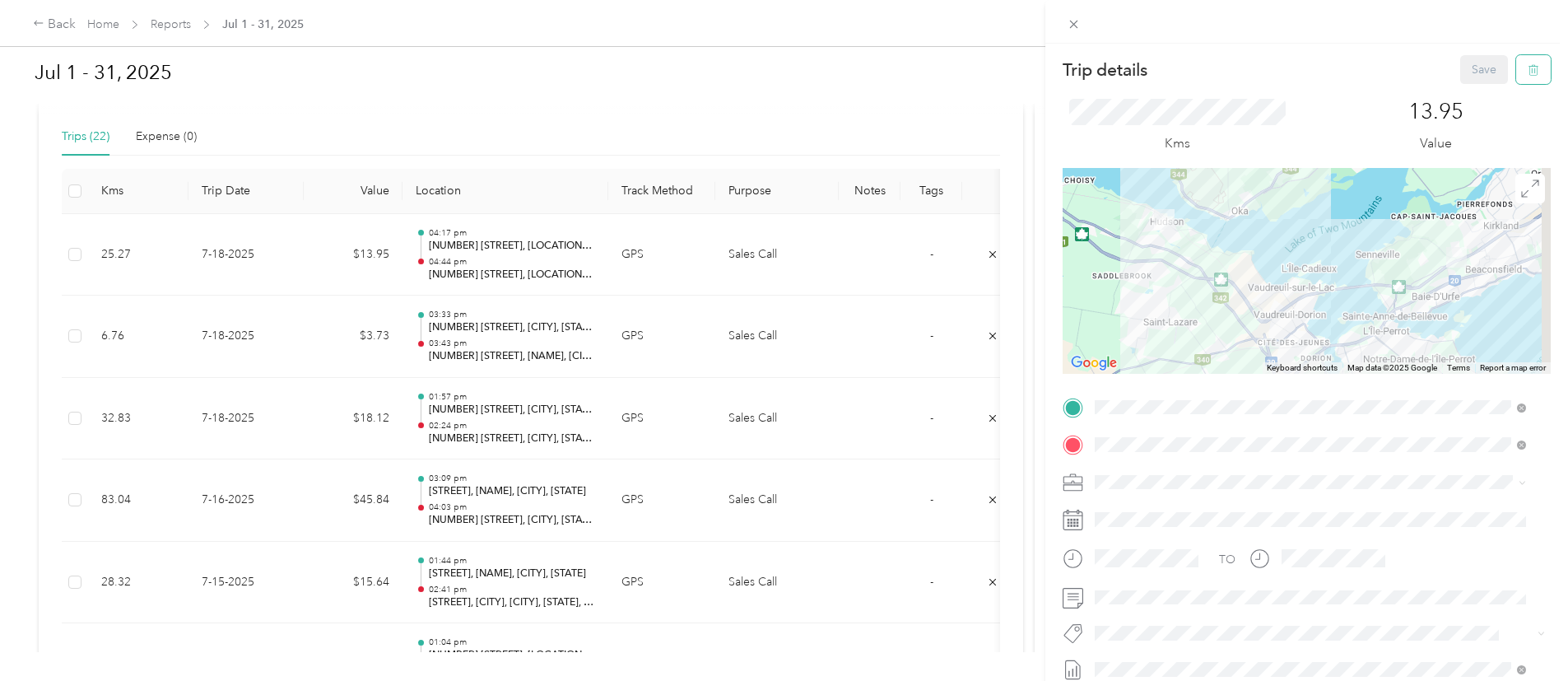 click at bounding box center (1533, 69) 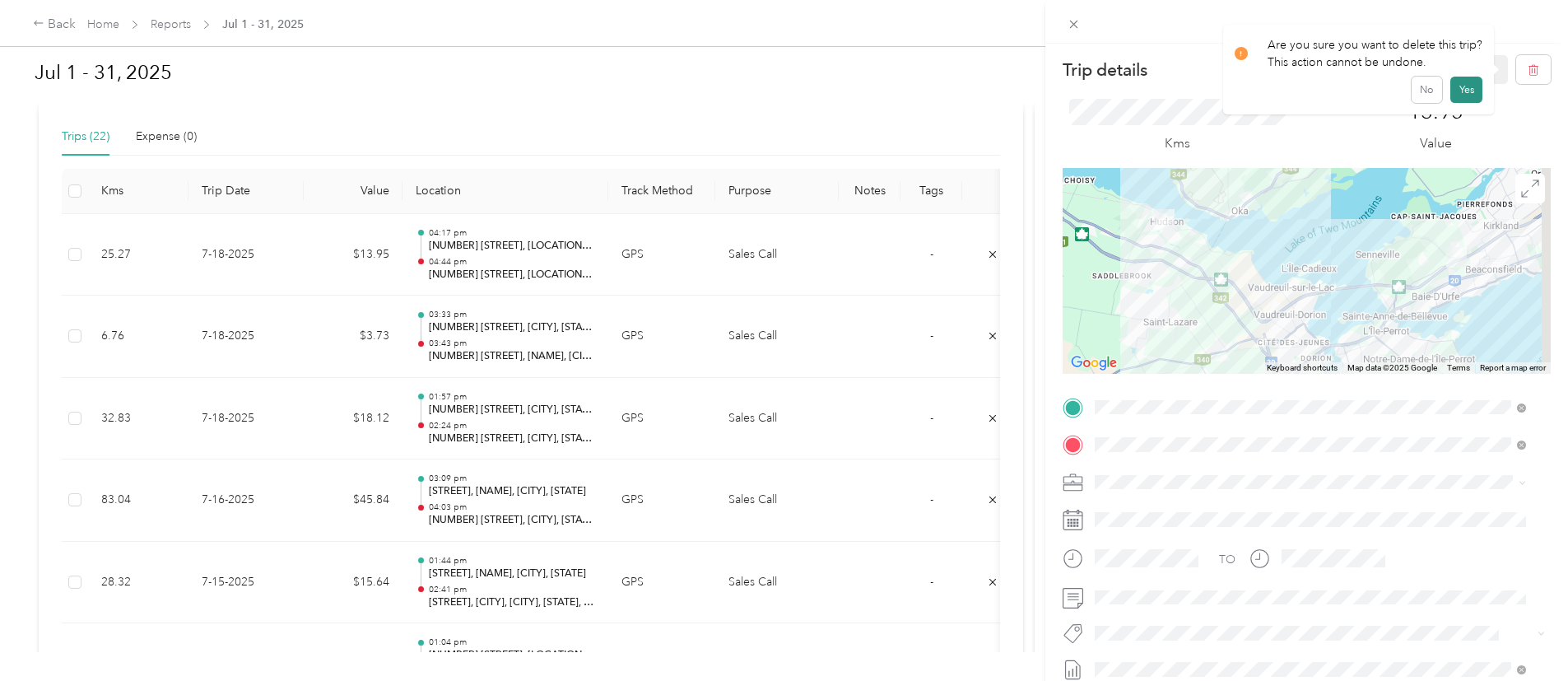 click on "Yes" at bounding box center (1466, 90) 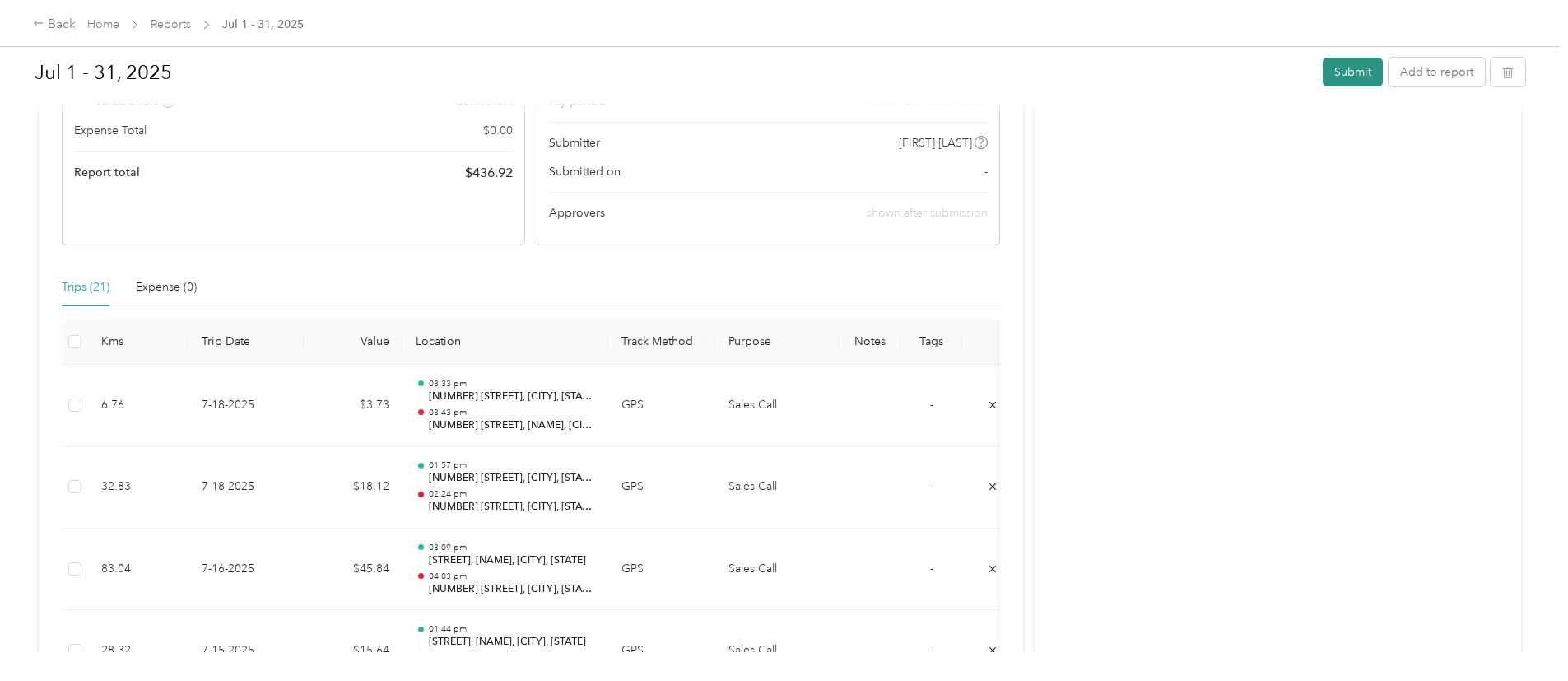 scroll, scrollTop: 0, scrollLeft: 0, axis: both 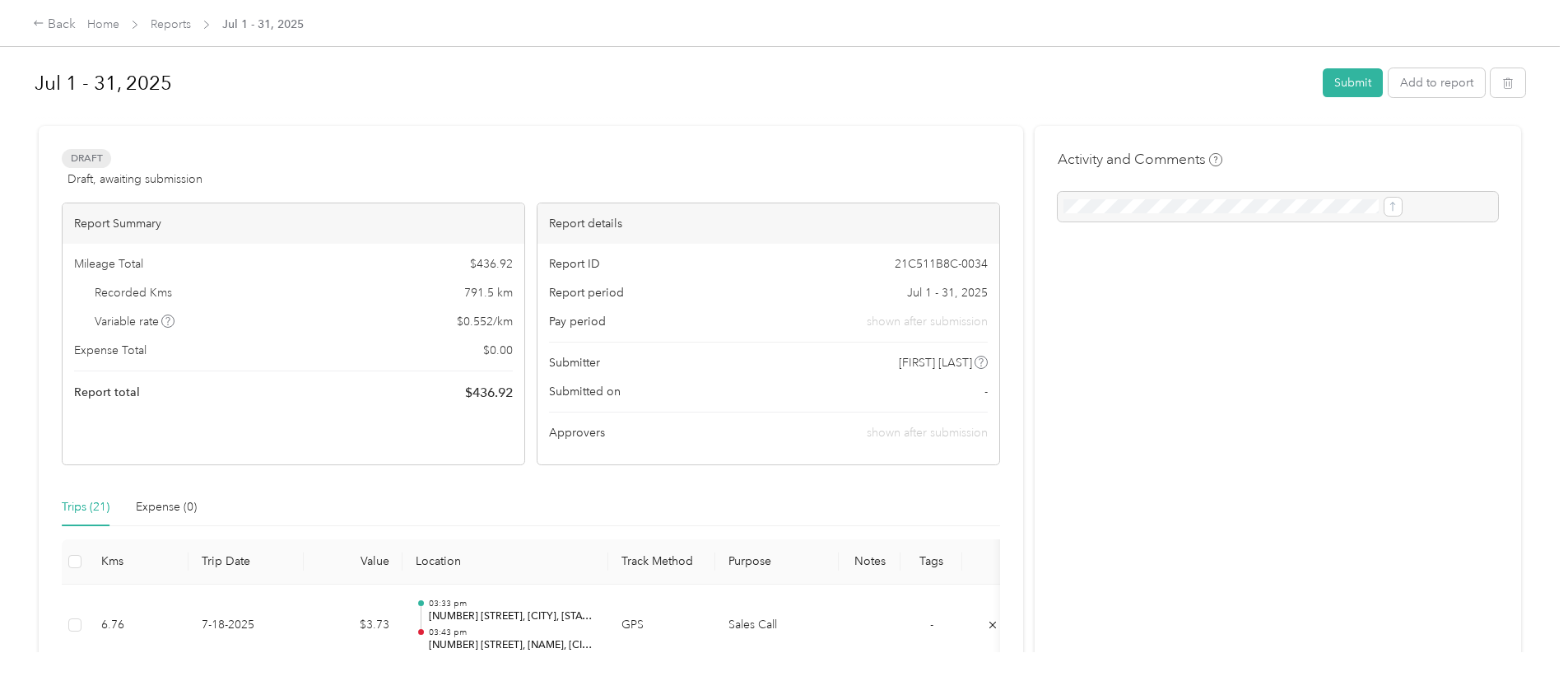 click on "Jul 1 - 31, 2025 Submit Add to report Draft Draft, awaiting submission View  activity & comments Report Summary Mileage Total $ 436.92 Recorded Kms 791.5    km Variable rate     $ 0.552 / km Expense Total $ 0.00 Report total $ 436.92 Report details Report ID 21C511B8C-0034 Report period Jul 1 - 31, 2025 Pay period shown after submission Submitter [FIRST] [LAST] Submitted on - Approvers shown after submission Trips (21) Expense (0) Kms Trip Date Value Location Track Method Purpose Notes Tags                                           6.76 7-18-2025 $3.73 03:33 pm [NUMBER] [STREET], [NAME], [CITY], [STATE] 03:43 pm [NUMBER] [STREET], [NAME], [CITY], [STATE] GPS Sales Call - 32.83 7-18-2025 $18.12 01:57 pm [NUMBER] [STREET], [CITY], [STATE] 02:24 pm [NUMBER] [STREET], [NAME], [CITY], [STATE] GPS Sales Call - 83.04 7-16-2025 $45.84 03:09 pm [STREET], [NAME], [CITY], [STATE] 04:03 pm [NUMBER] [STREET], [CITY], [STATE] GPS Sales Call - 28.32 7-15-2025 $15.64 01:44 pm 02:41 pm -" at bounding box center [779, 326] 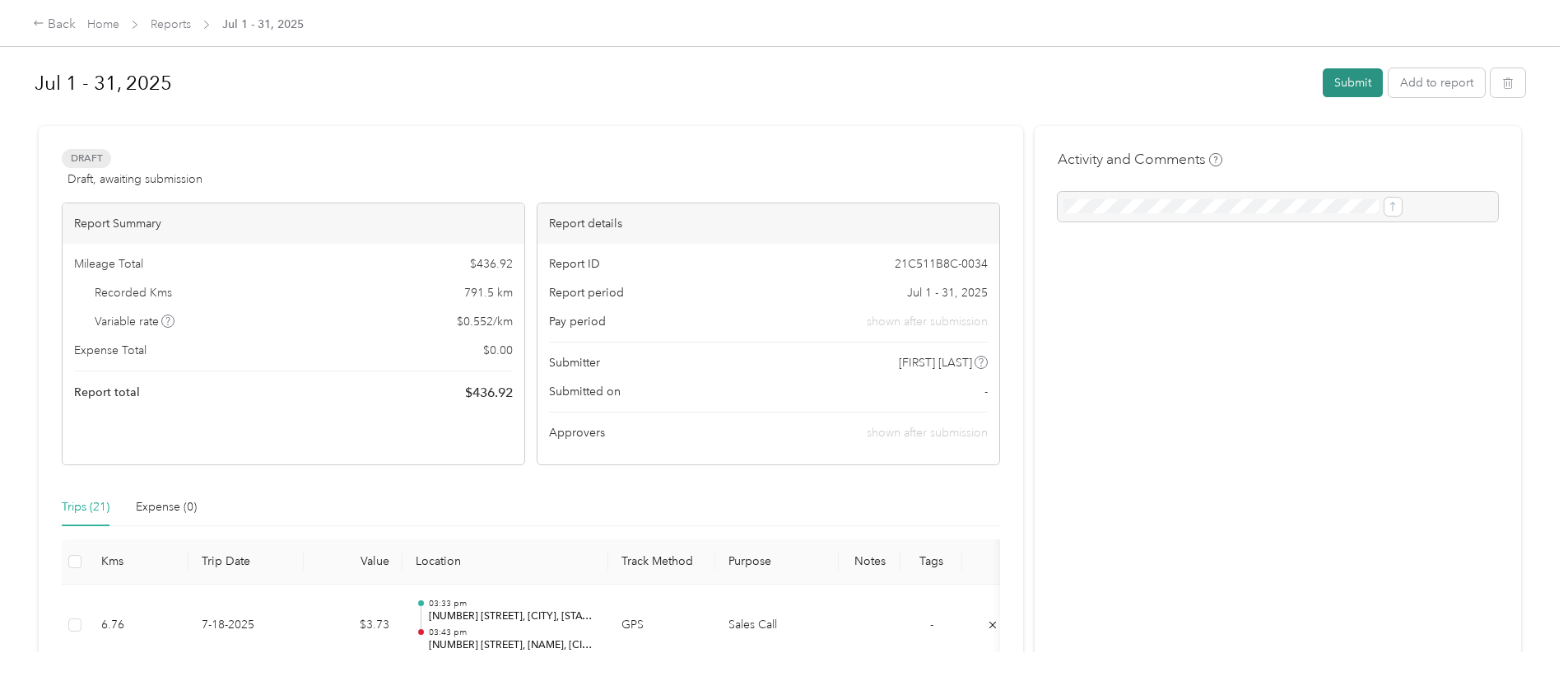 click on "Submit" at bounding box center [1352, 82] 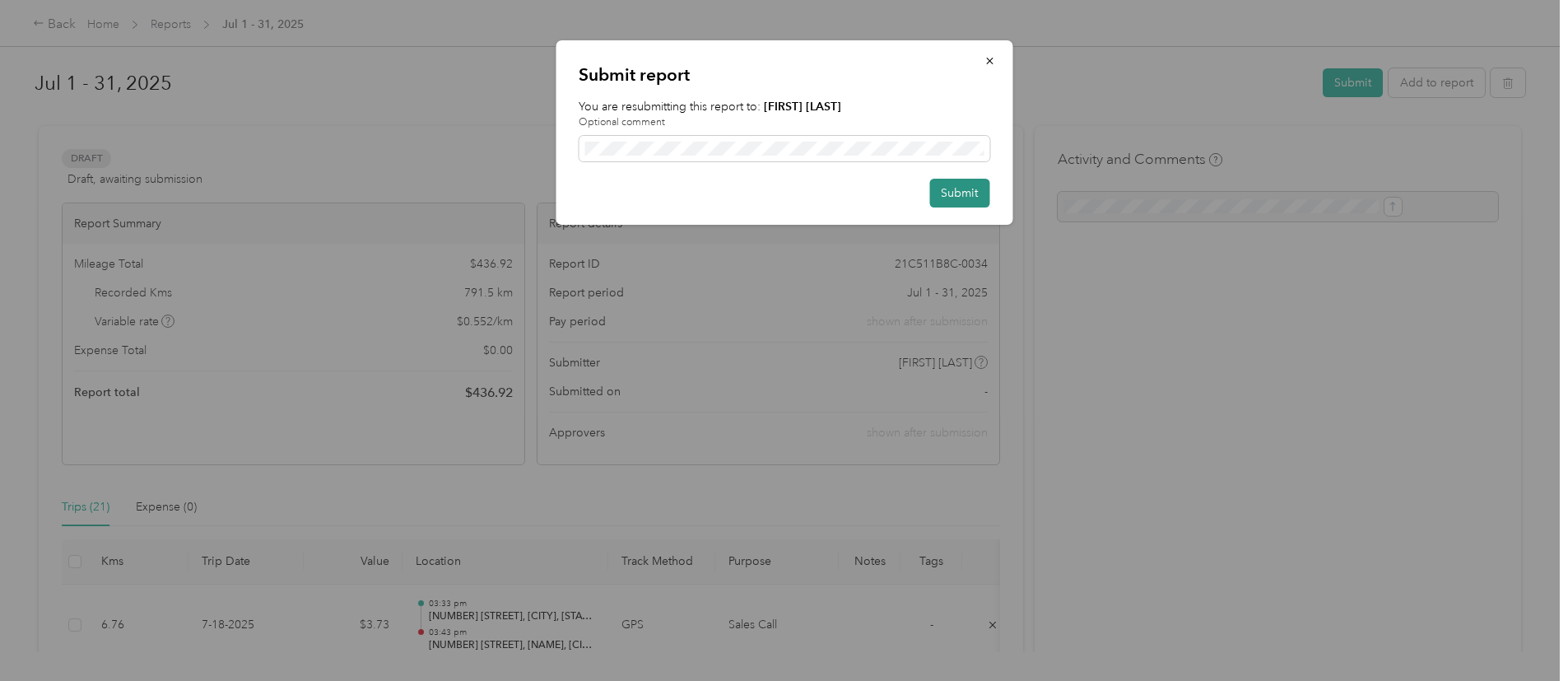 click on "Submit" at bounding box center (959, 193) 